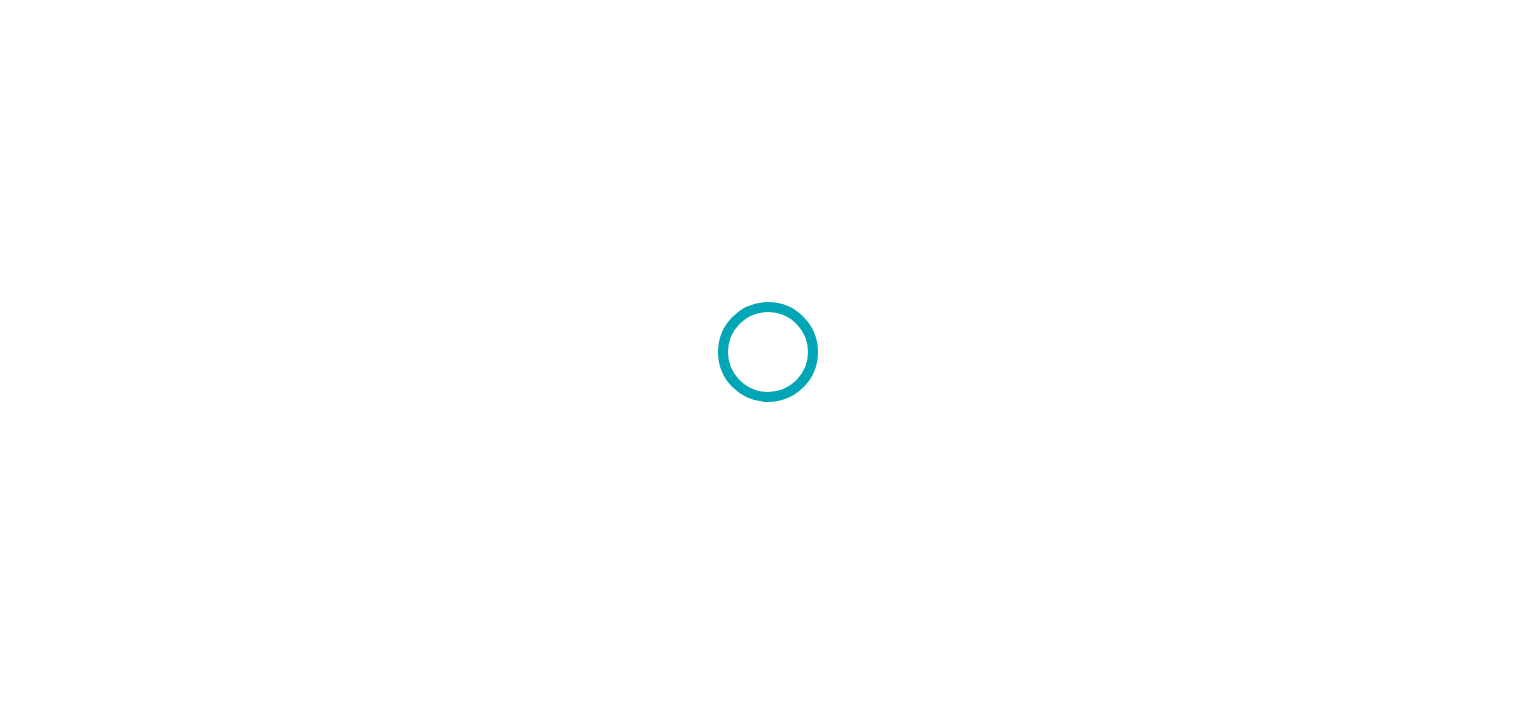 scroll, scrollTop: 0, scrollLeft: 0, axis: both 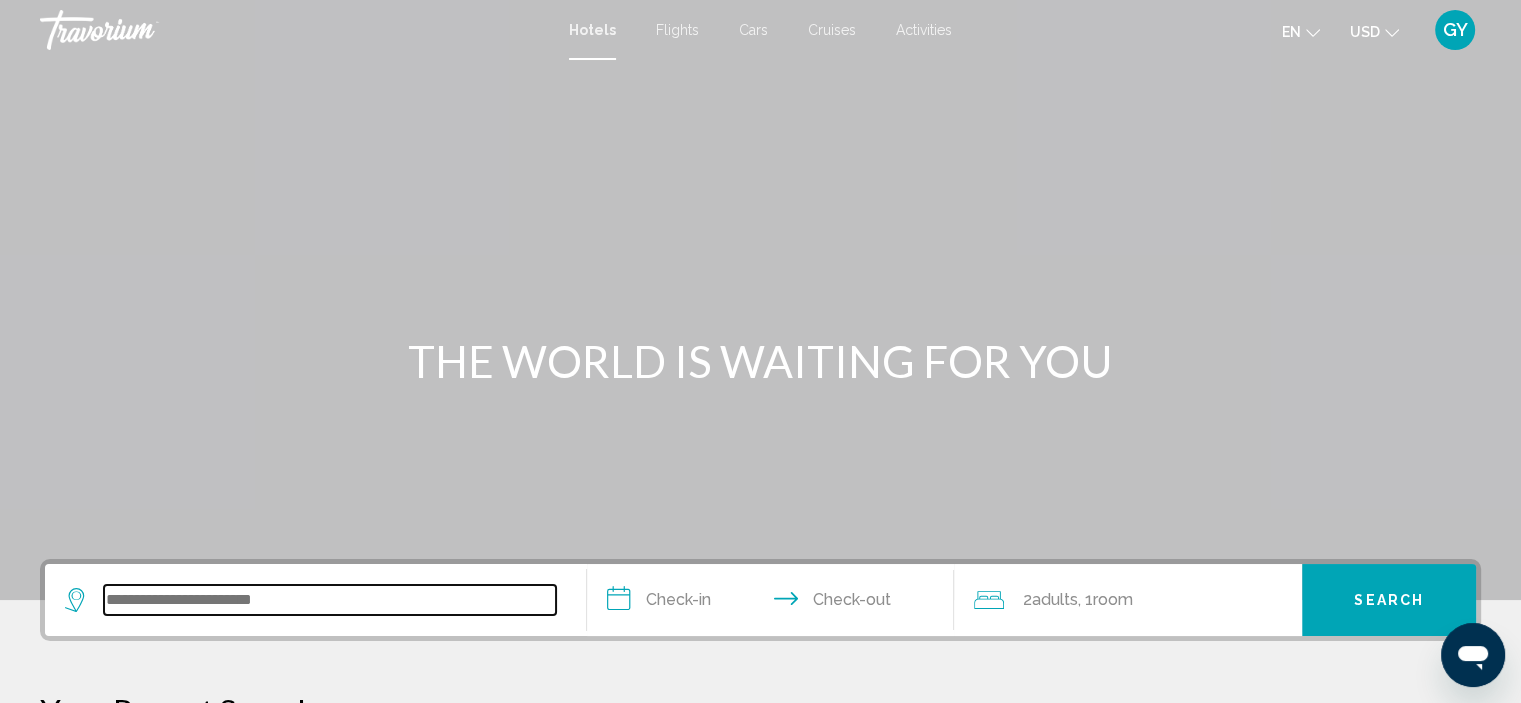 click at bounding box center [330, 600] 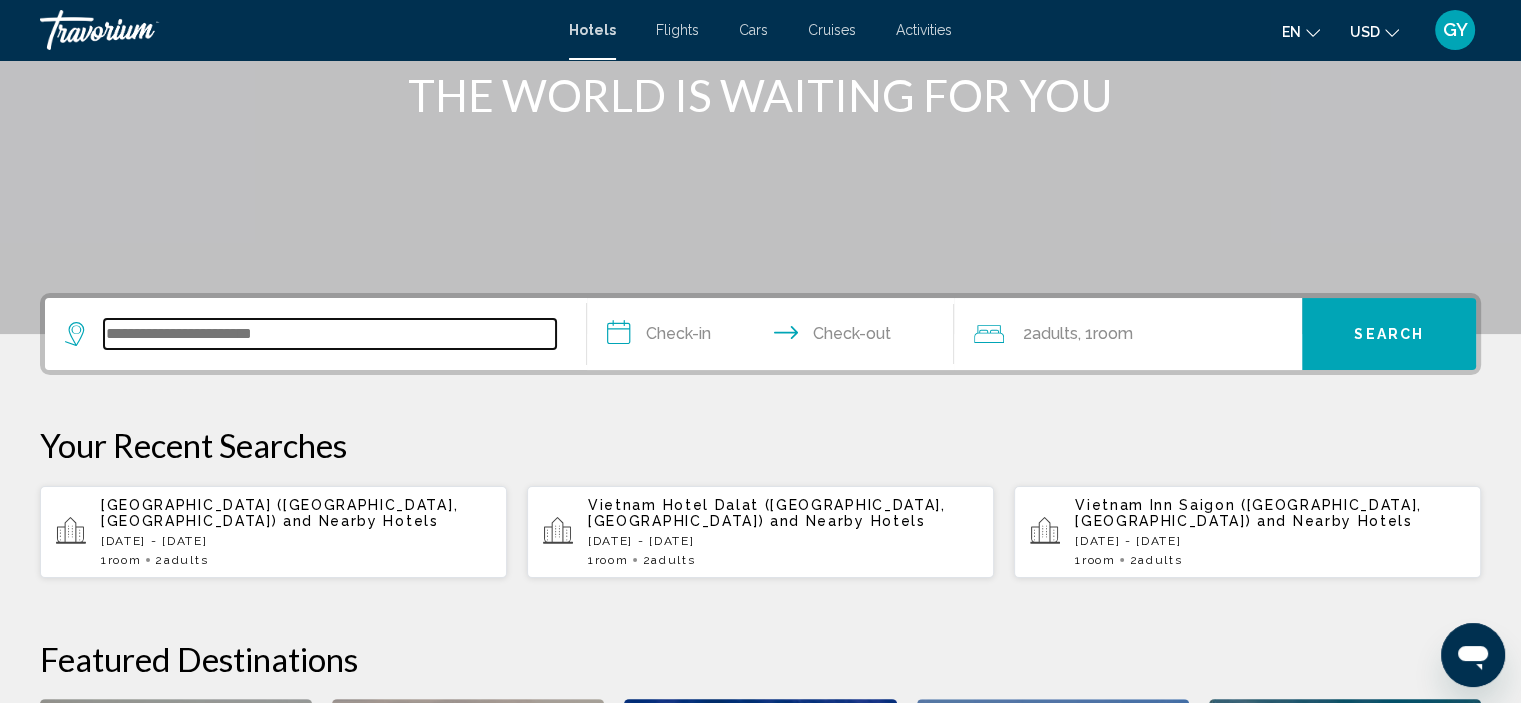 scroll, scrollTop: 493, scrollLeft: 0, axis: vertical 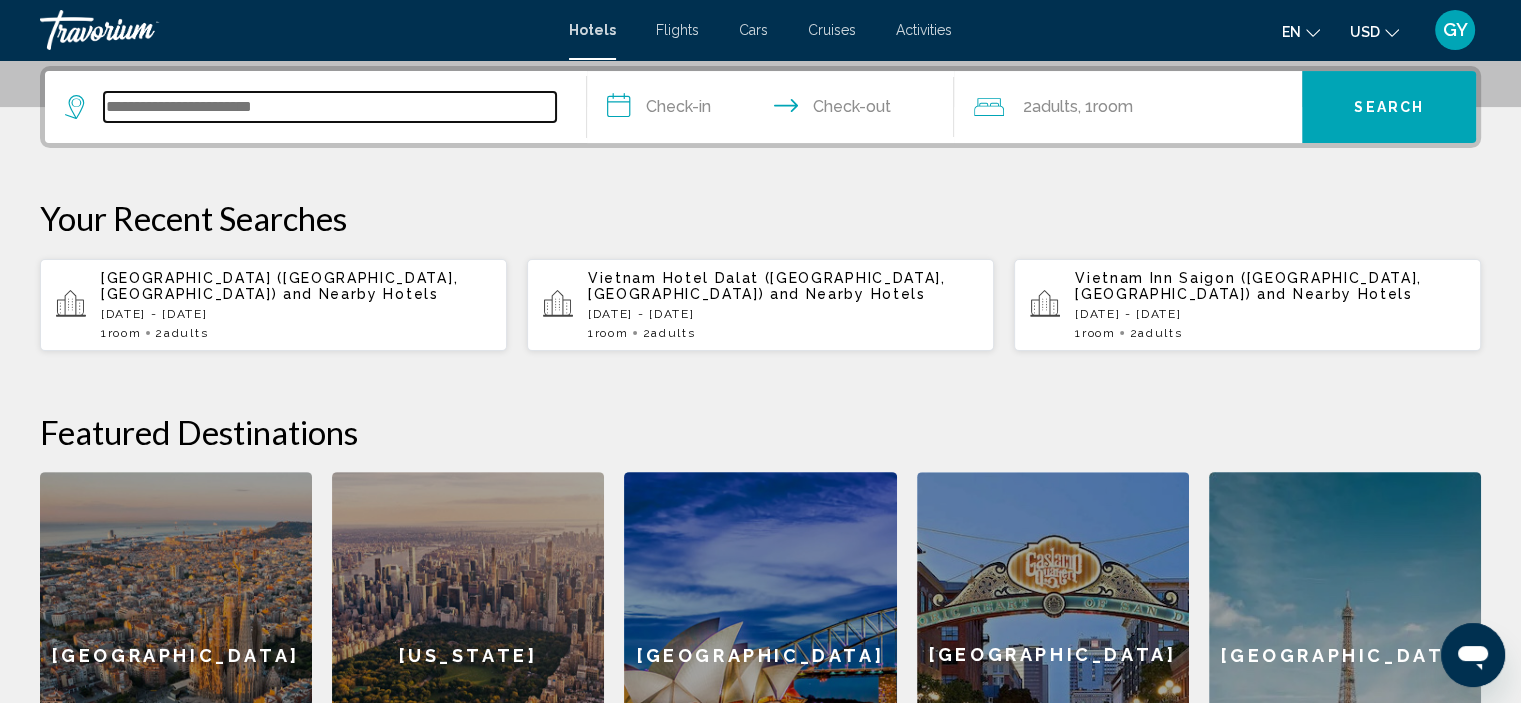 click at bounding box center (330, 107) 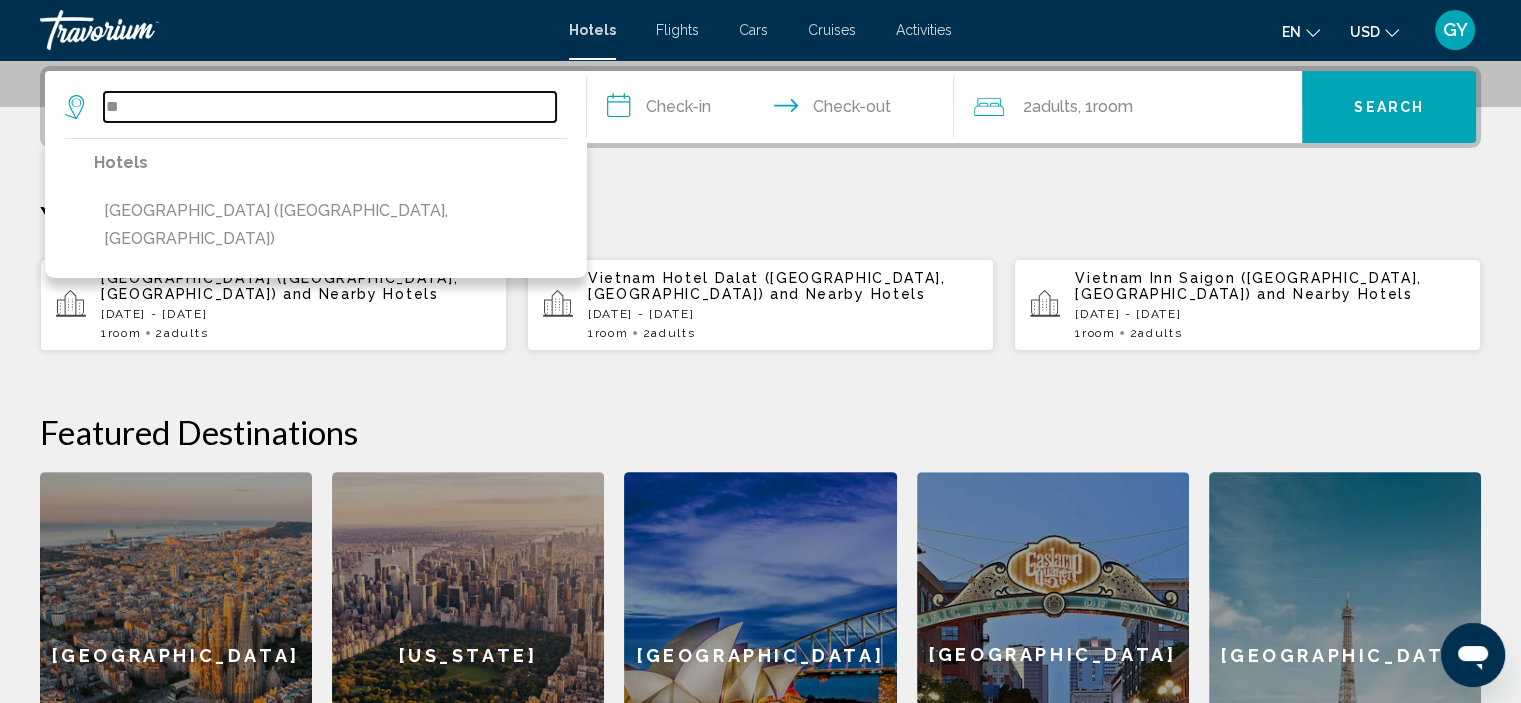 type on "*" 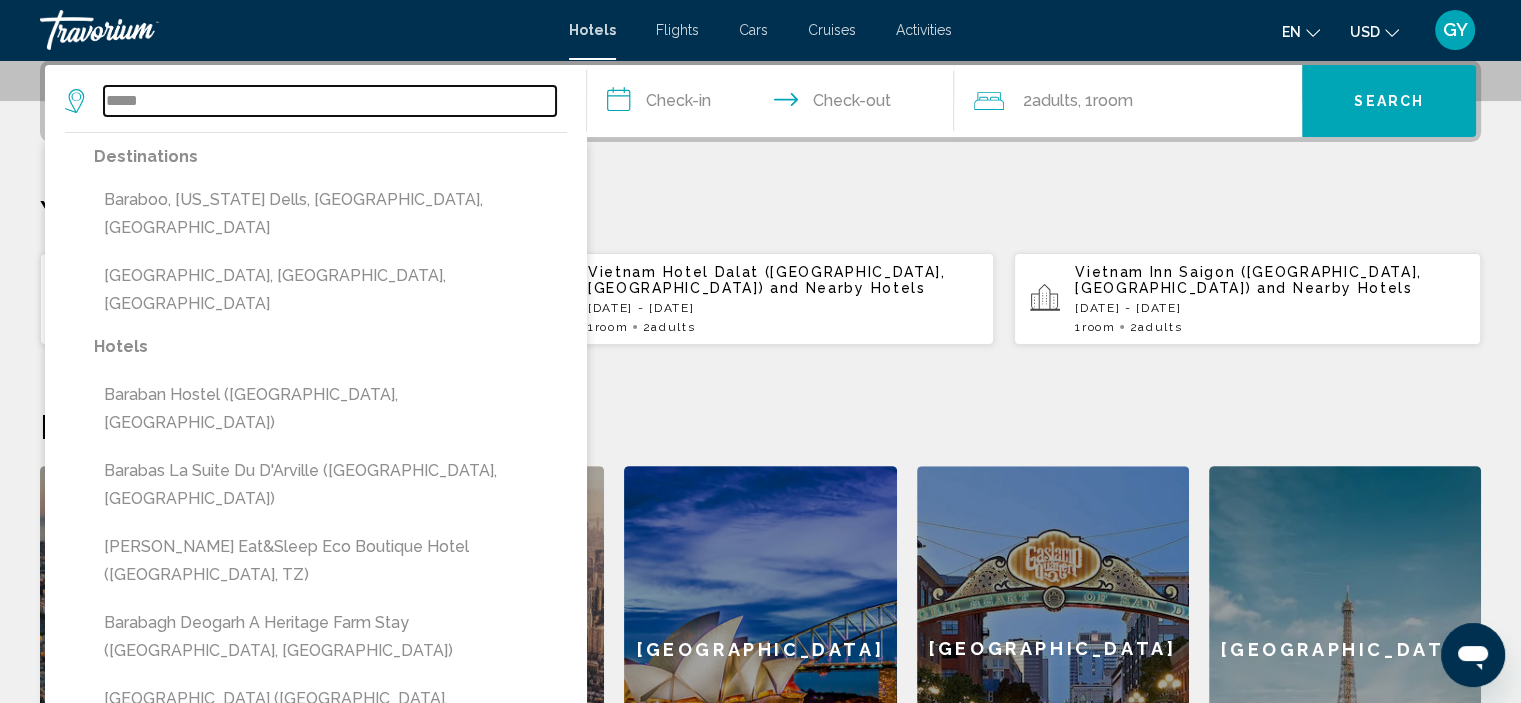 scroll, scrollTop: 497, scrollLeft: 0, axis: vertical 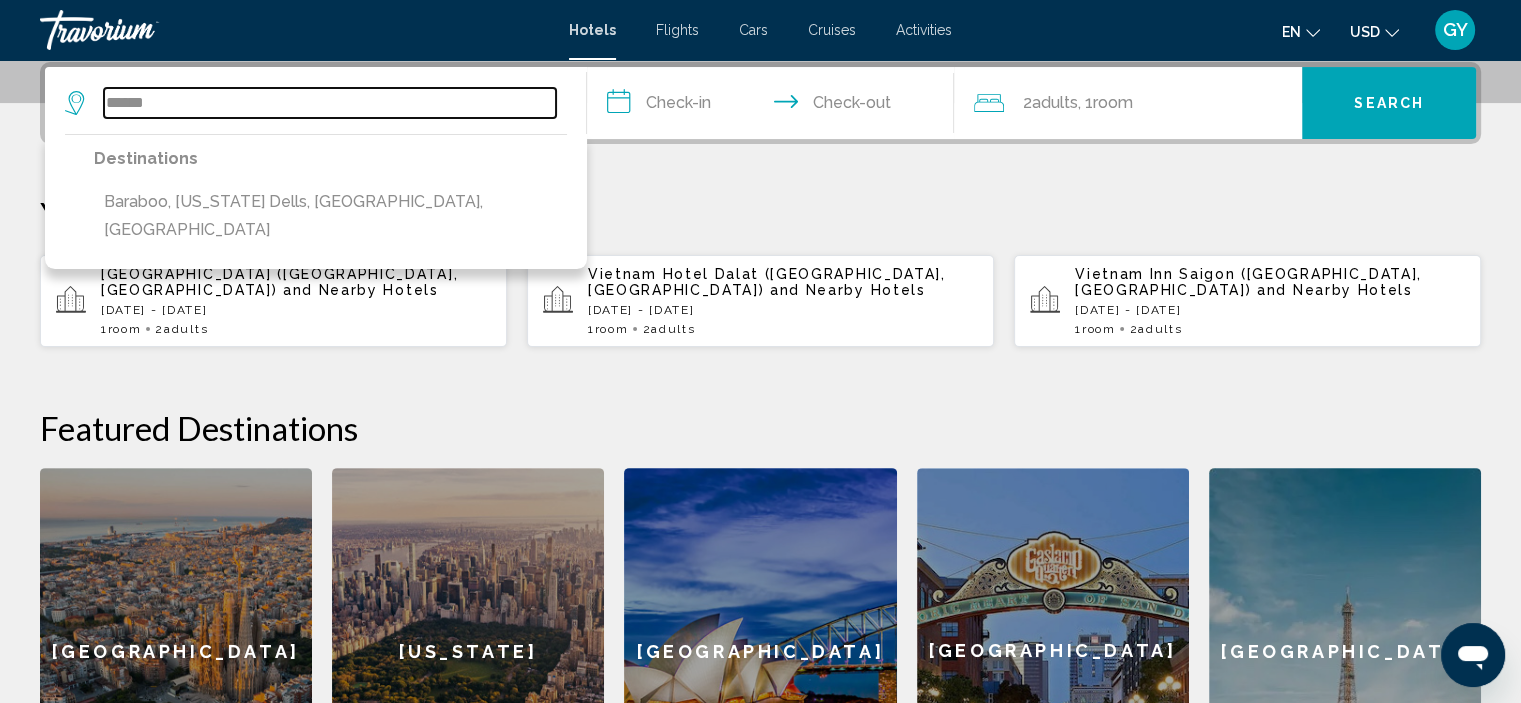 type on "******" 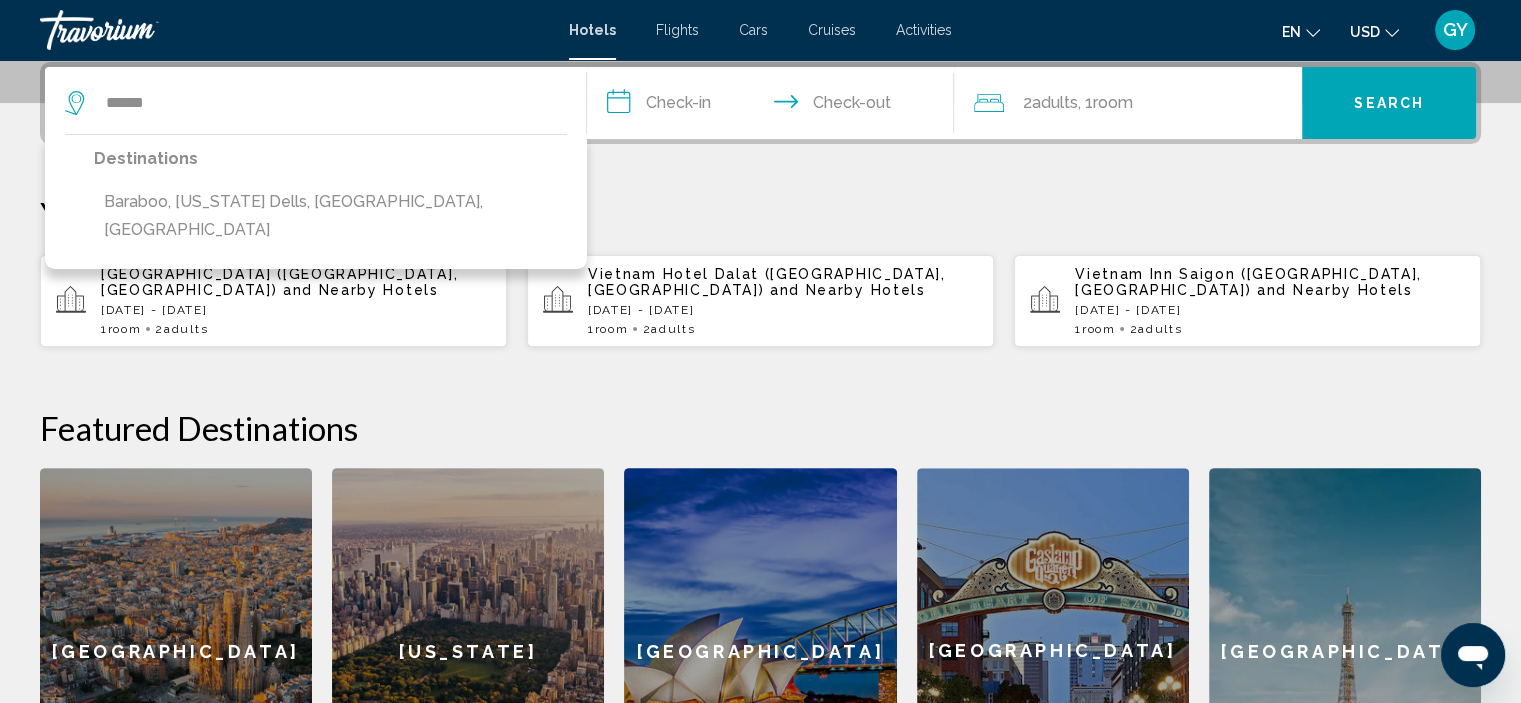 drag, startPoint x: 222, startPoint y: 293, endPoint x: 172, endPoint y: 180, distance: 123.567795 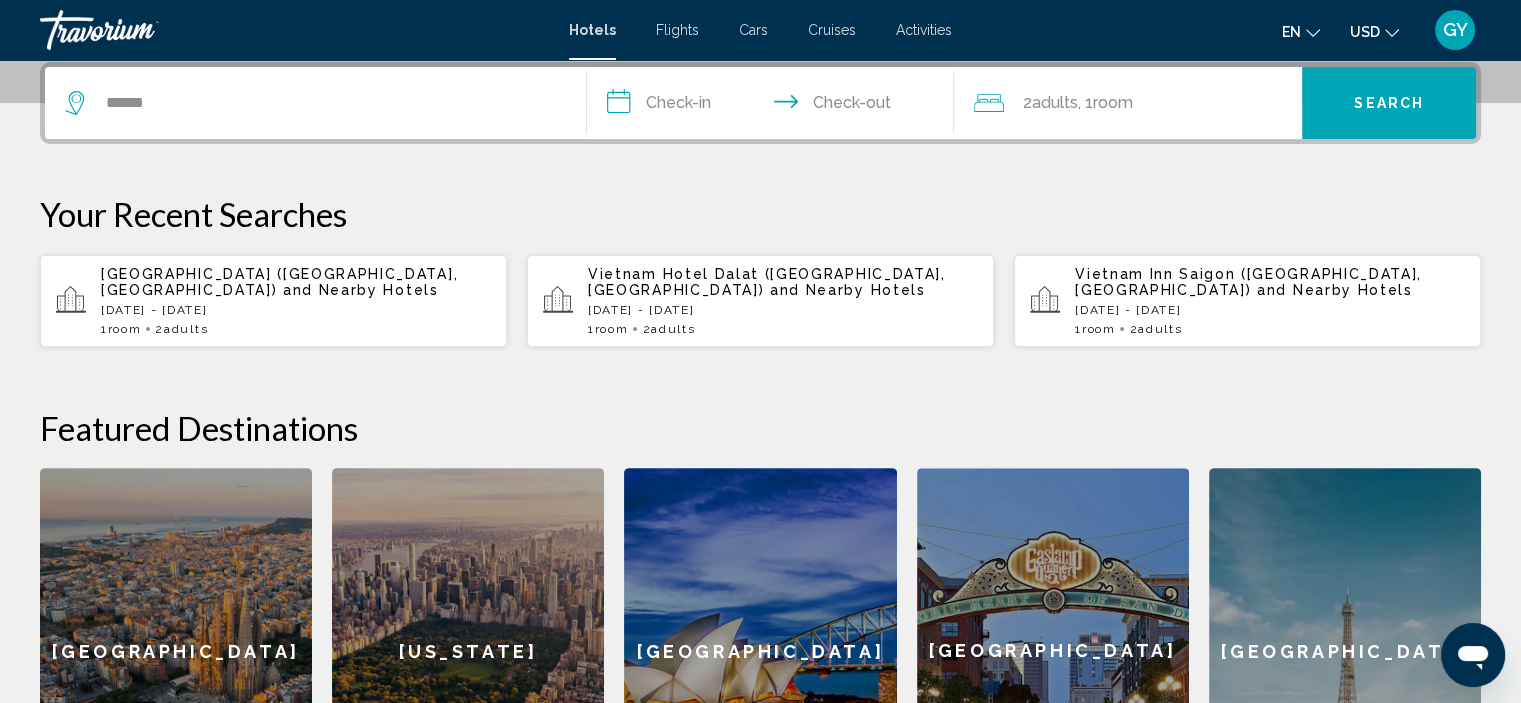 type 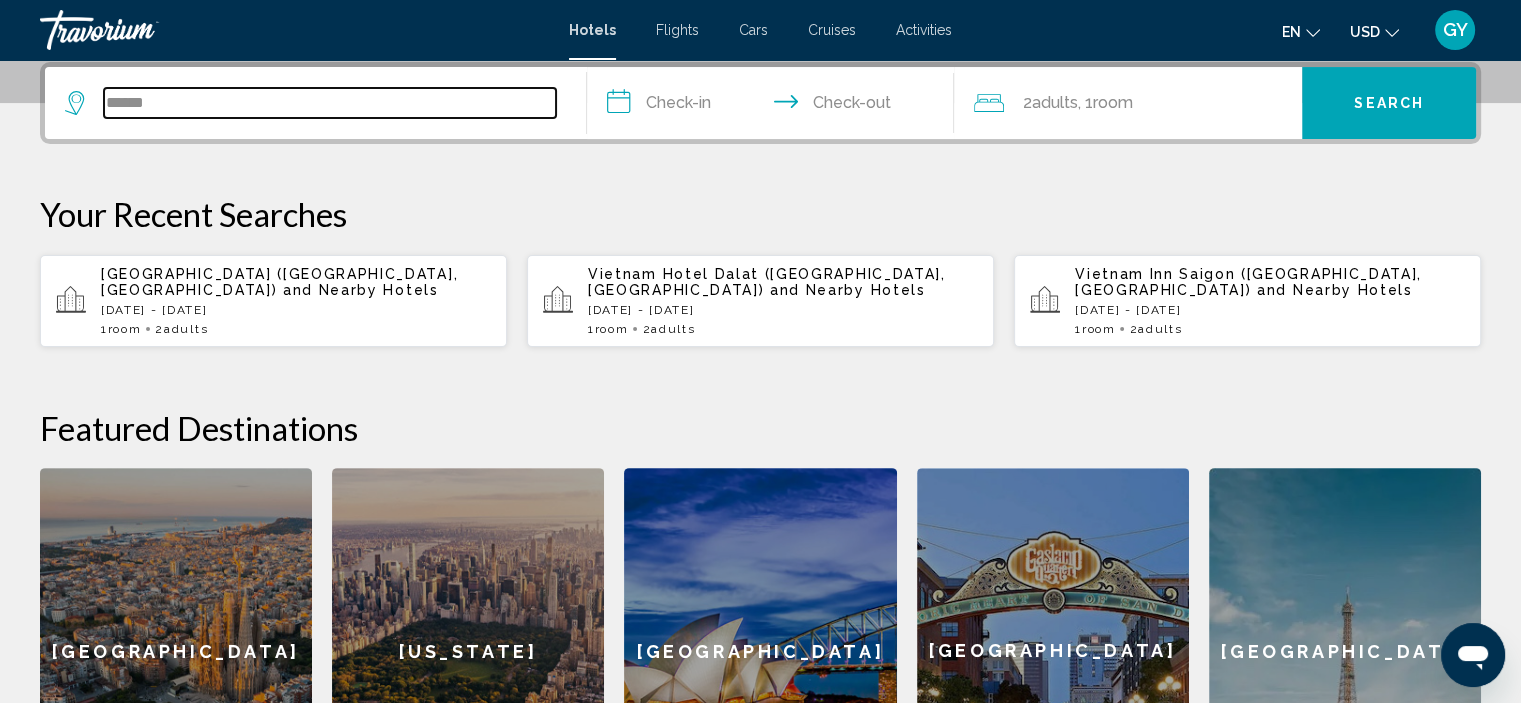 click on "******" at bounding box center (330, 103) 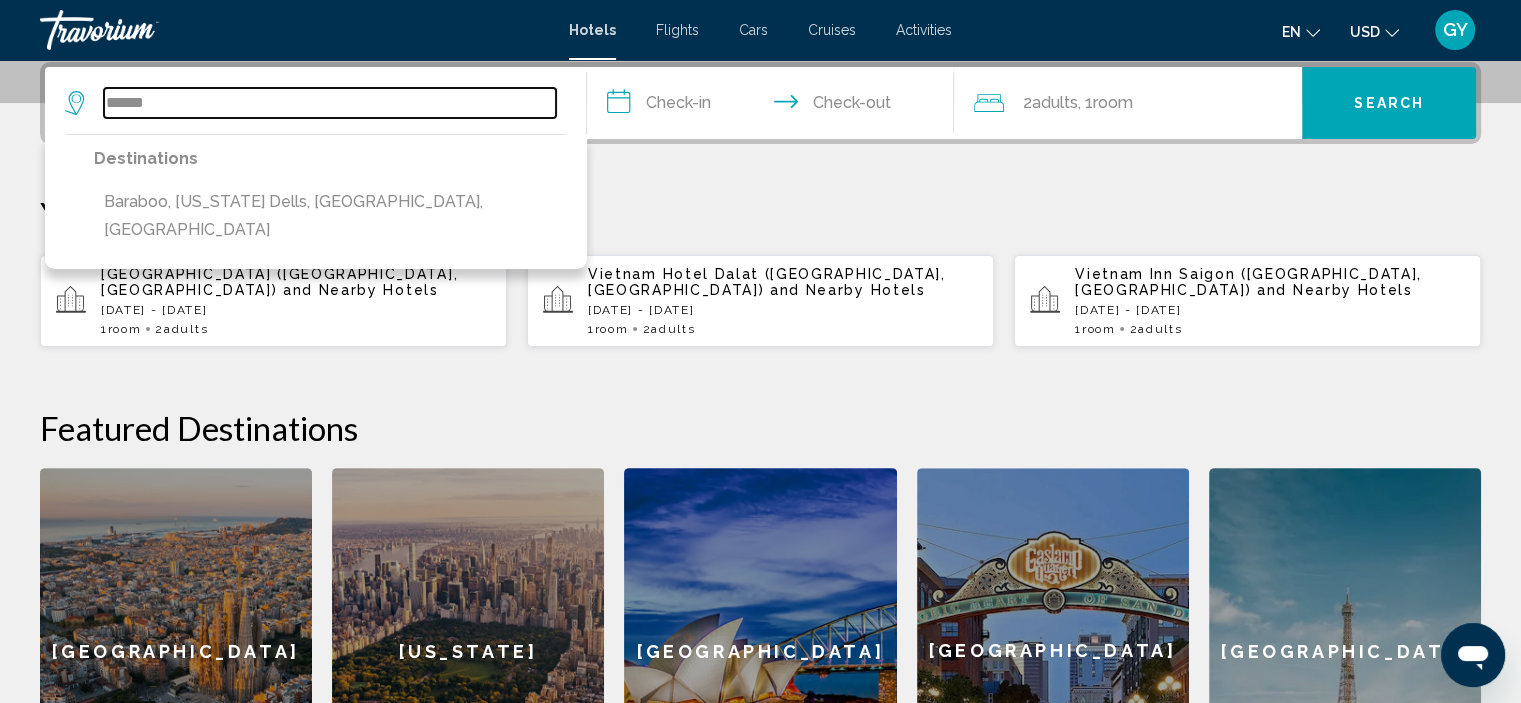 scroll, scrollTop: 493, scrollLeft: 0, axis: vertical 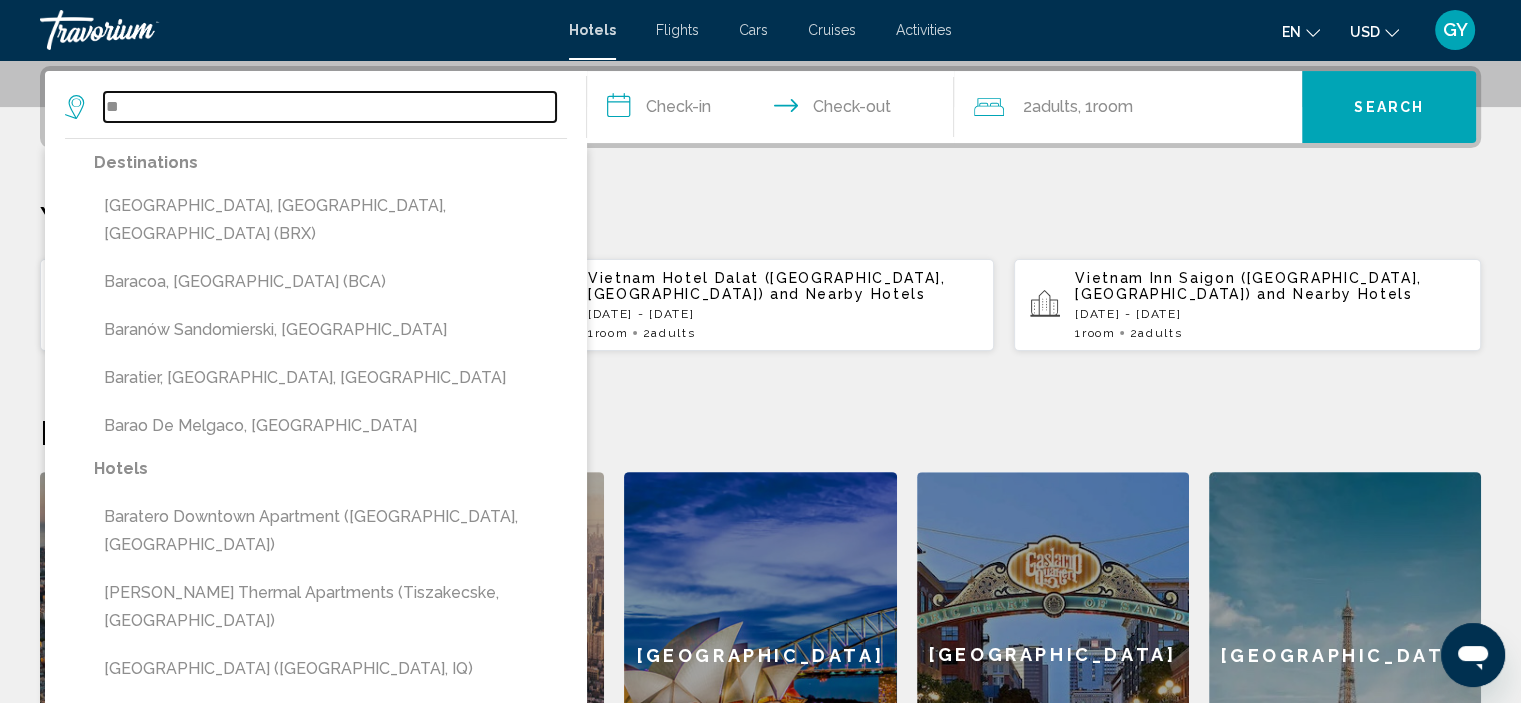 type on "*" 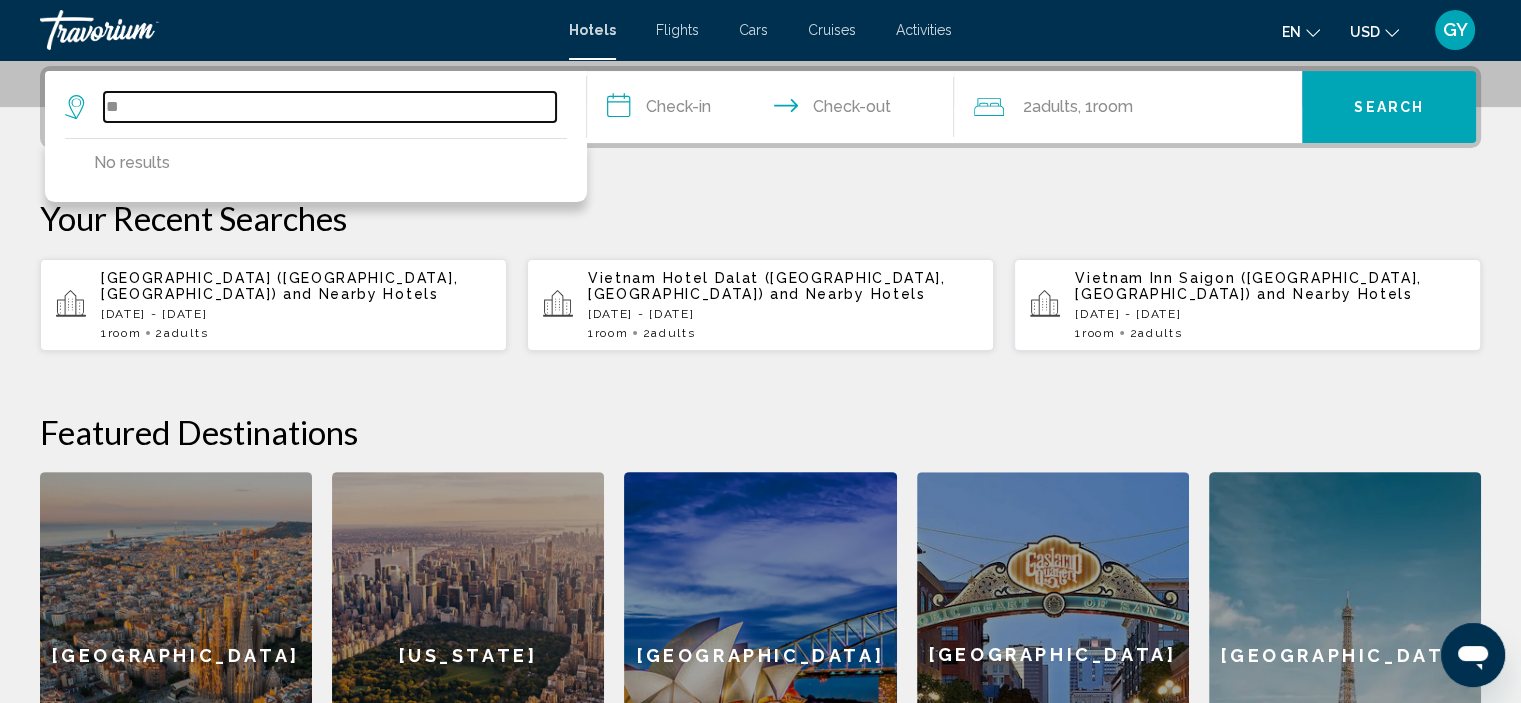 type on "*" 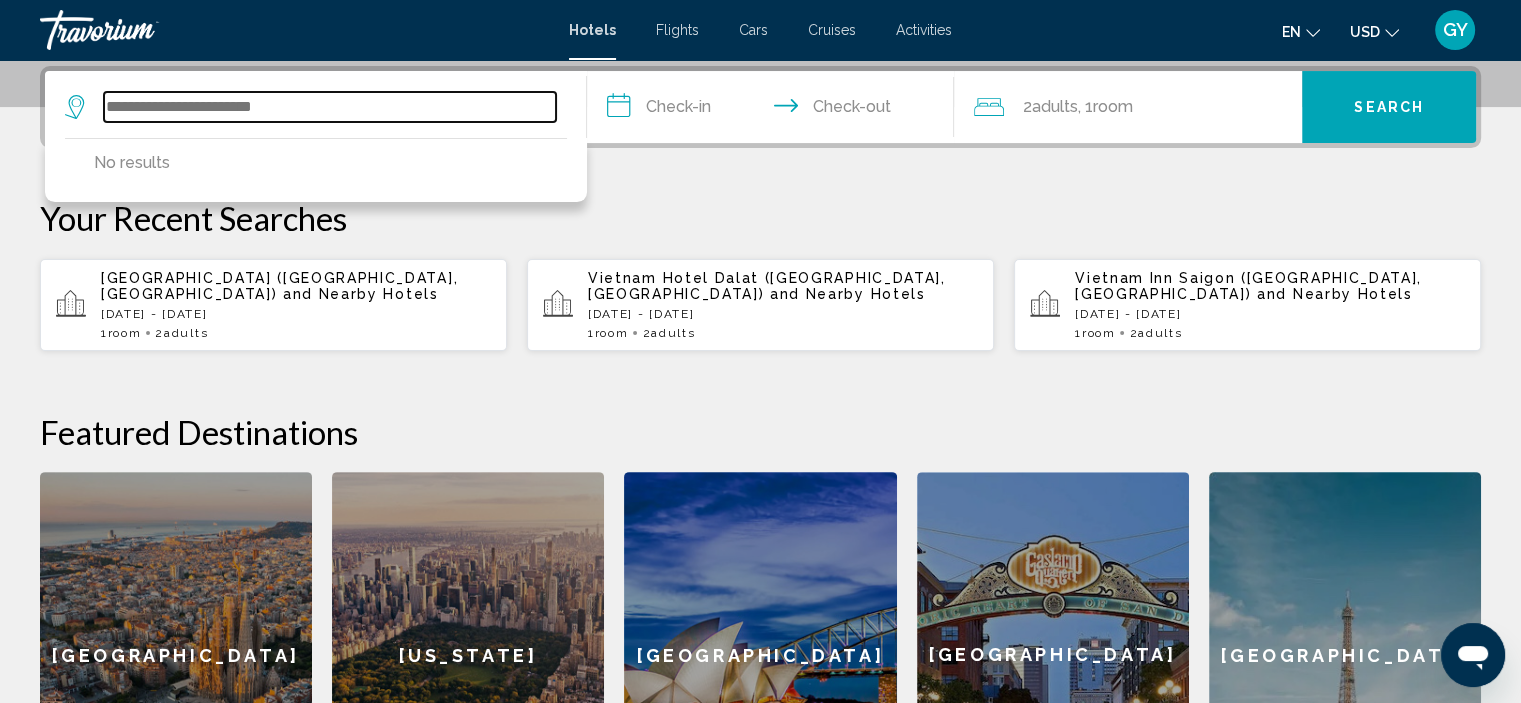 type 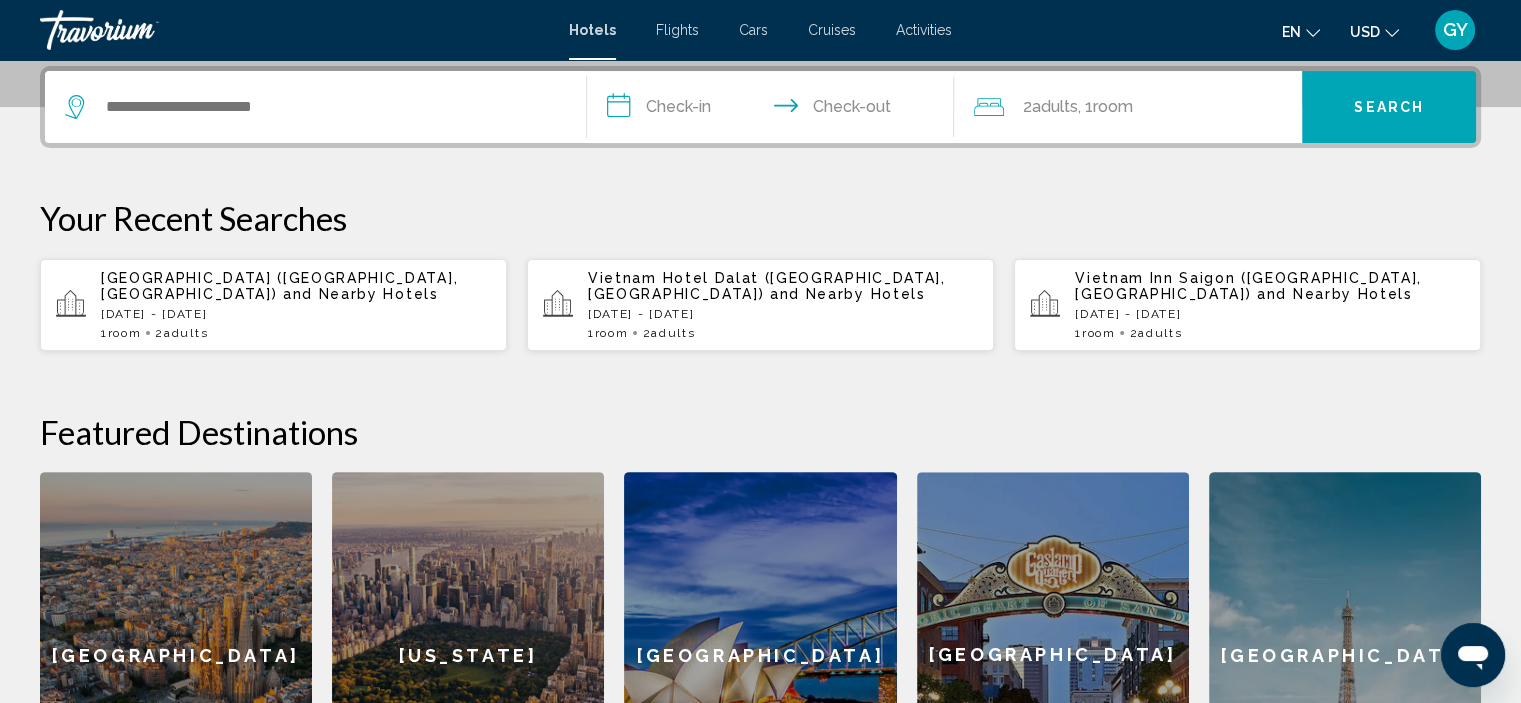 click on "Vietnam Inn Saigon (Ho Chi Minh City, VN)    and Nearby Hotels" at bounding box center (1270, 286) 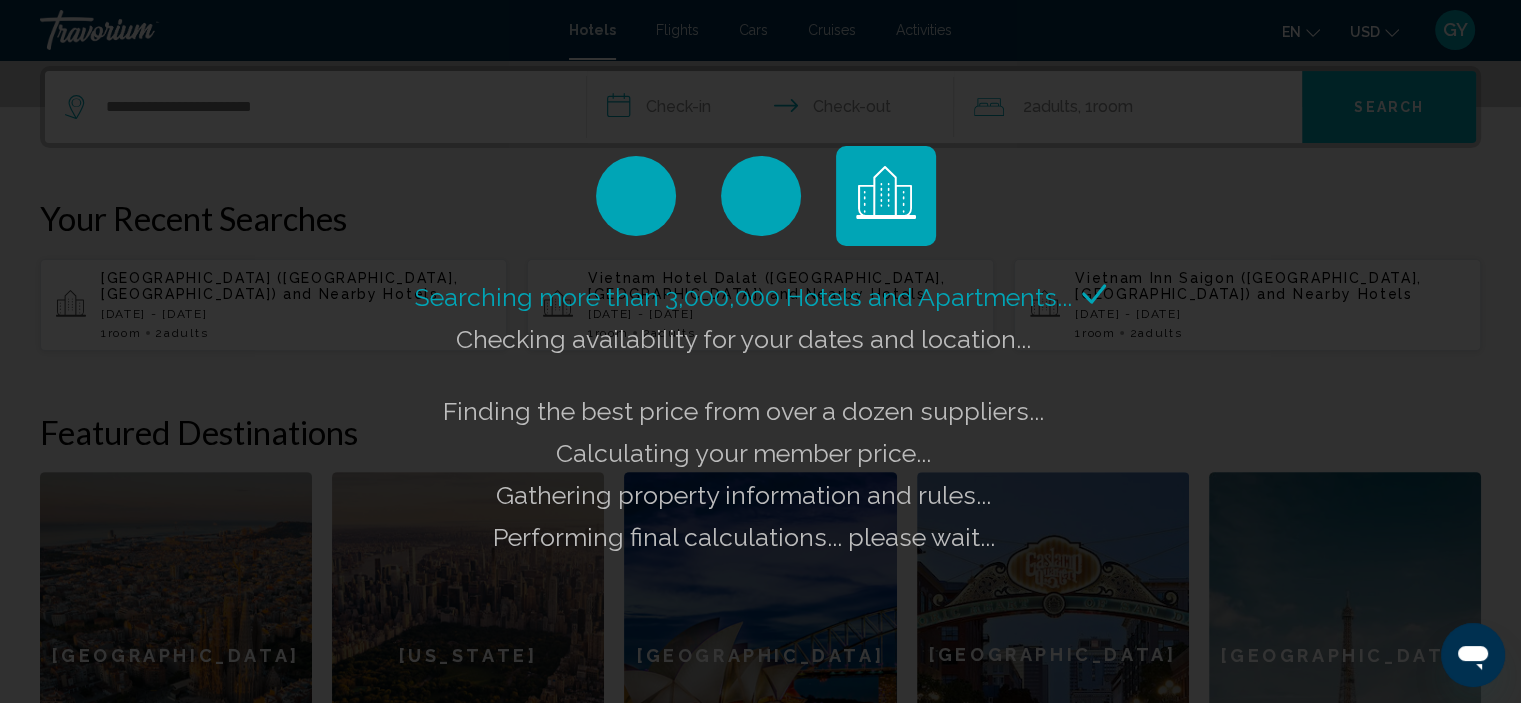 click on "Searching more than 3,000,000 Hotels and Apartments...
Checking availability for your dates and location..." 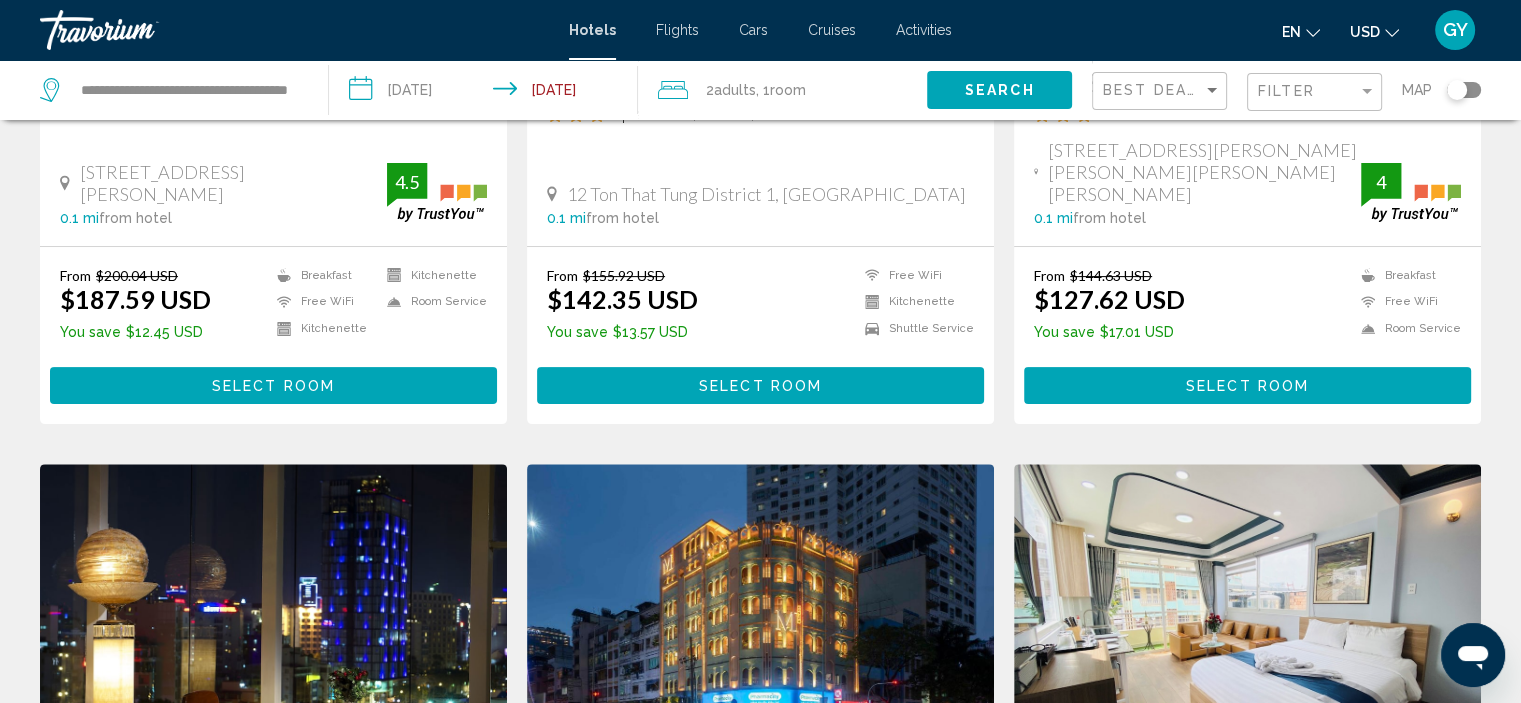 scroll, scrollTop: 0, scrollLeft: 0, axis: both 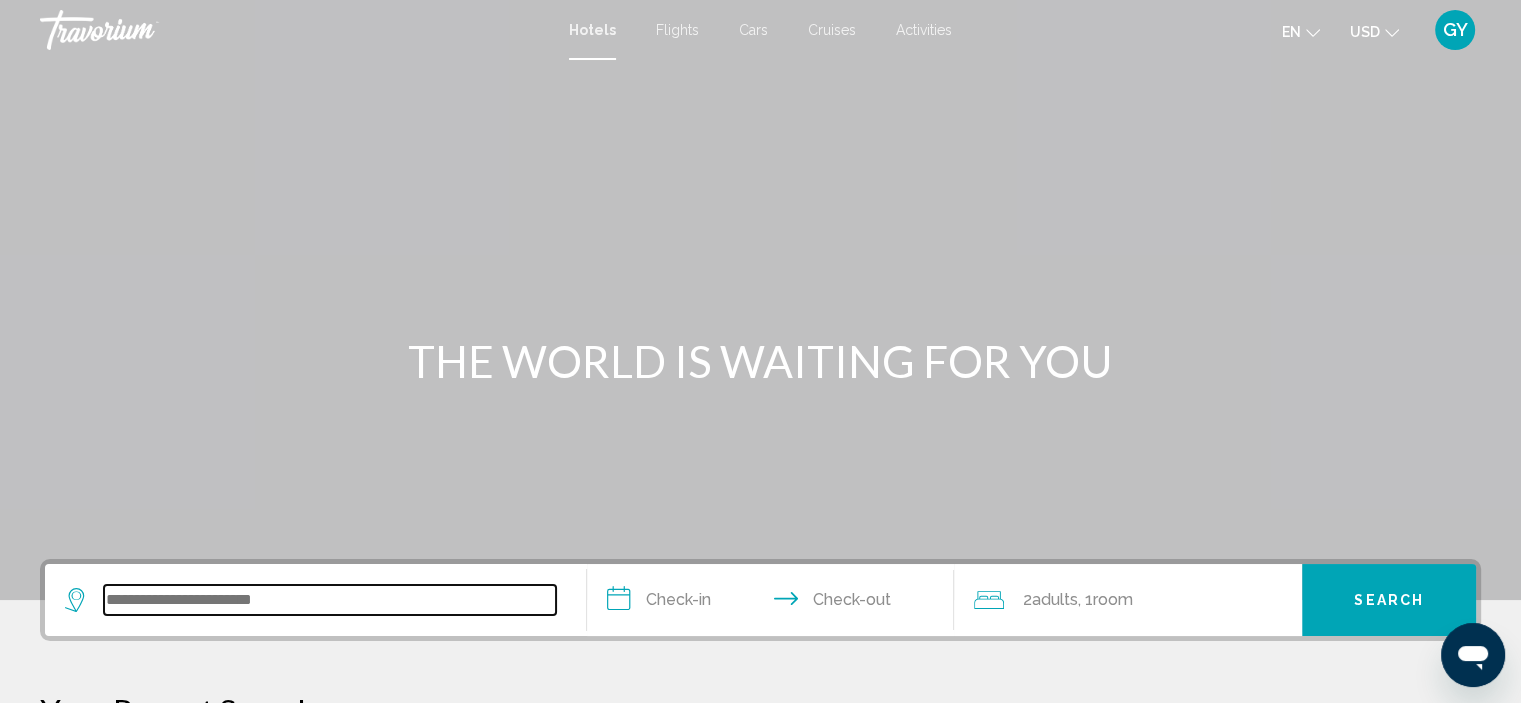 click at bounding box center [330, 600] 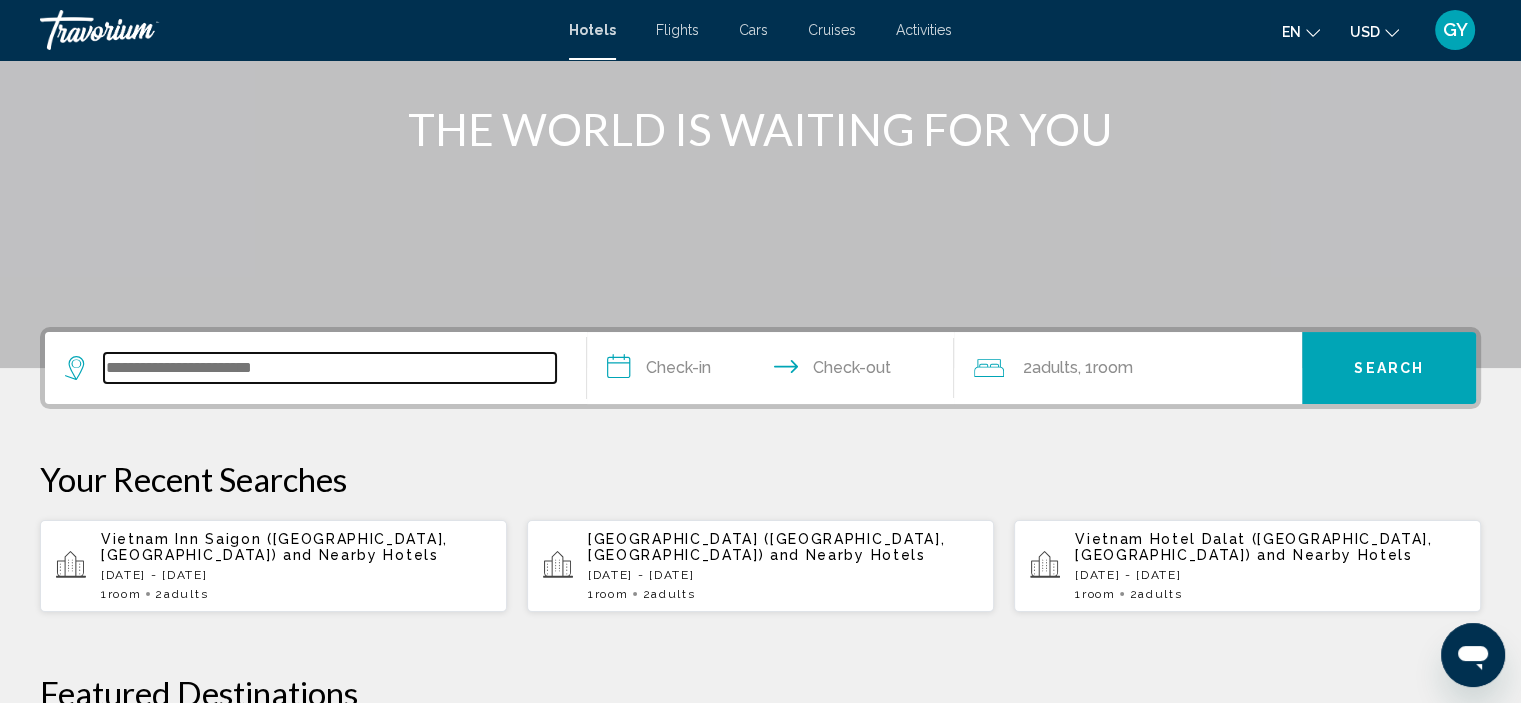scroll, scrollTop: 493, scrollLeft: 0, axis: vertical 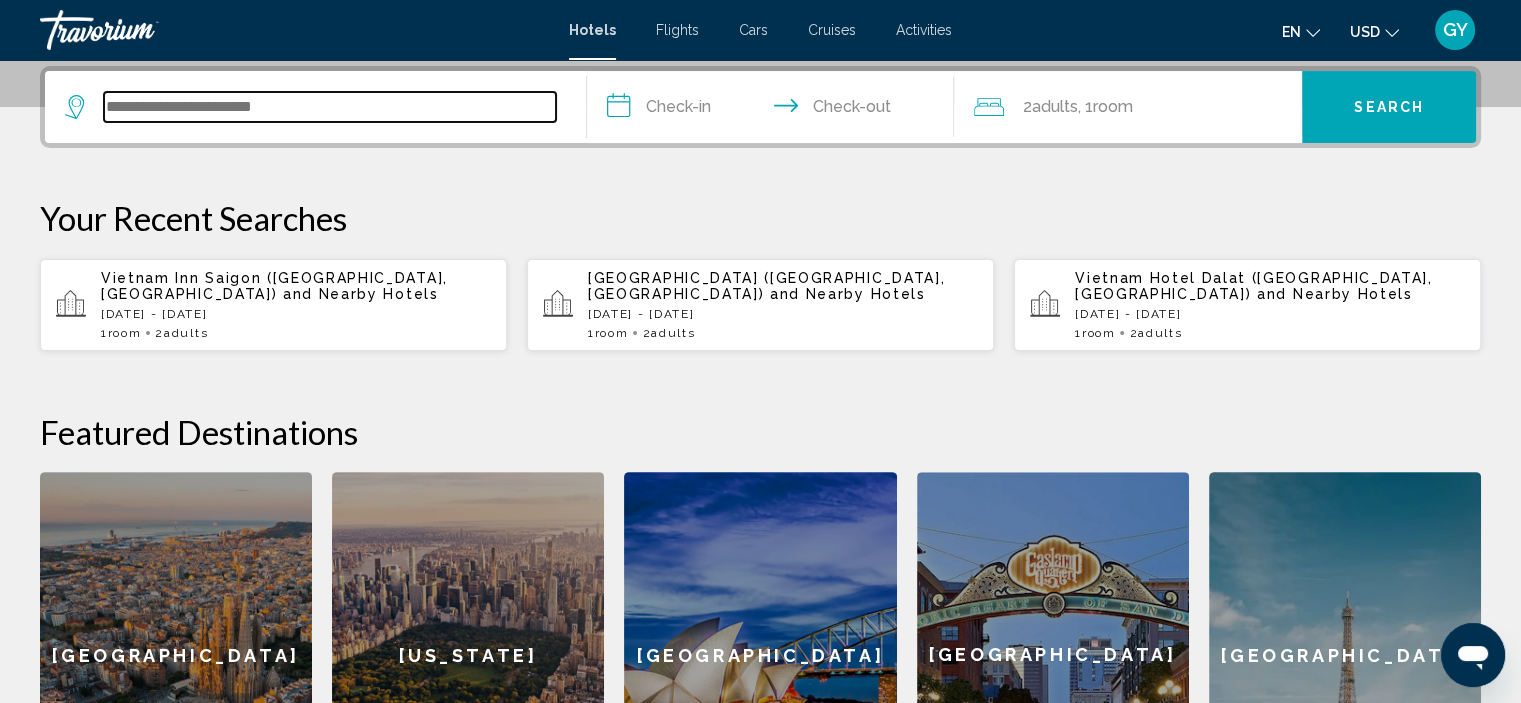 click at bounding box center [330, 107] 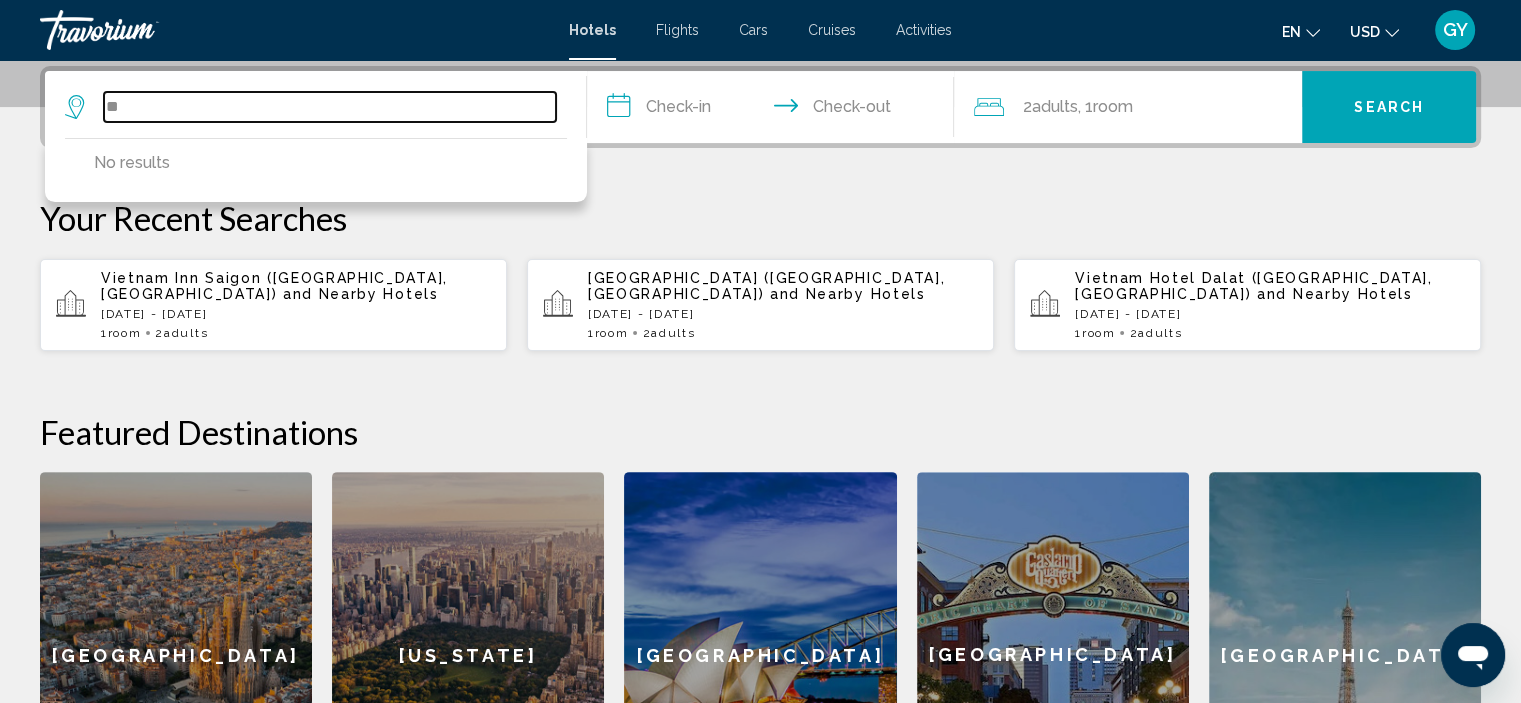 type on "*" 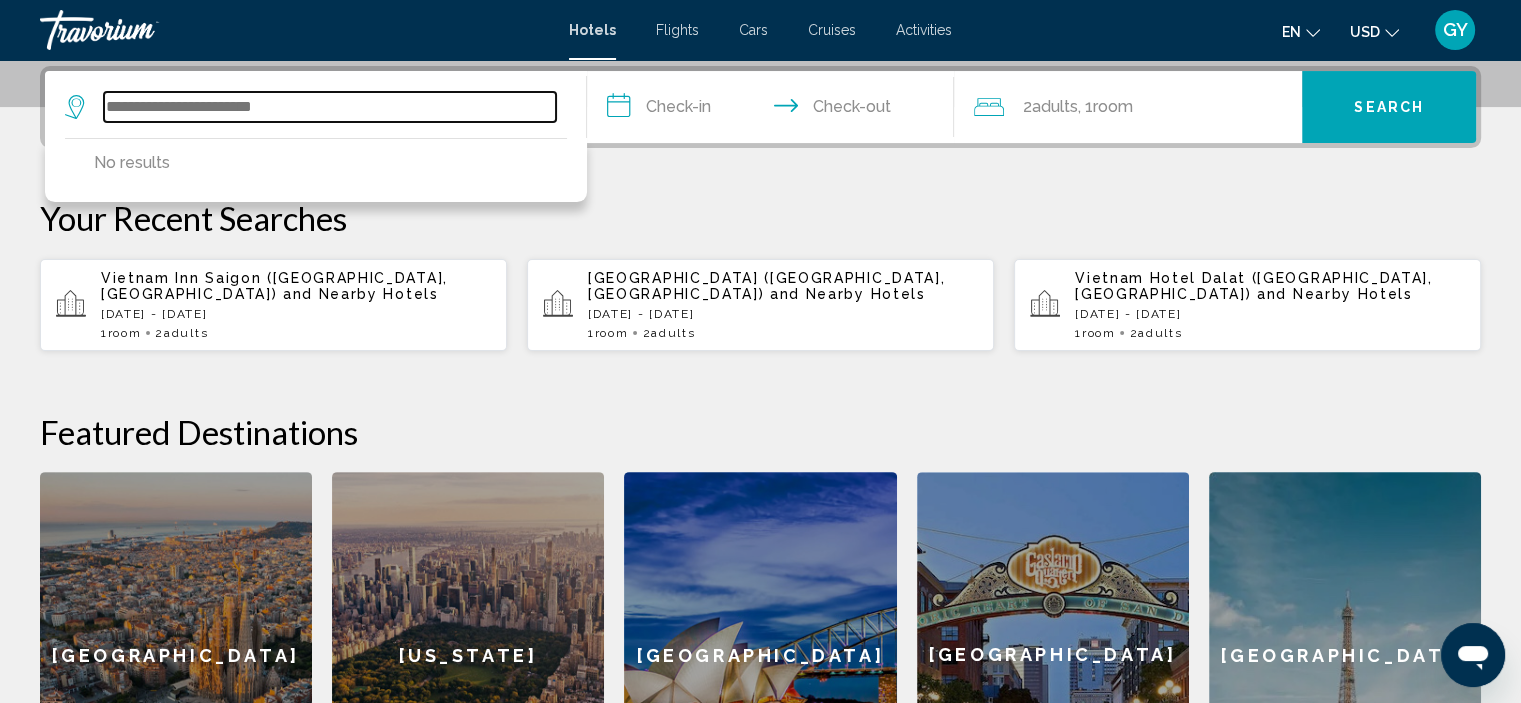 type on "*" 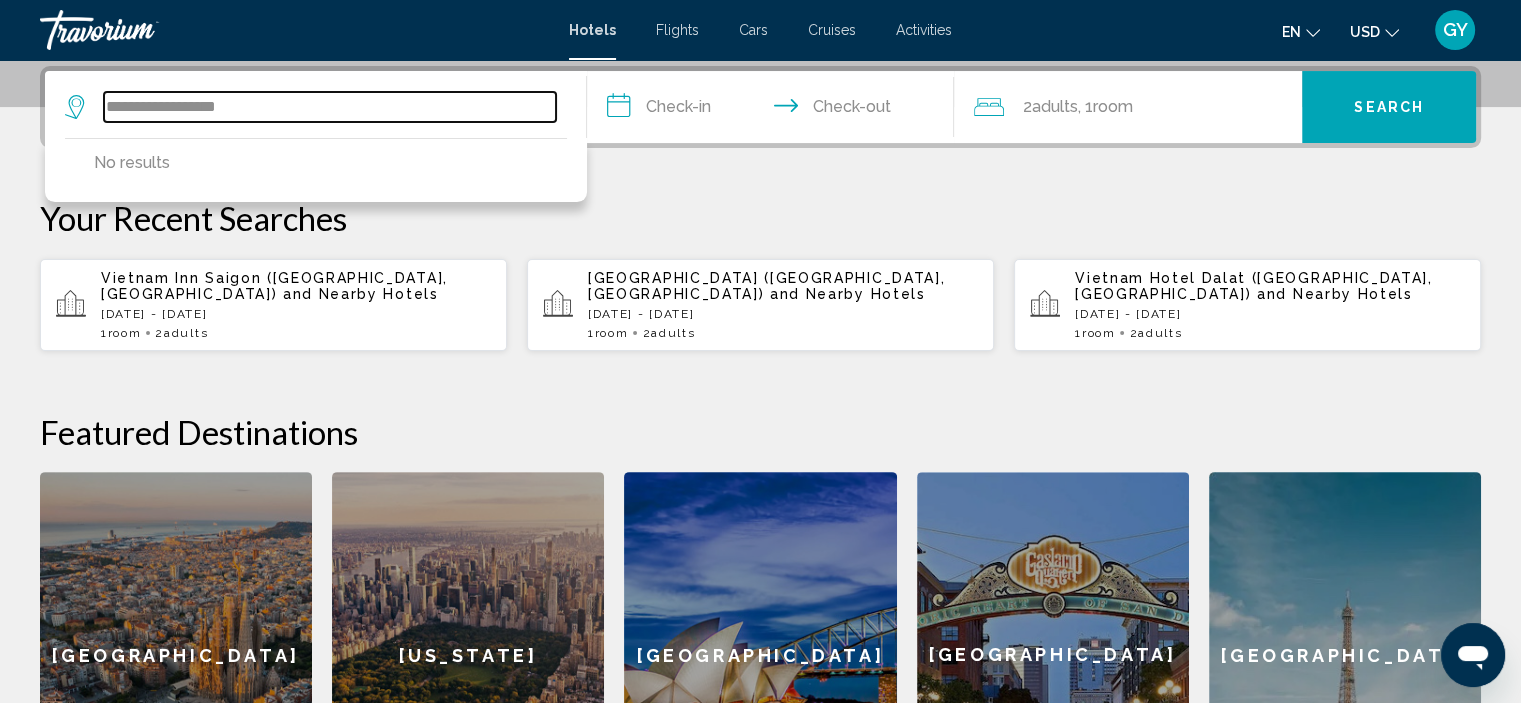 type on "**********" 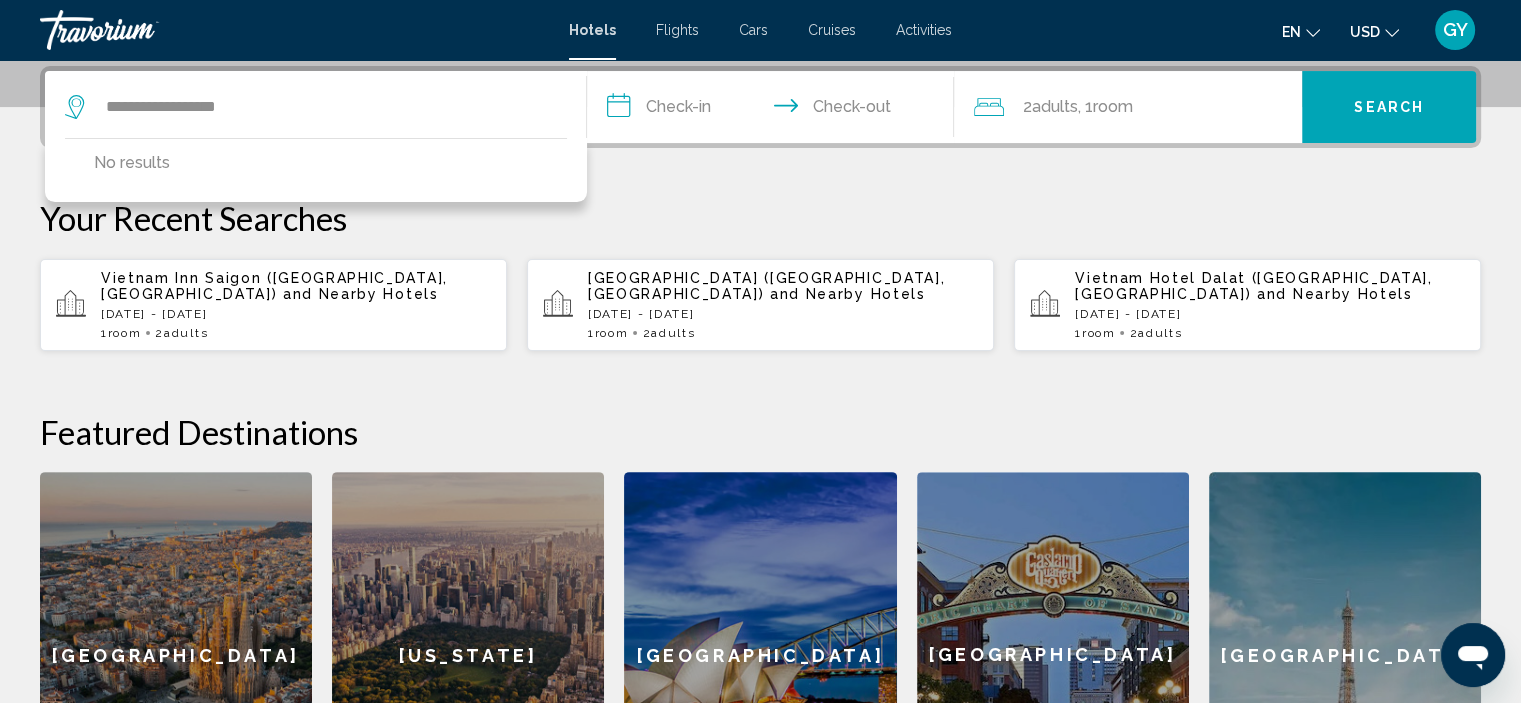 click on "**********" at bounding box center (775, 110) 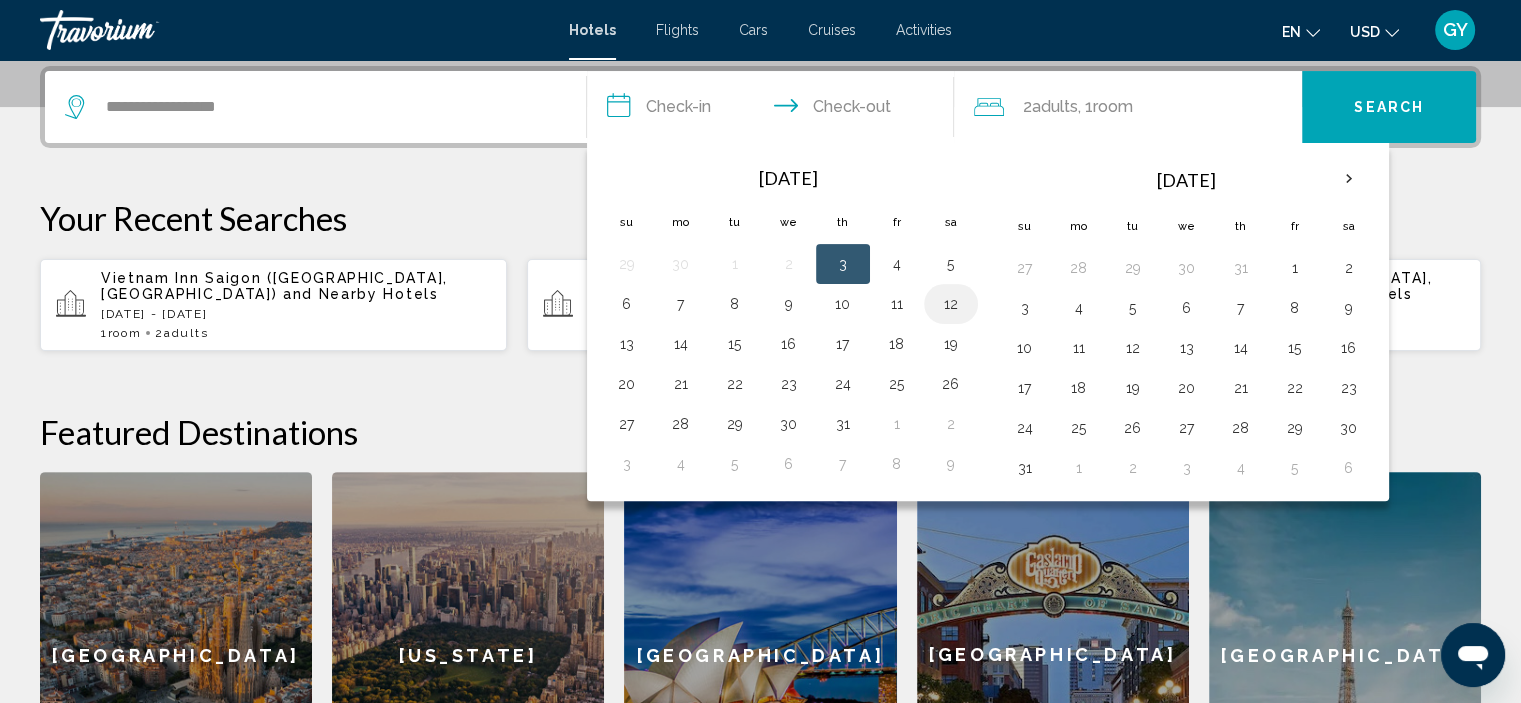 click on "12" at bounding box center [951, 304] 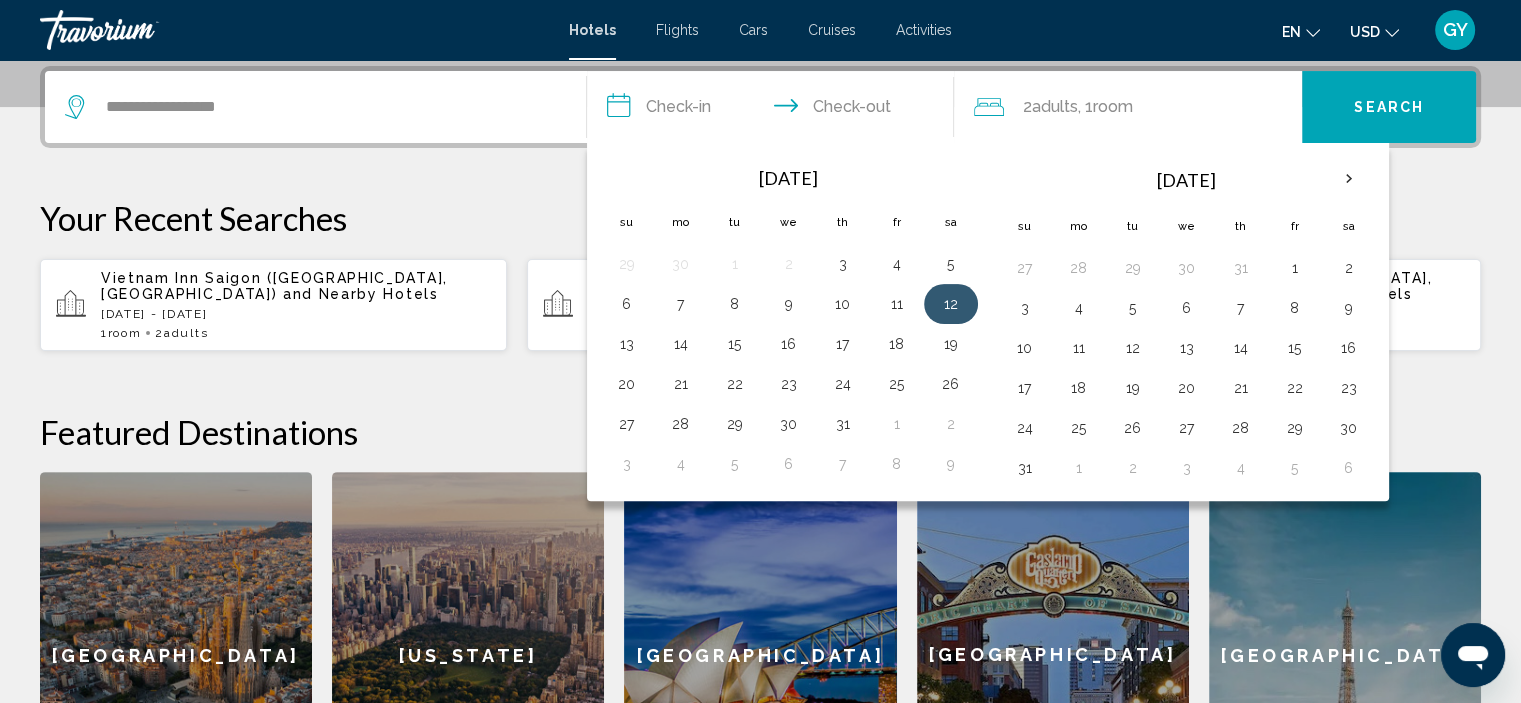 click on "12" at bounding box center (951, 304) 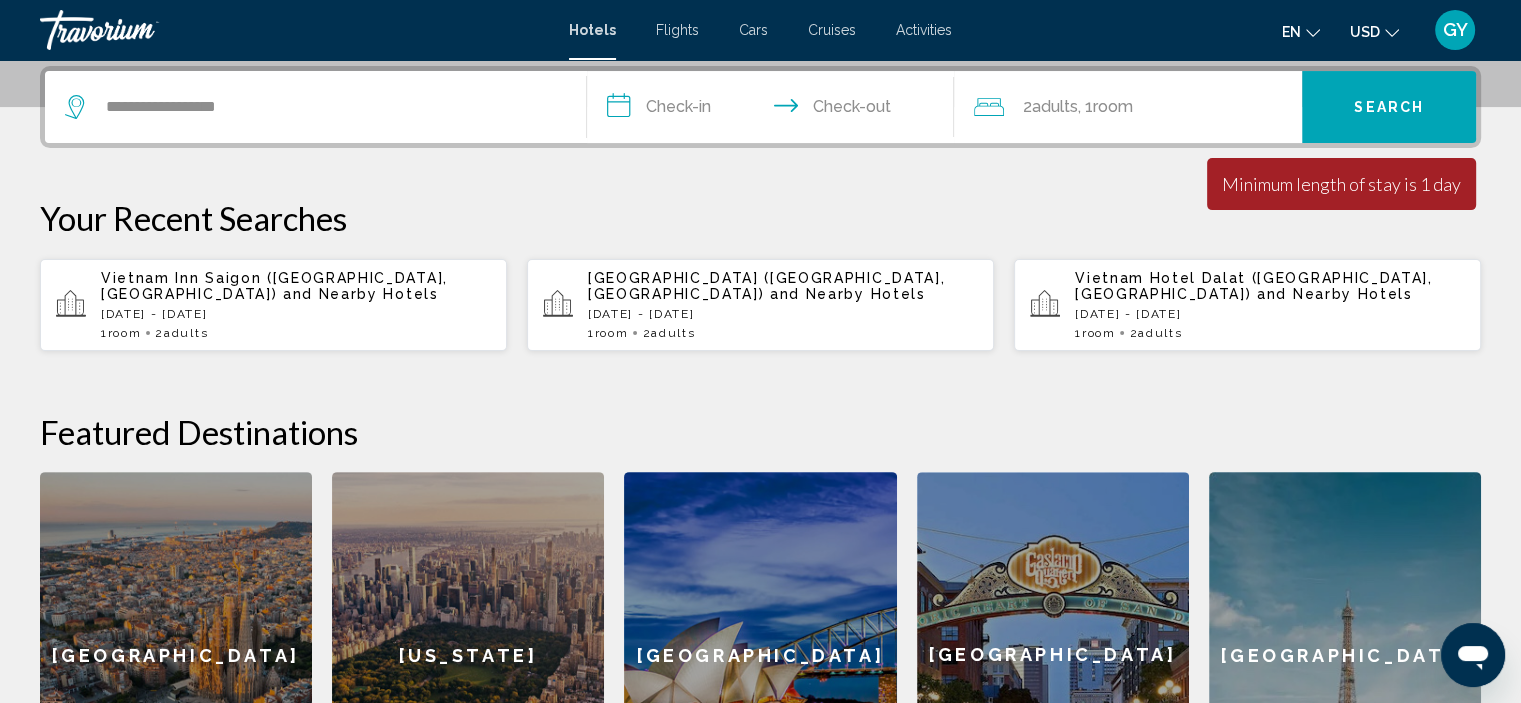 click on "**********" at bounding box center [775, 110] 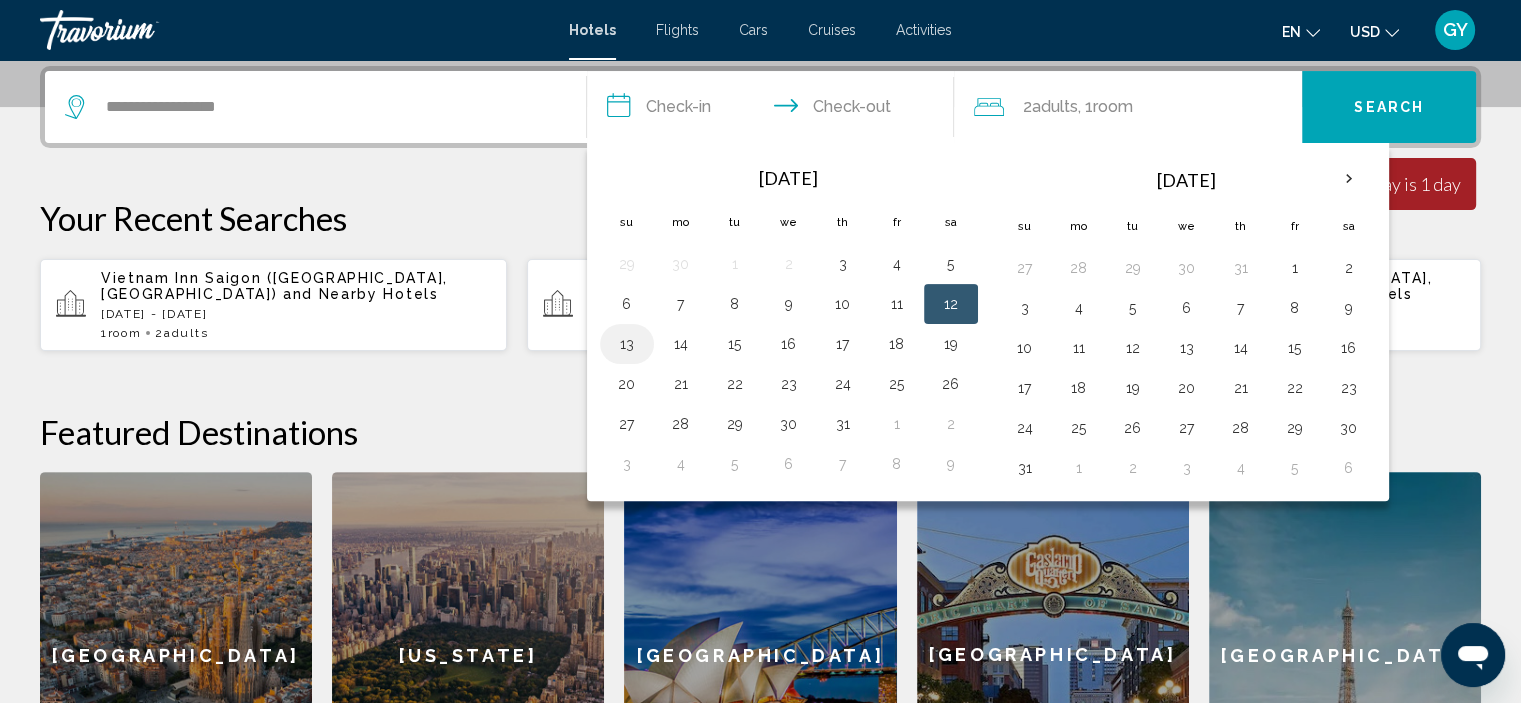 click on "13" at bounding box center [627, 344] 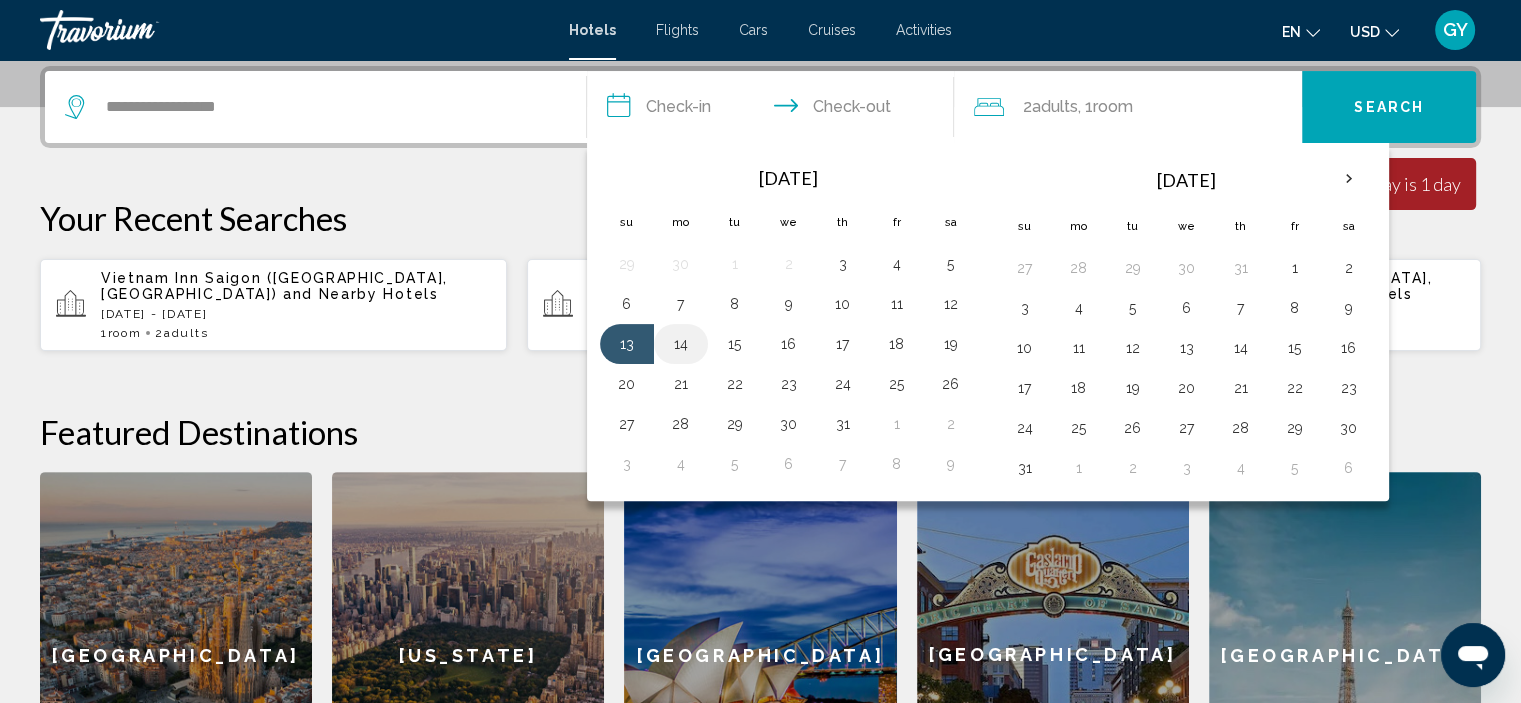 click on "14" at bounding box center [681, 344] 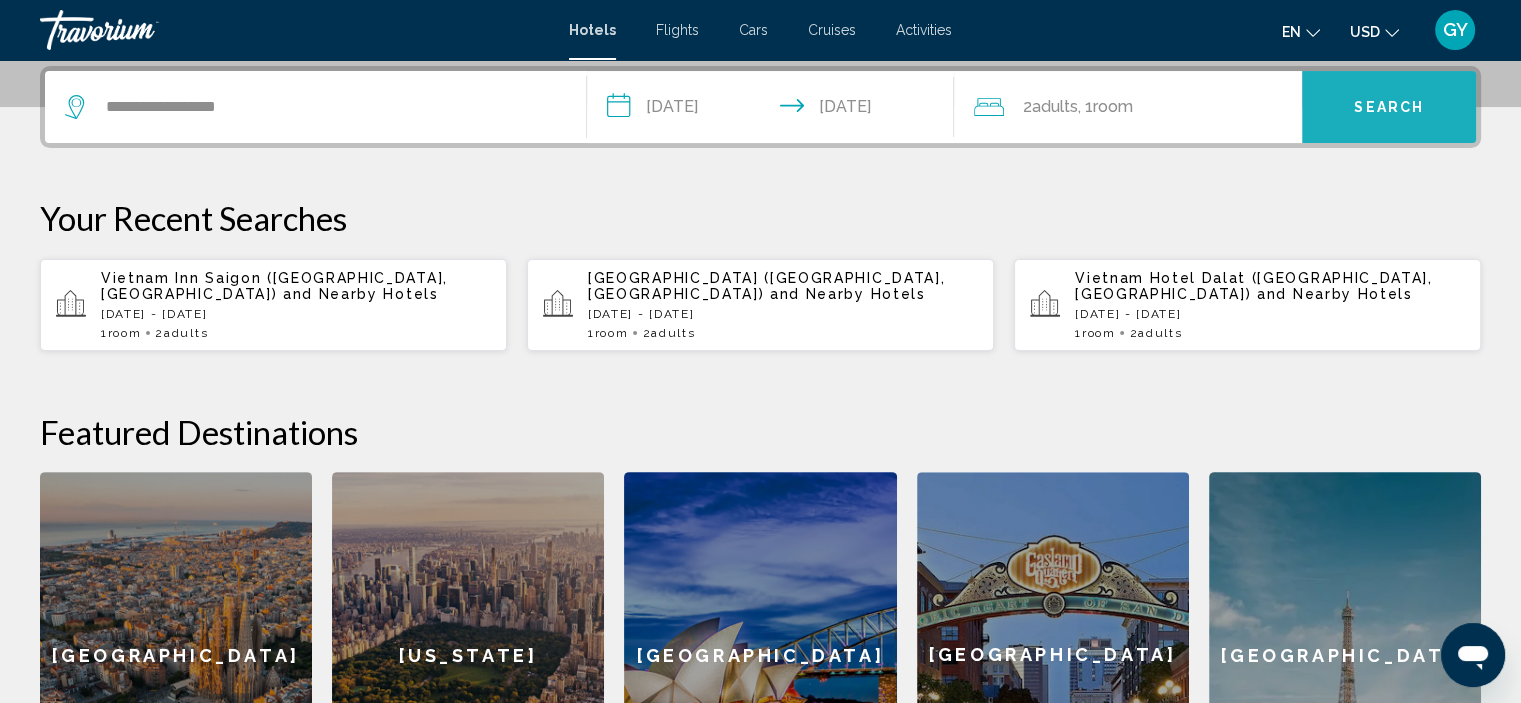 click on "Search" at bounding box center [1389, 107] 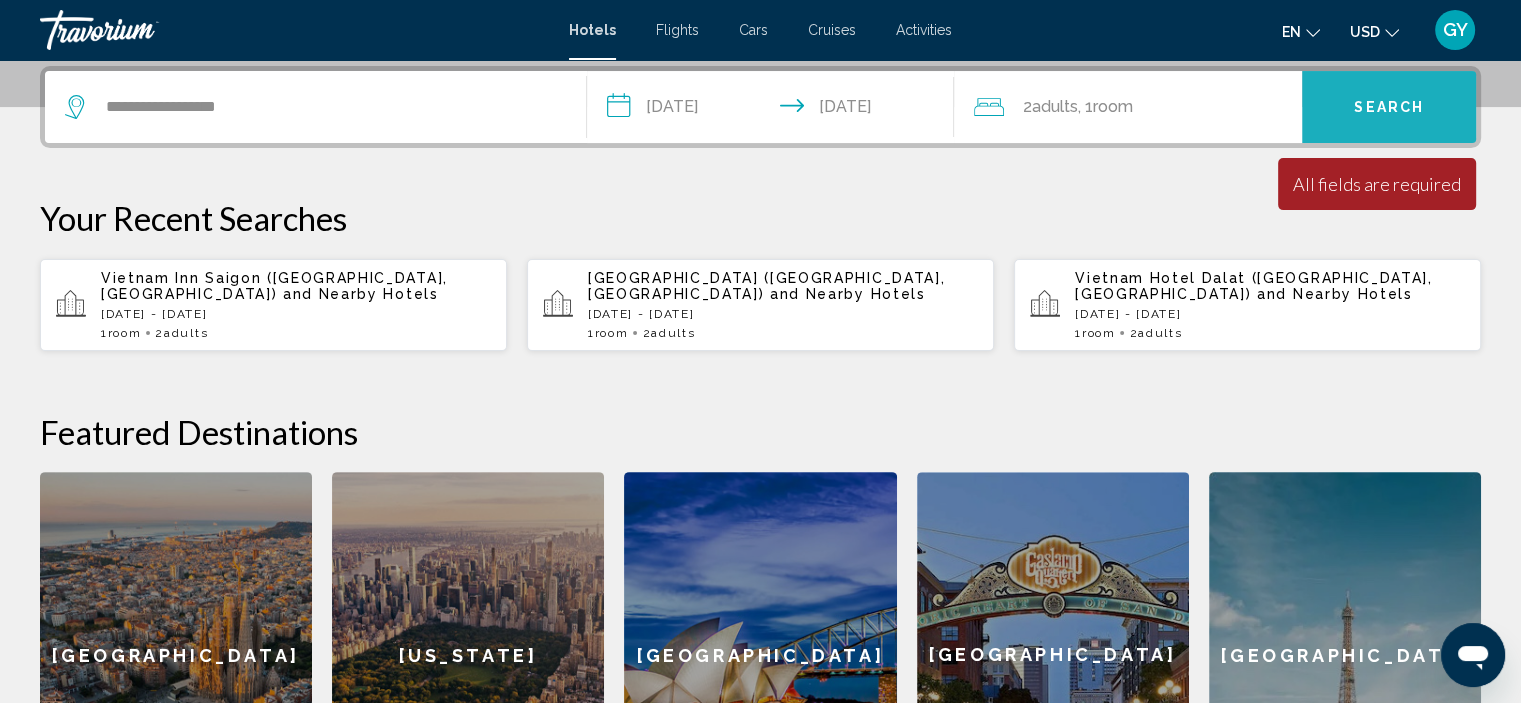 click on "Search" at bounding box center [1389, 107] 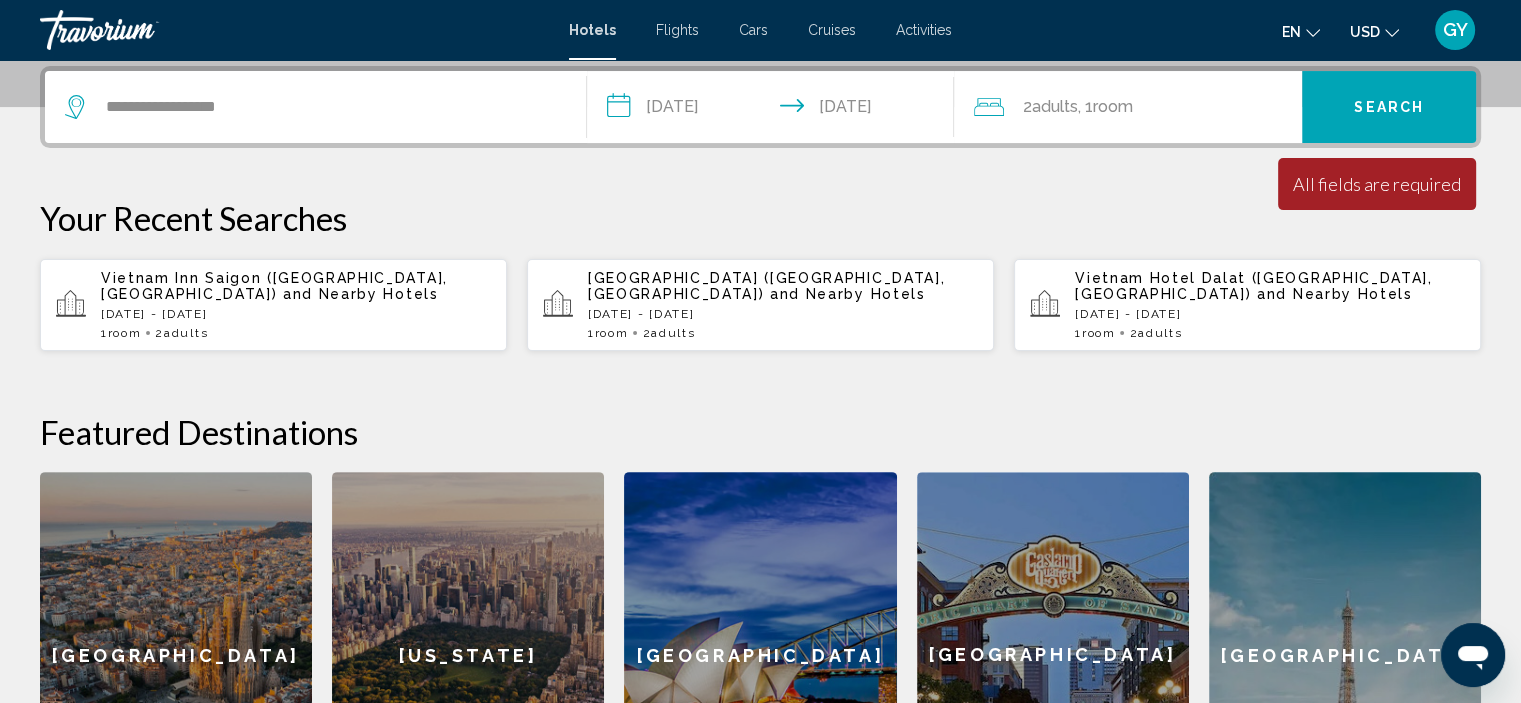 click on "Search" at bounding box center (1389, 107) 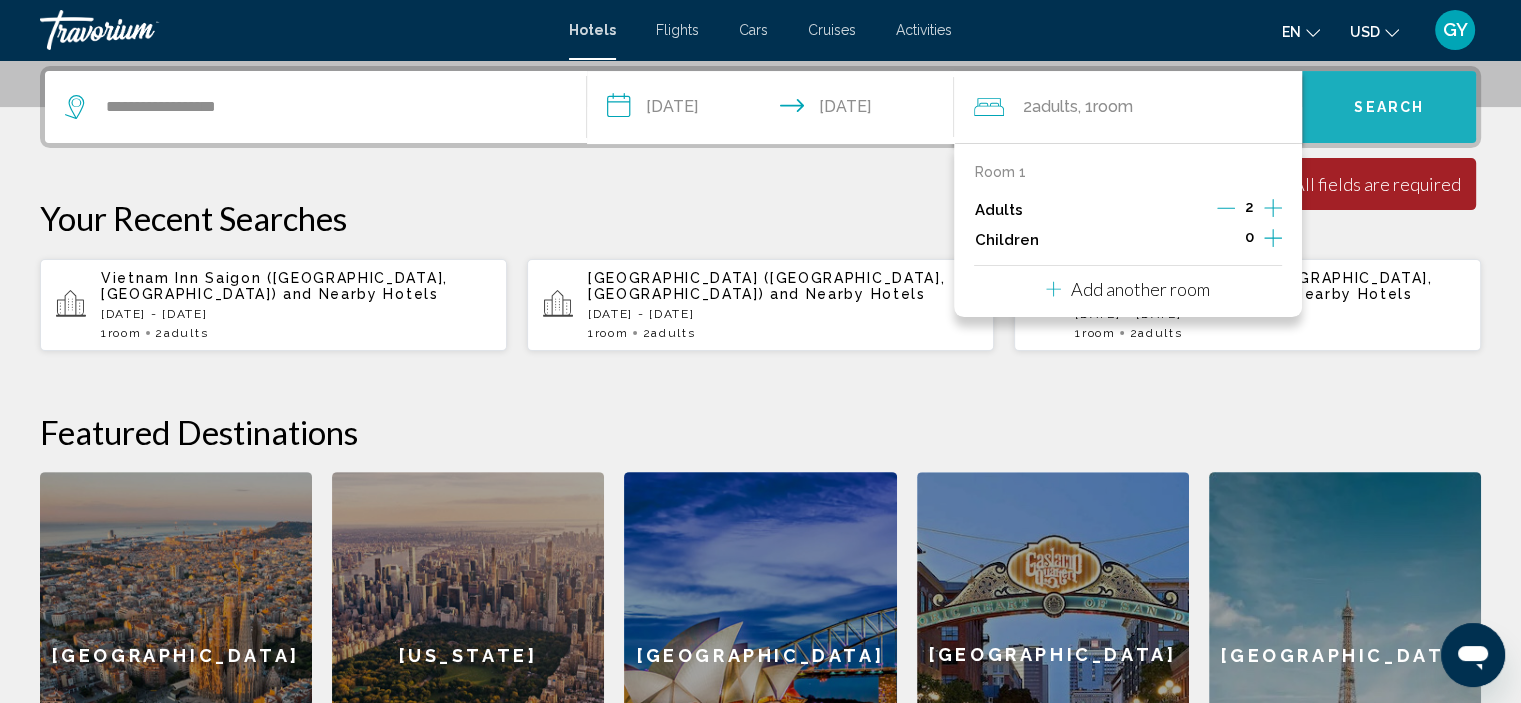 click on "Search" at bounding box center (1389, 107) 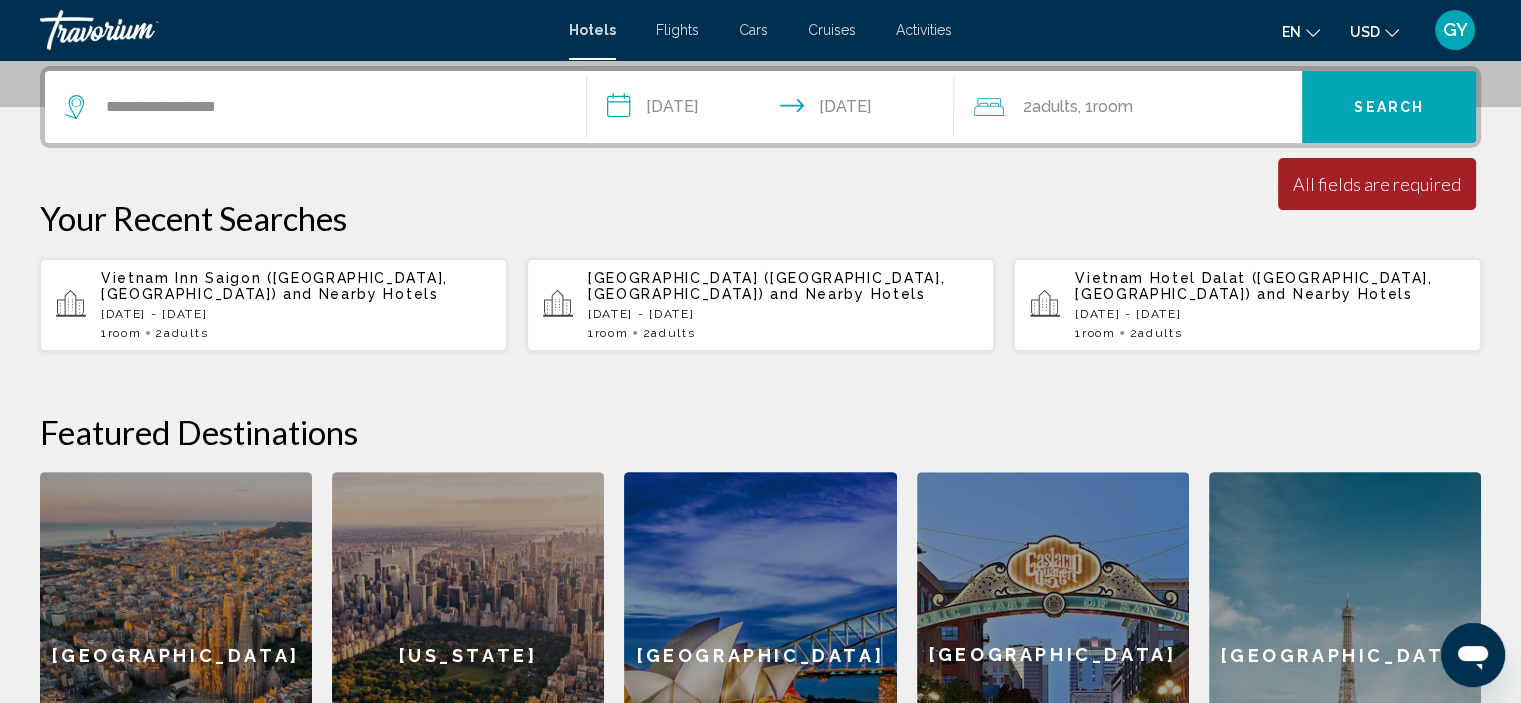 type 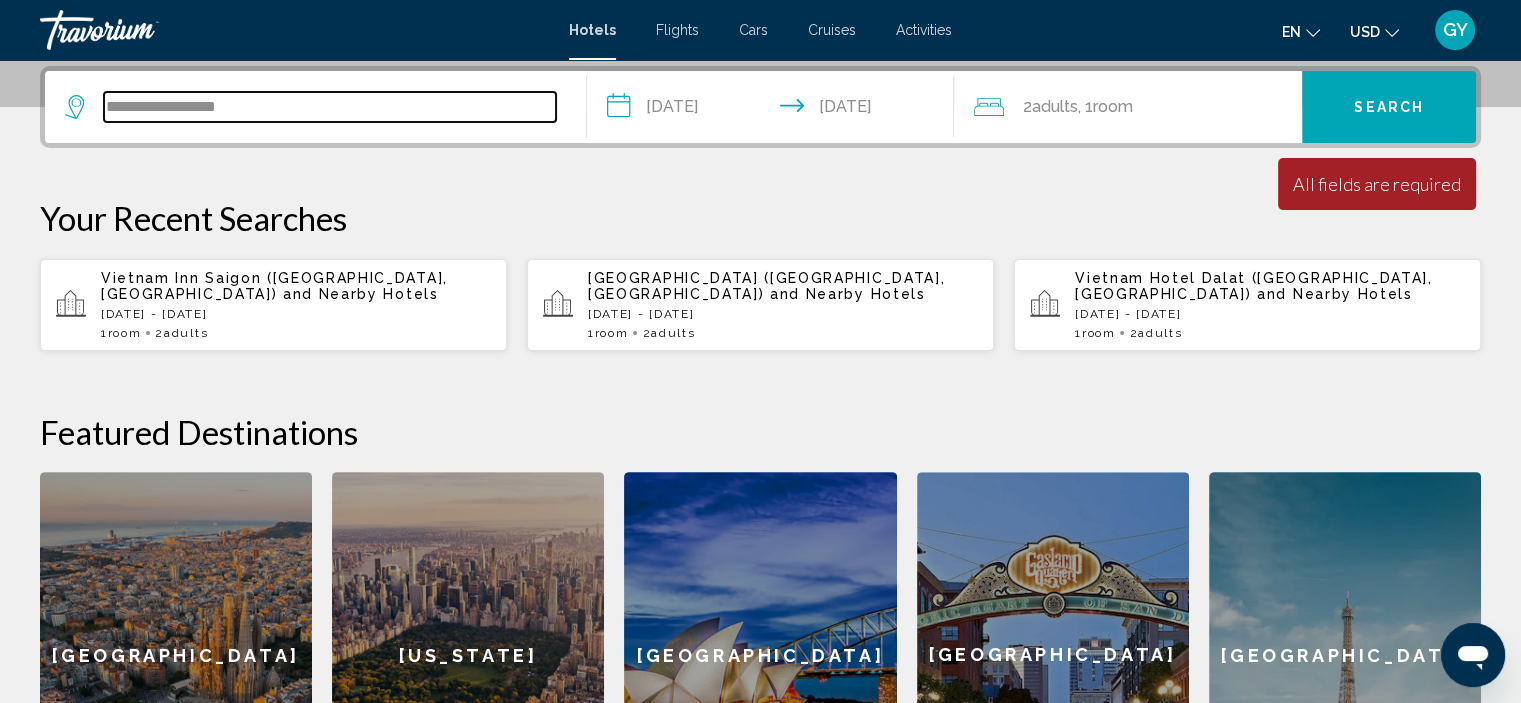 click on "**********" at bounding box center (330, 107) 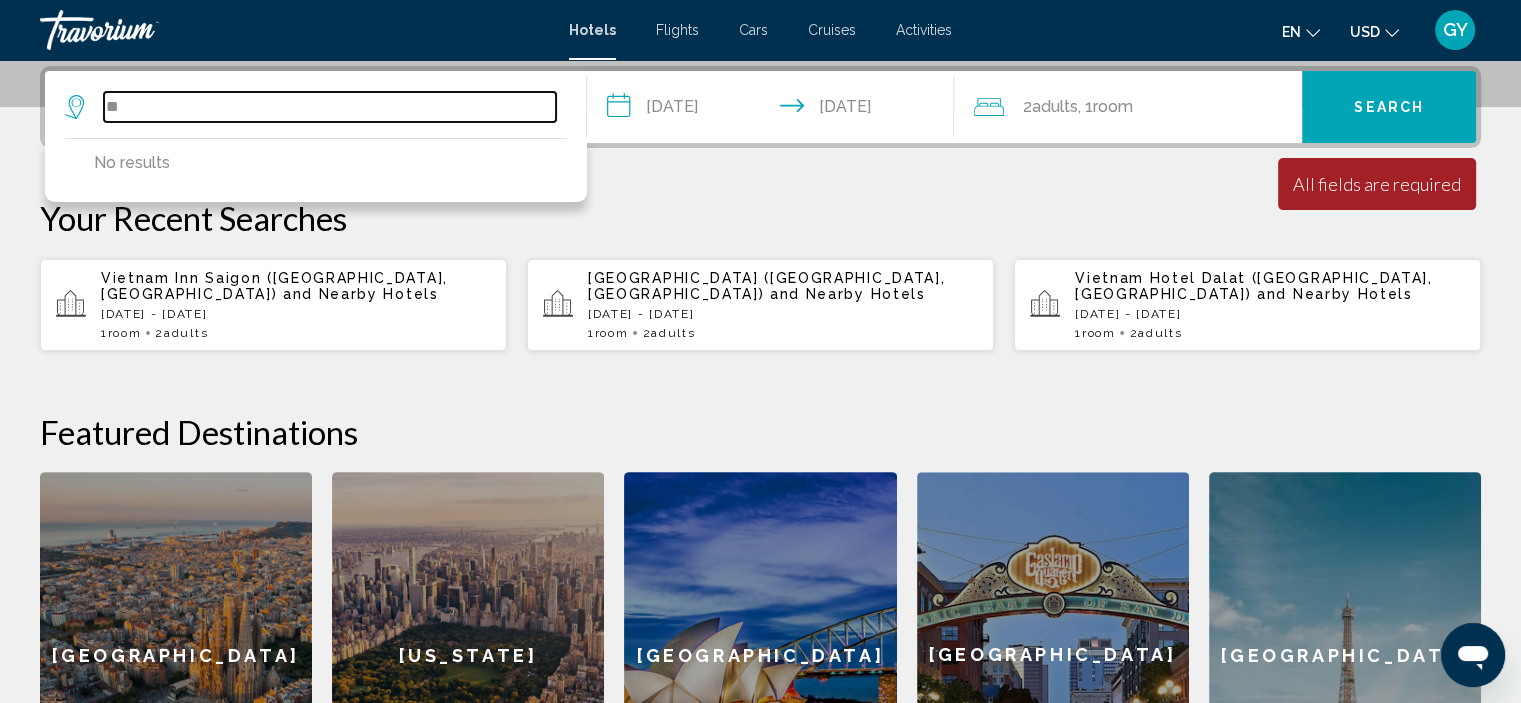 type on "*" 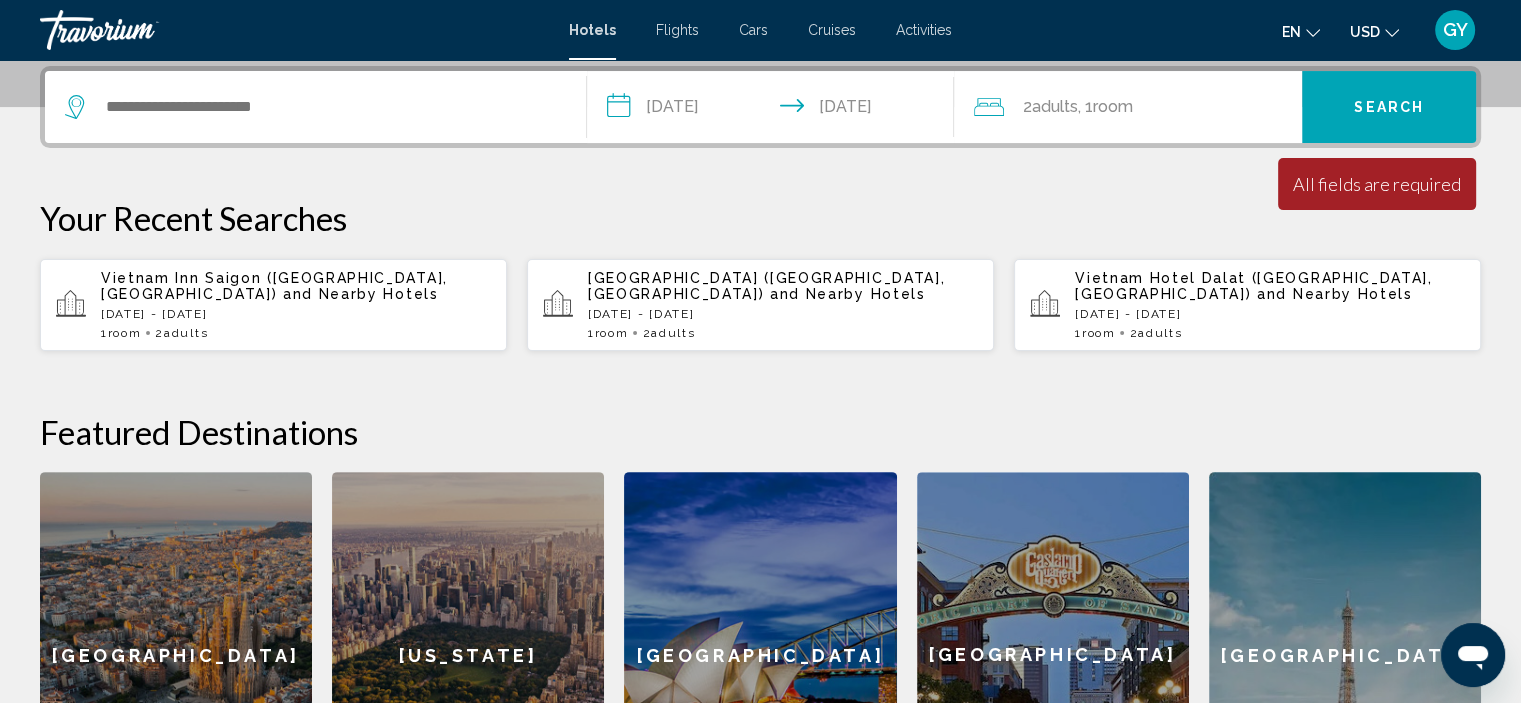 click on "**********" at bounding box center (760, 452) 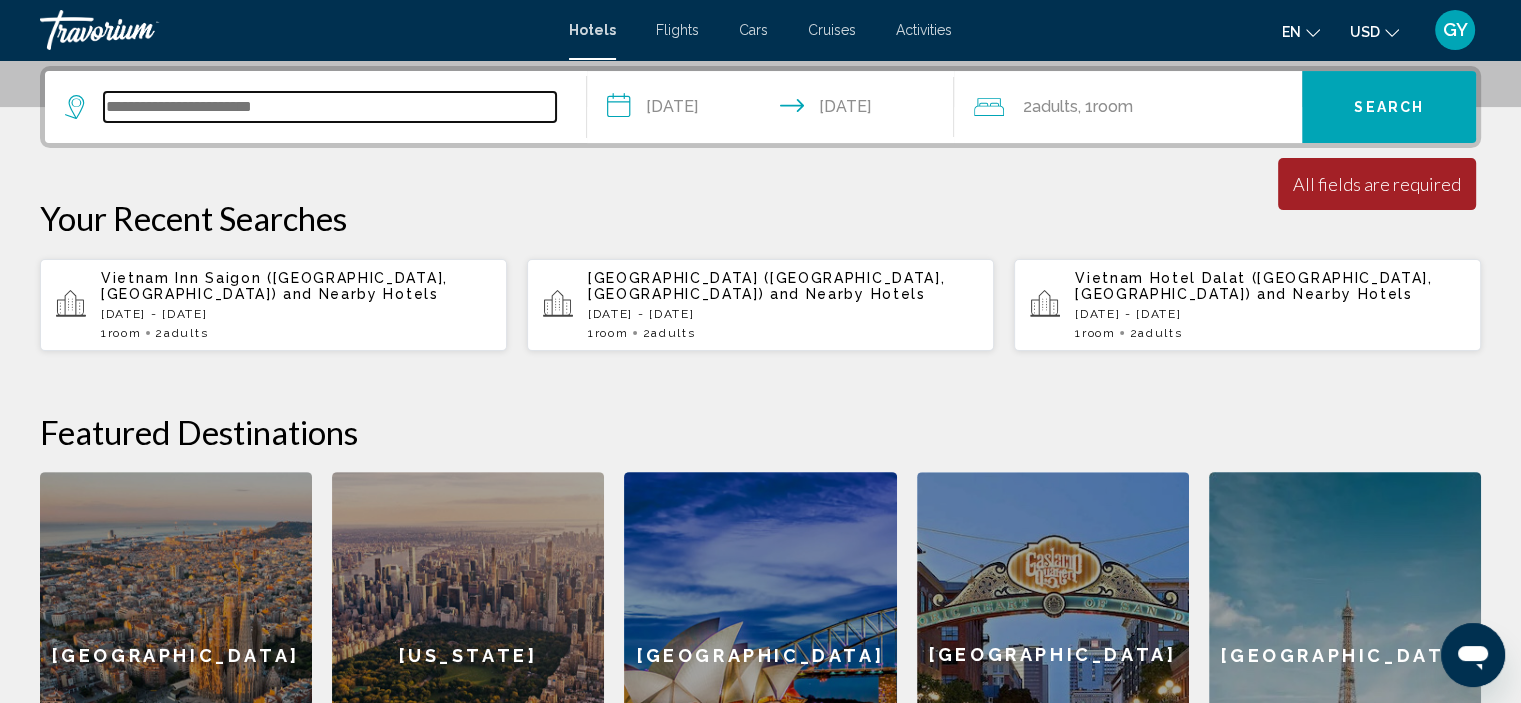 click at bounding box center [330, 107] 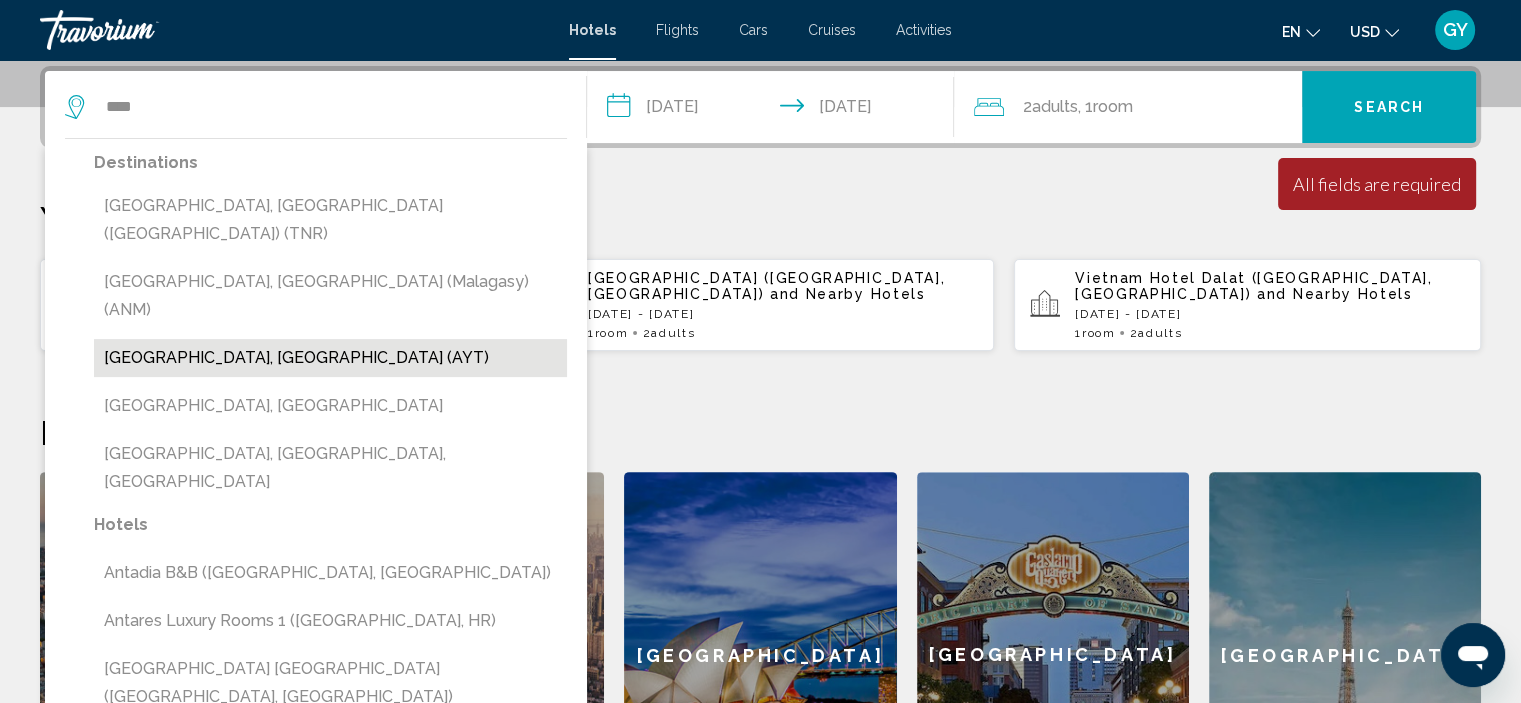 click on "Antalya, Turkey (AYT)" at bounding box center (330, 358) 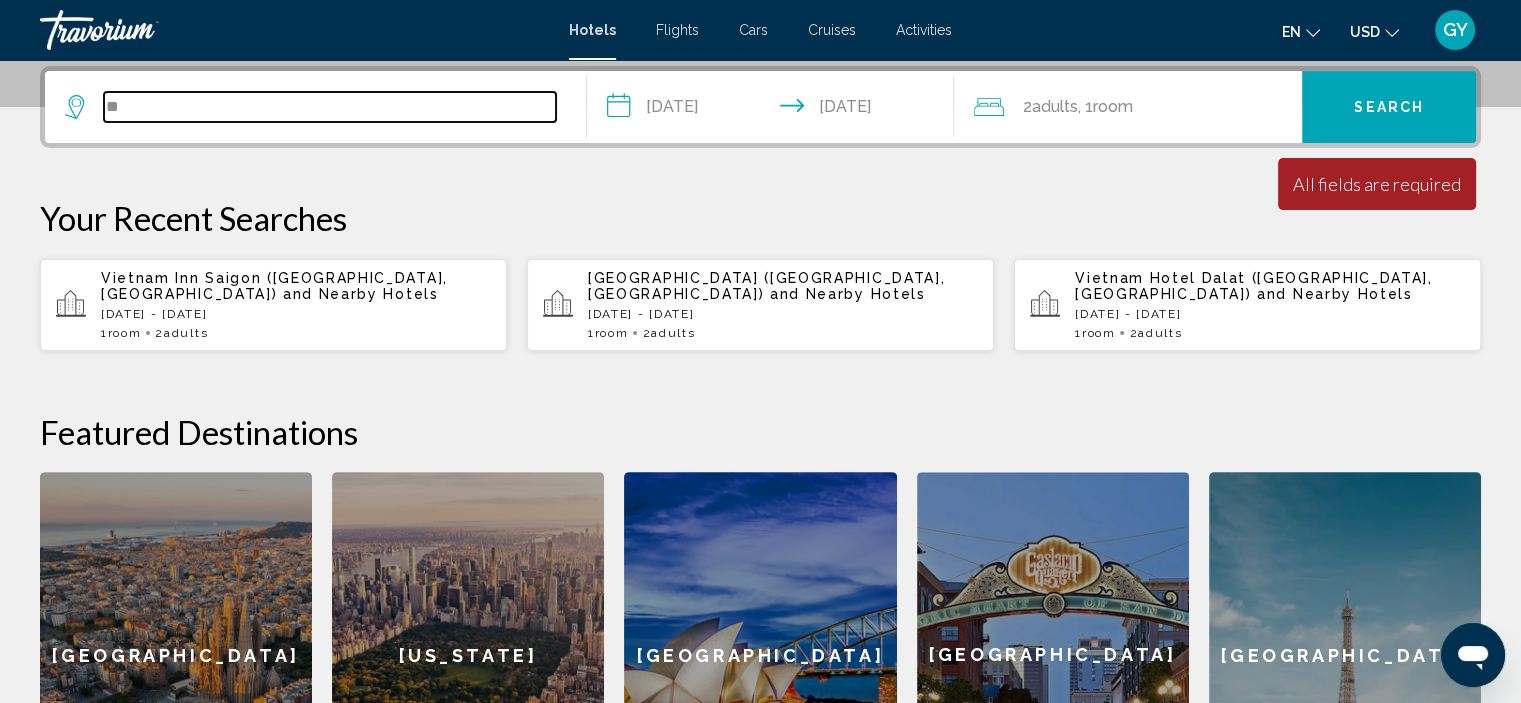 type on "*" 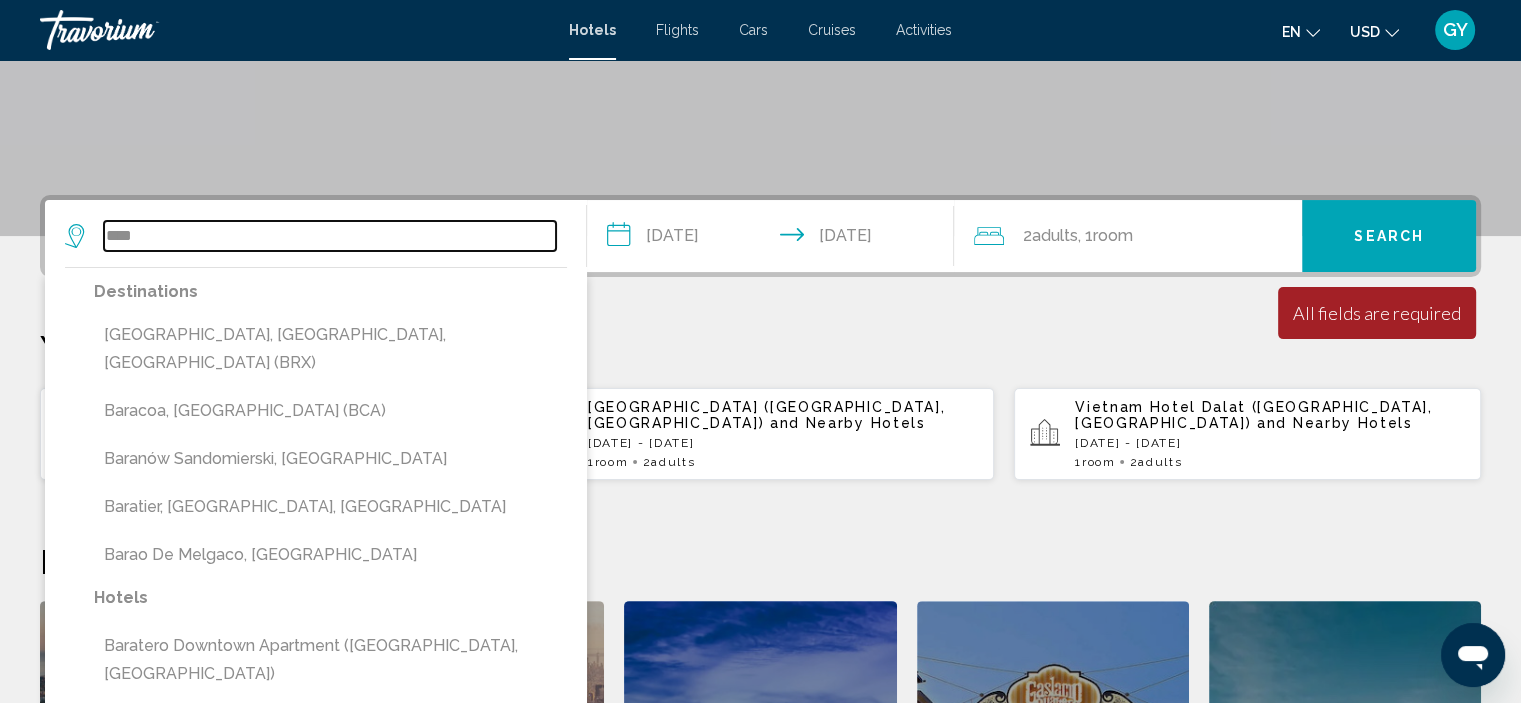 scroll, scrollTop: 365, scrollLeft: 0, axis: vertical 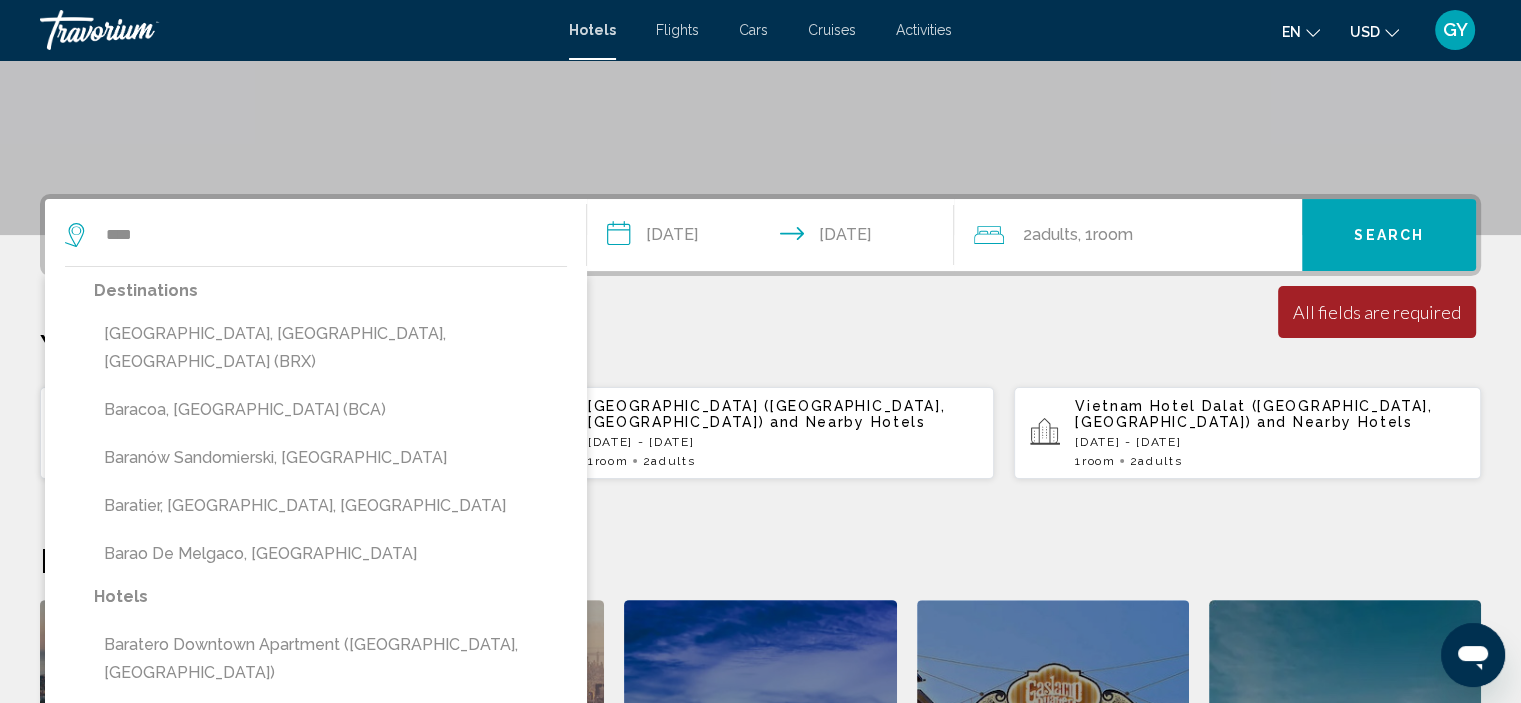 click at bounding box center [760, -65] 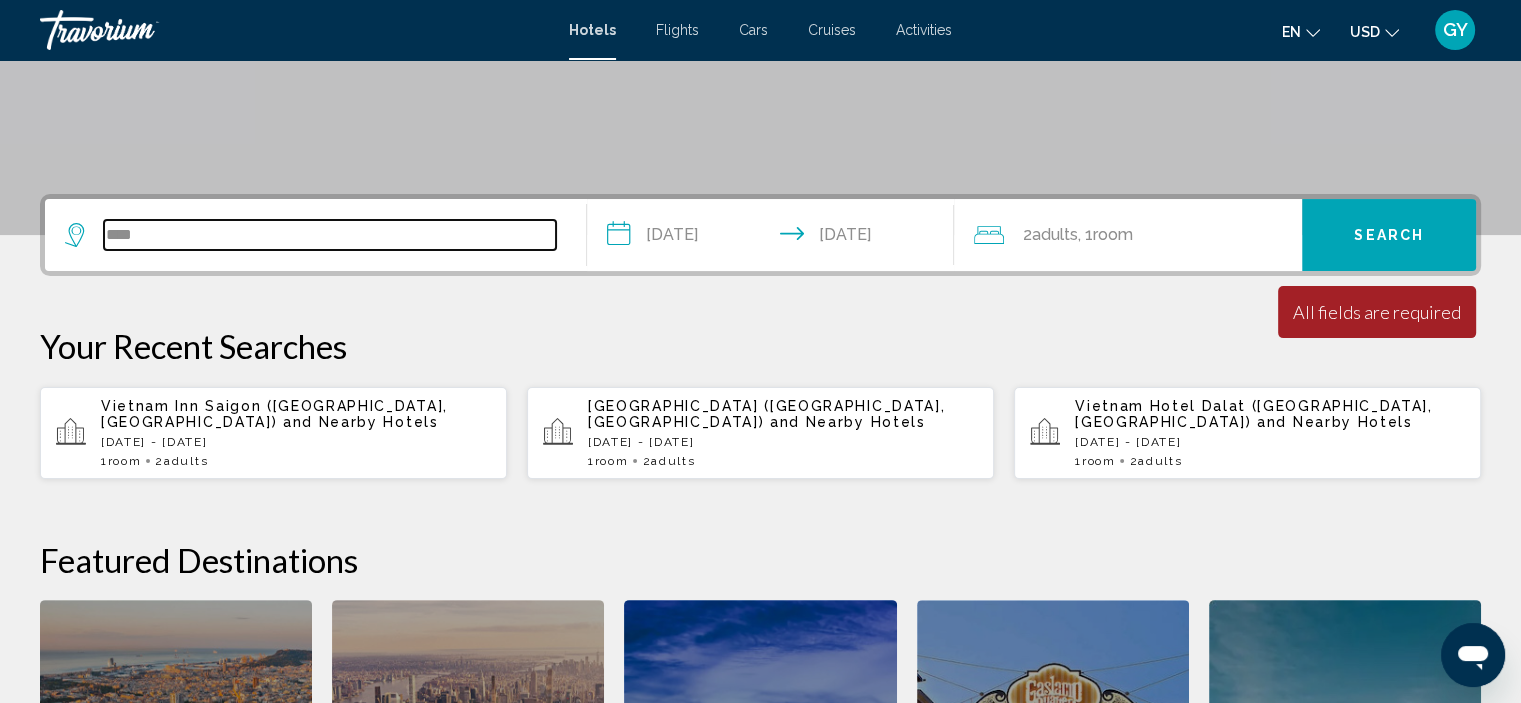 click on "****" at bounding box center (330, 235) 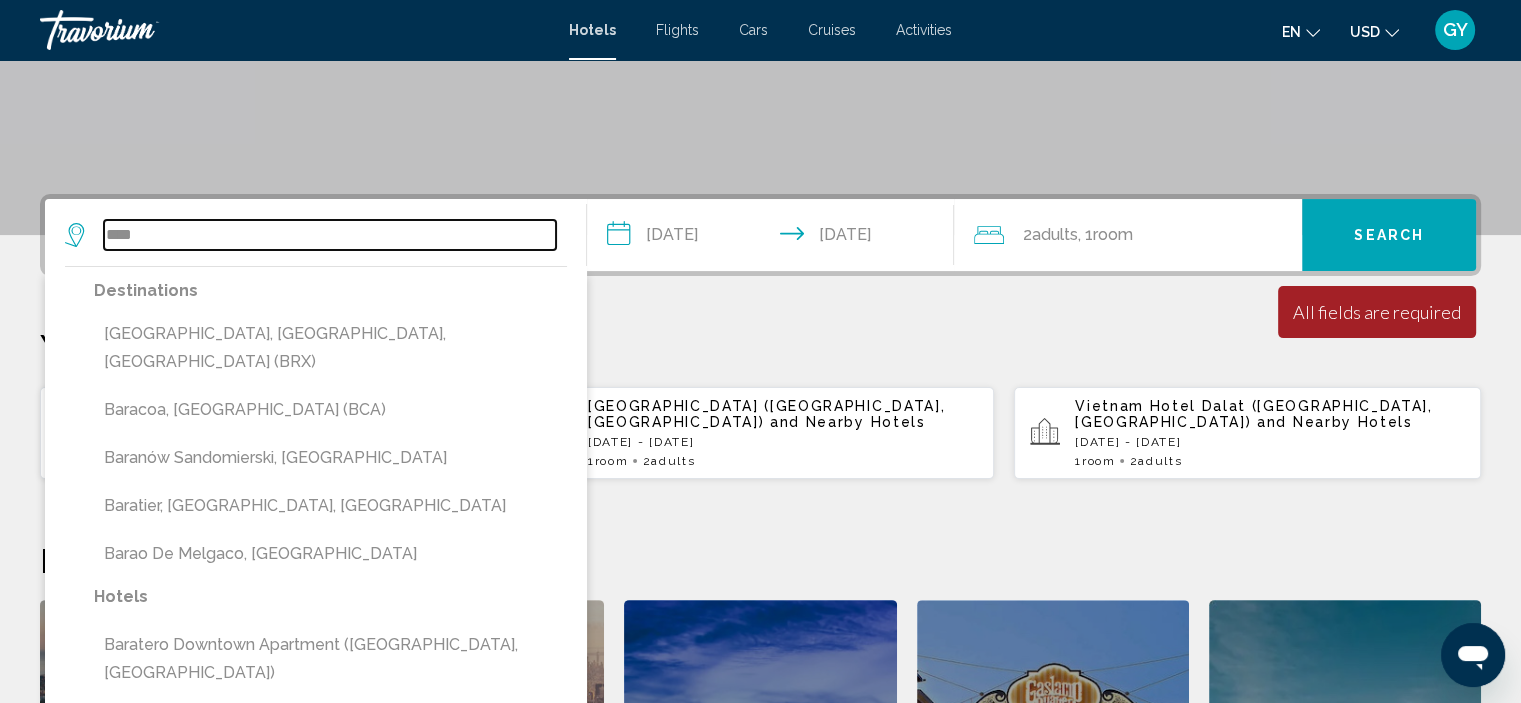 scroll, scrollTop: 493, scrollLeft: 0, axis: vertical 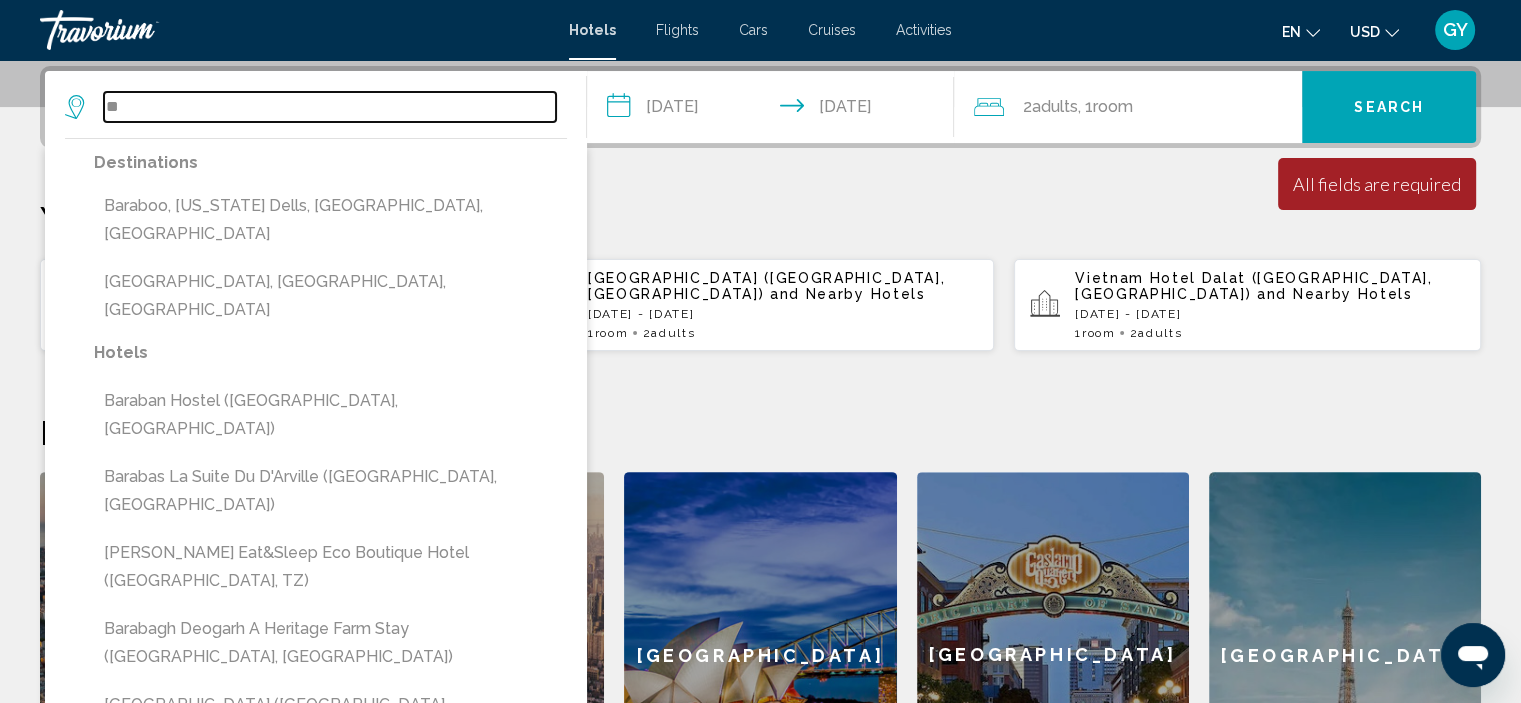 type on "*" 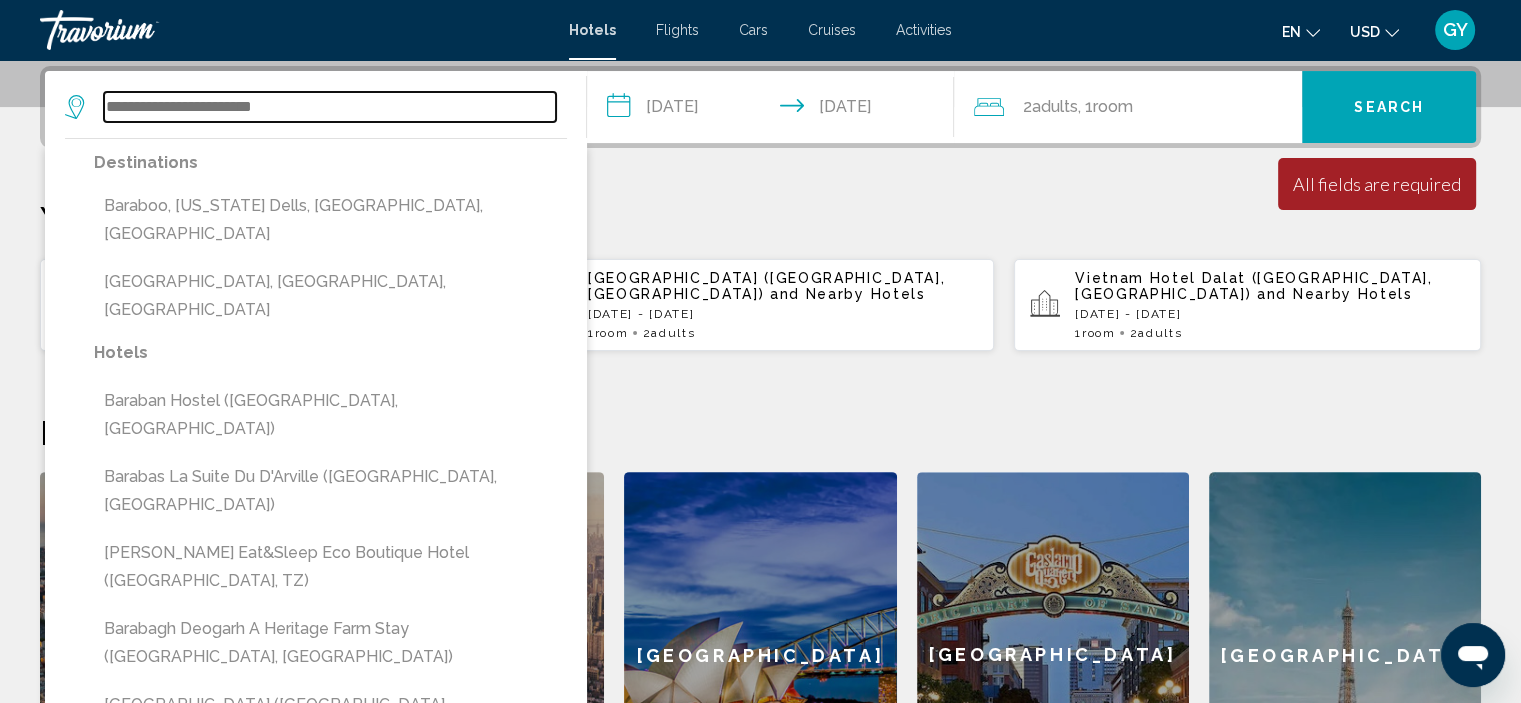 click at bounding box center (330, 107) 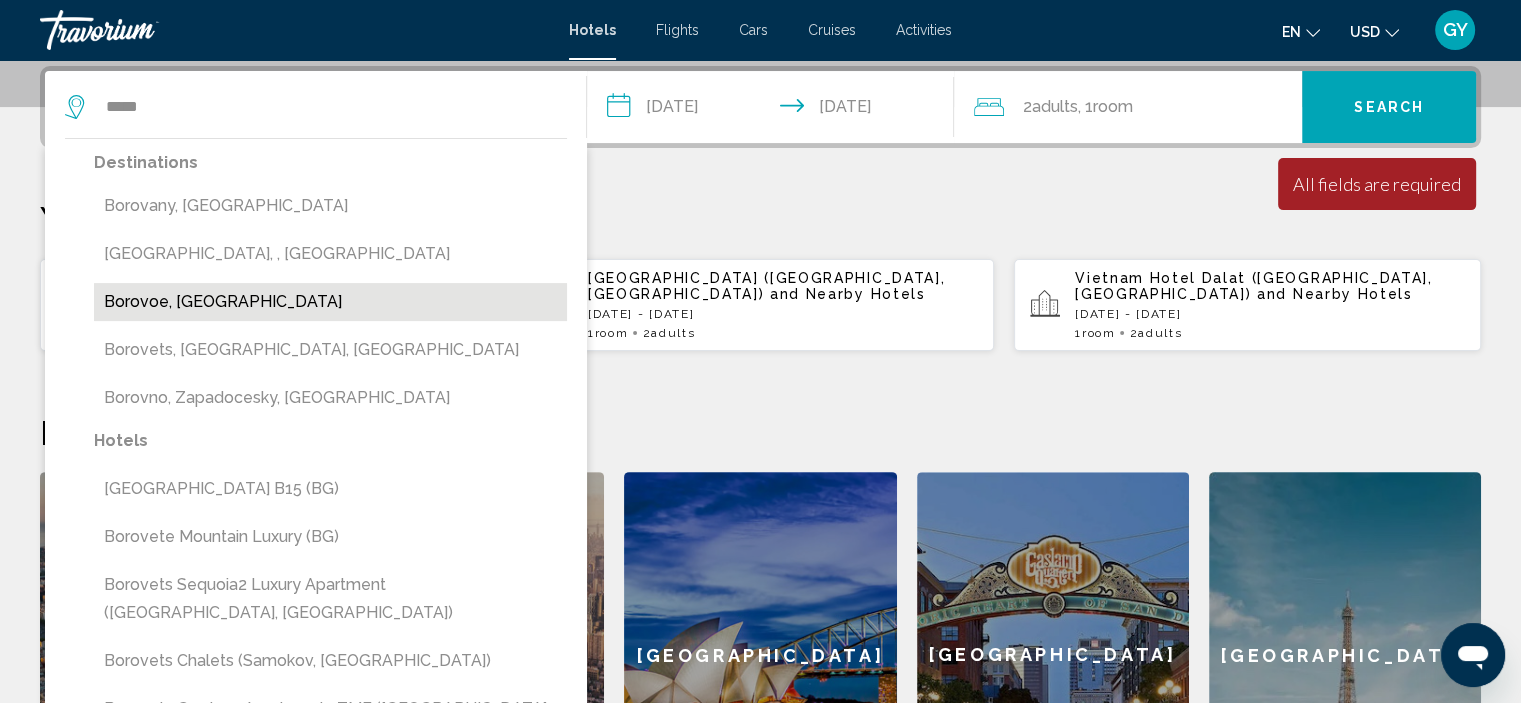 click on "Borovoe, [GEOGRAPHIC_DATA]" at bounding box center [330, 302] 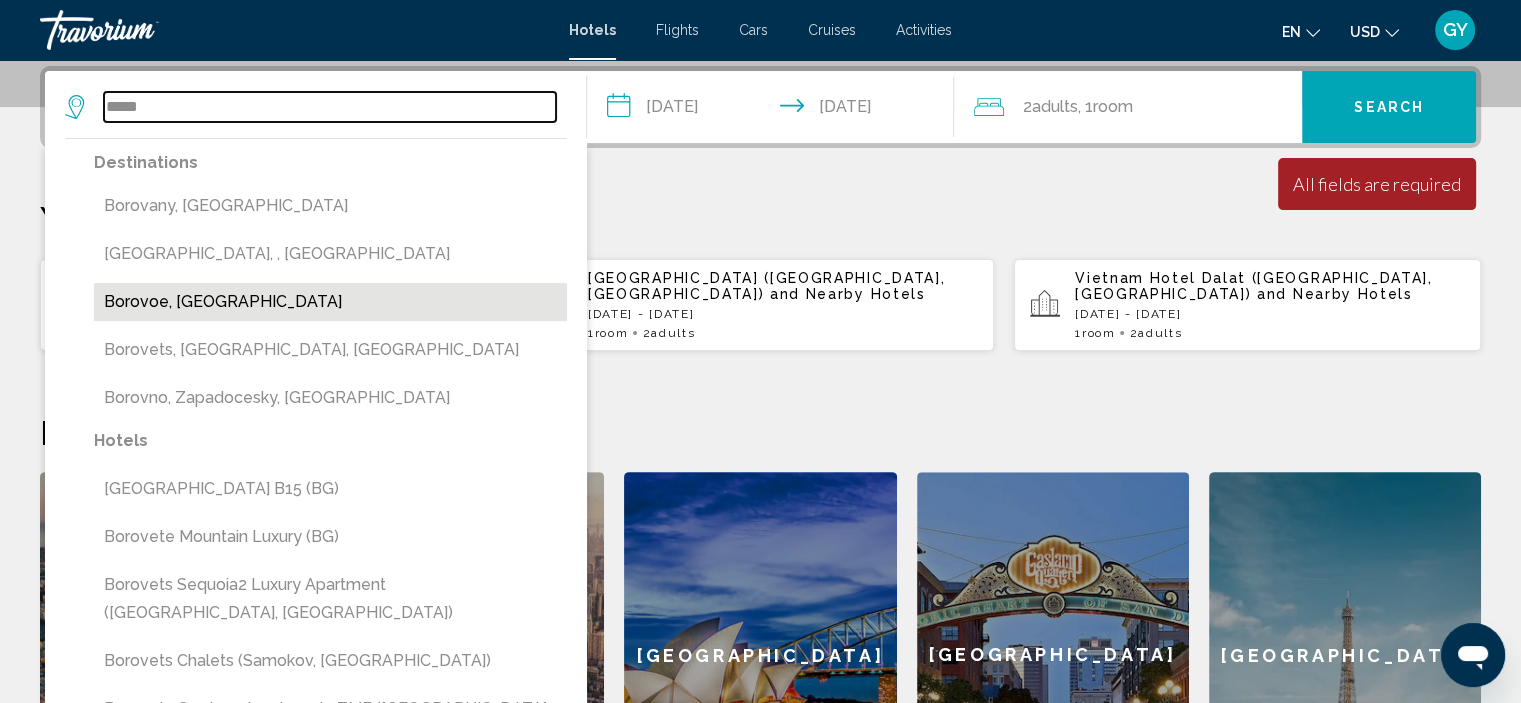 type on "**********" 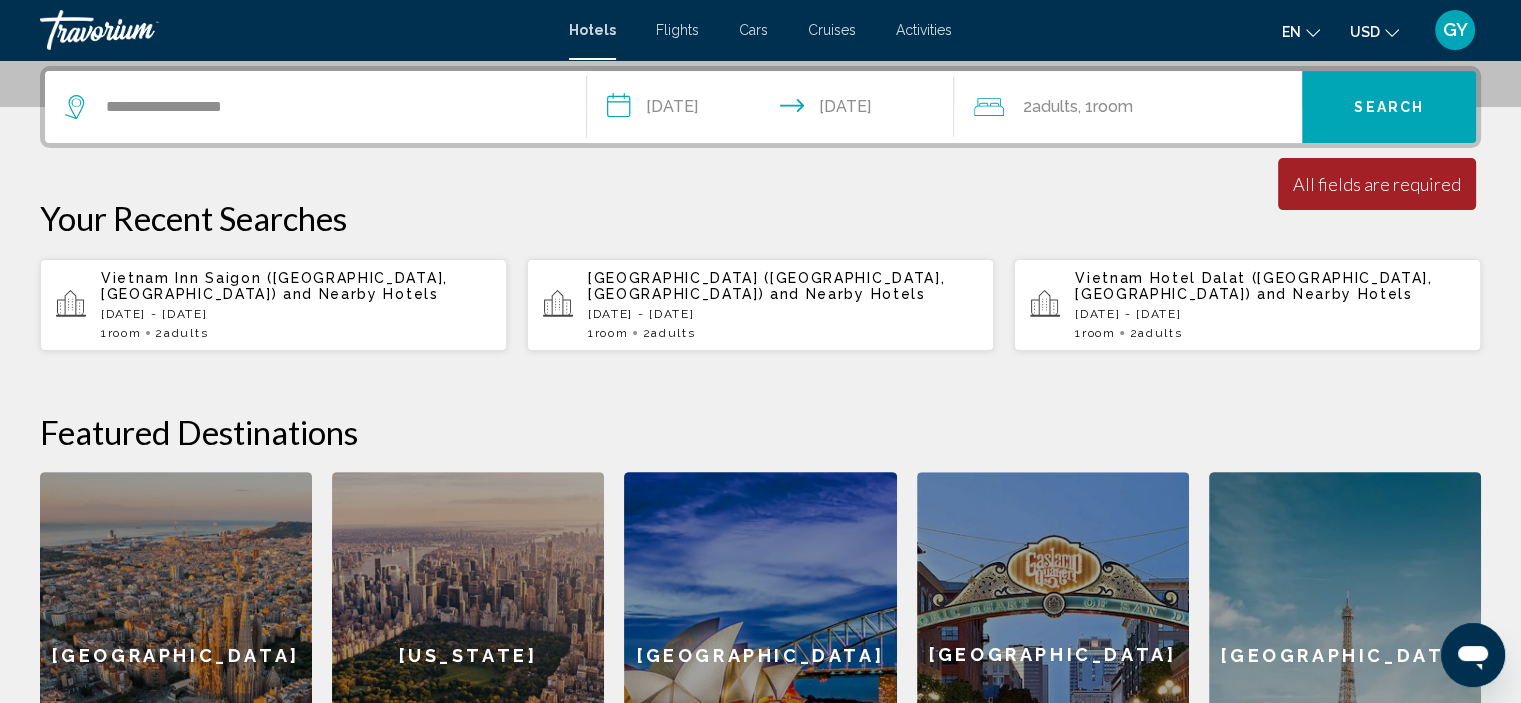 click on "**********" at bounding box center [775, 110] 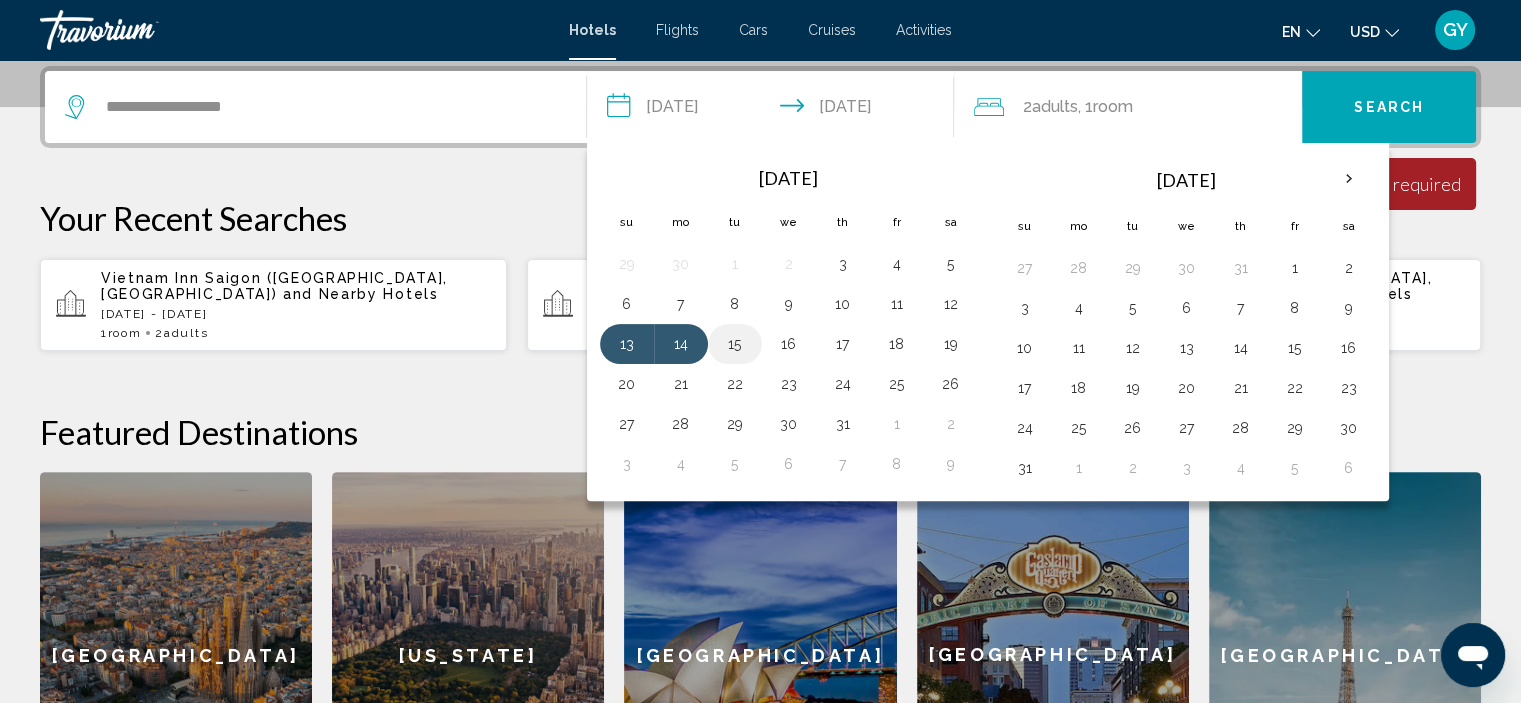 click on "15" at bounding box center [735, 344] 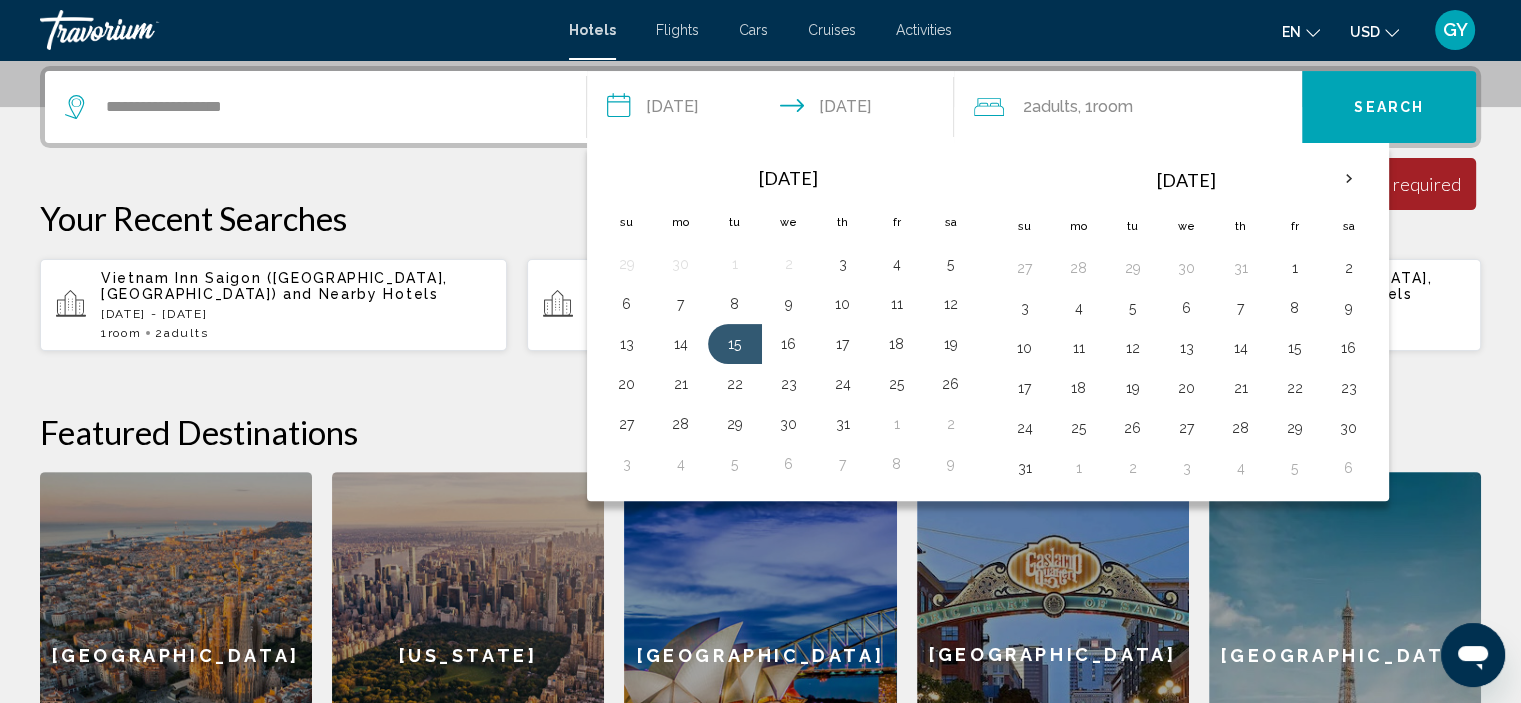 click on "Search" 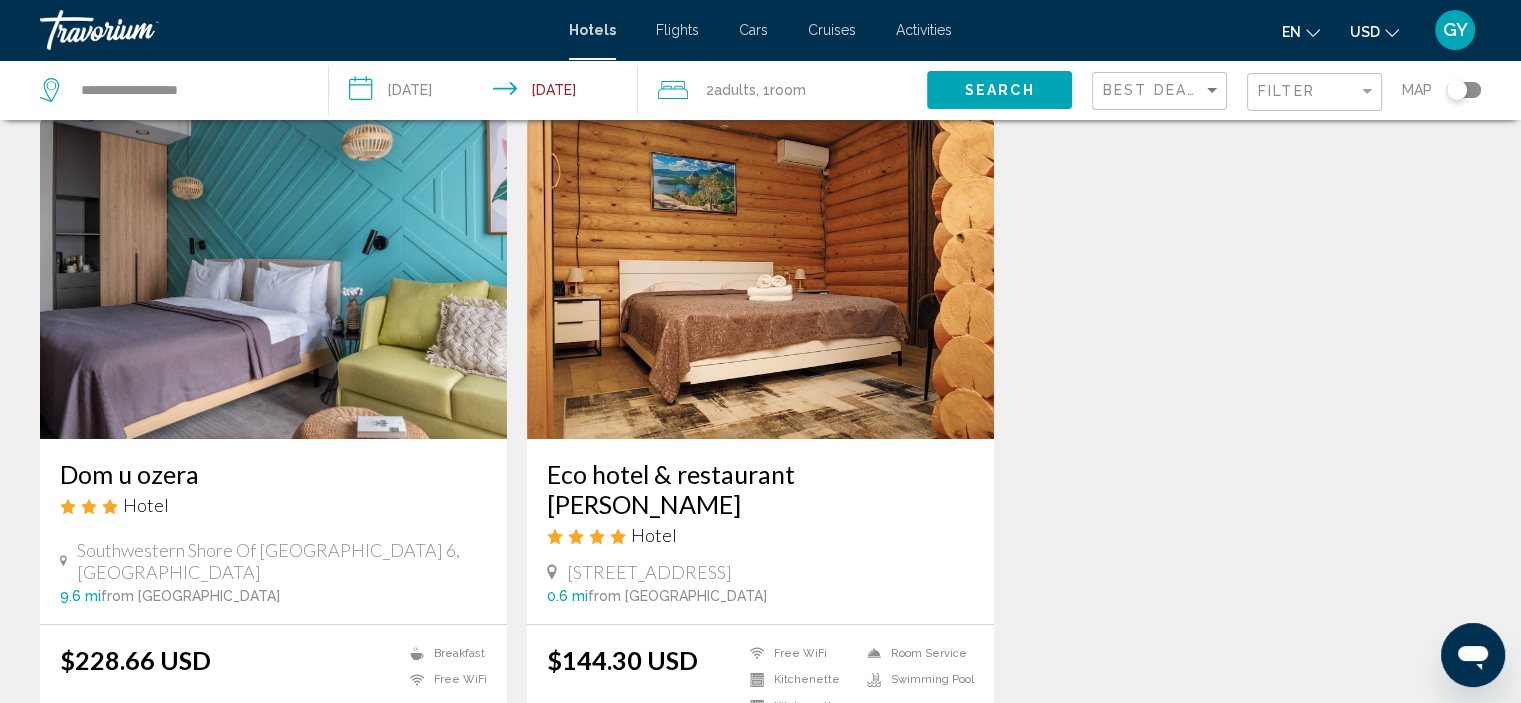 scroll, scrollTop: 72, scrollLeft: 0, axis: vertical 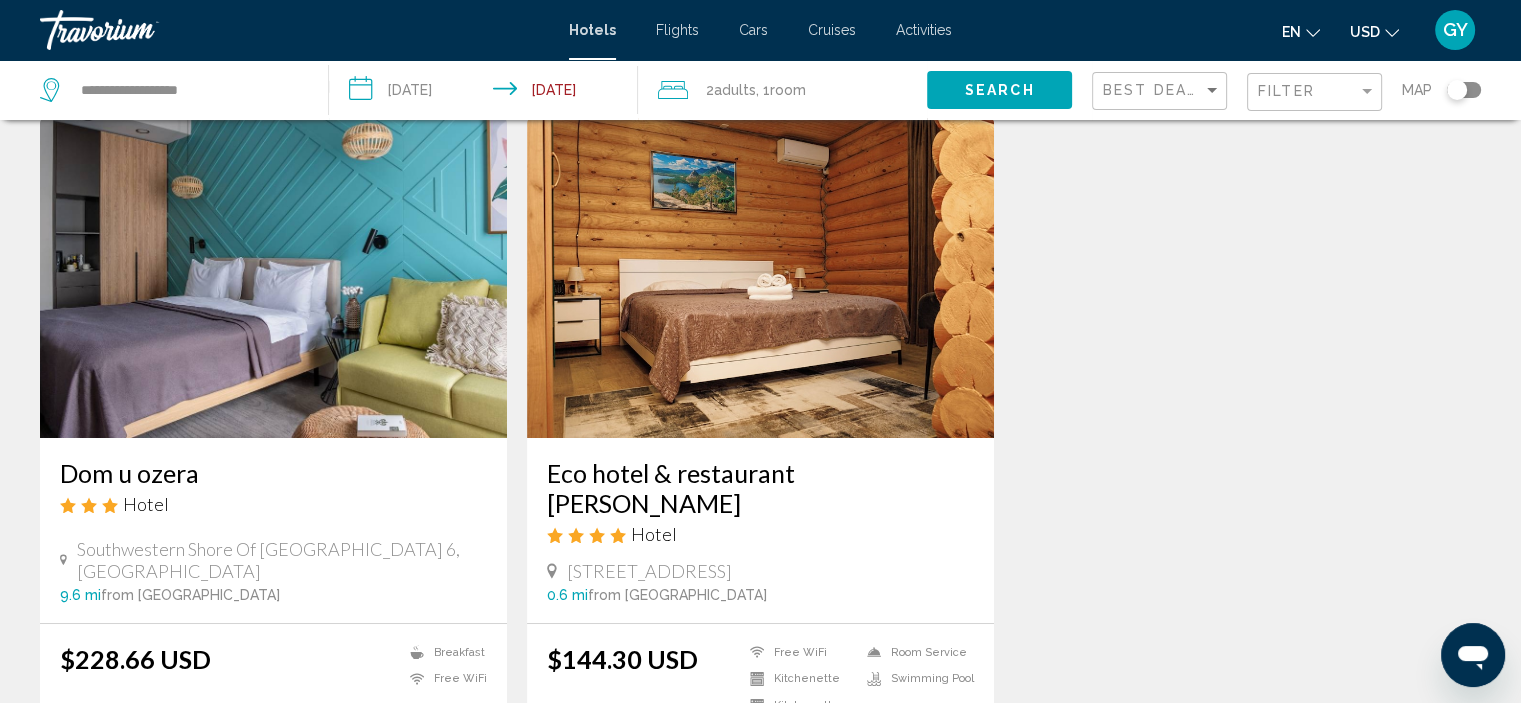 click at bounding box center (273, 278) 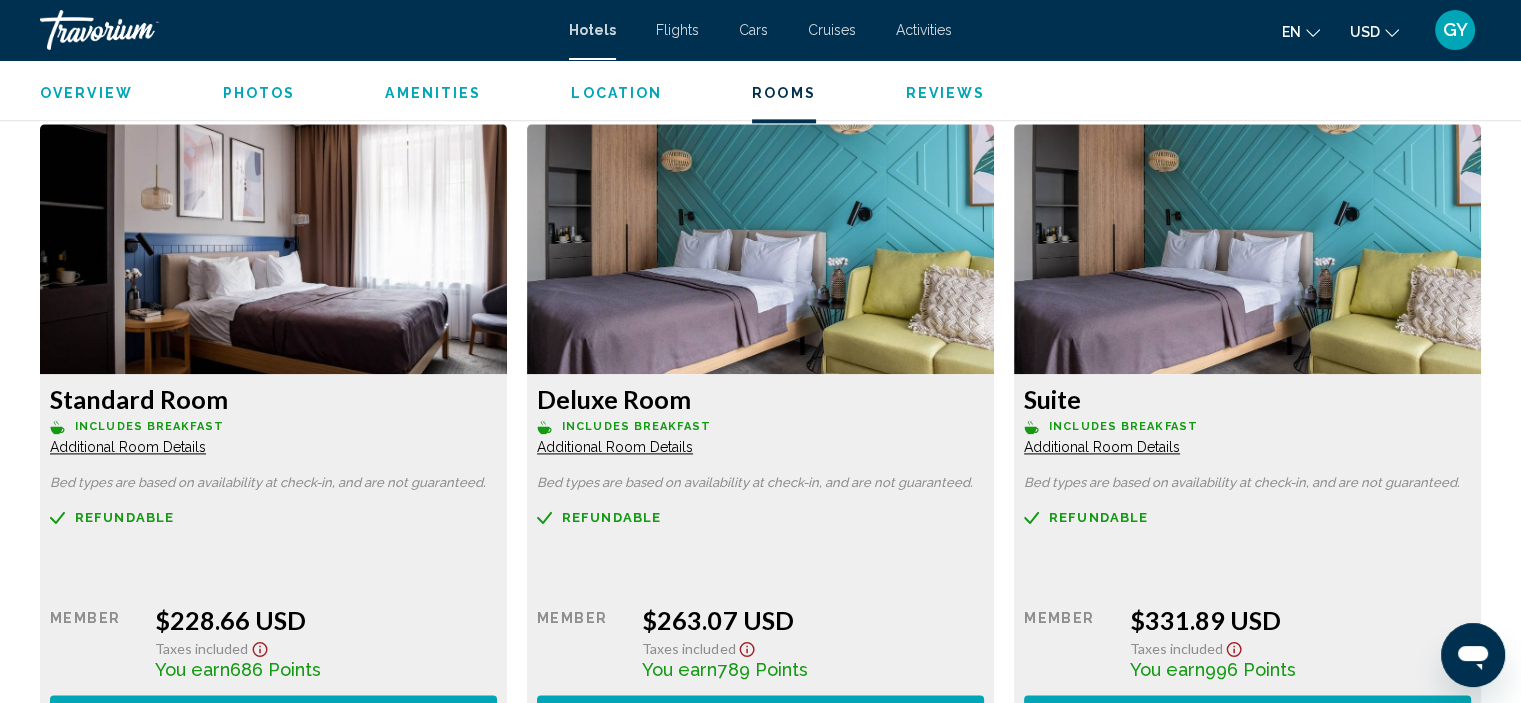 scroll, scrollTop: 2716, scrollLeft: 0, axis: vertical 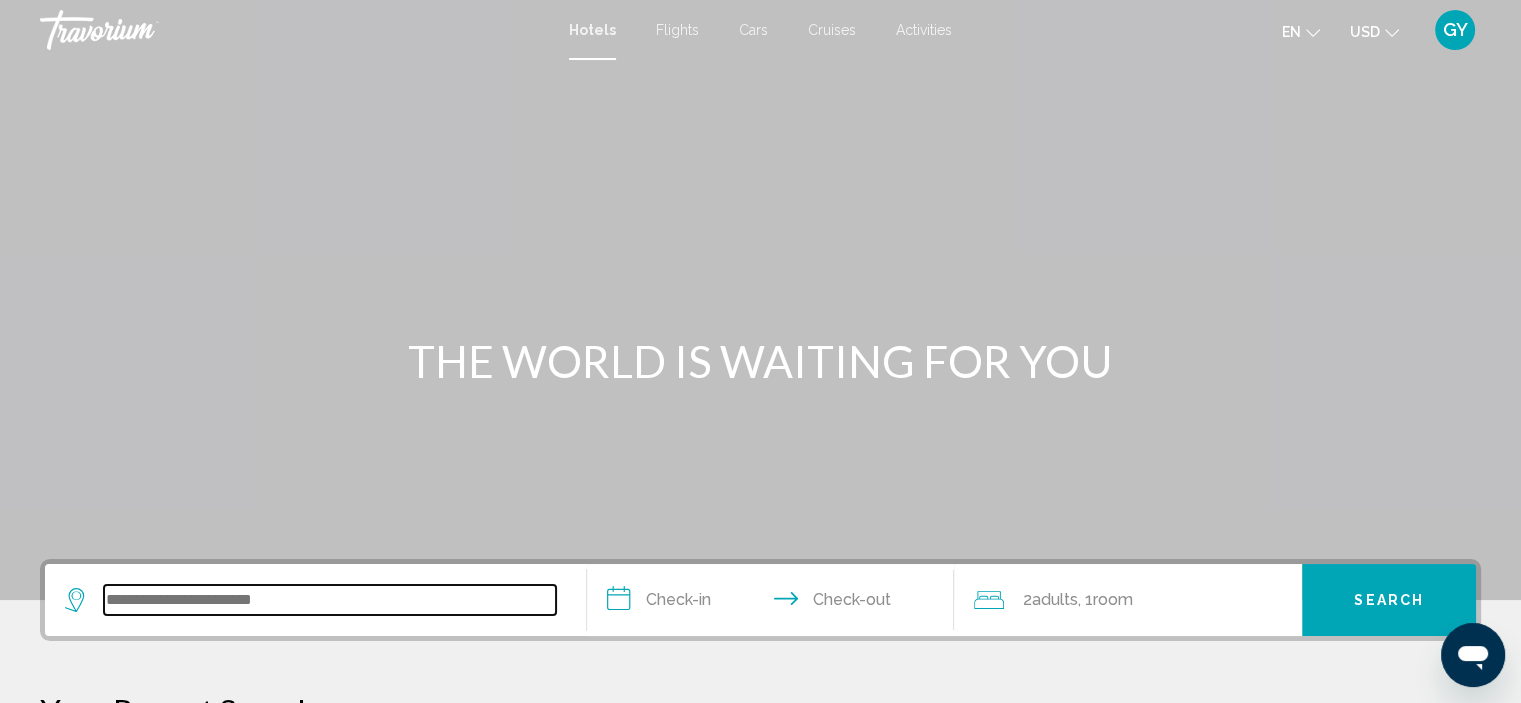 click at bounding box center (330, 600) 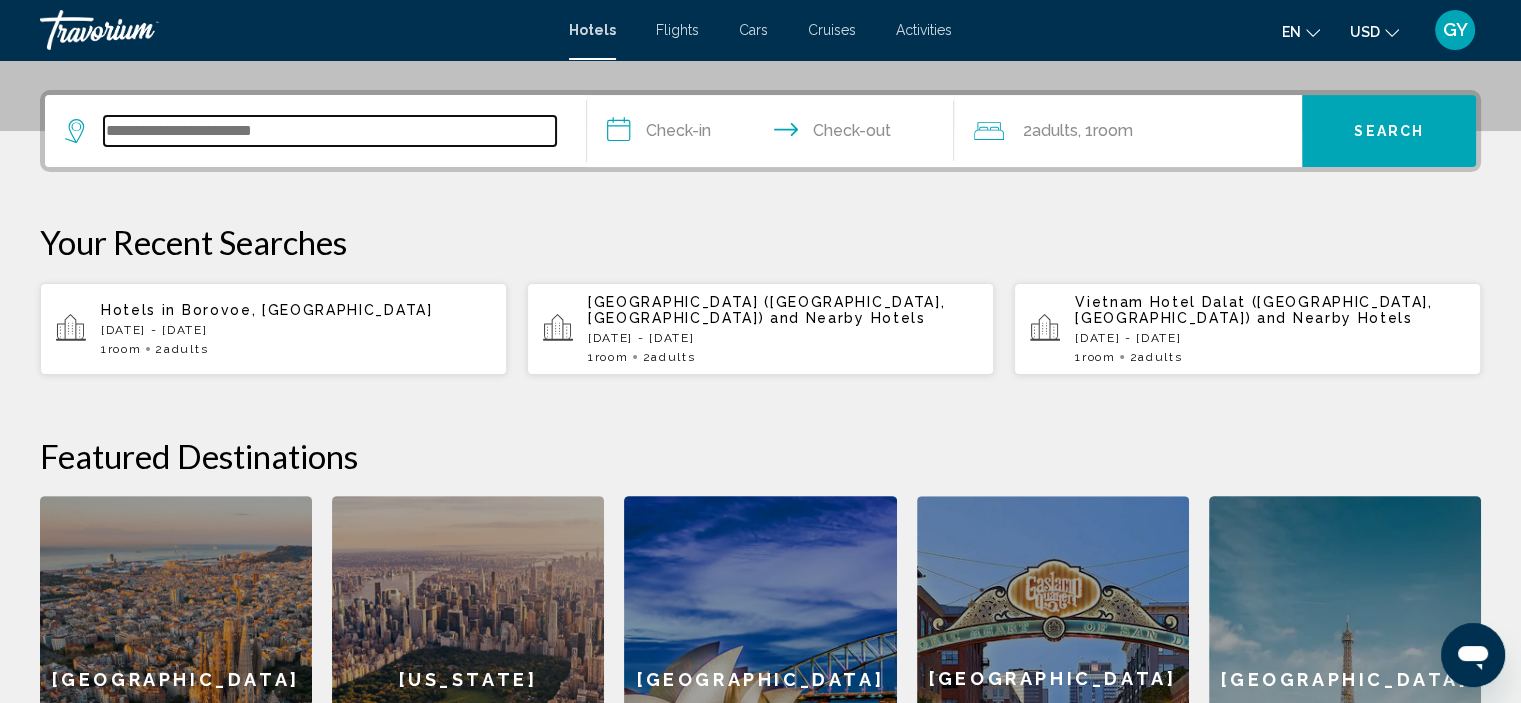 scroll, scrollTop: 493, scrollLeft: 0, axis: vertical 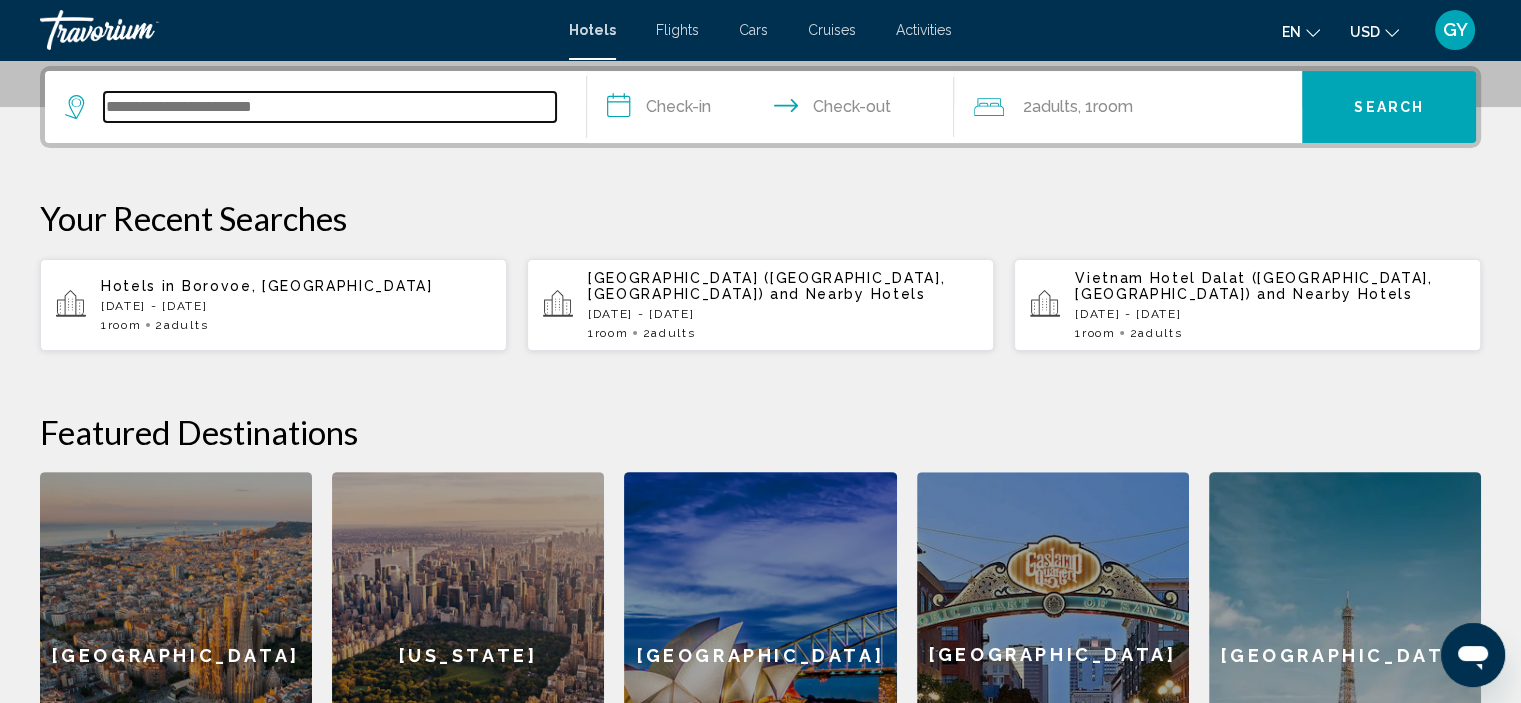 click at bounding box center (330, 107) 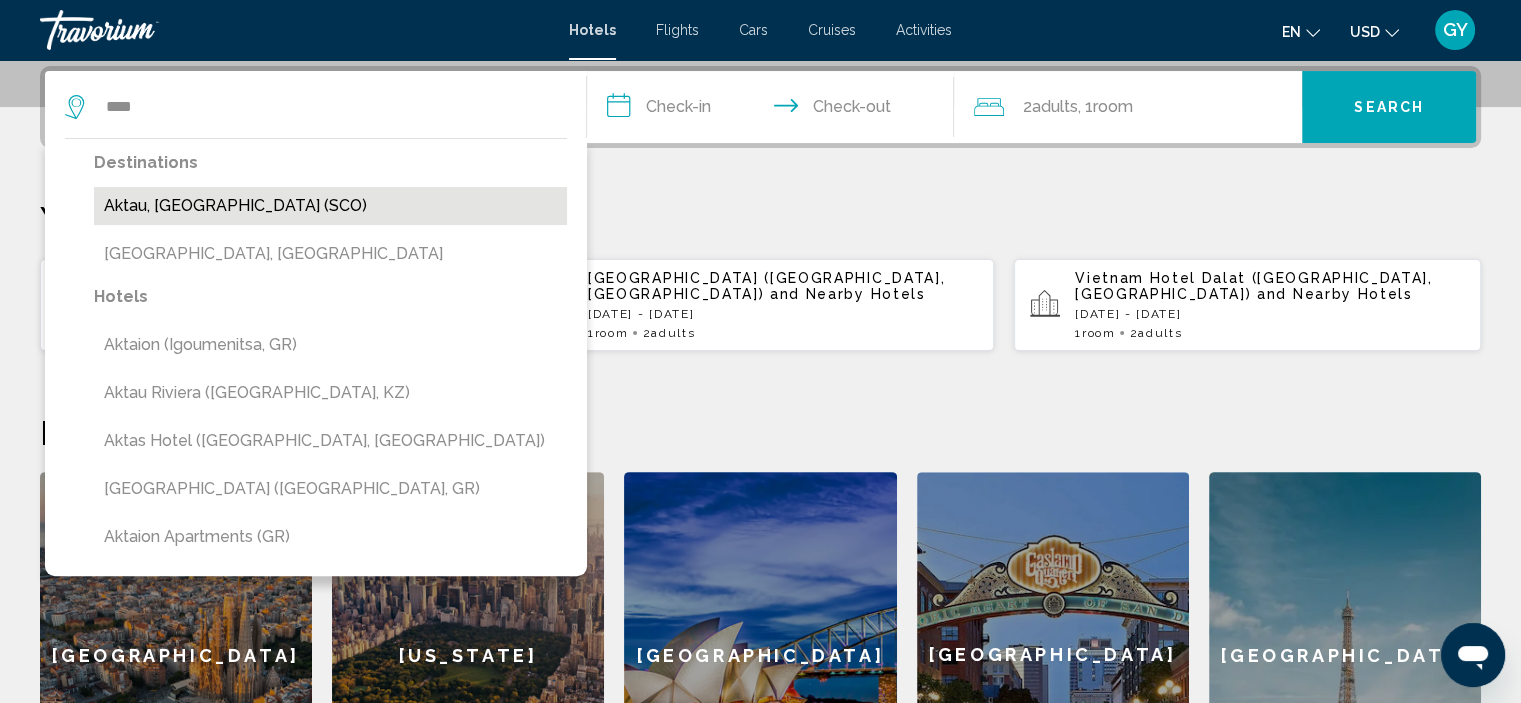 click on "Aktau, [GEOGRAPHIC_DATA] (SCO)" at bounding box center (330, 206) 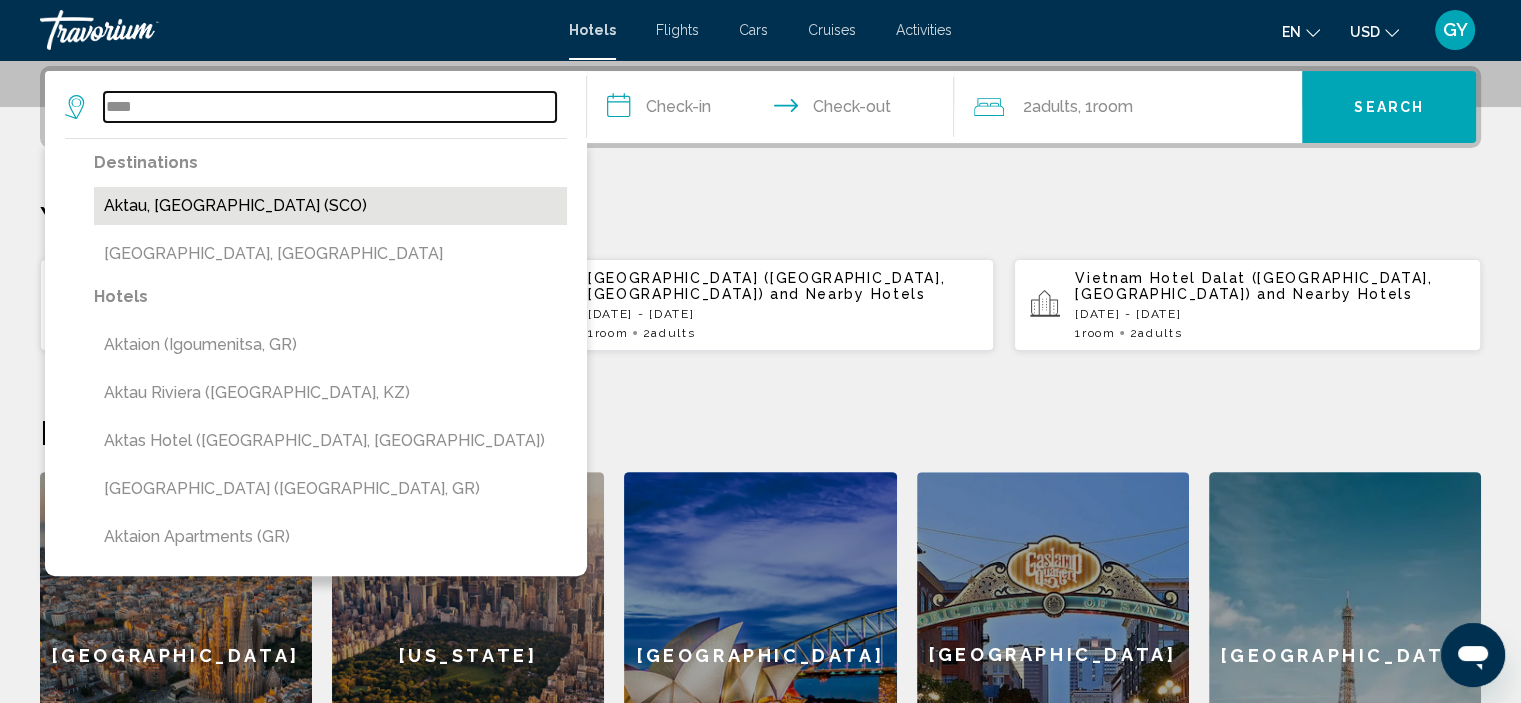 type on "**********" 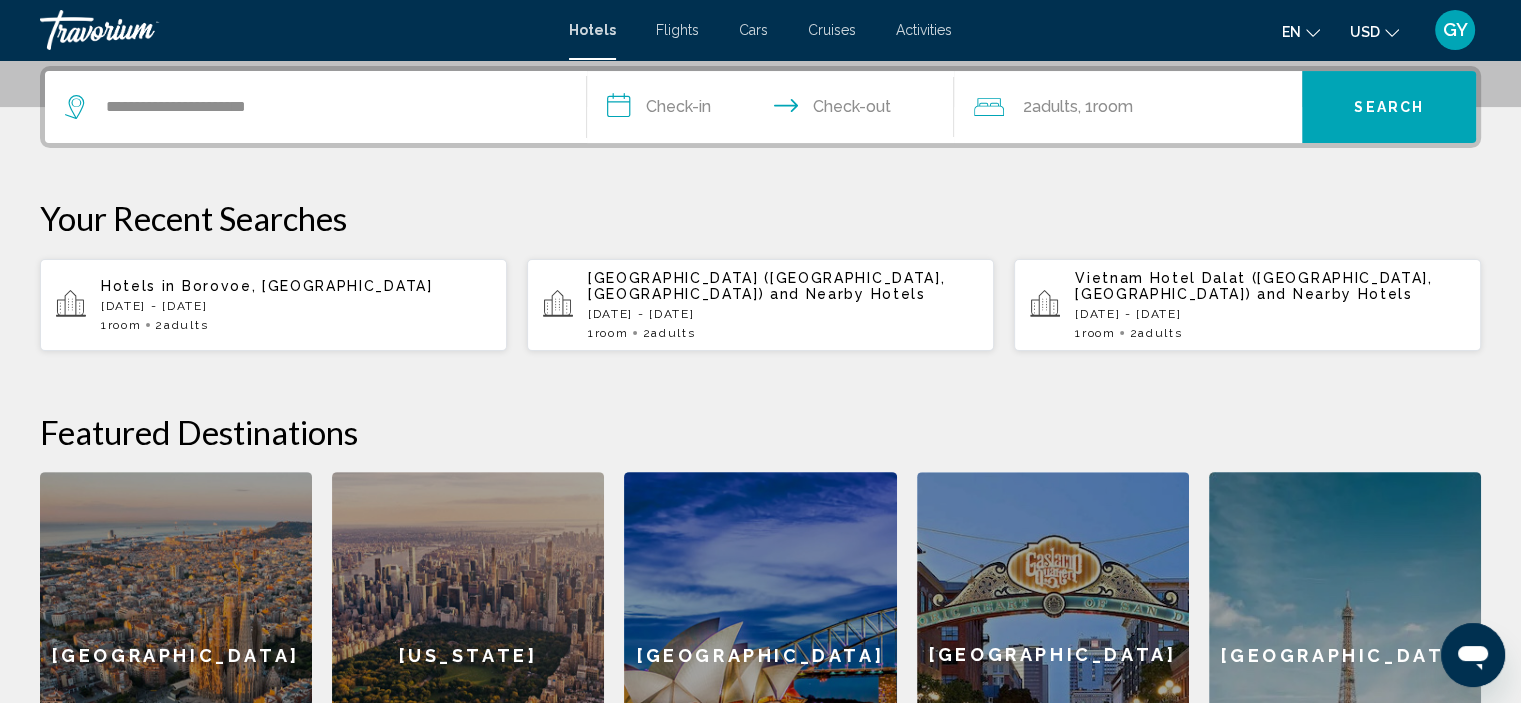 click on "**********" at bounding box center (775, 110) 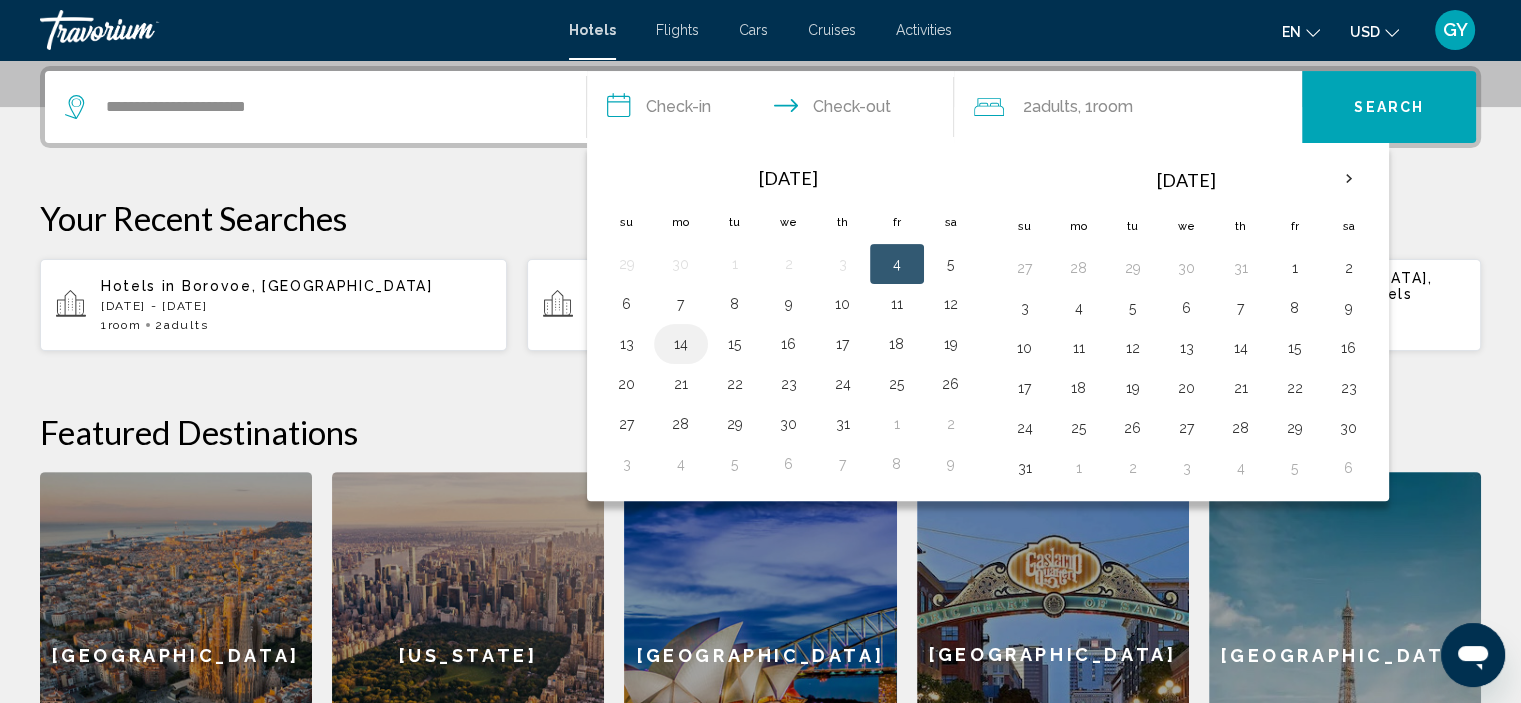 click on "14" at bounding box center (681, 344) 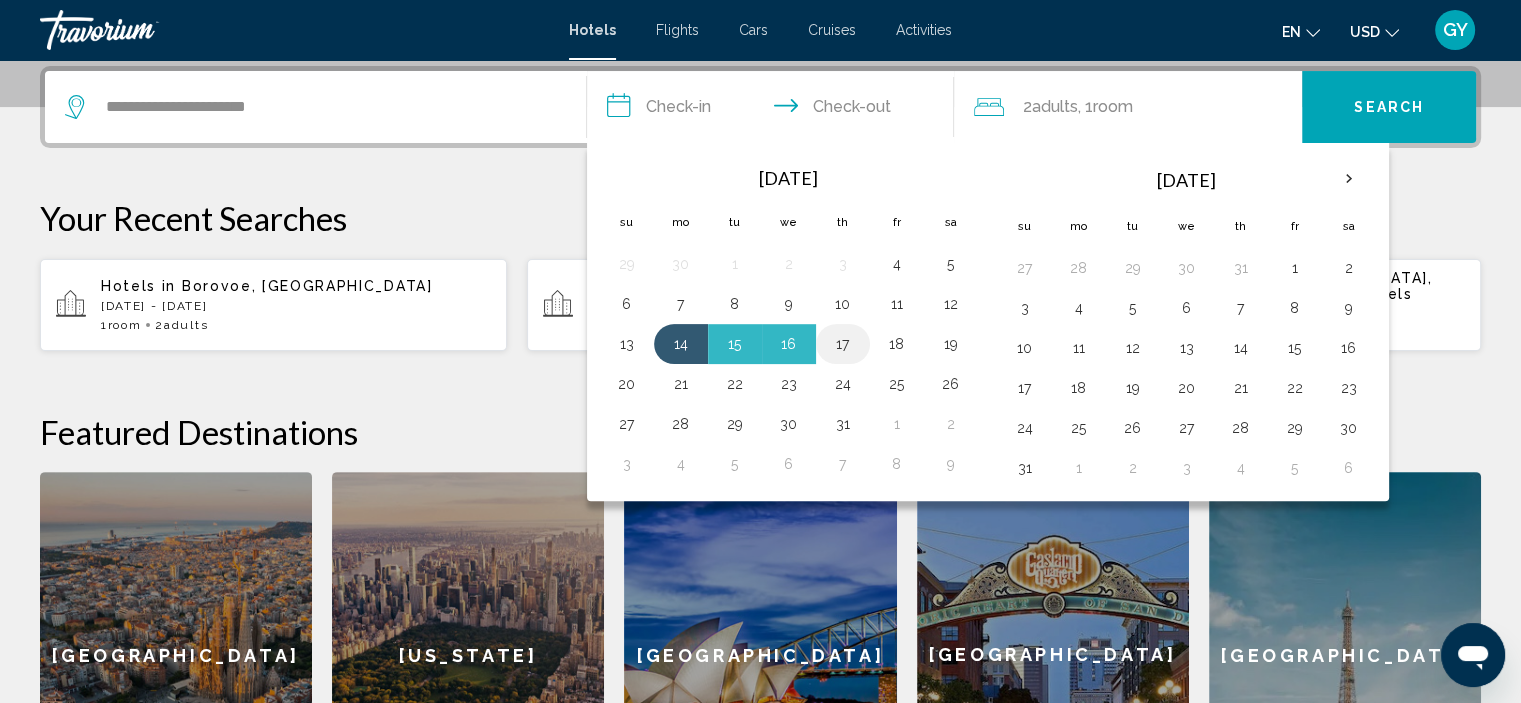click on "17" at bounding box center (843, 344) 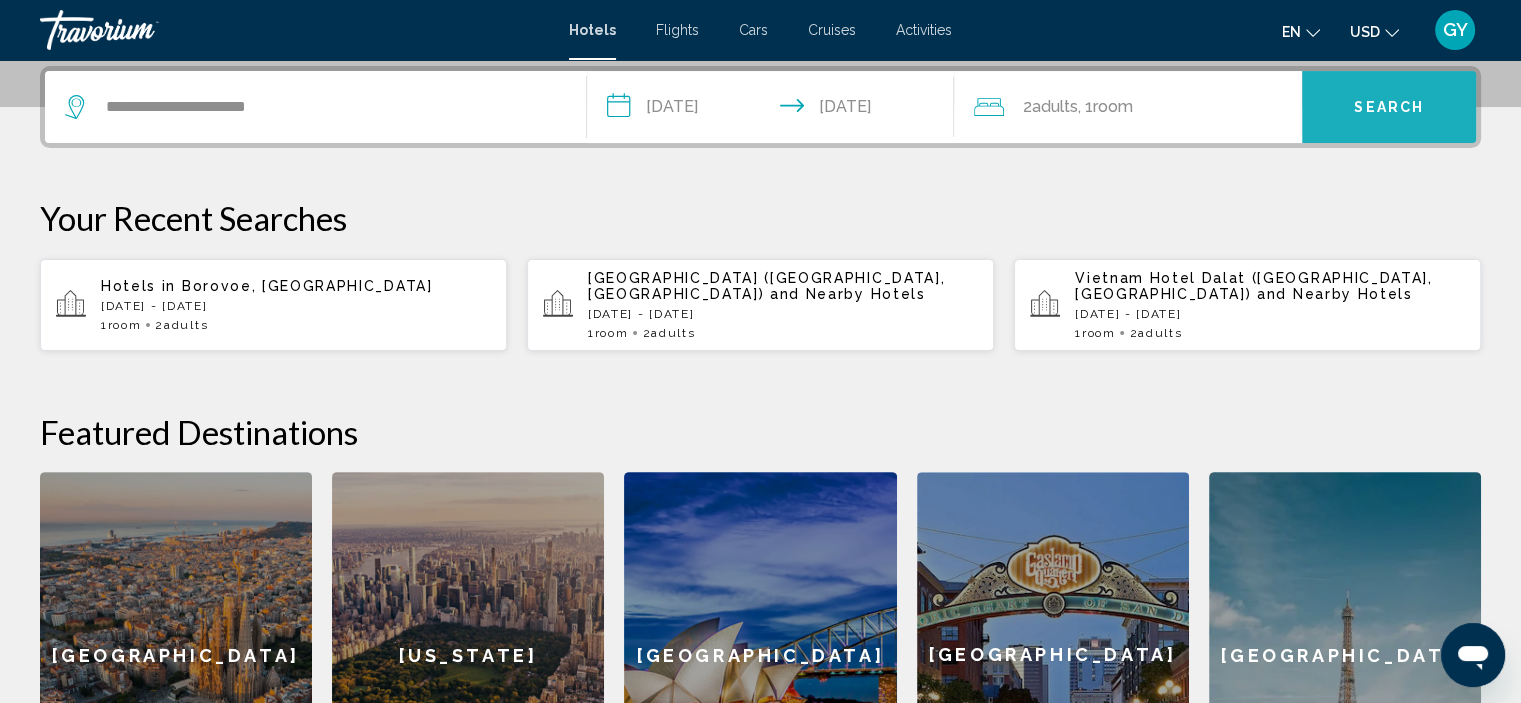 click on "Search" at bounding box center [1389, 107] 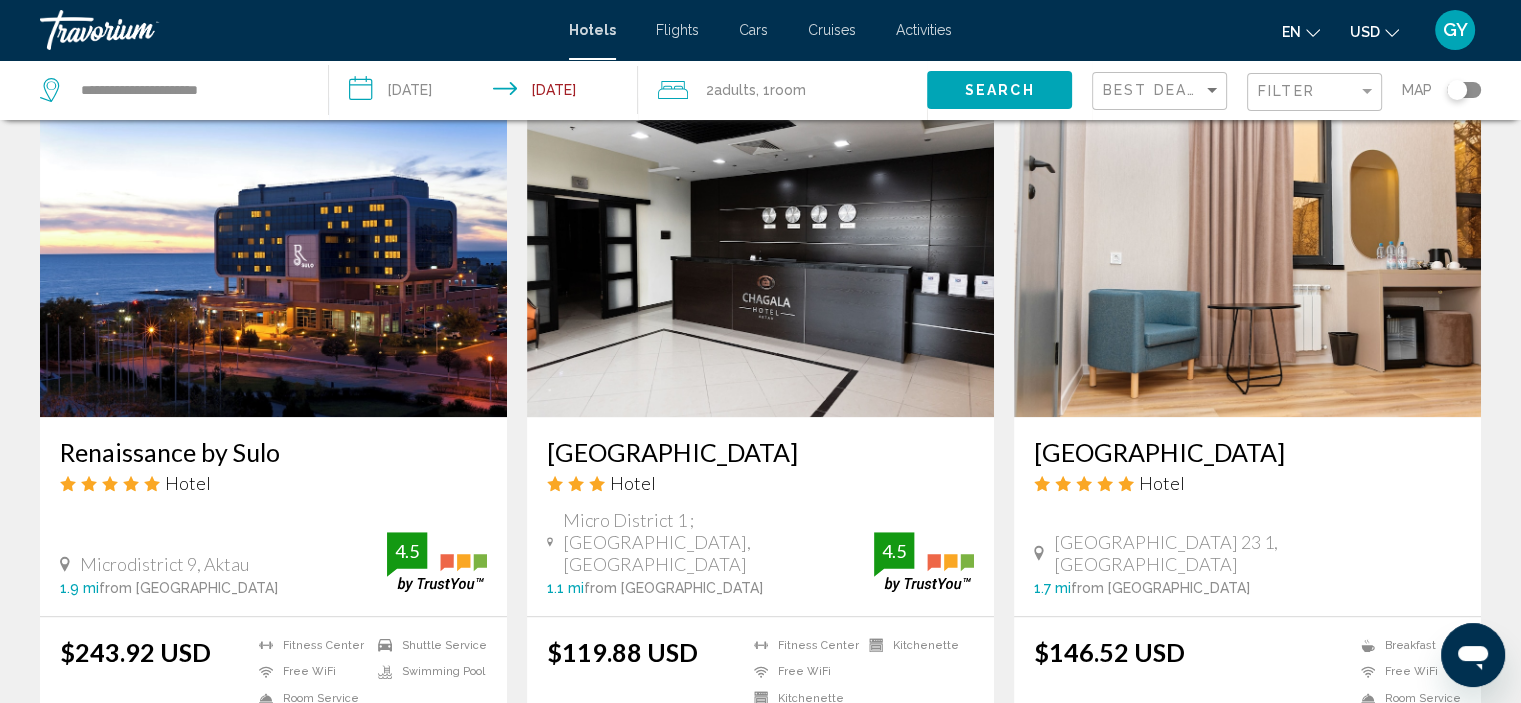scroll, scrollTop: 1569, scrollLeft: 0, axis: vertical 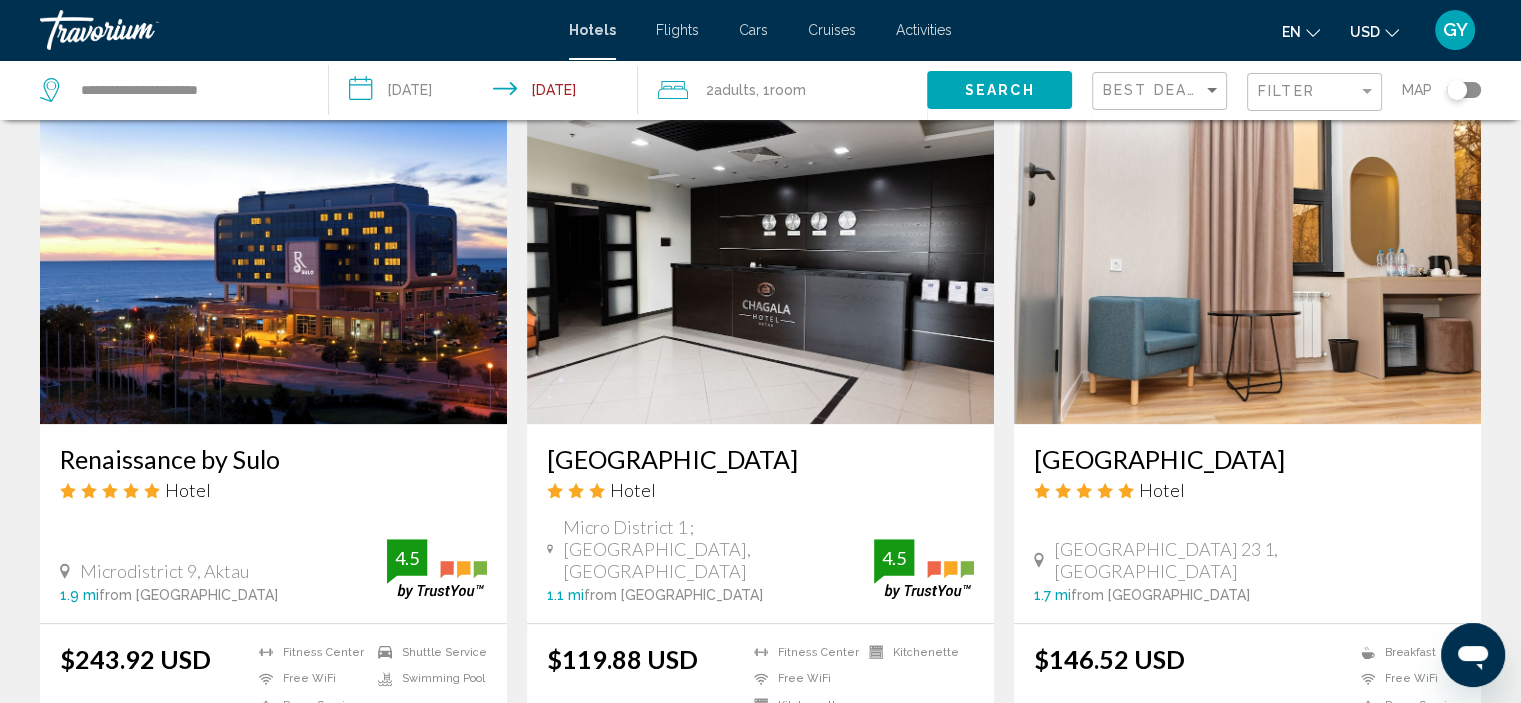 click at bounding box center [273, 264] 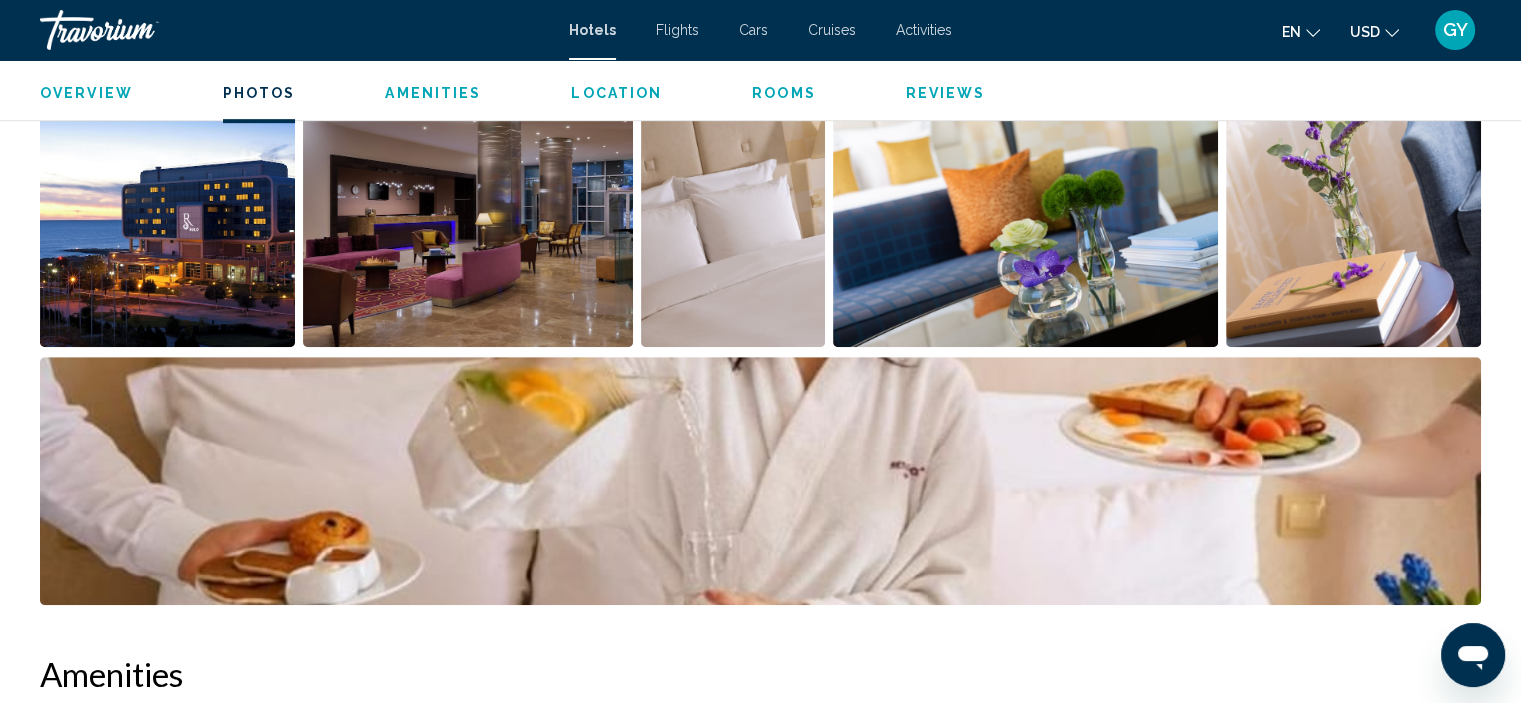 scroll, scrollTop: 916, scrollLeft: 0, axis: vertical 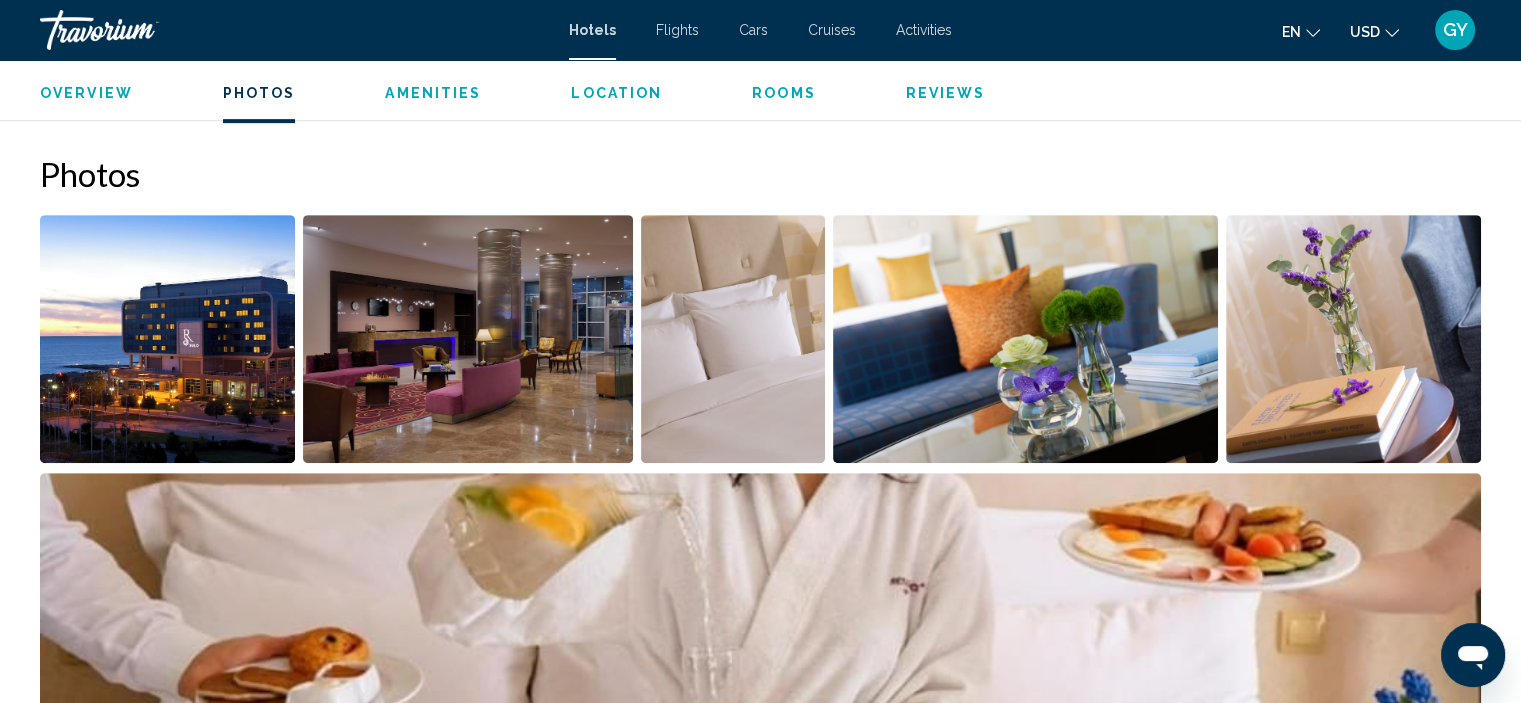 click at bounding box center [167, 339] 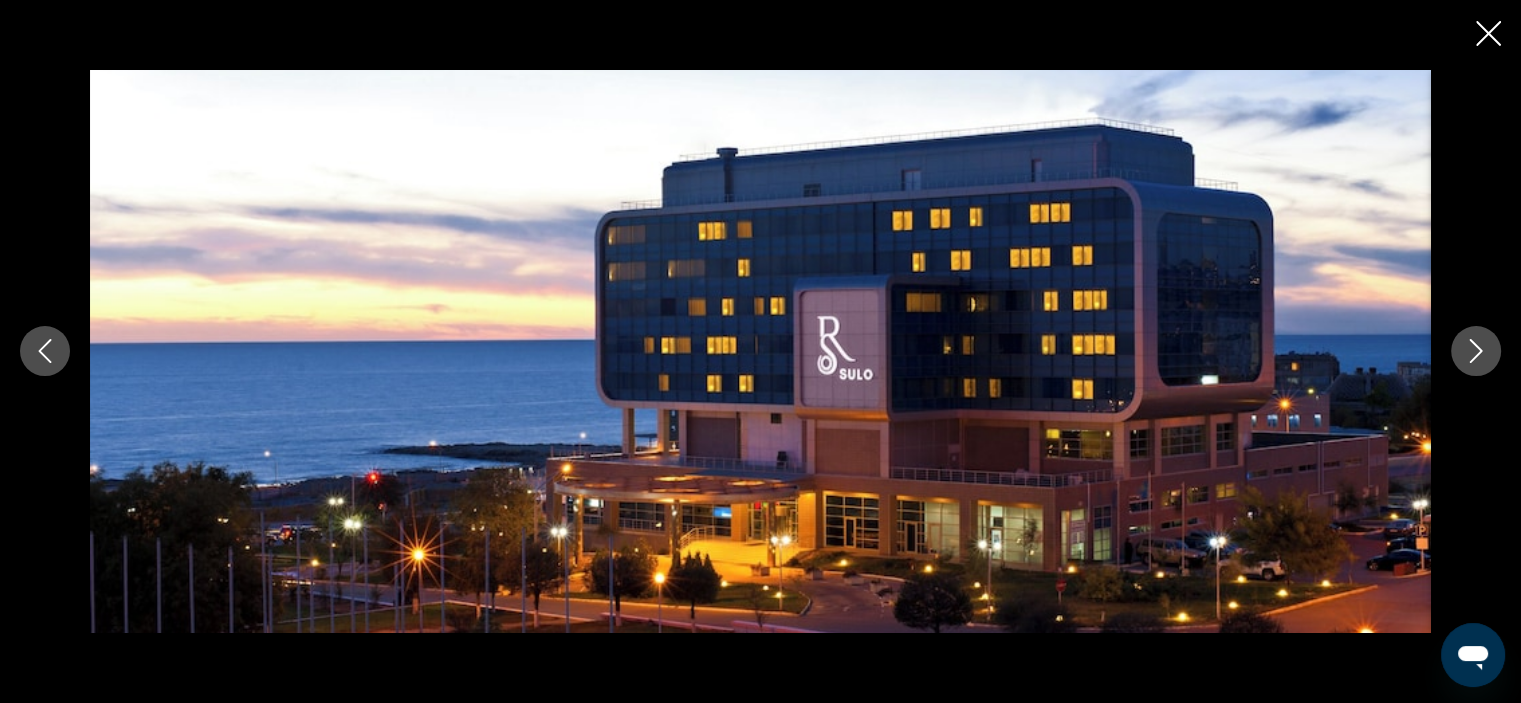 click 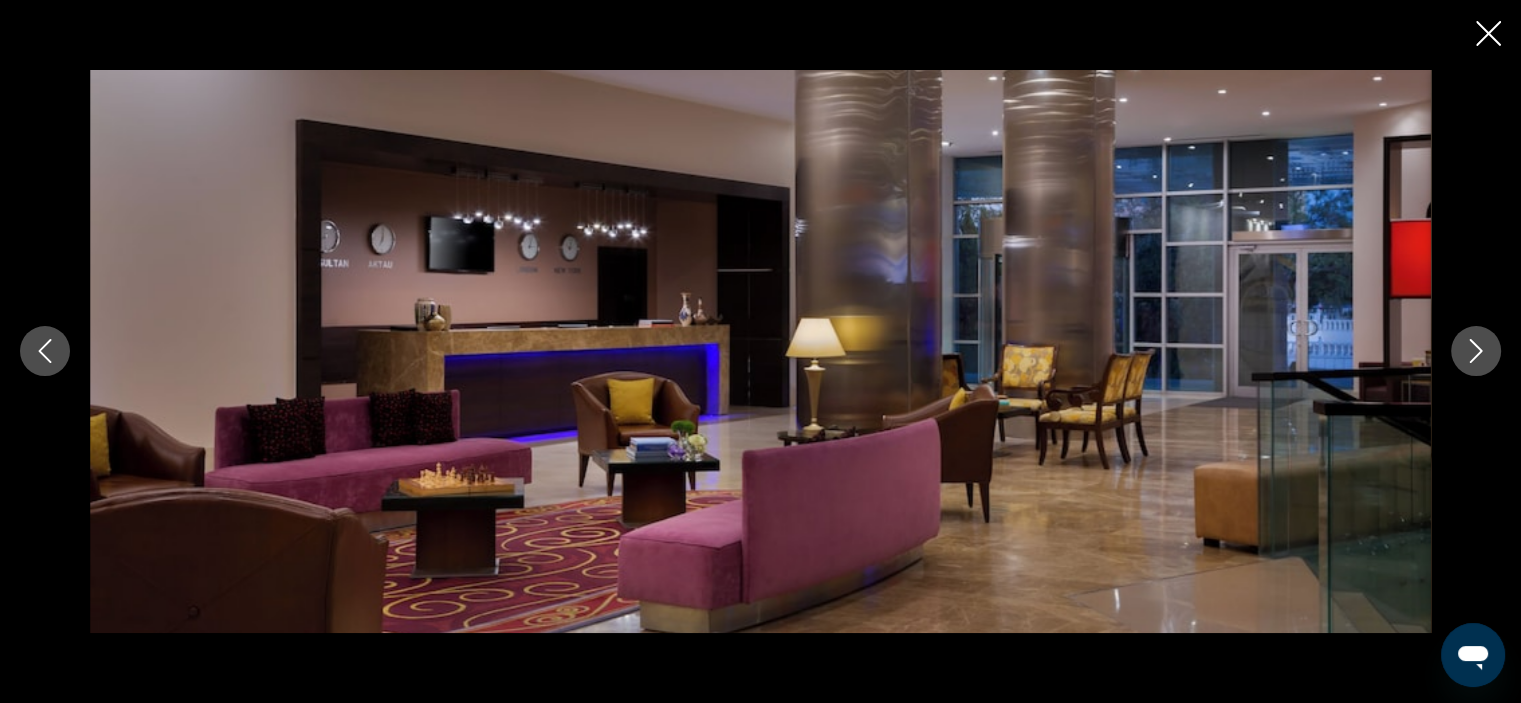 click 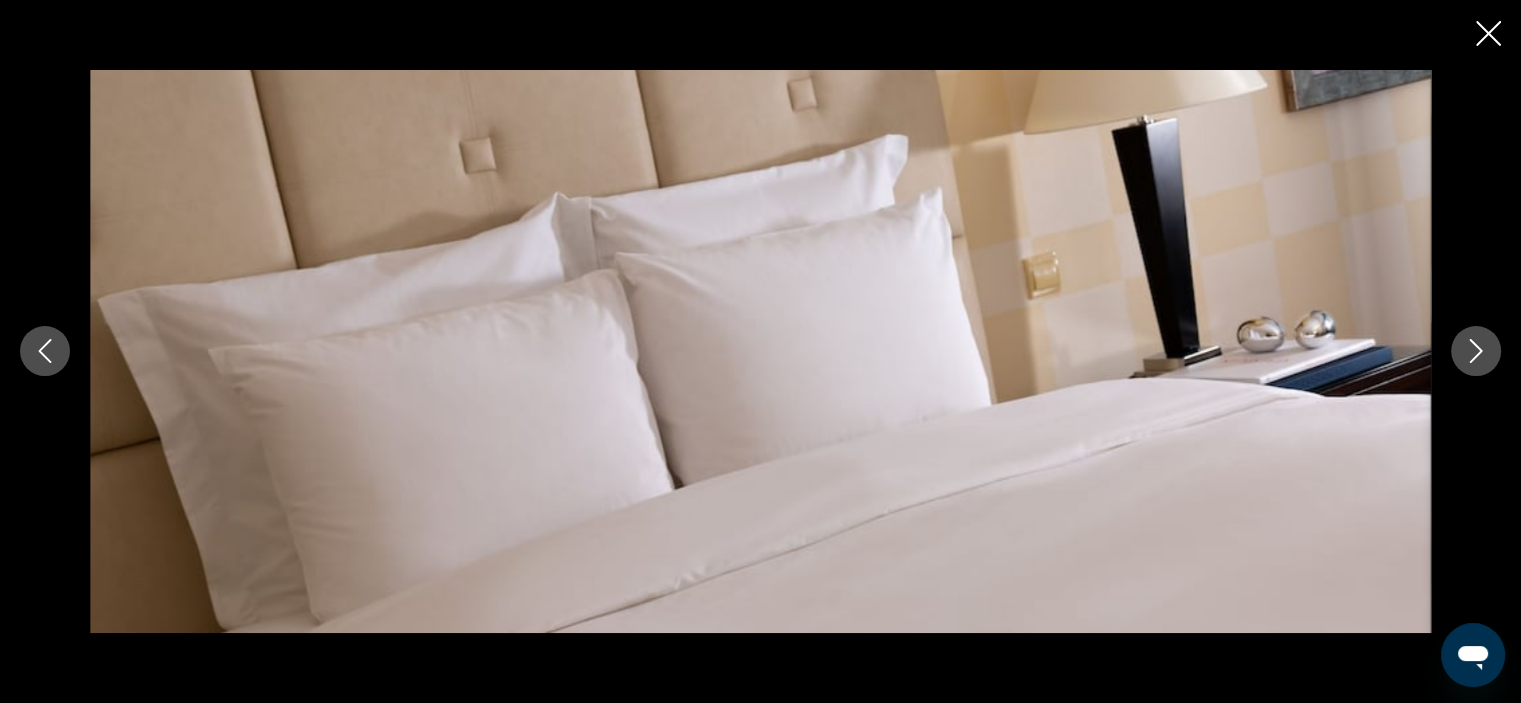 click 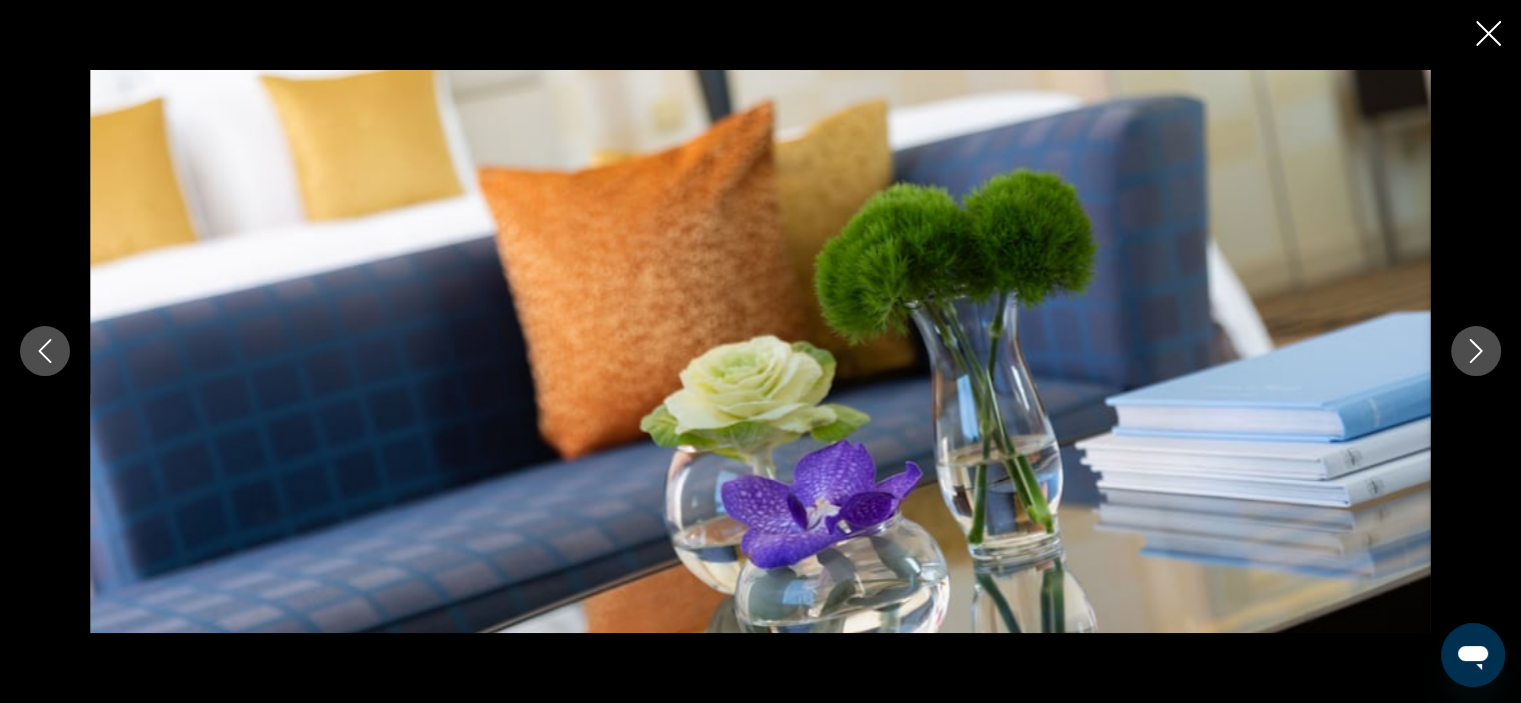 click 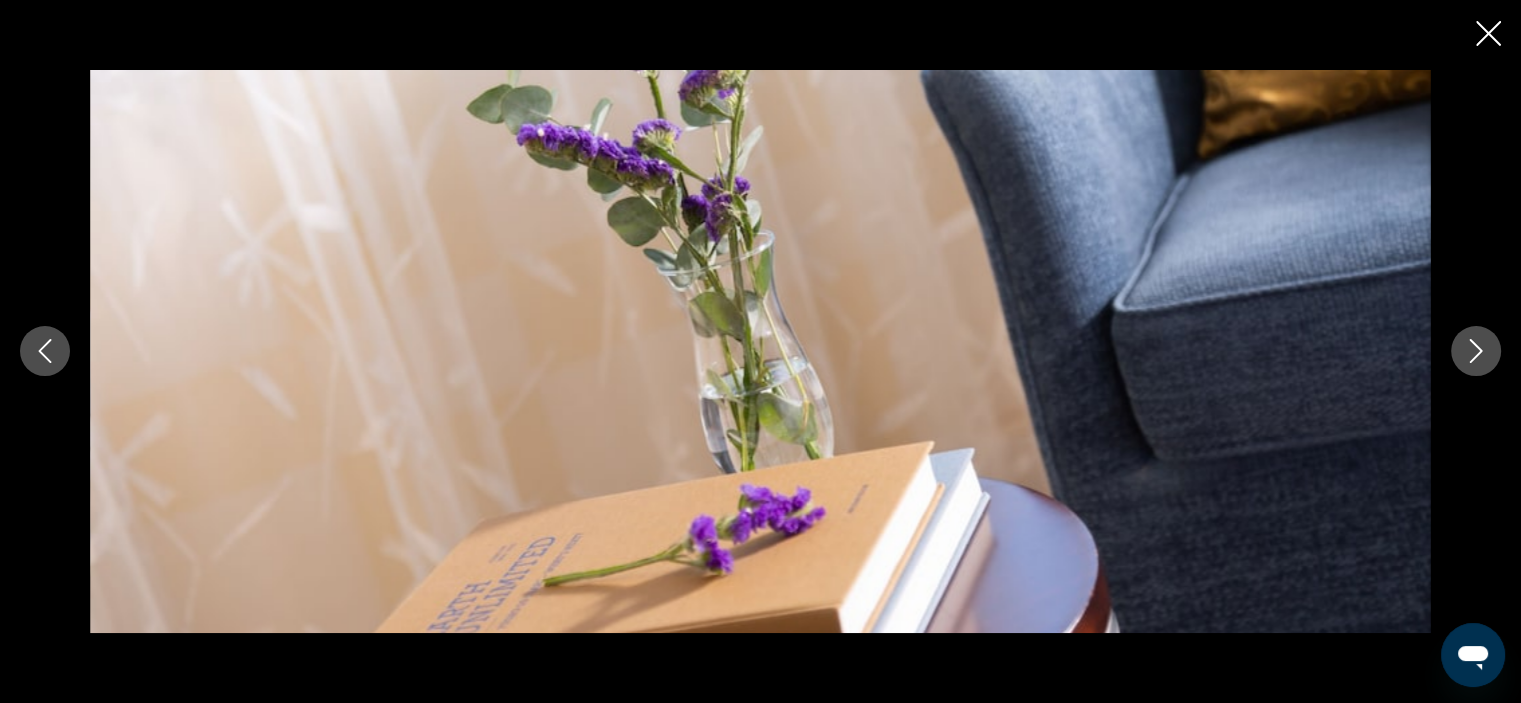 click 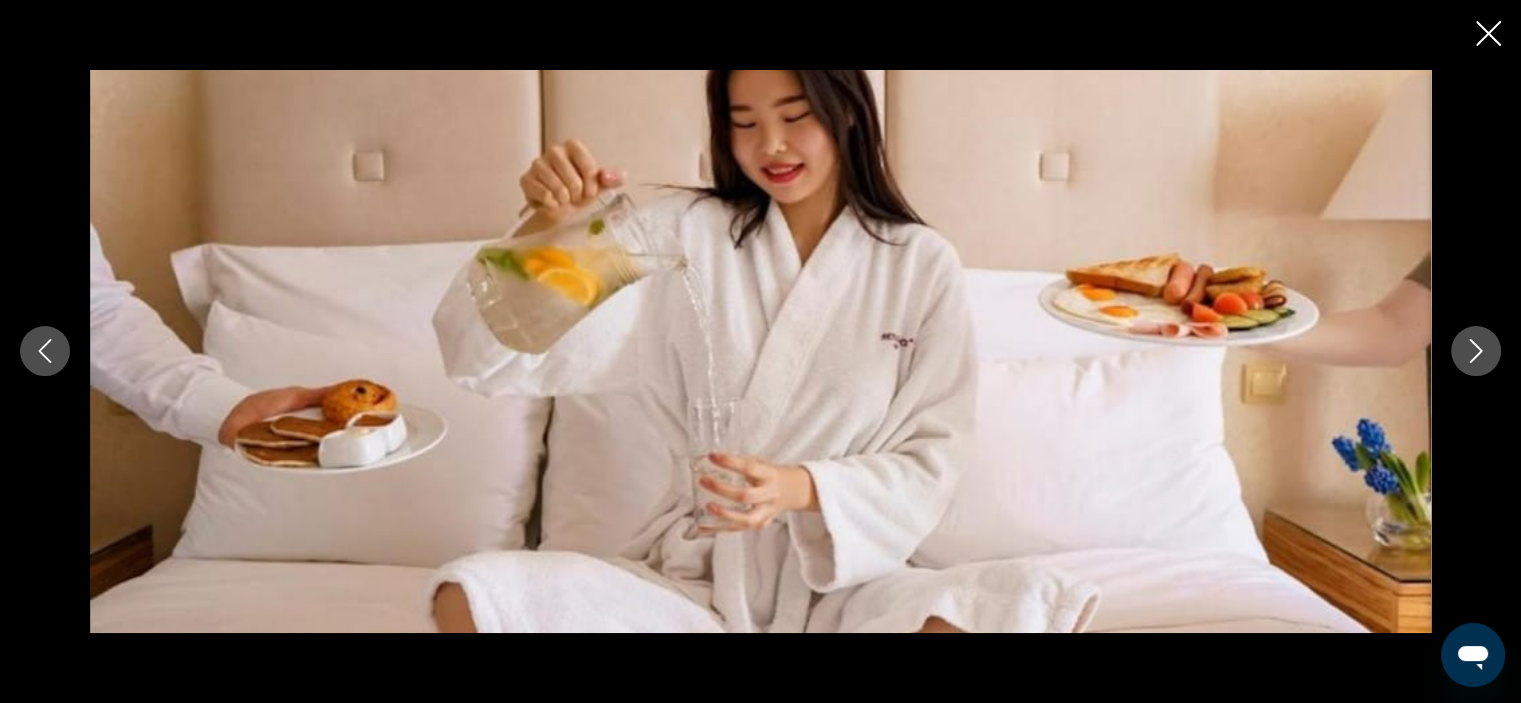 click 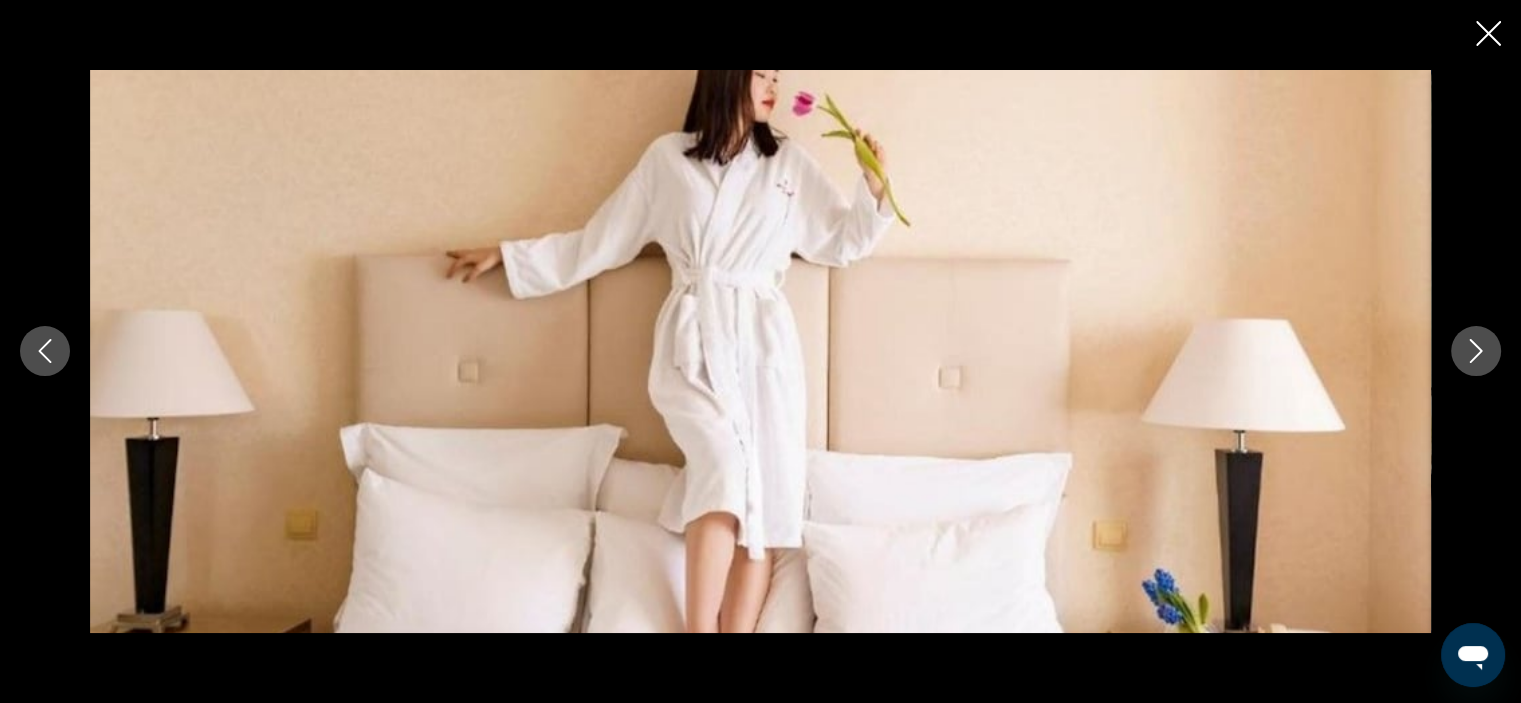 click 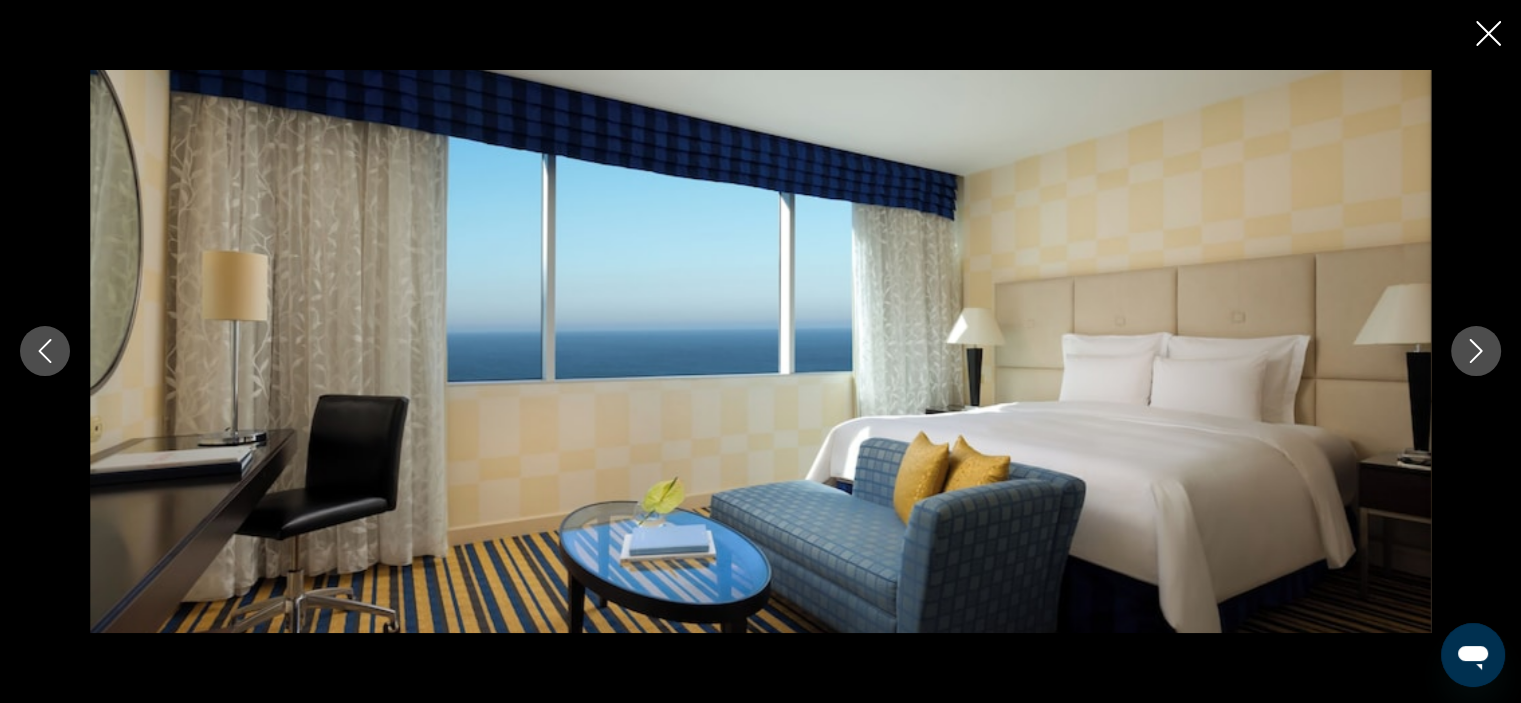 click 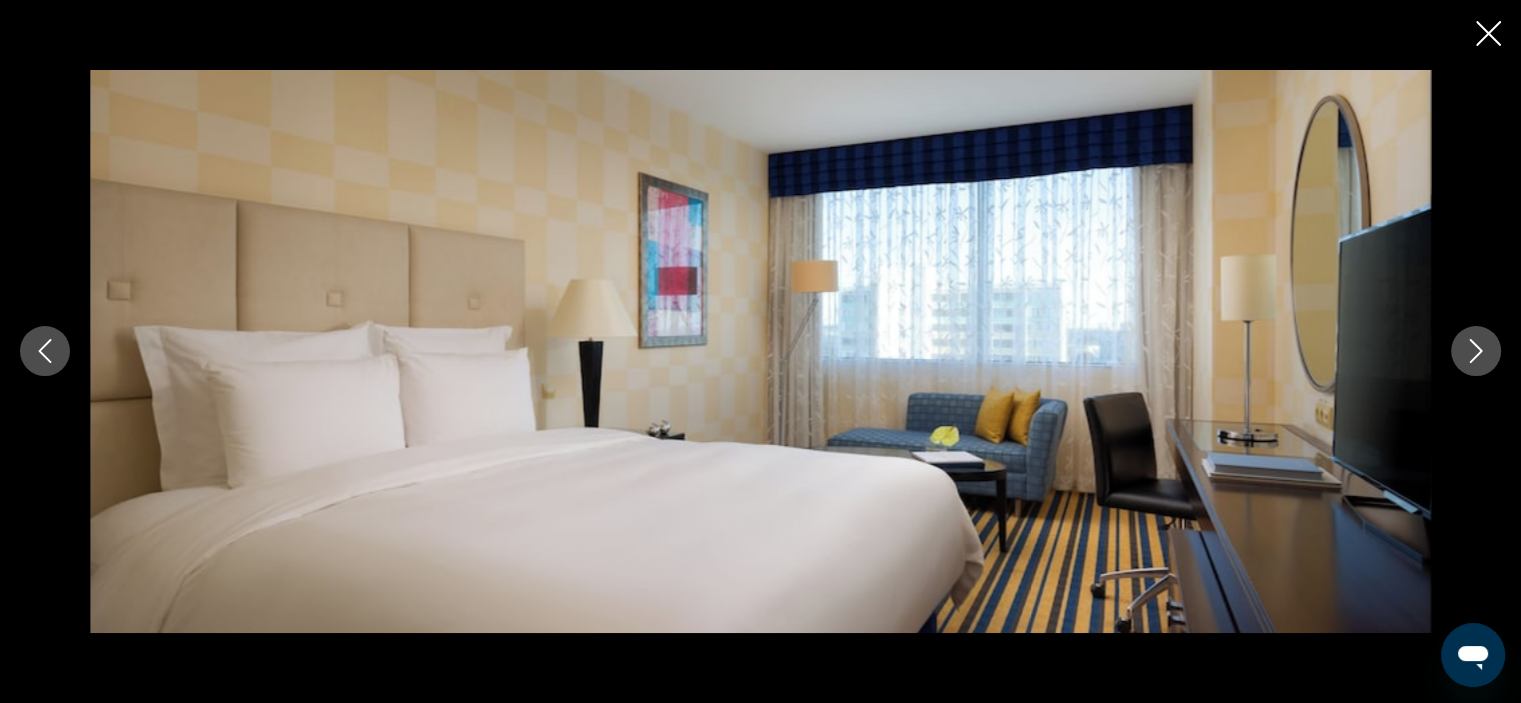 click 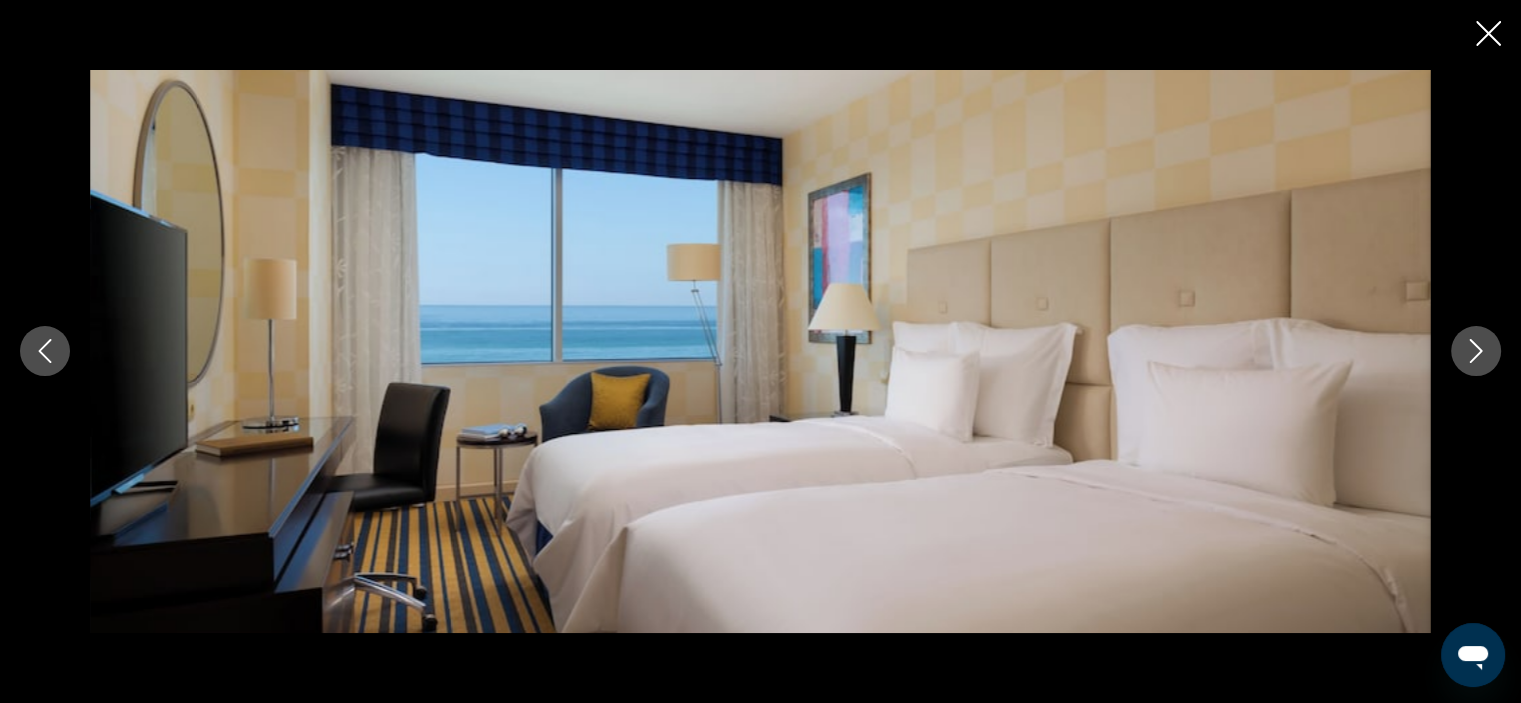 click 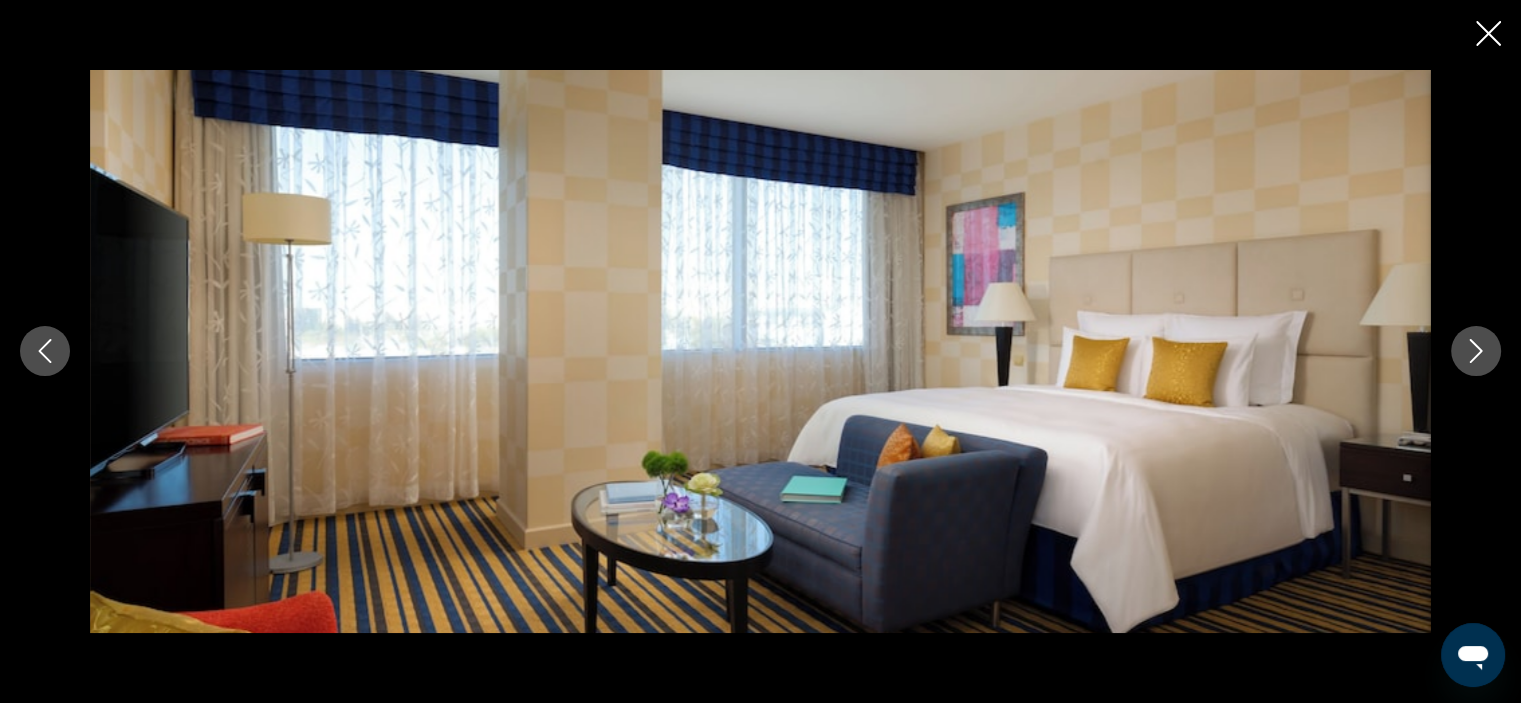click 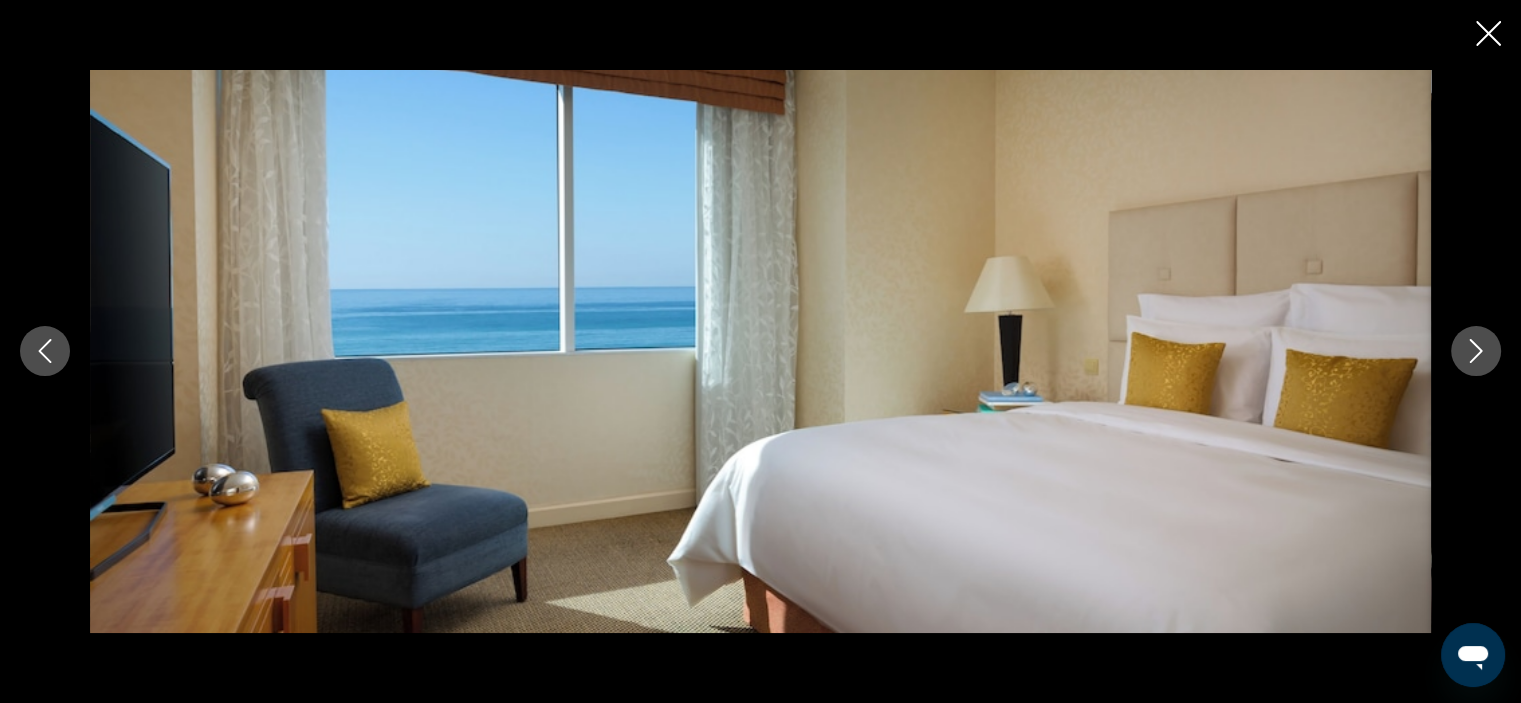 click 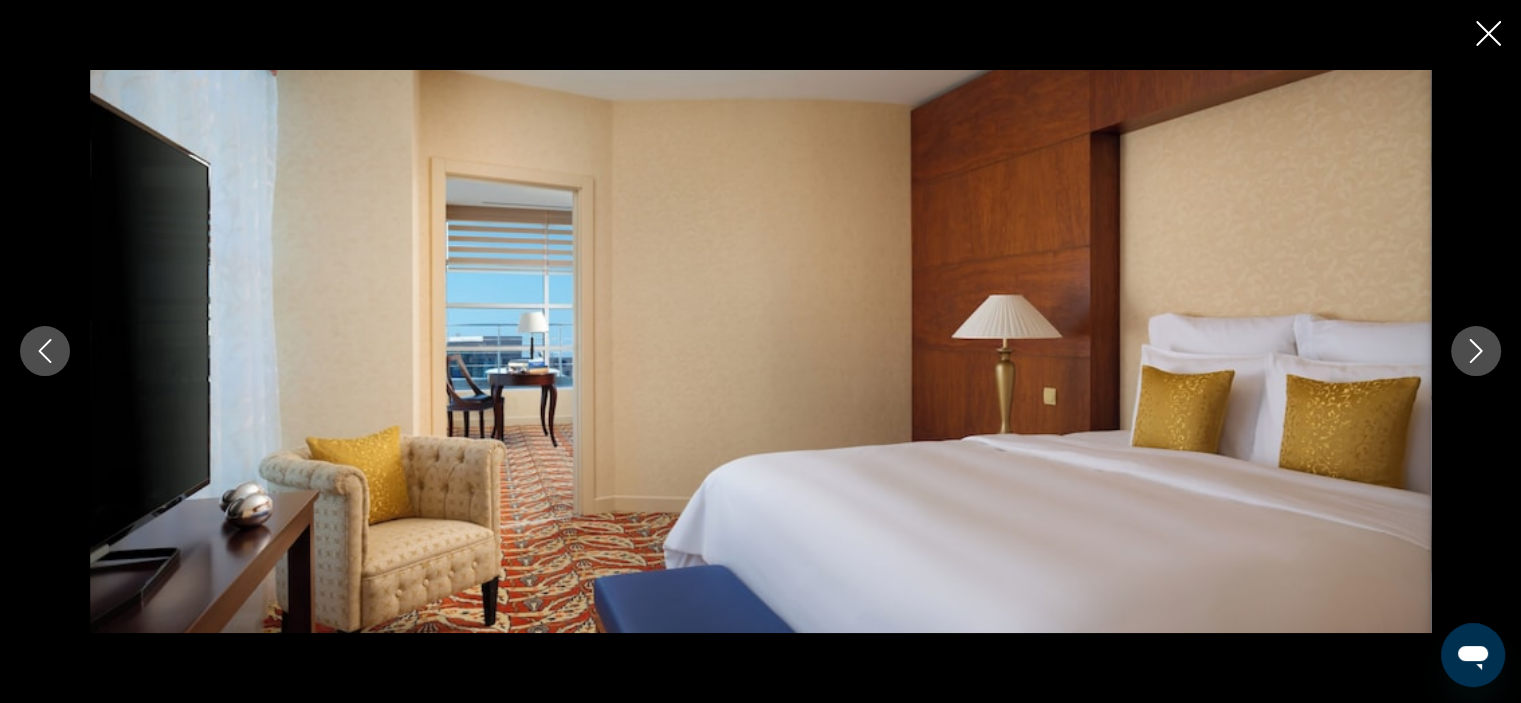 click 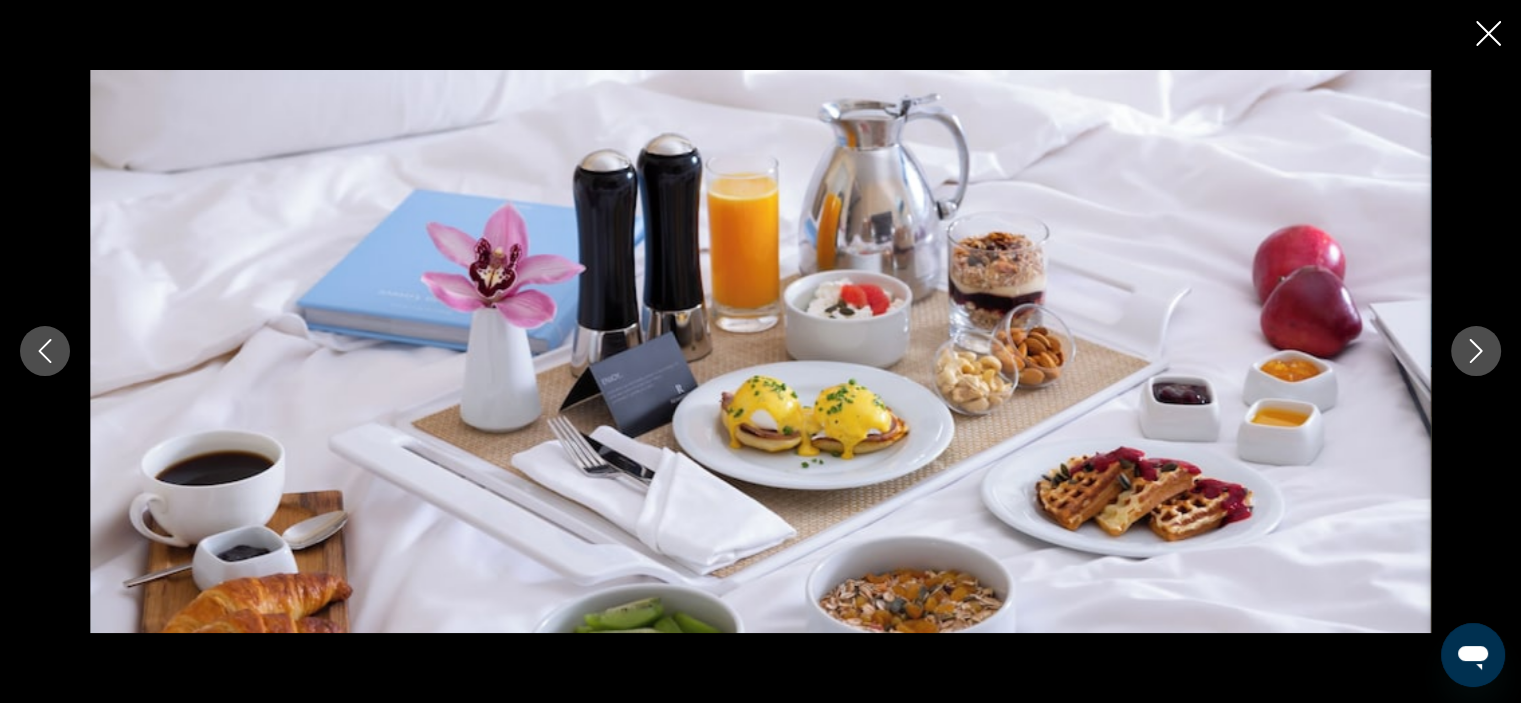 click 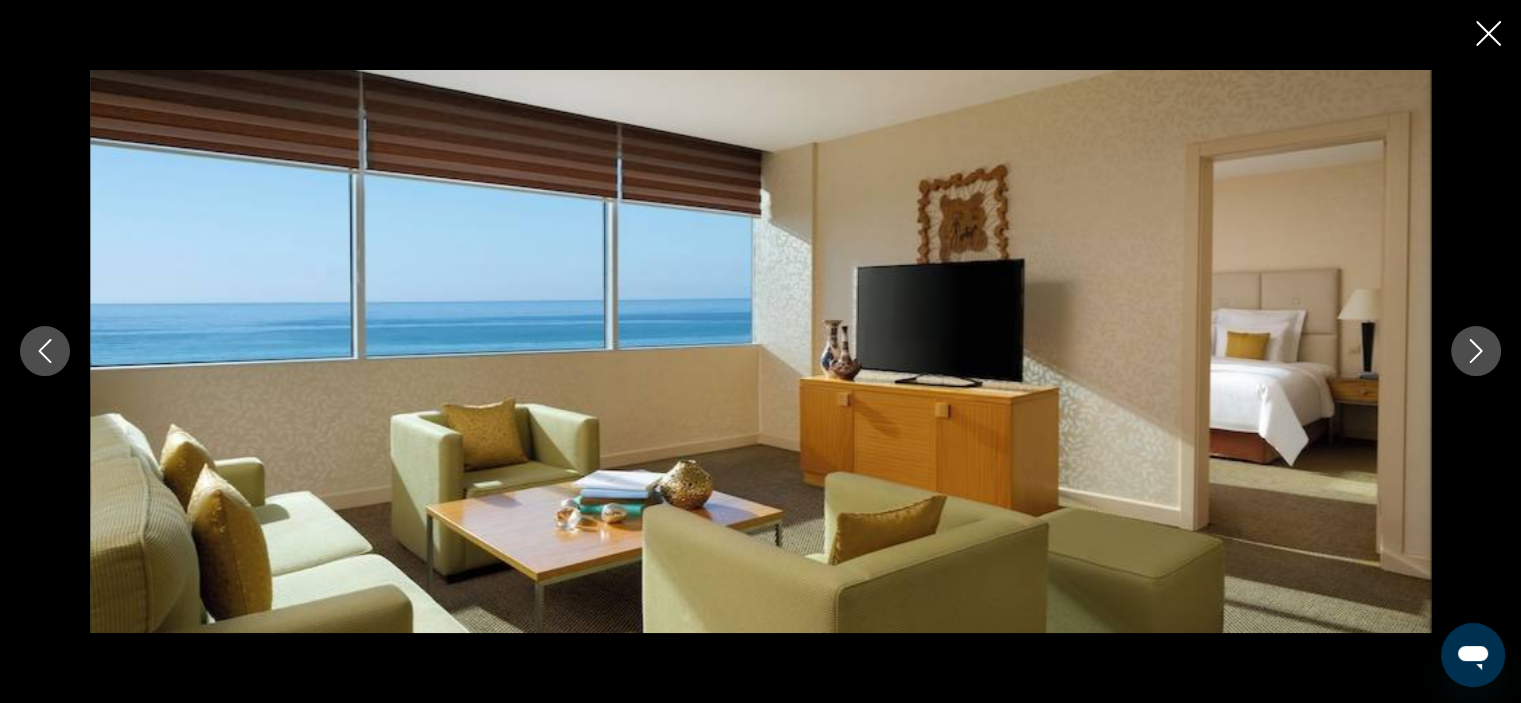 click 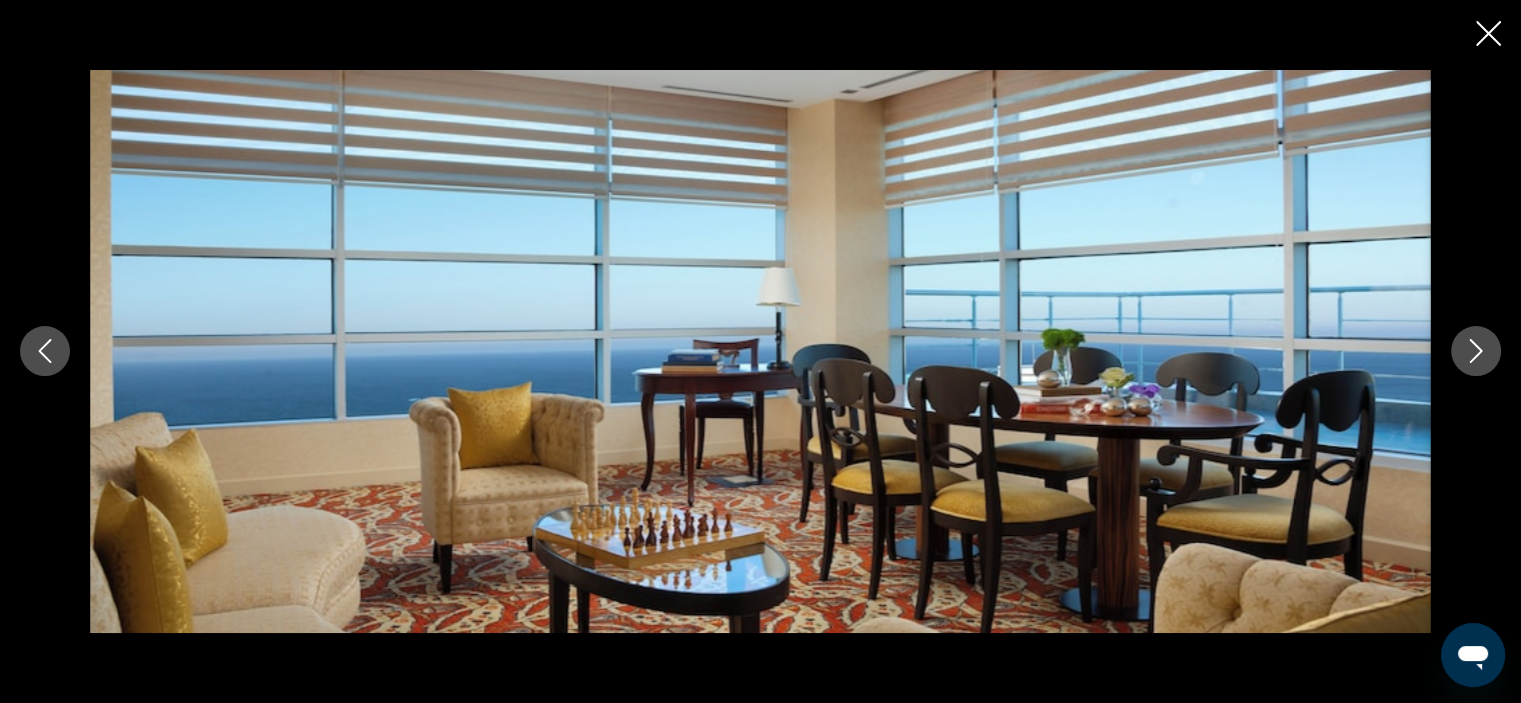 click 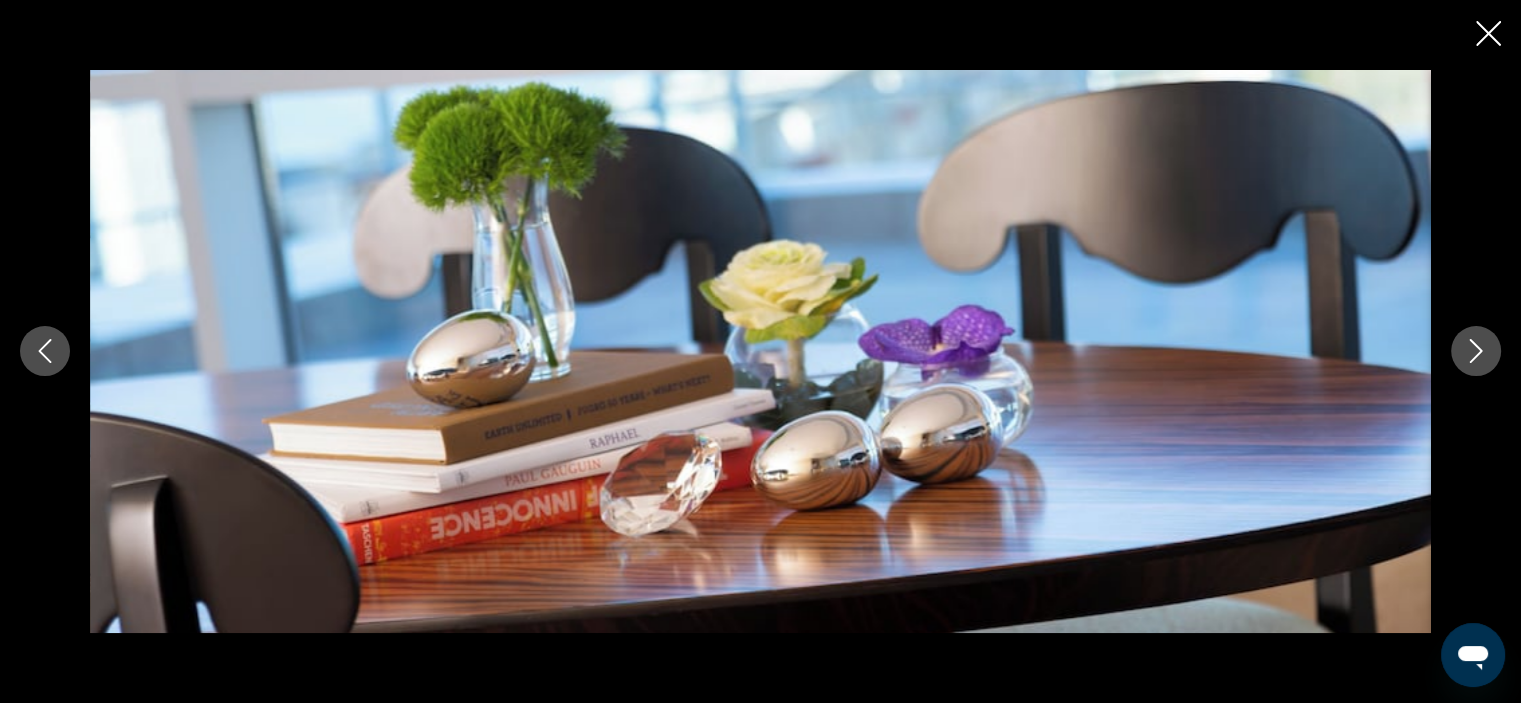 click 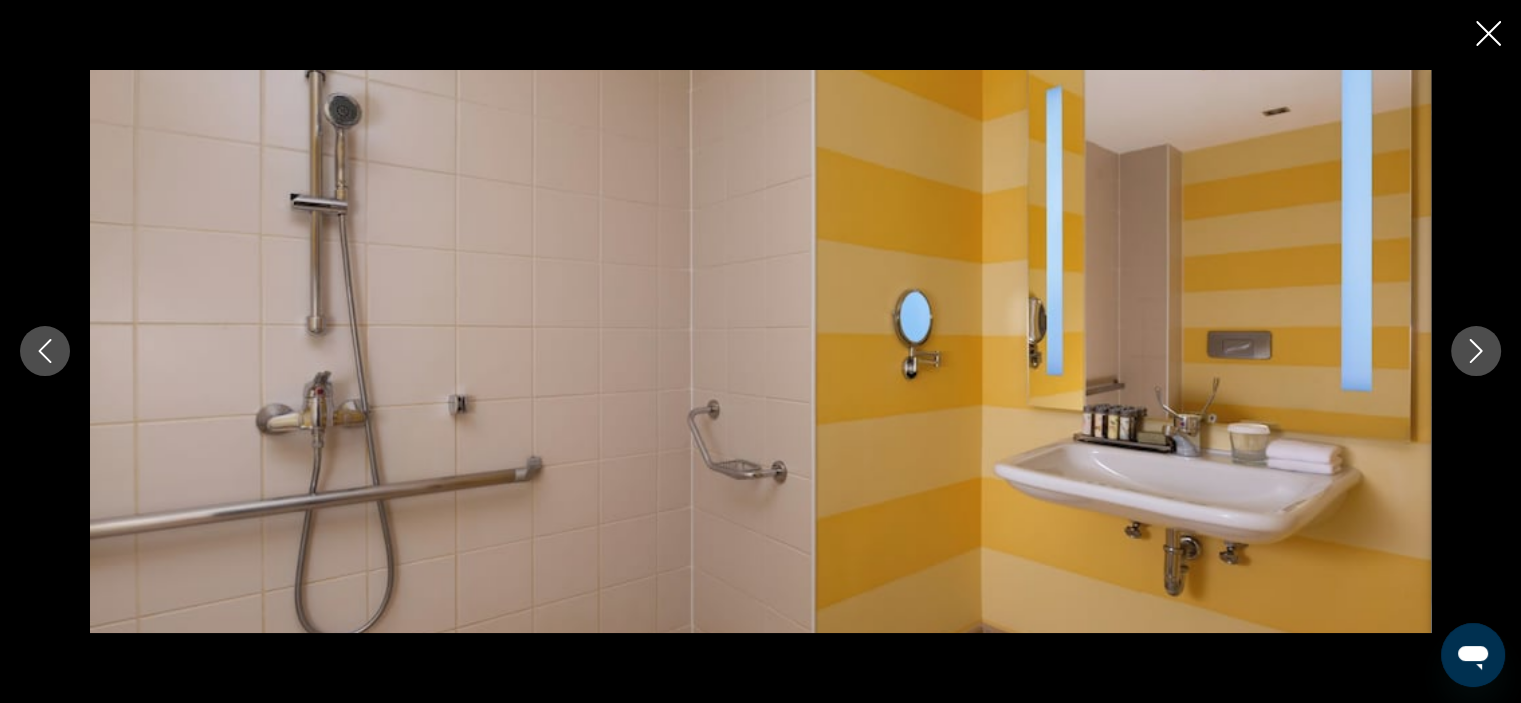 click 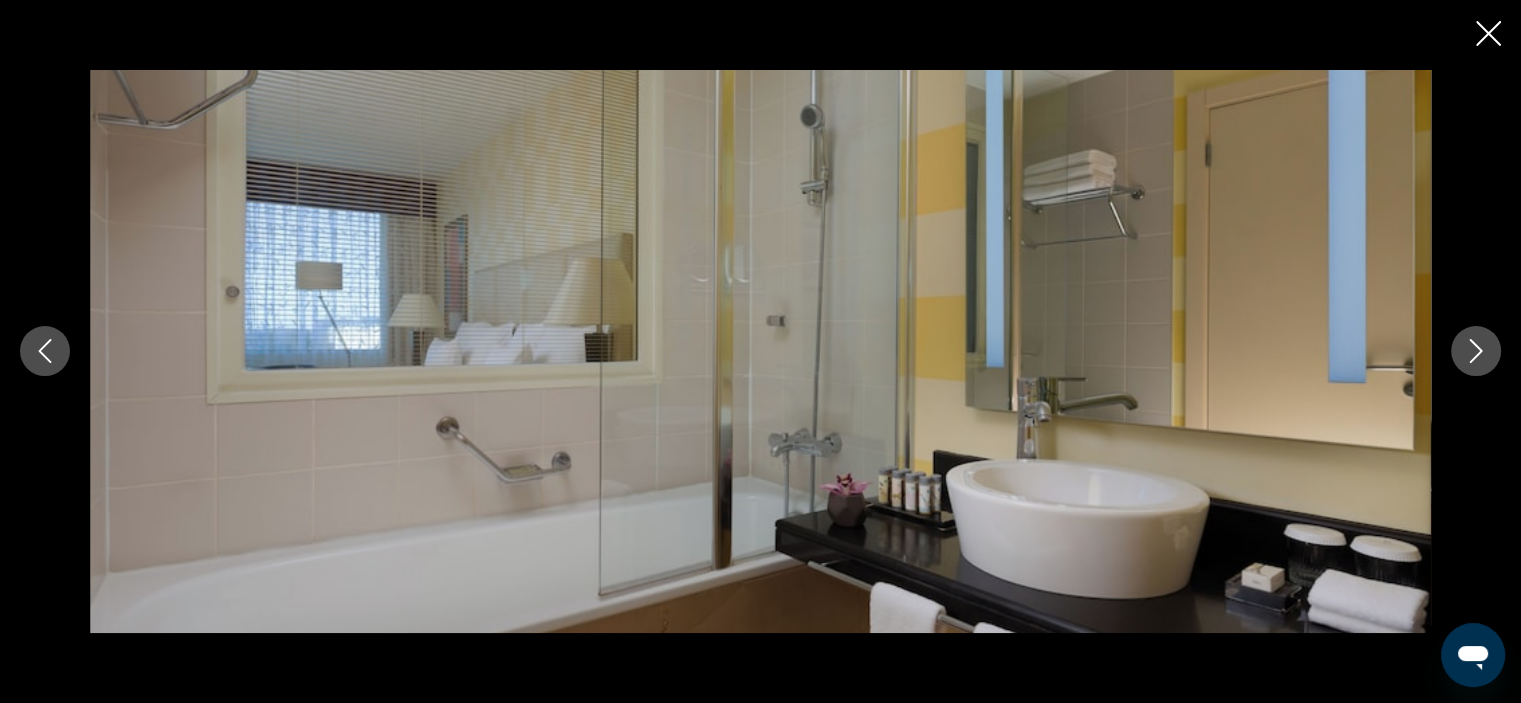 click 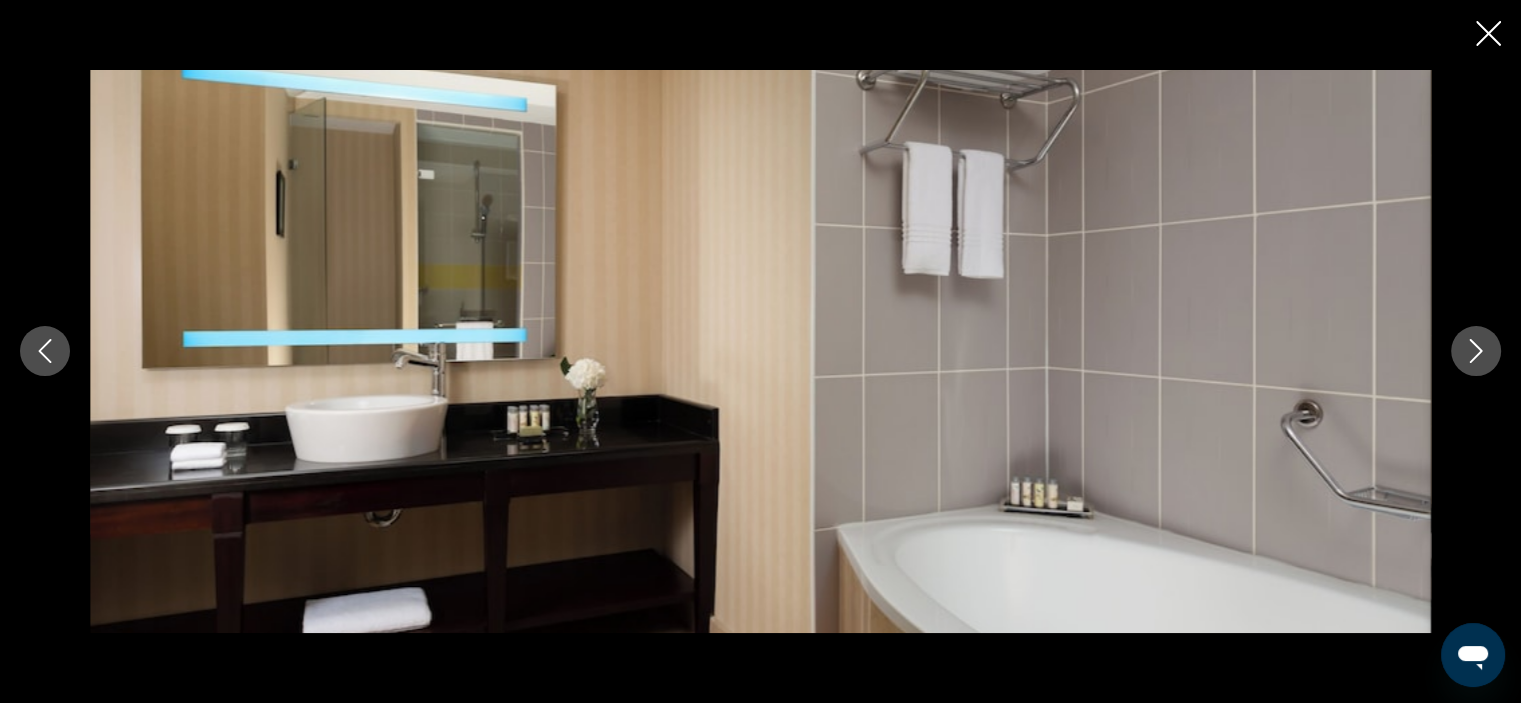 click 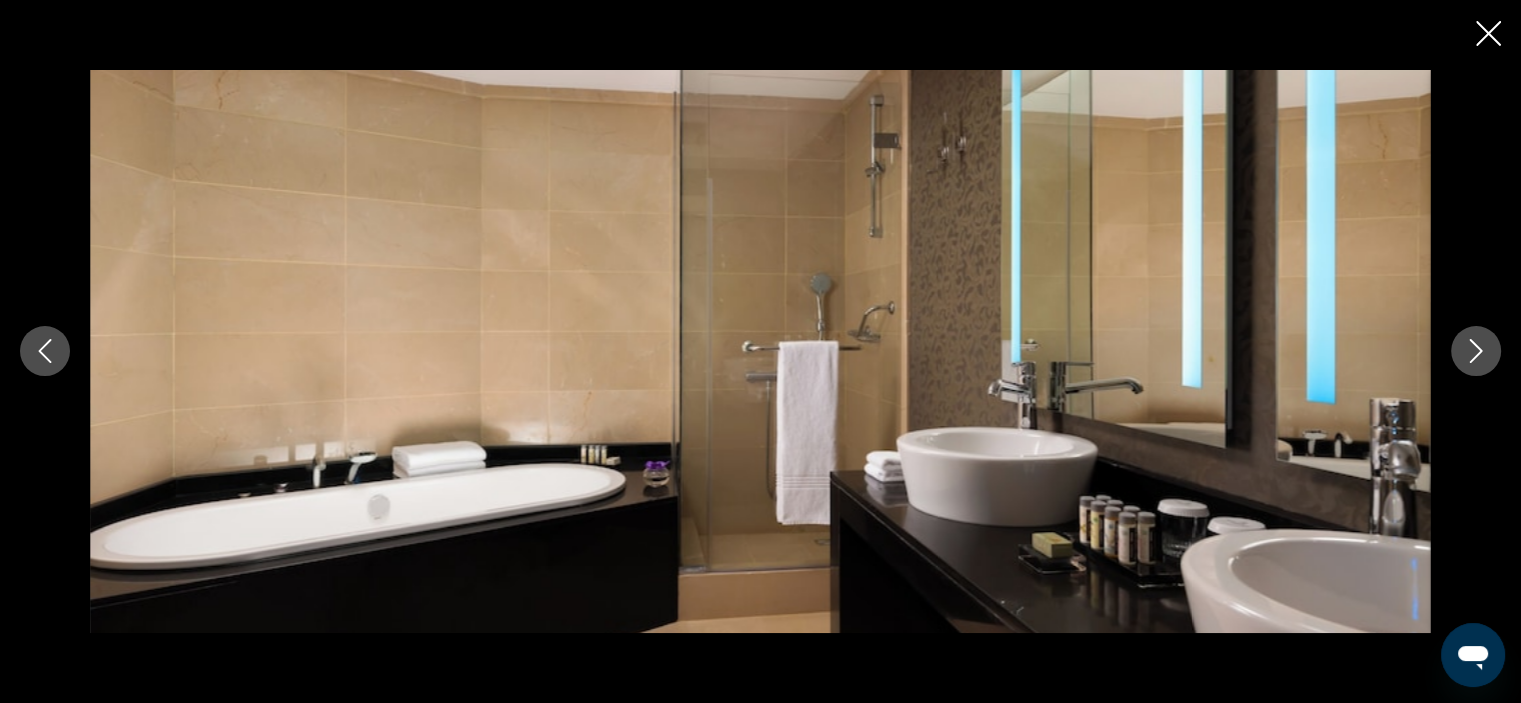 click 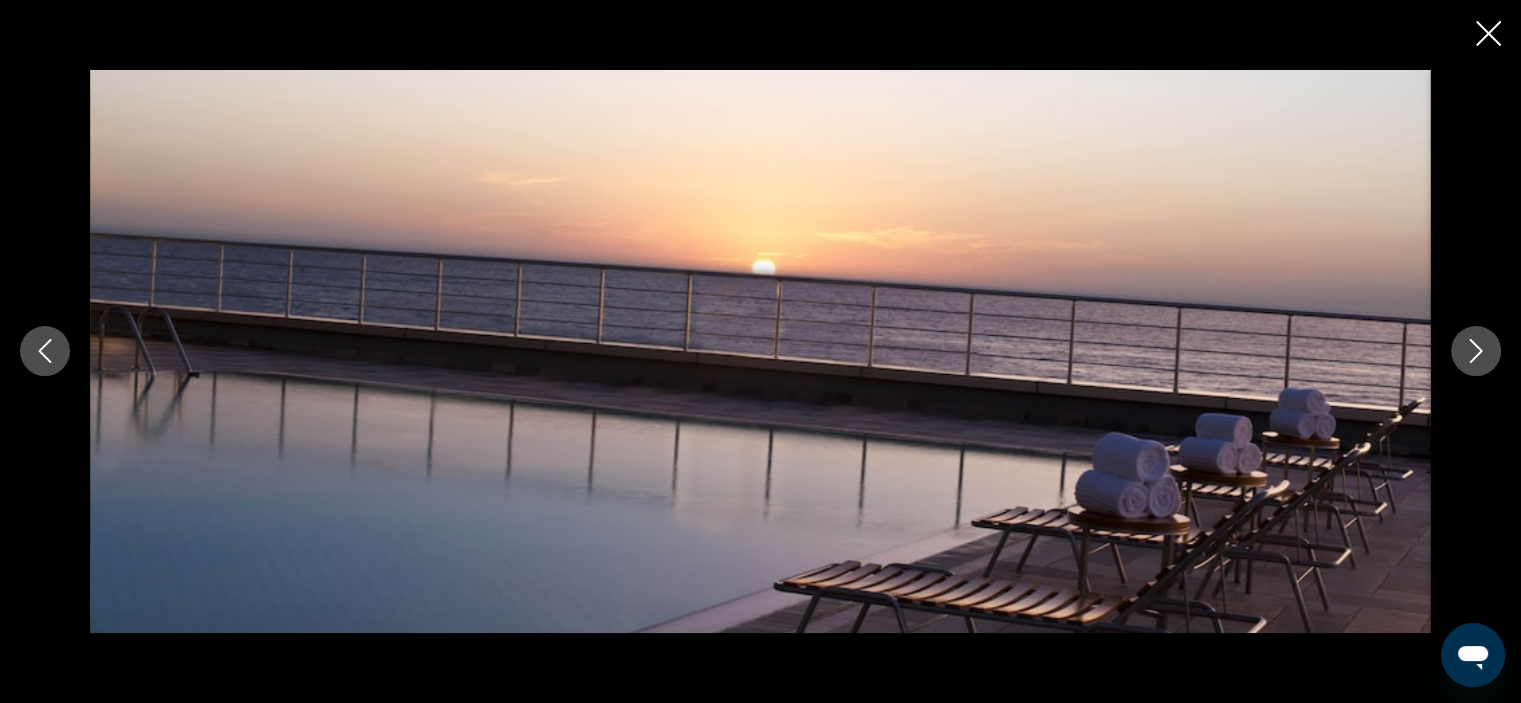 click 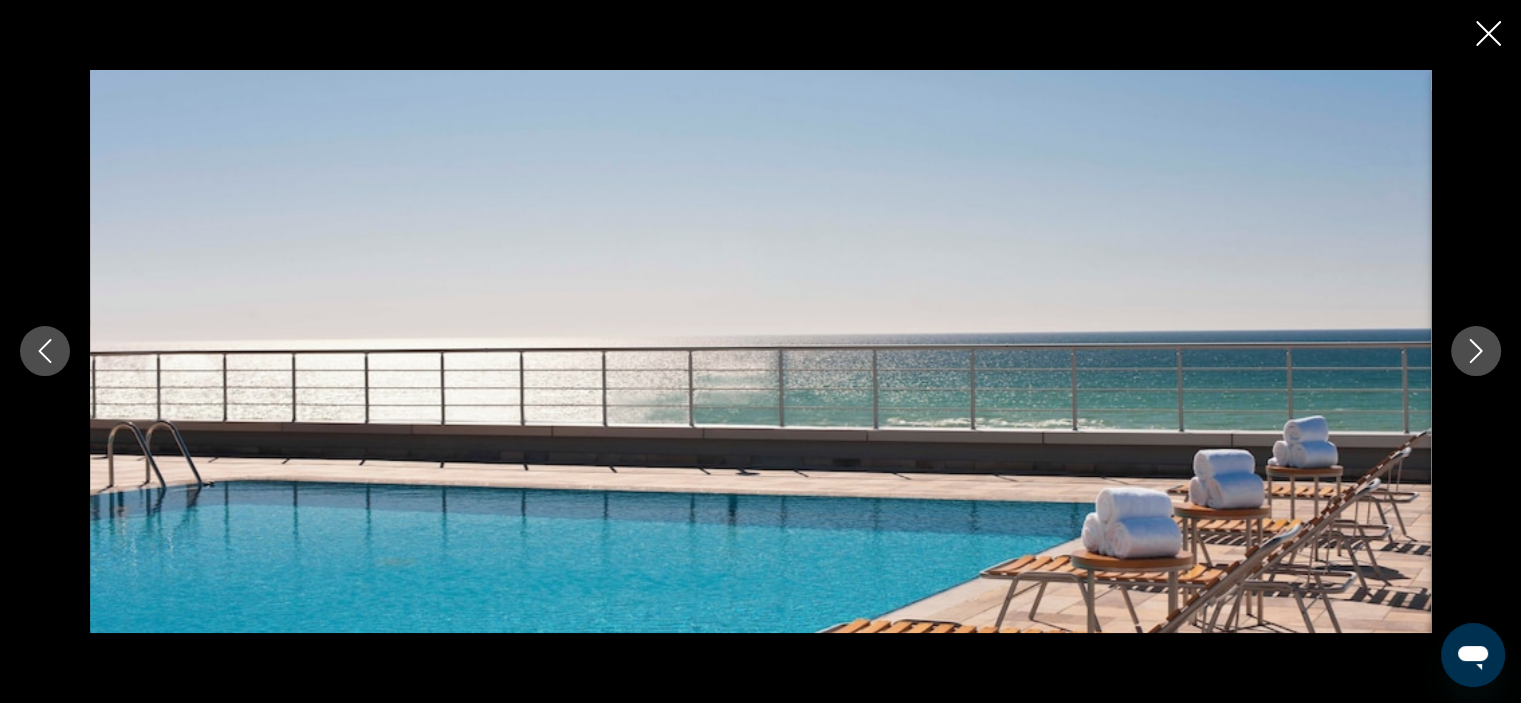 click 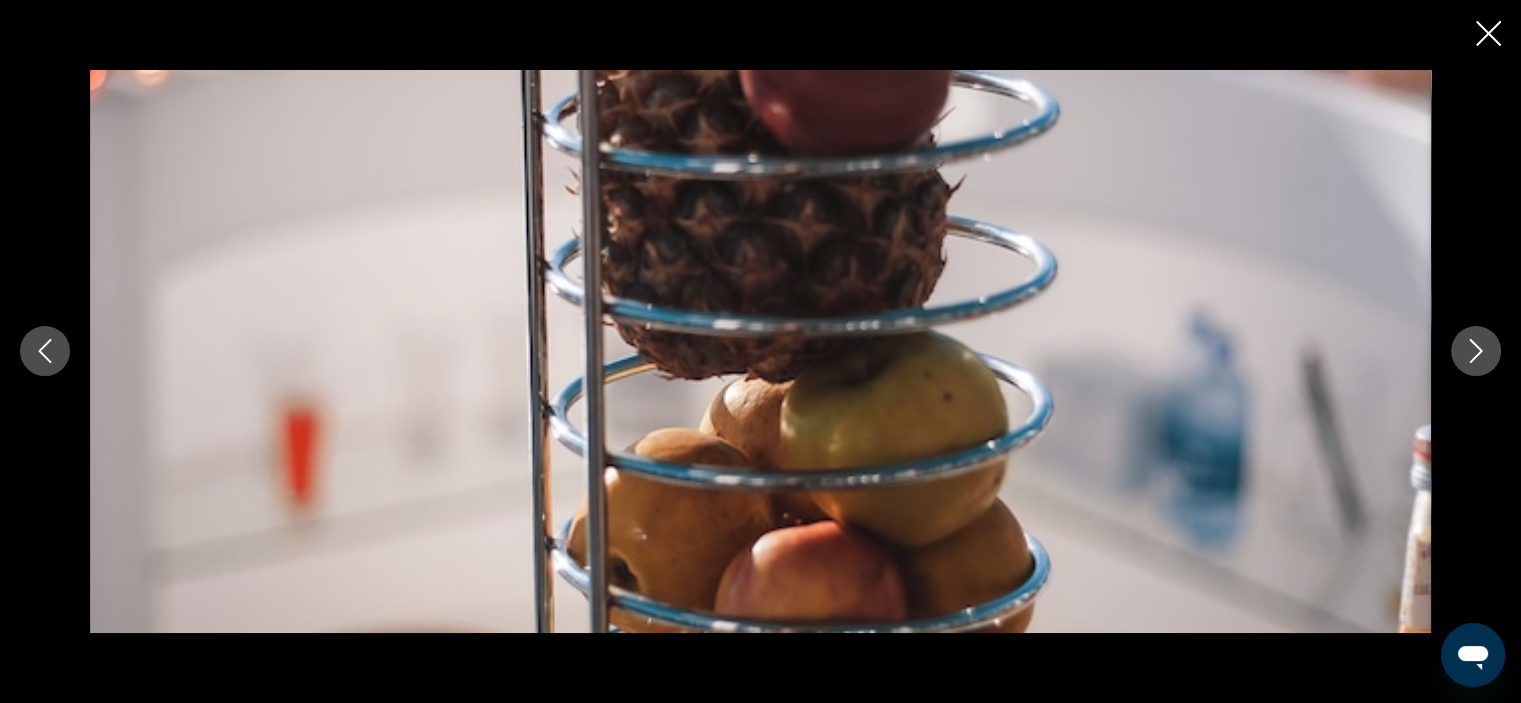 click 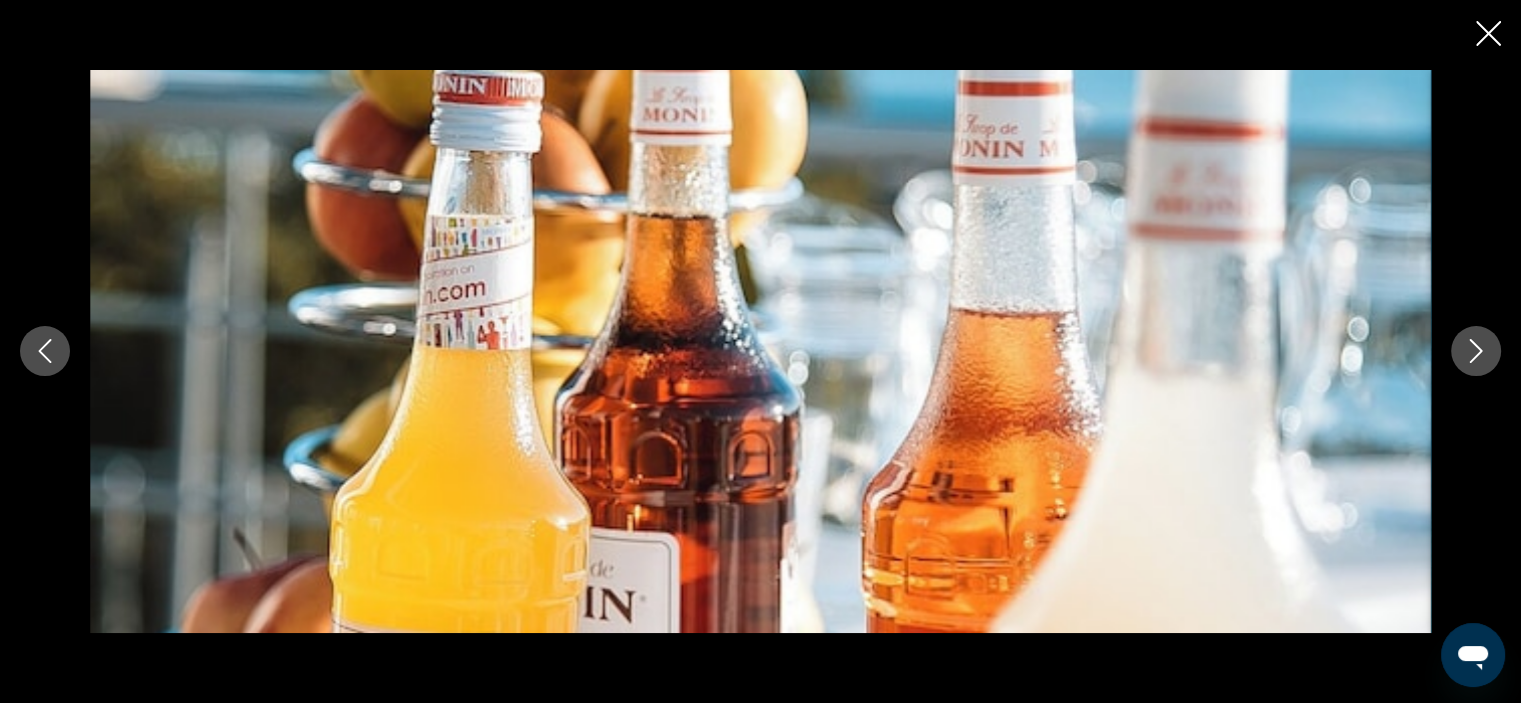click 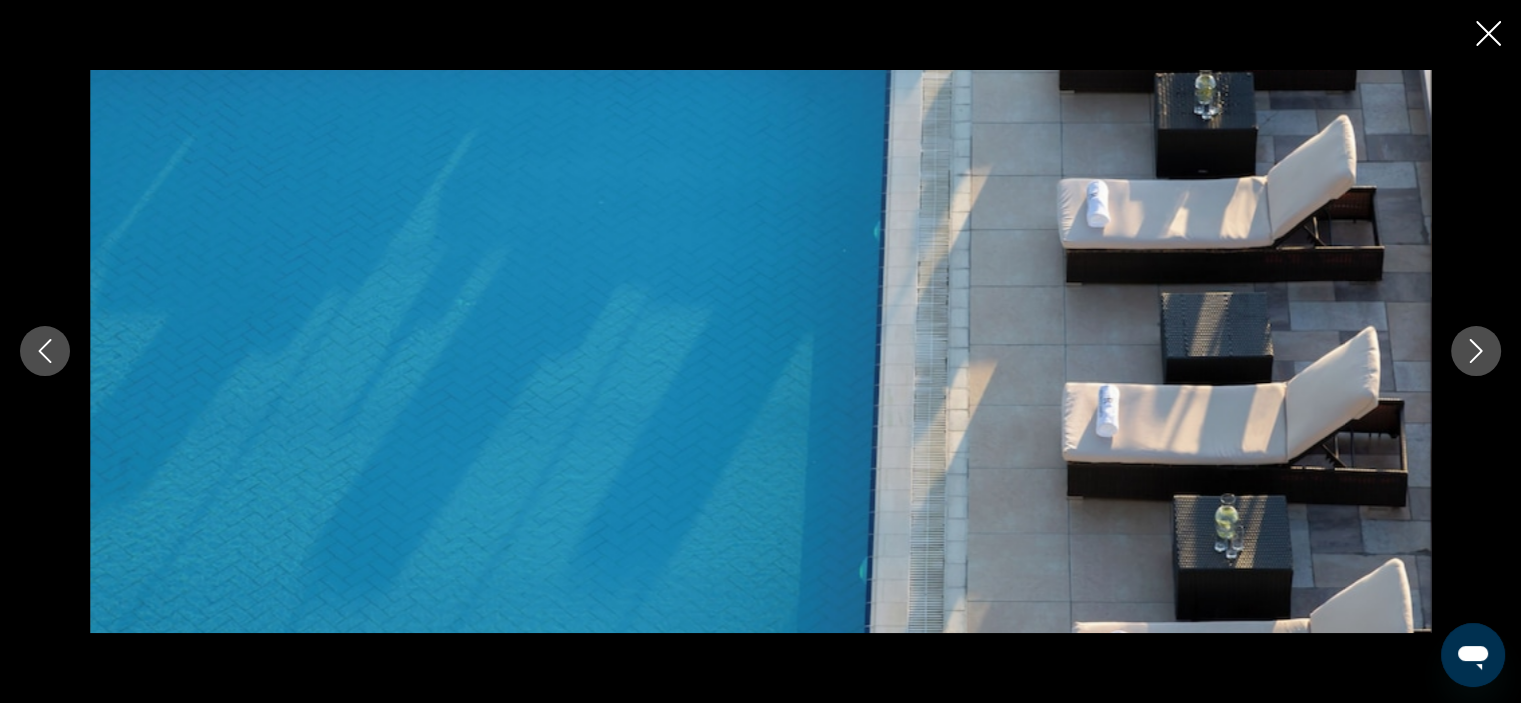 click 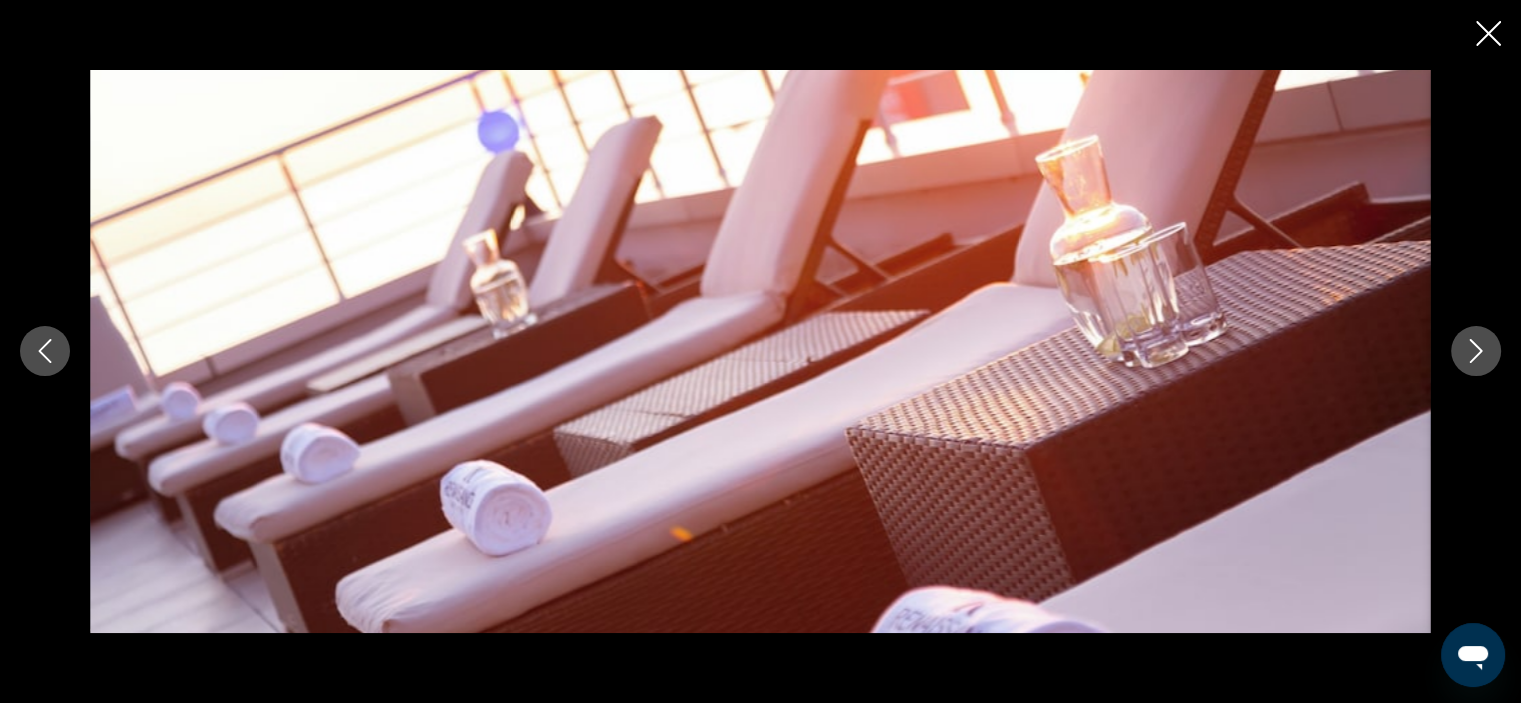 click 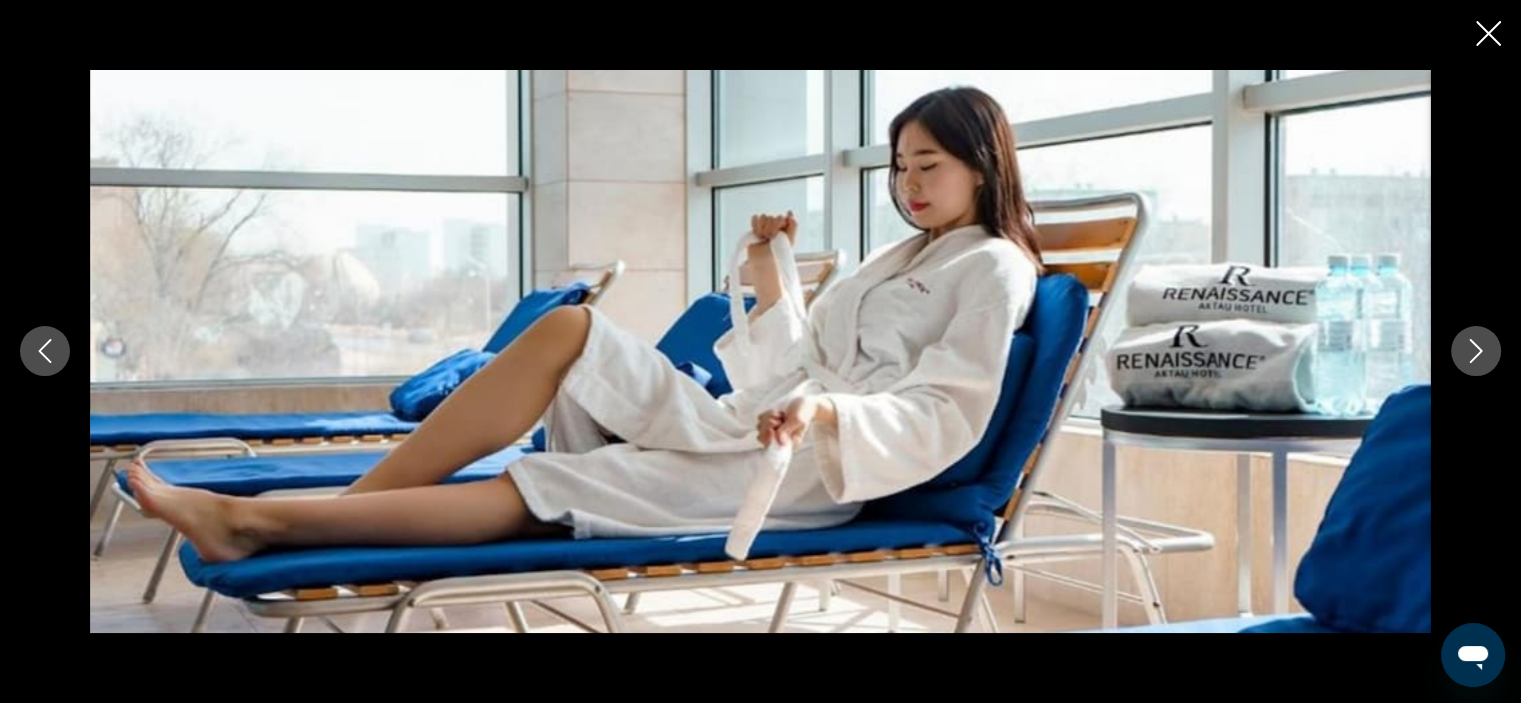 click 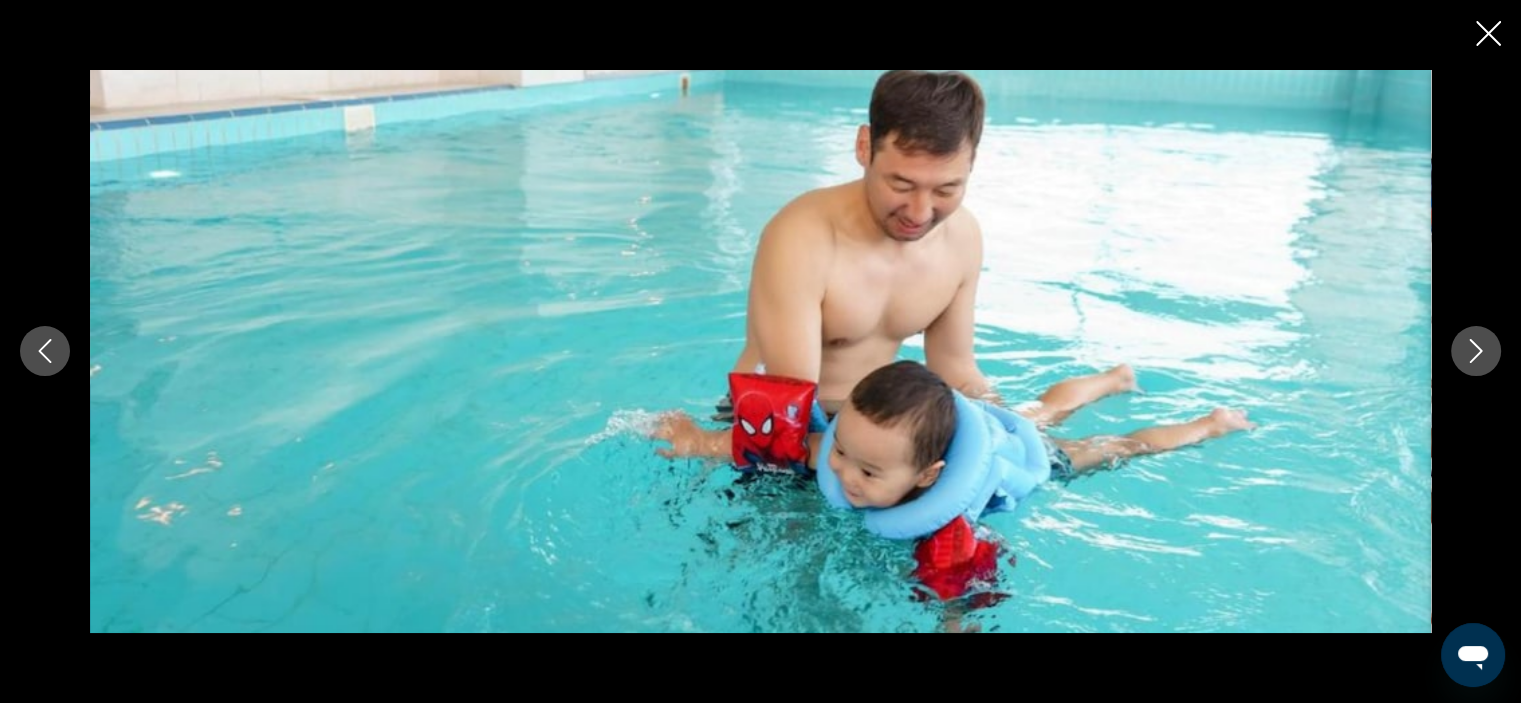 click 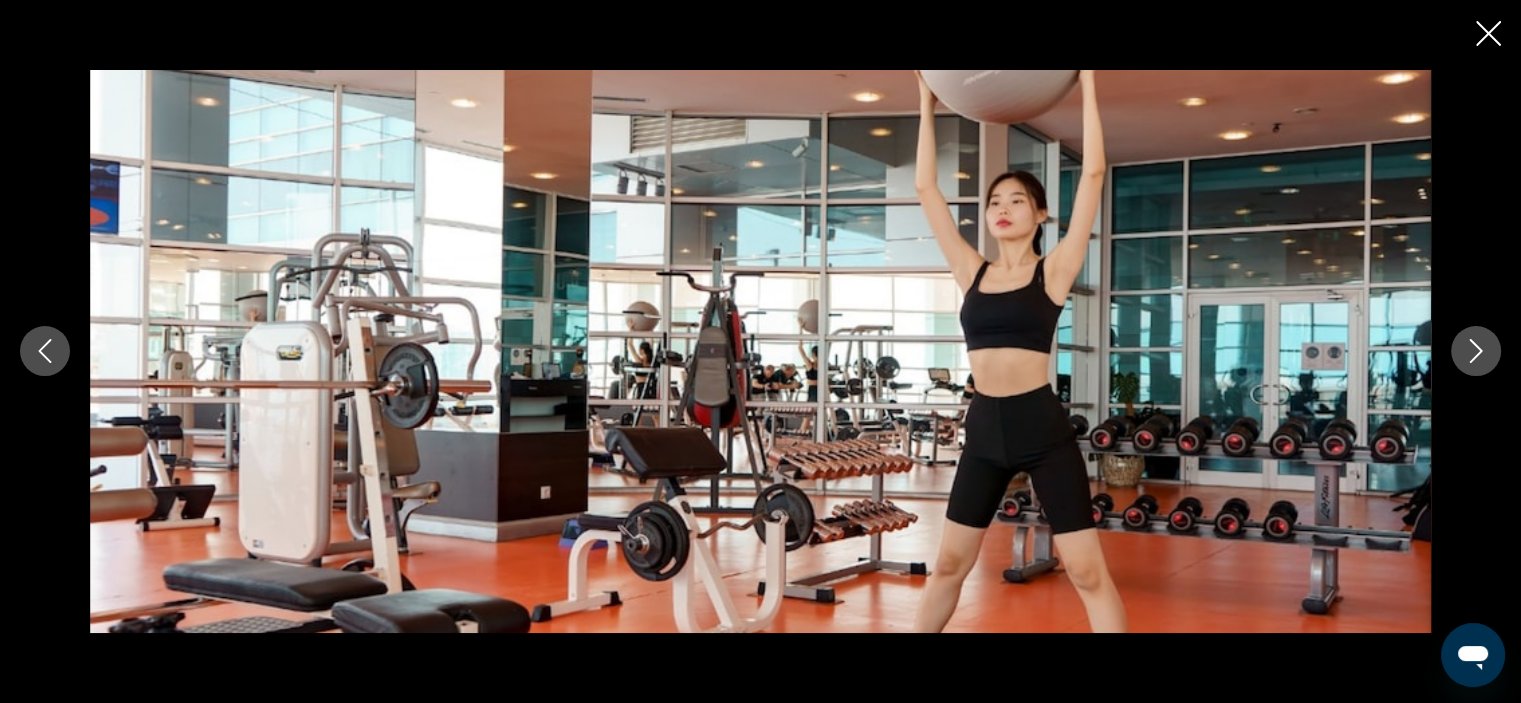 click 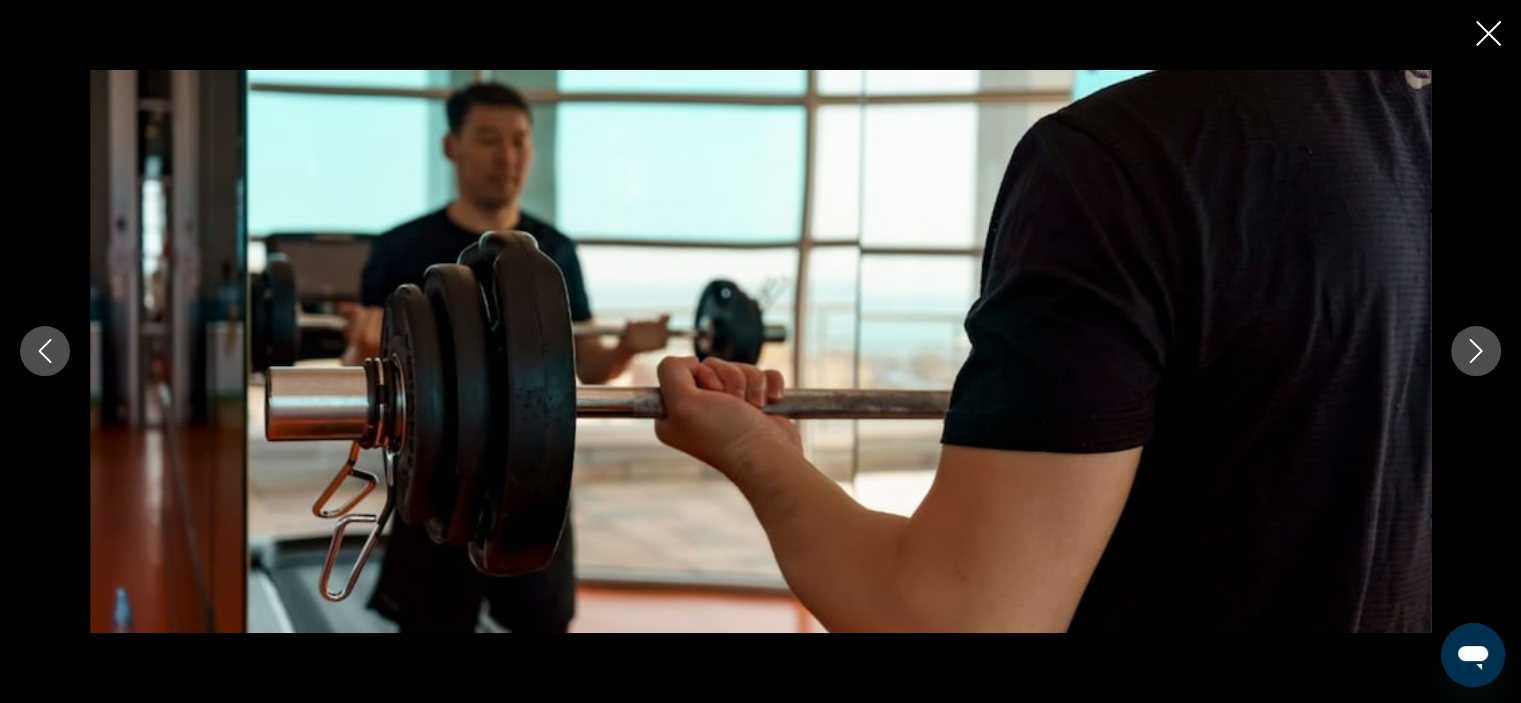 click 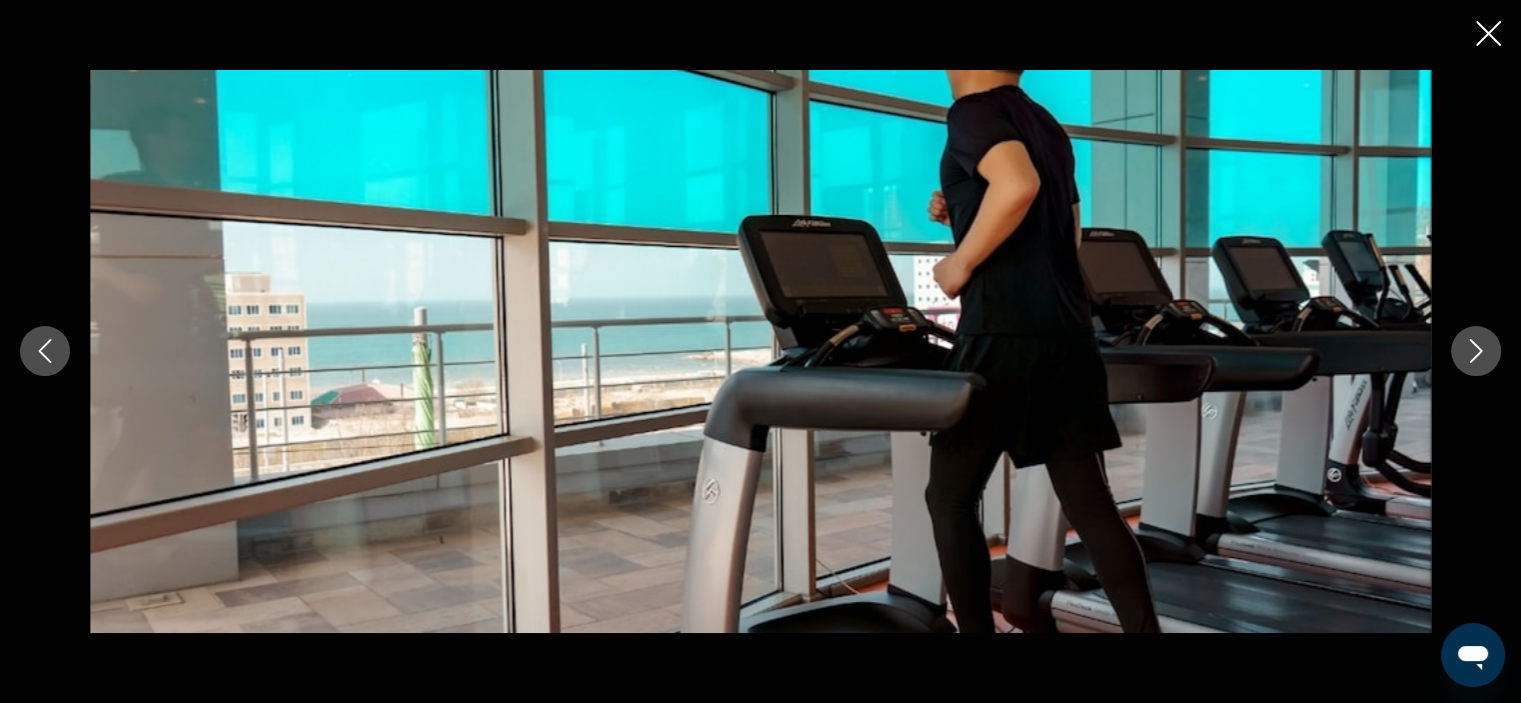 click 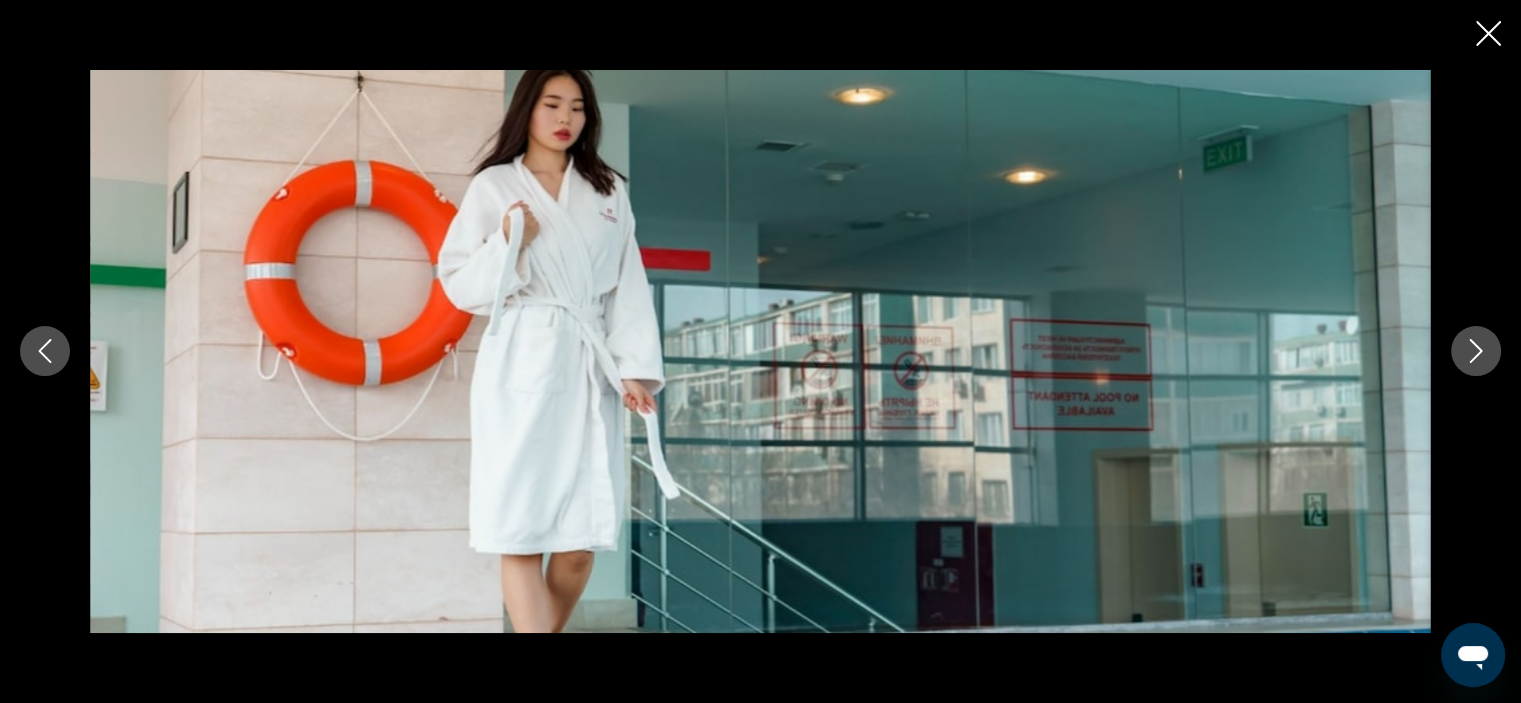 click 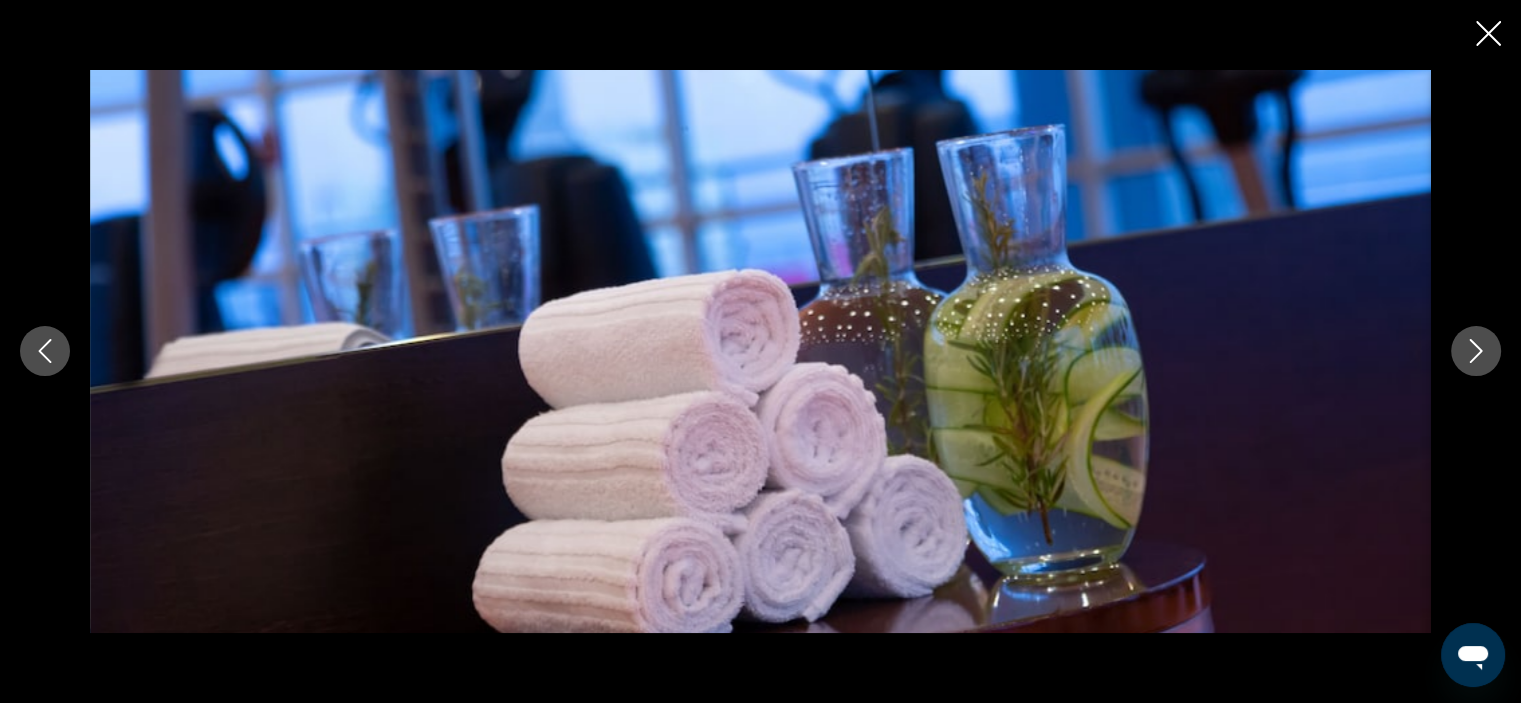 click 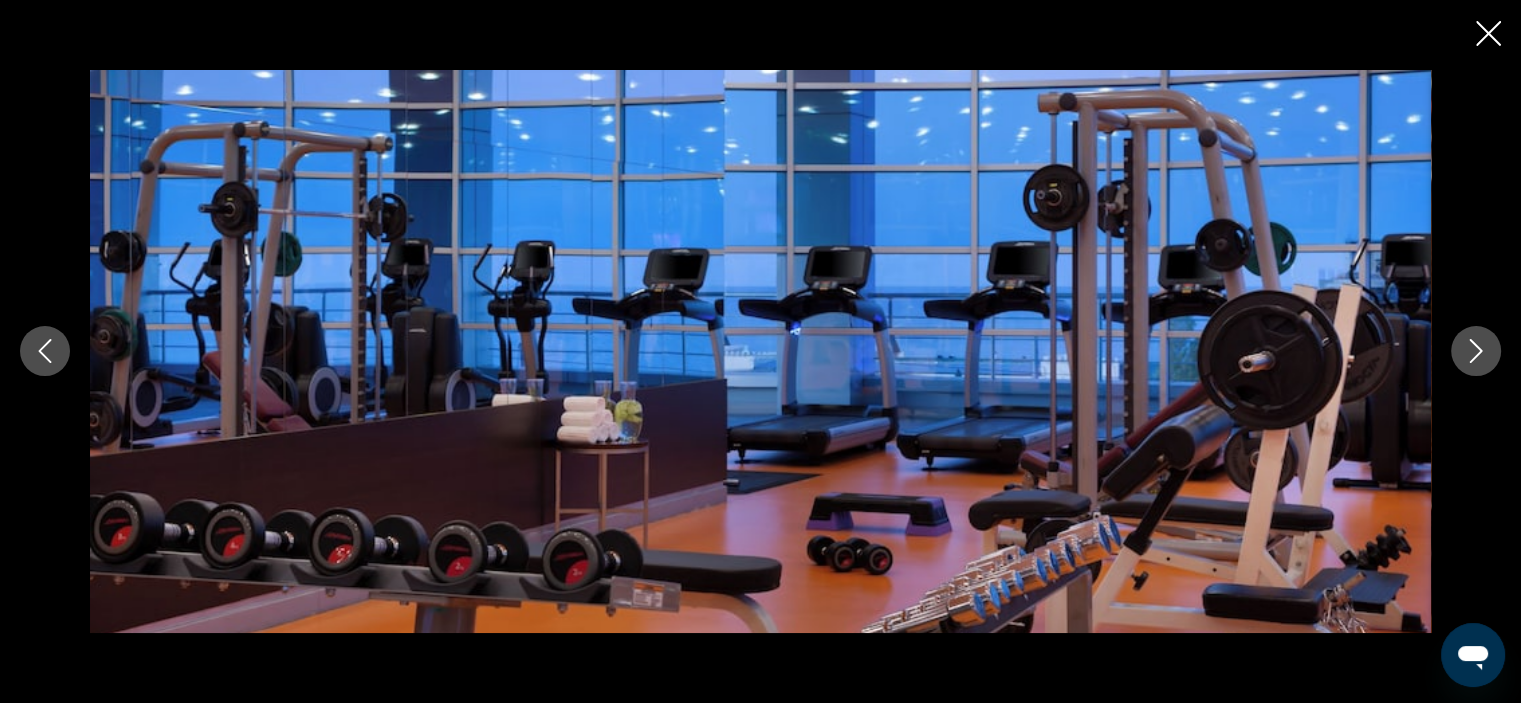 click 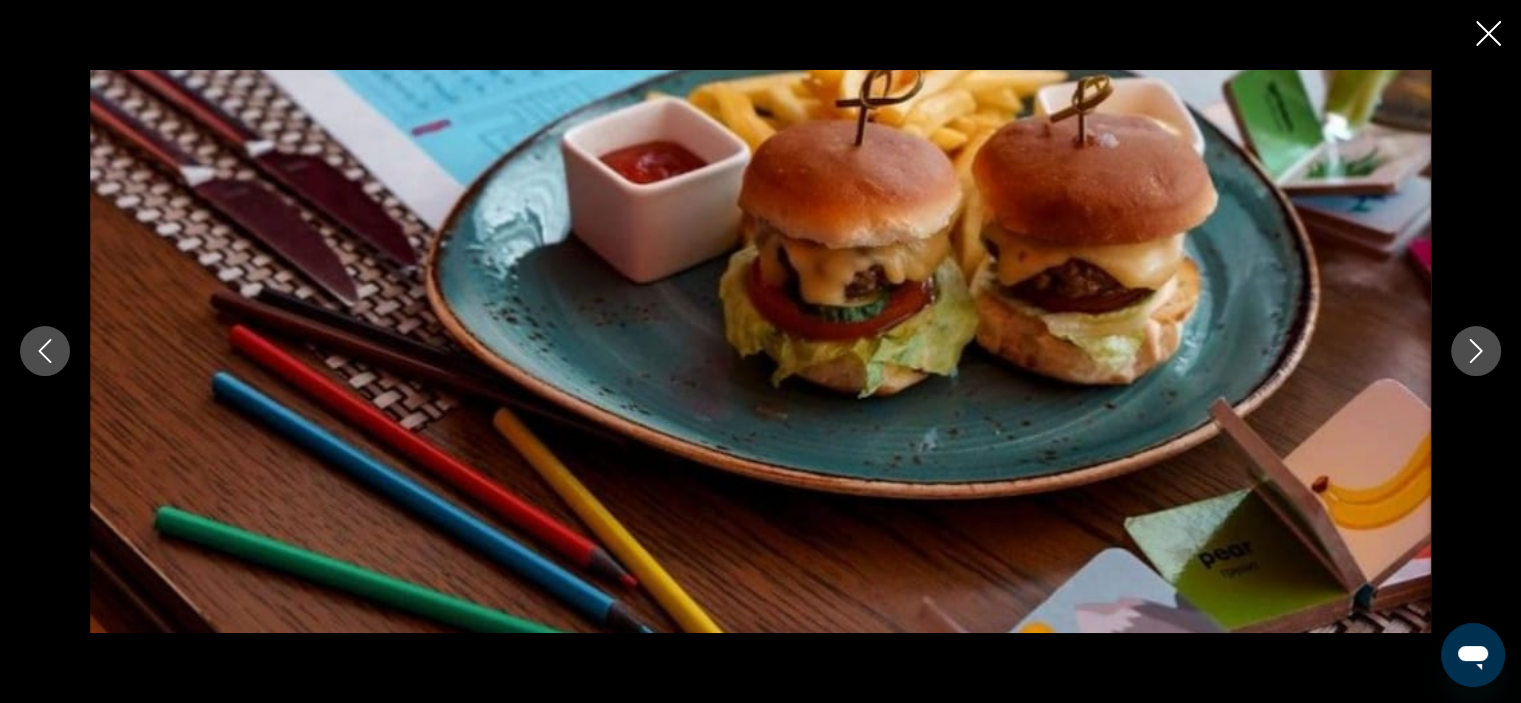 click 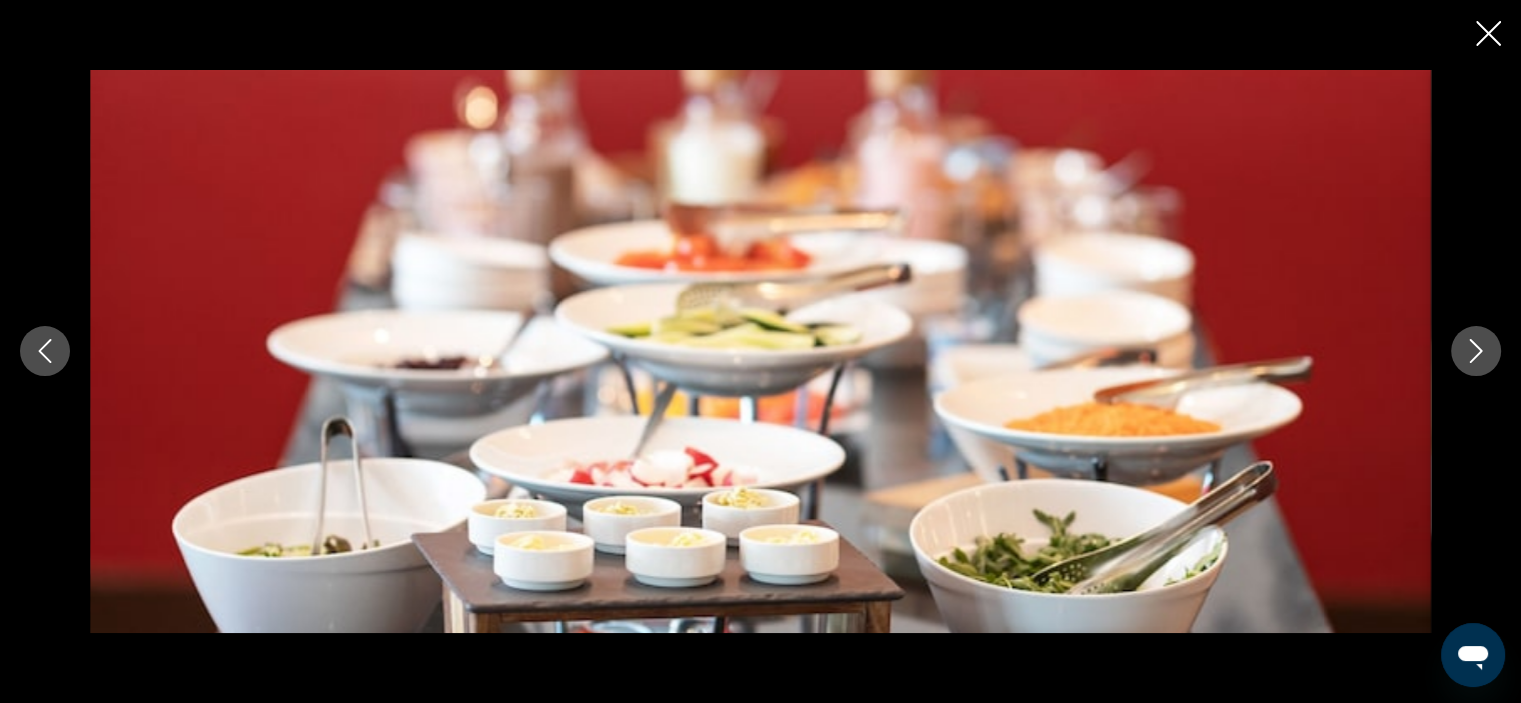 click 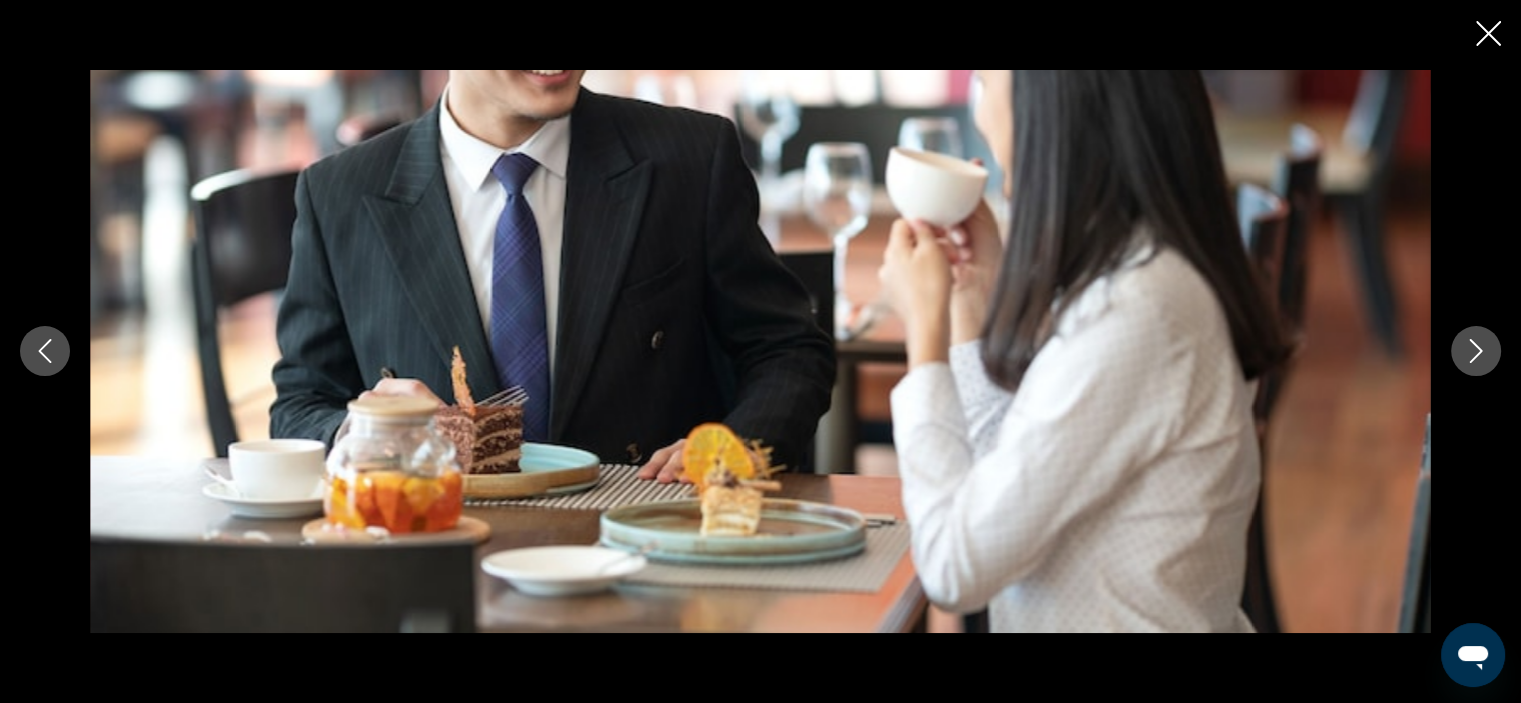 click 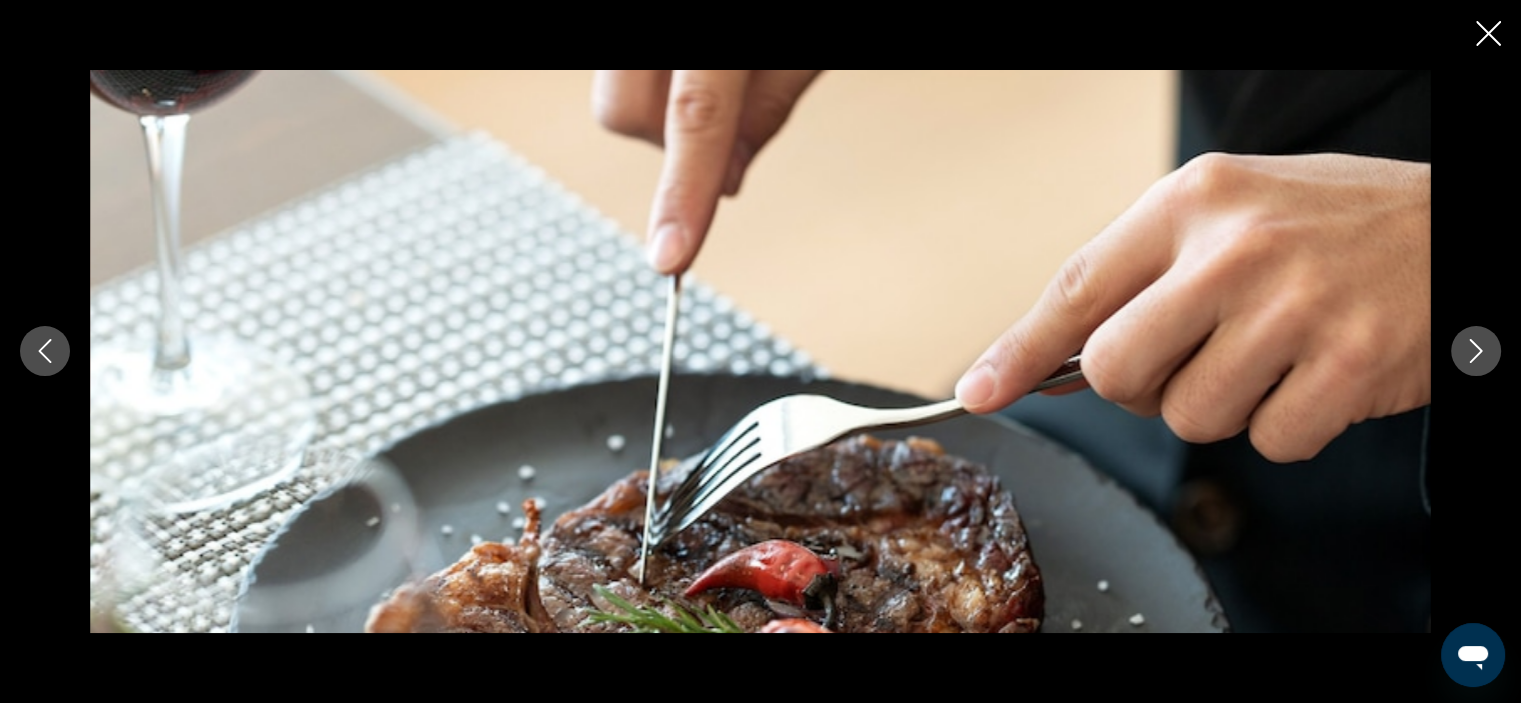 click 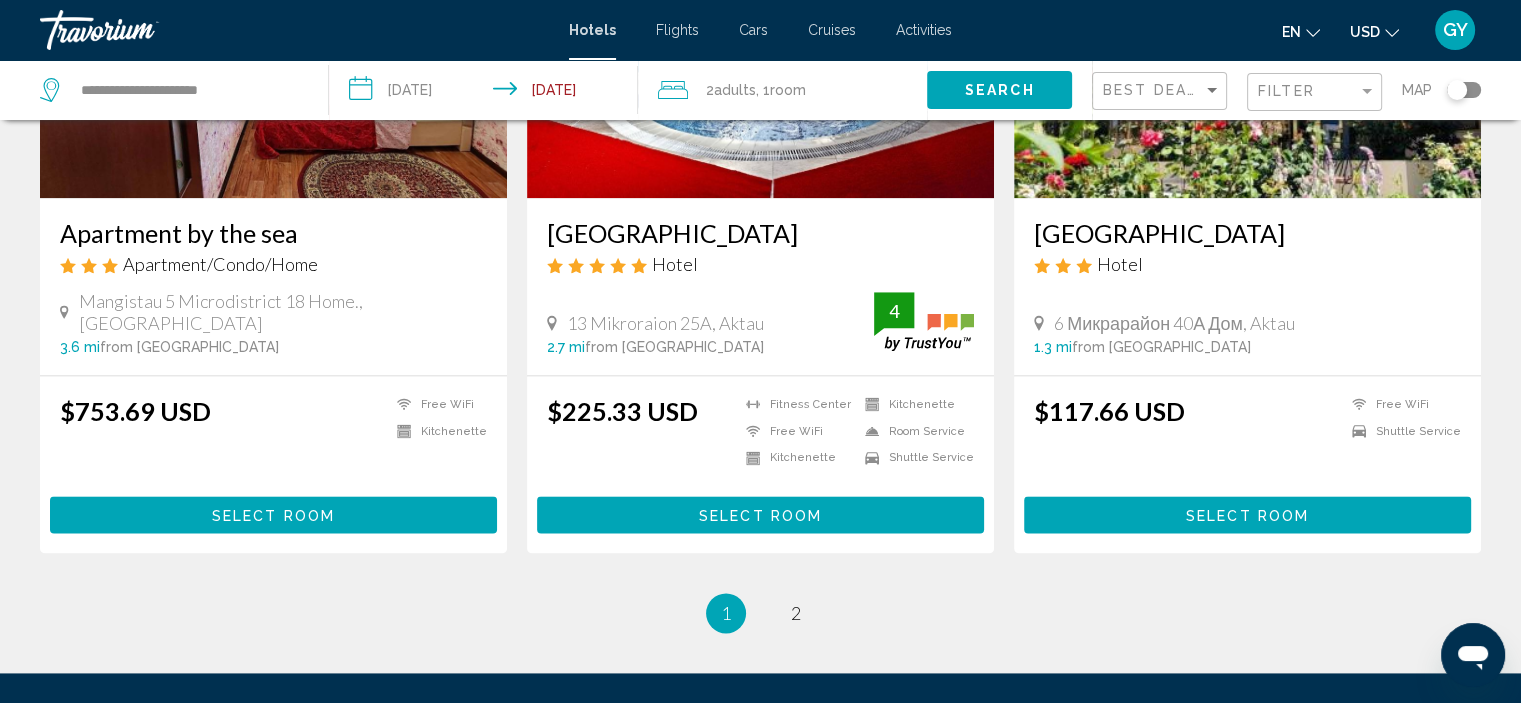 scroll, scrollTop: 2524, scrollLeft: 0, axis: vertical 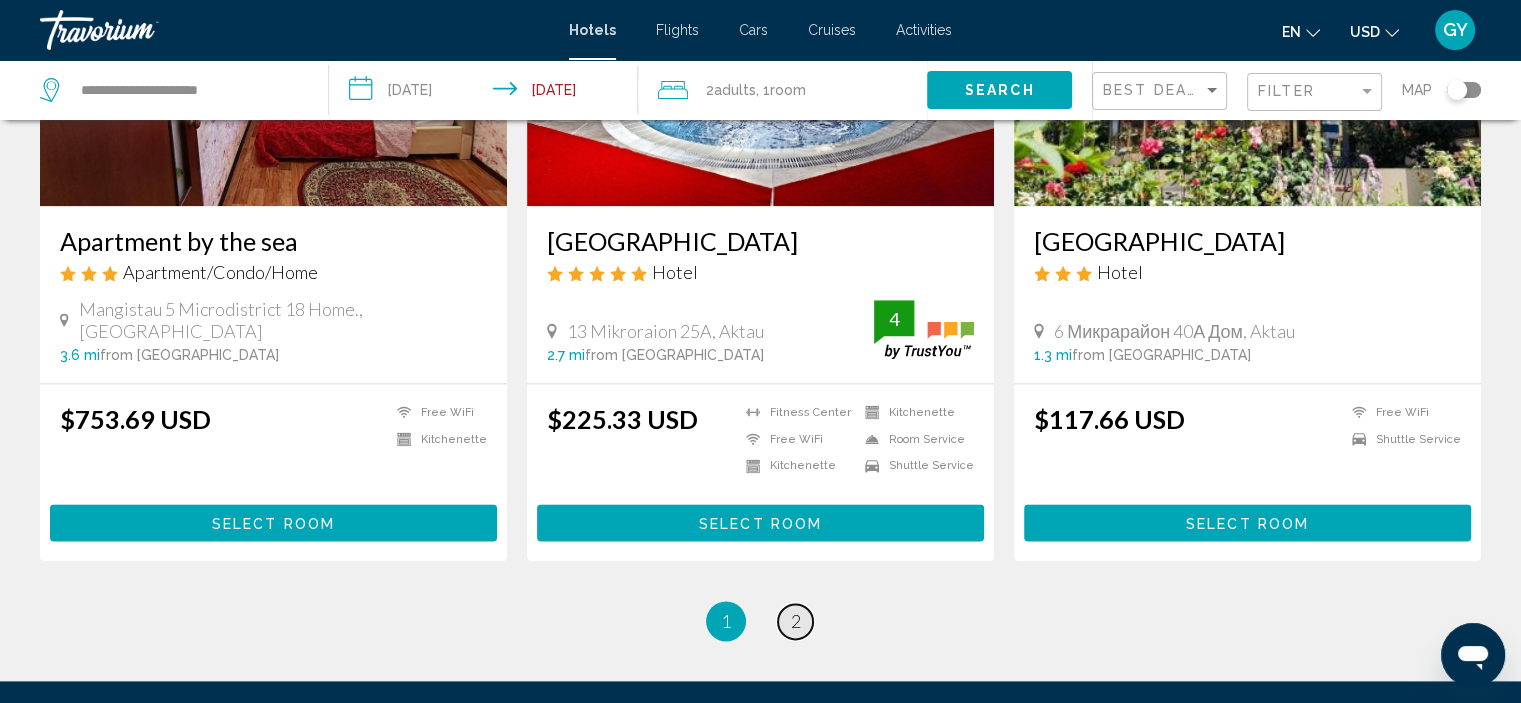 click on "2" at bounding box center (796, 621) 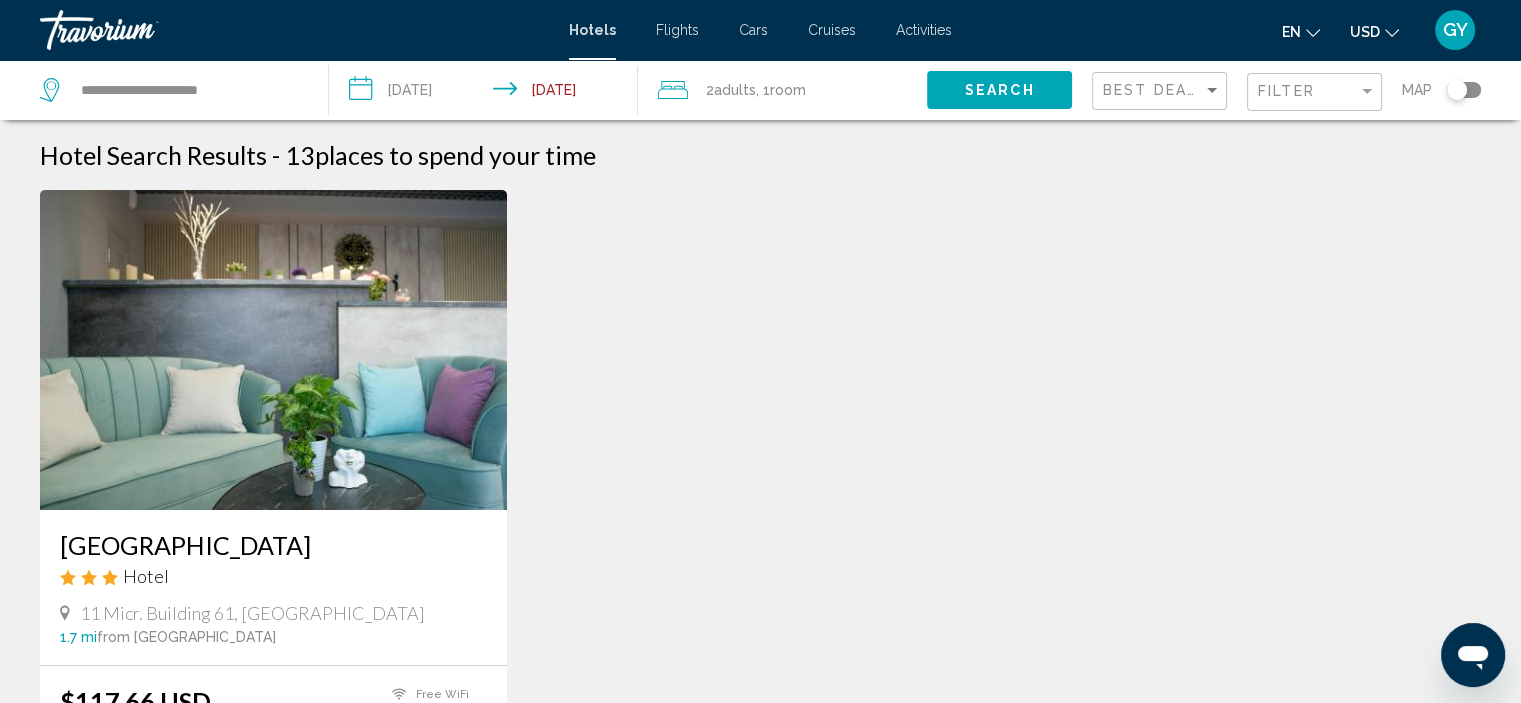 scroll, scrollTop: 71, scrollLeft: 0, axis: vertical 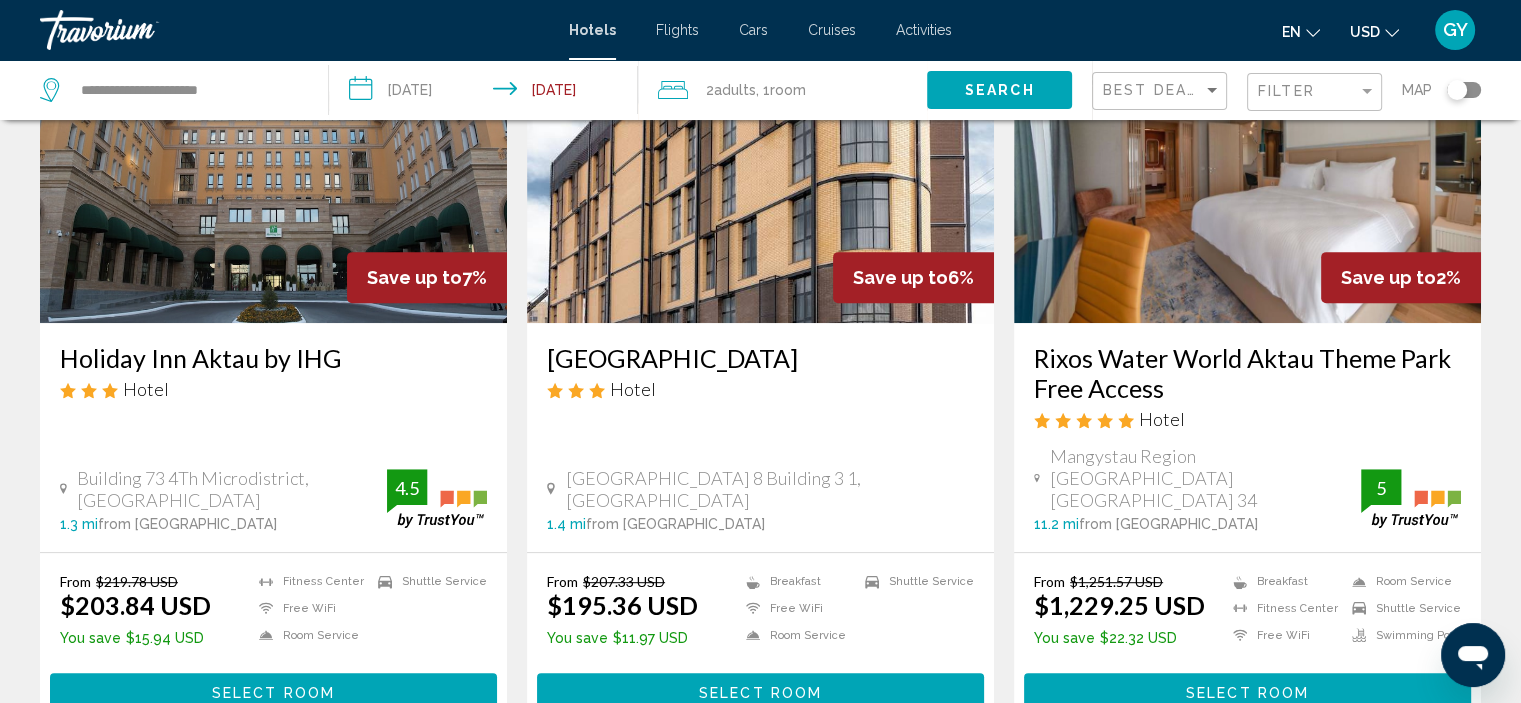 click at bounding box center [1247, 163] 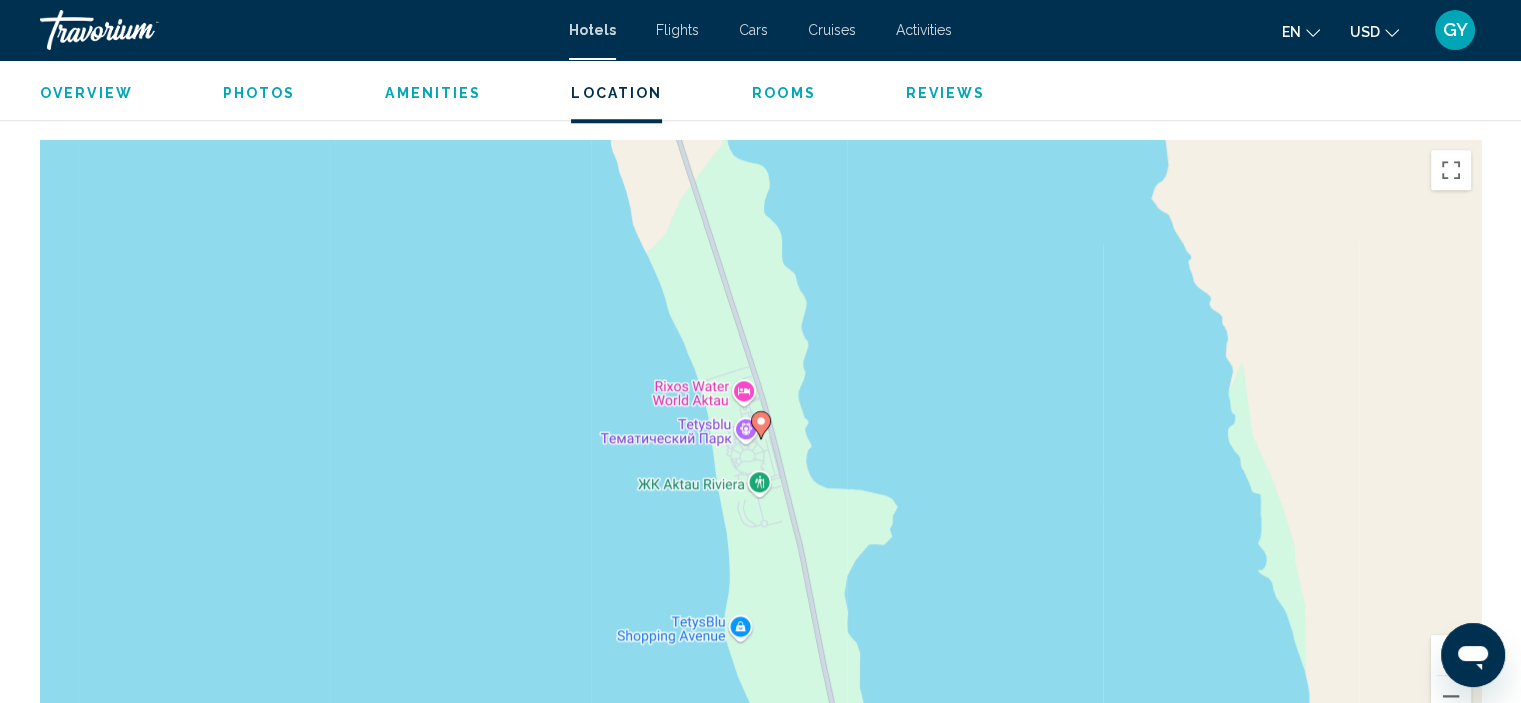scroll, scrollTop: 1861, scrollLeft: 0, axis: vertical 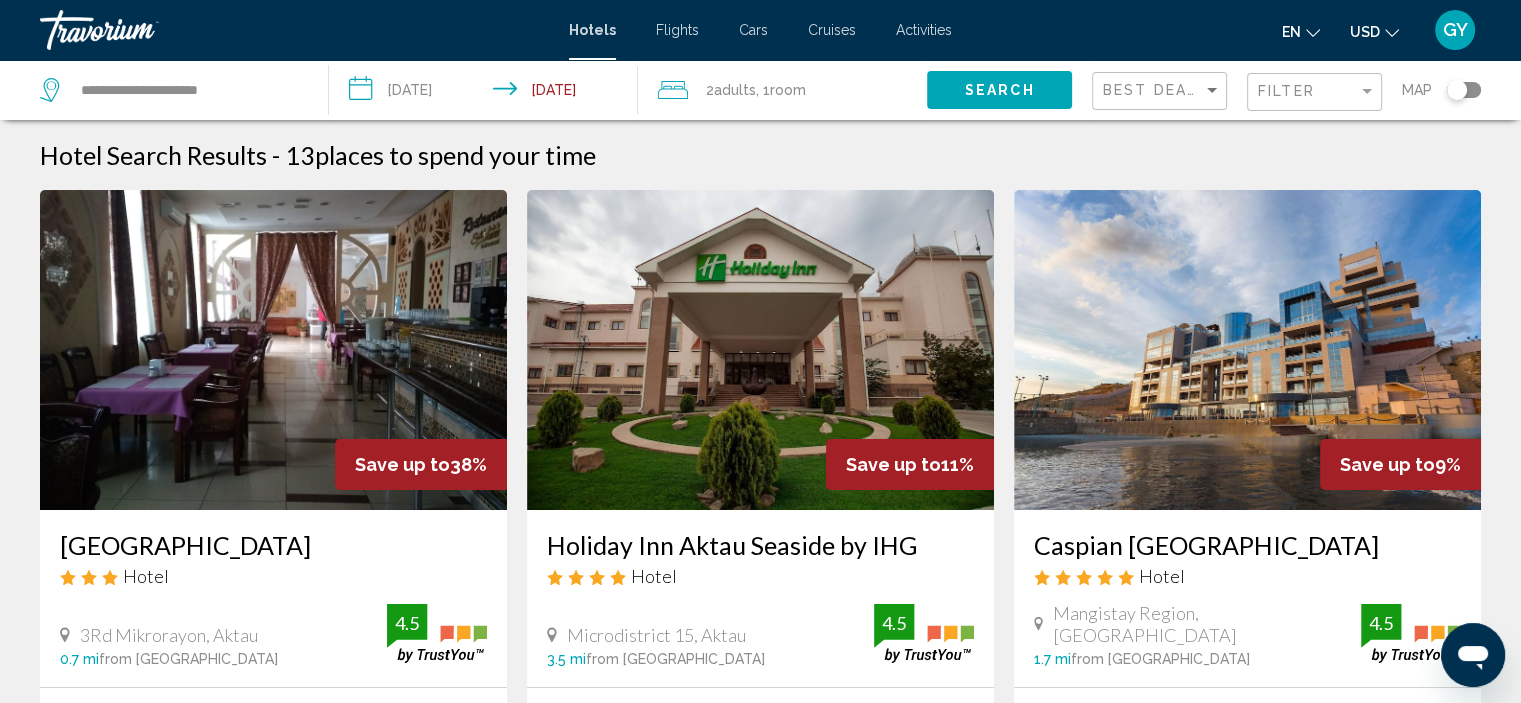 click 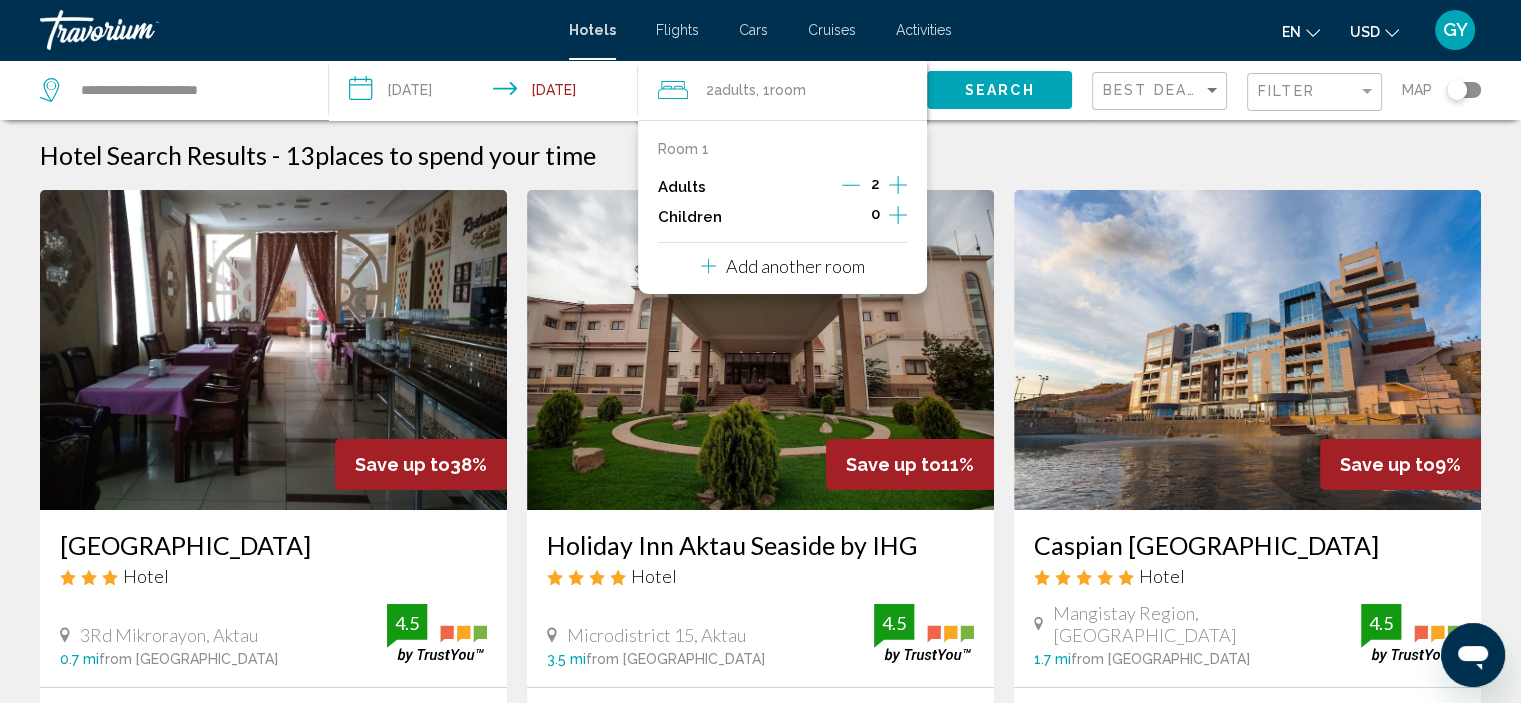 click 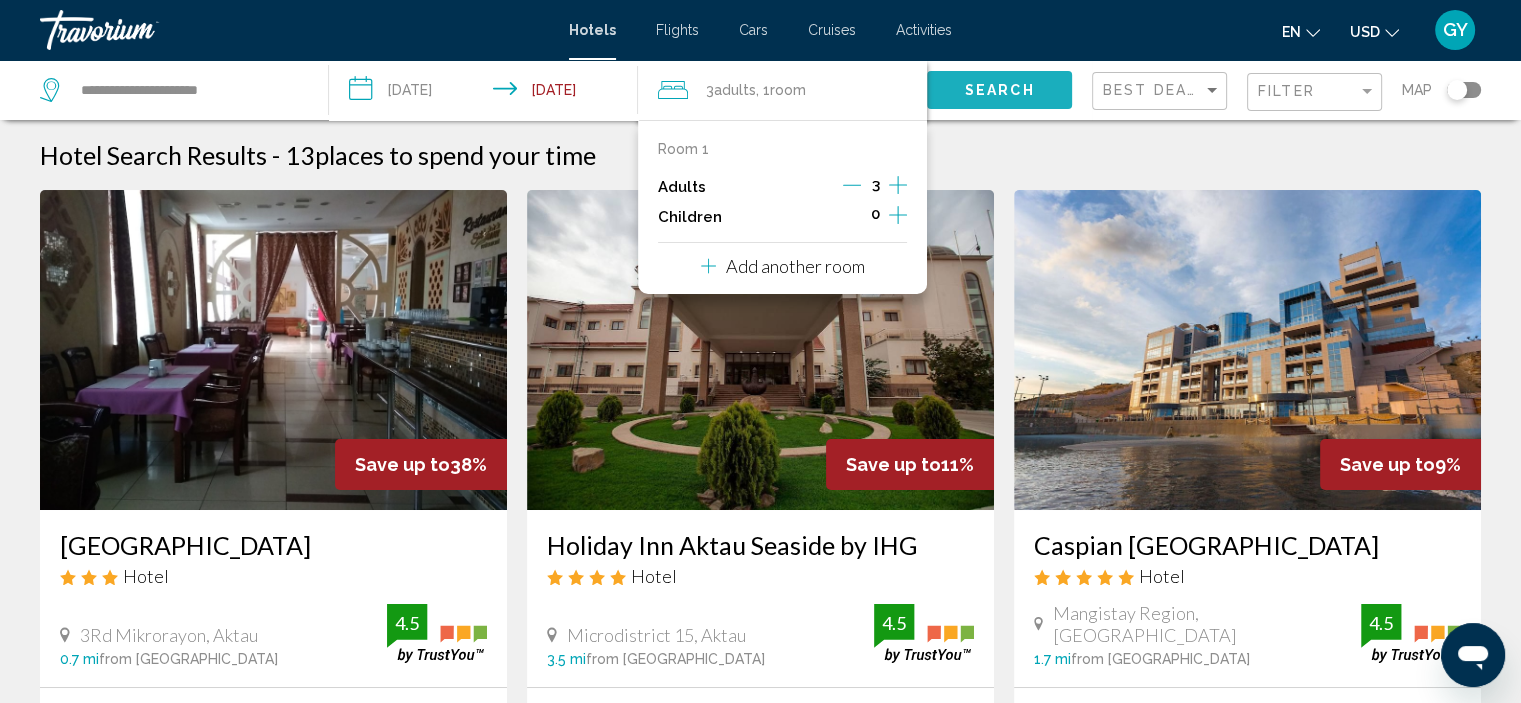 click on "Search" 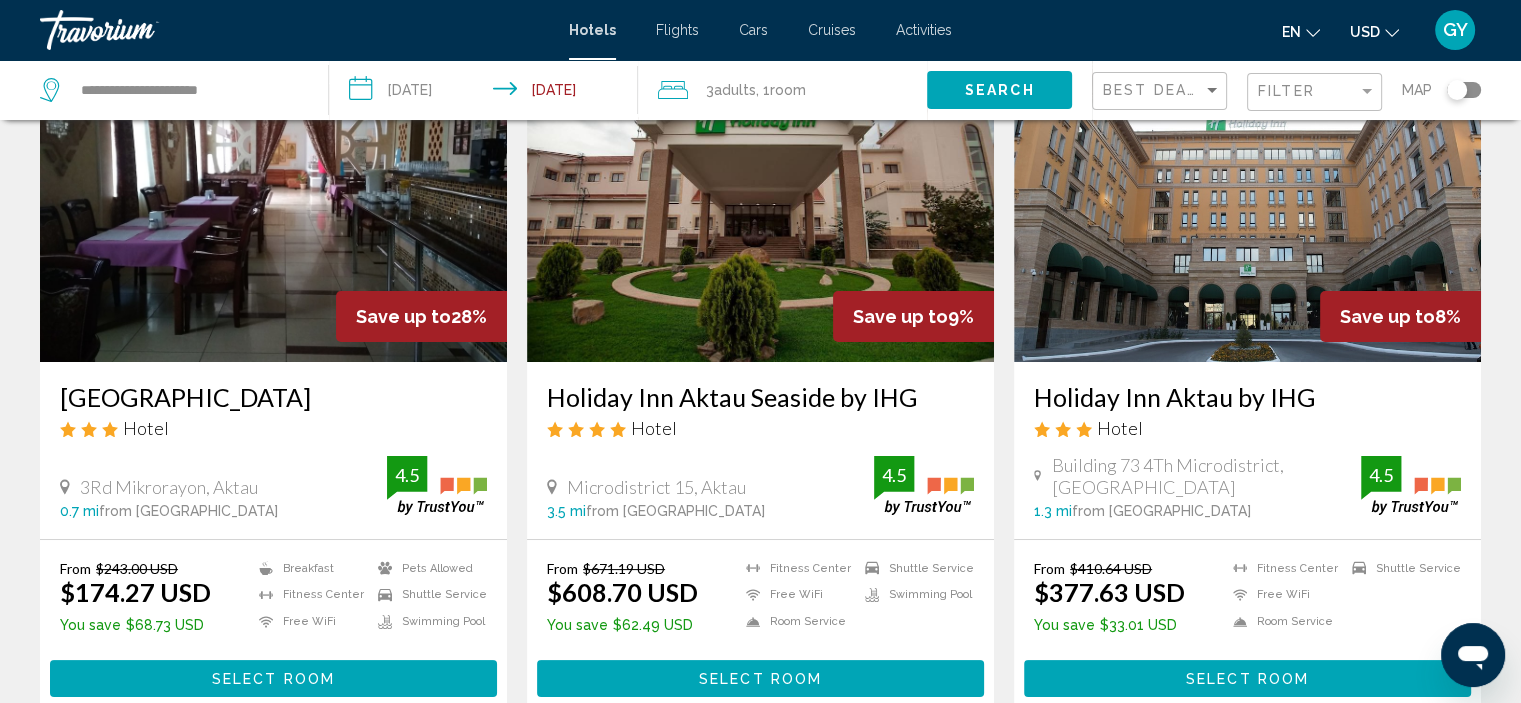 scroll, scrollTop: 52, scrollLeft: 0, axis: vertical 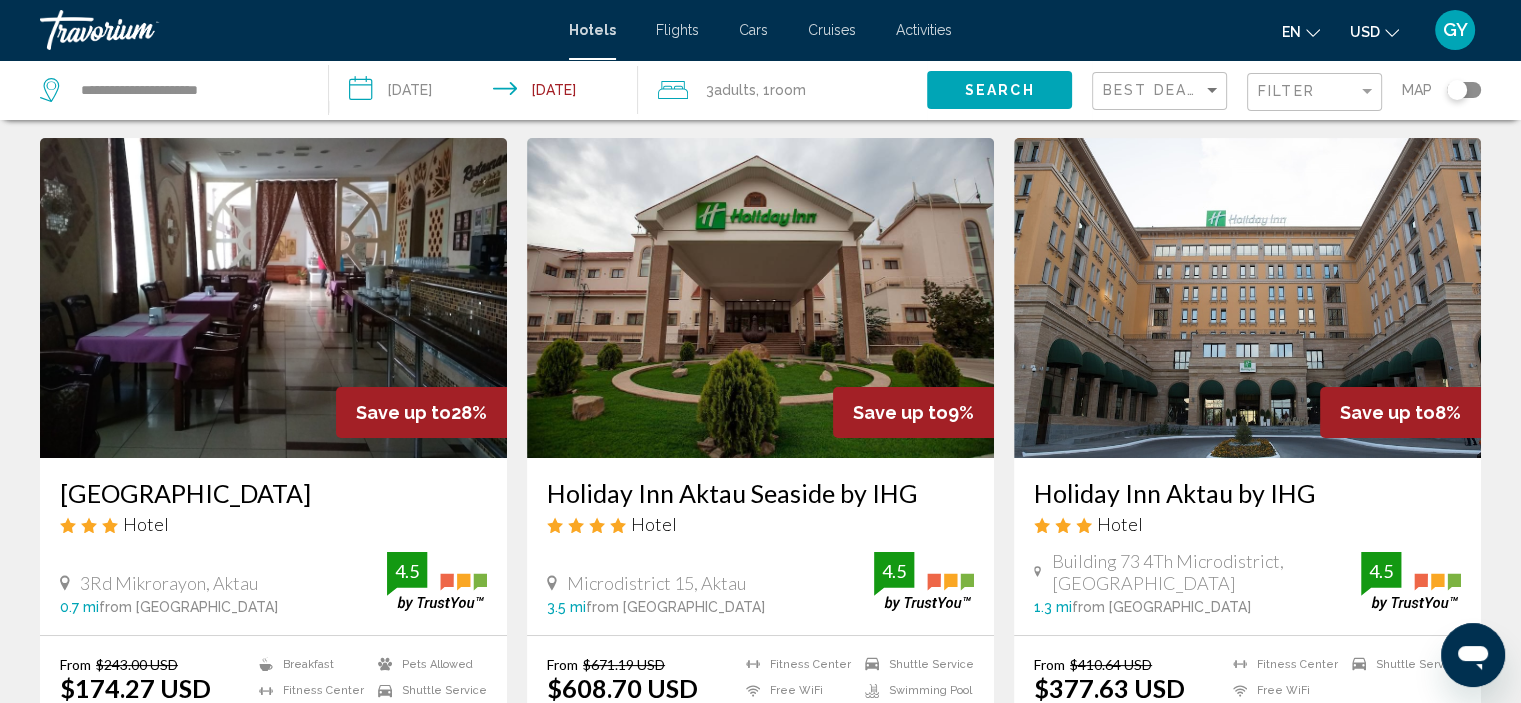 click at bounding box center (273, 298) 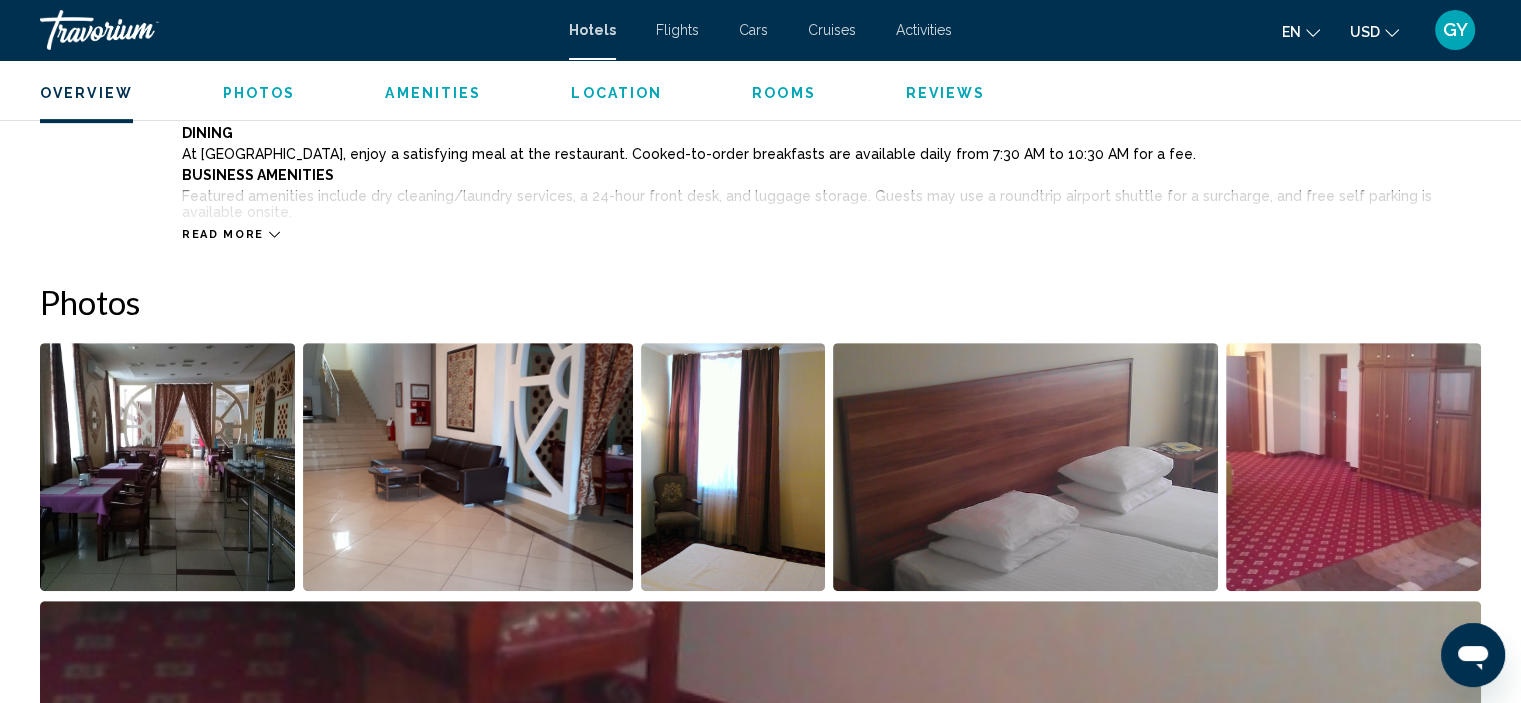 scroll, scrollTop: 815, scrollLeft: 0, axis: vertical 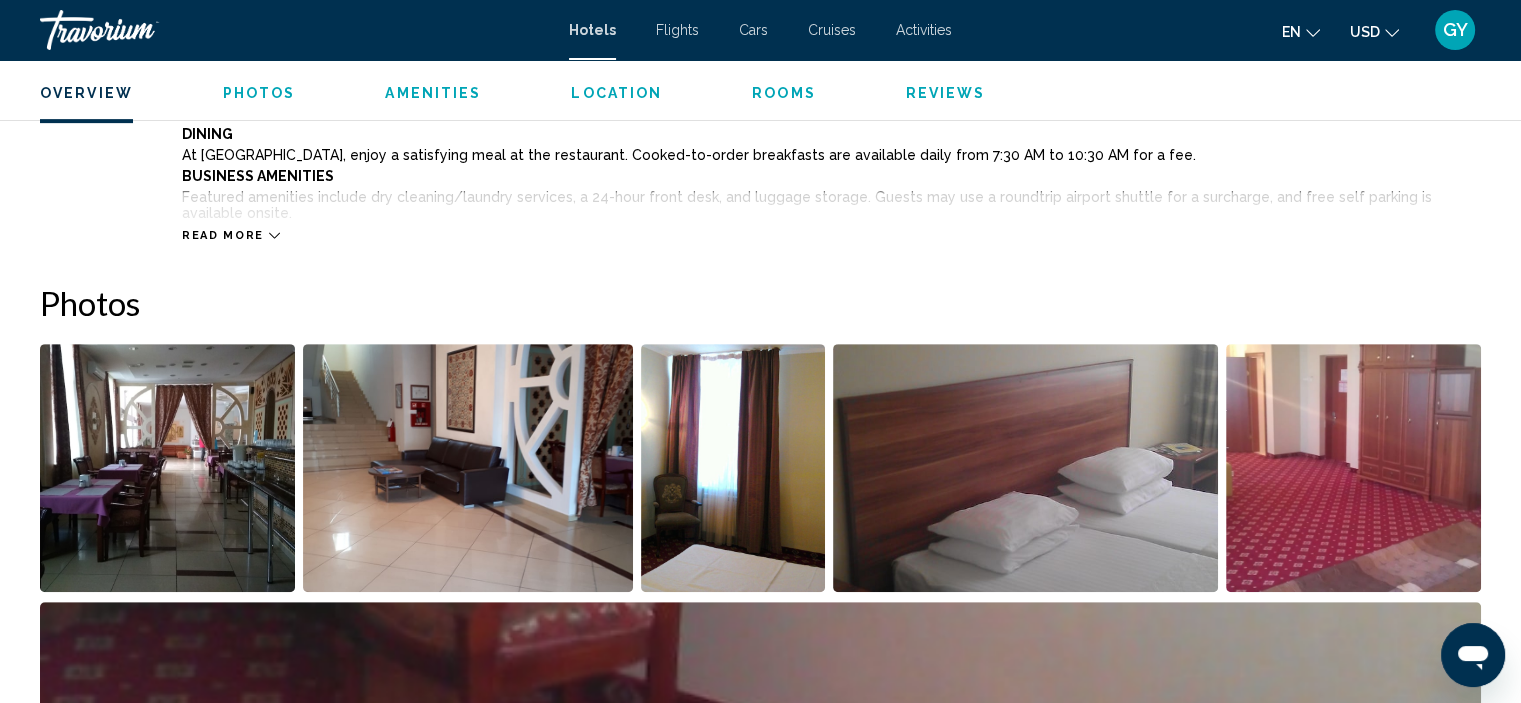 click at bounding box center (167, 468) 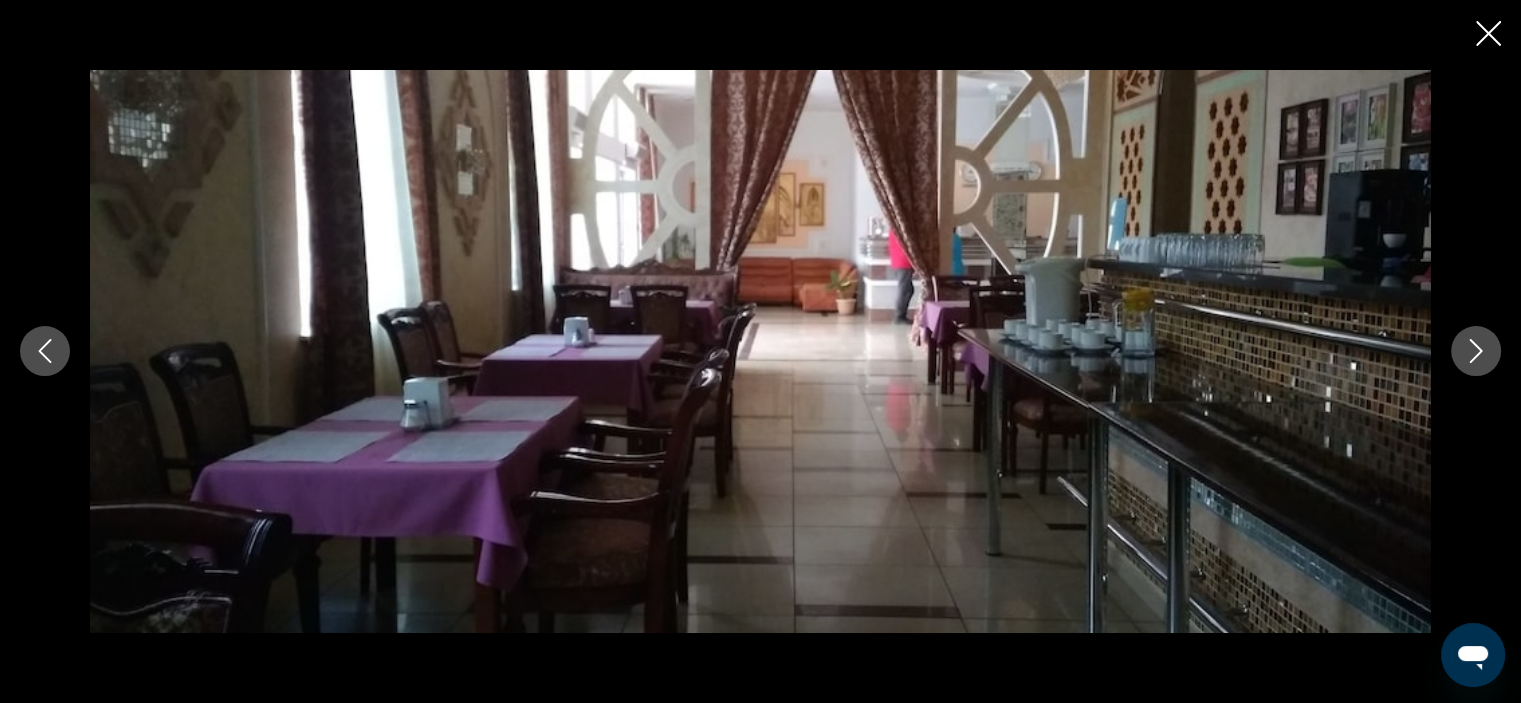 click 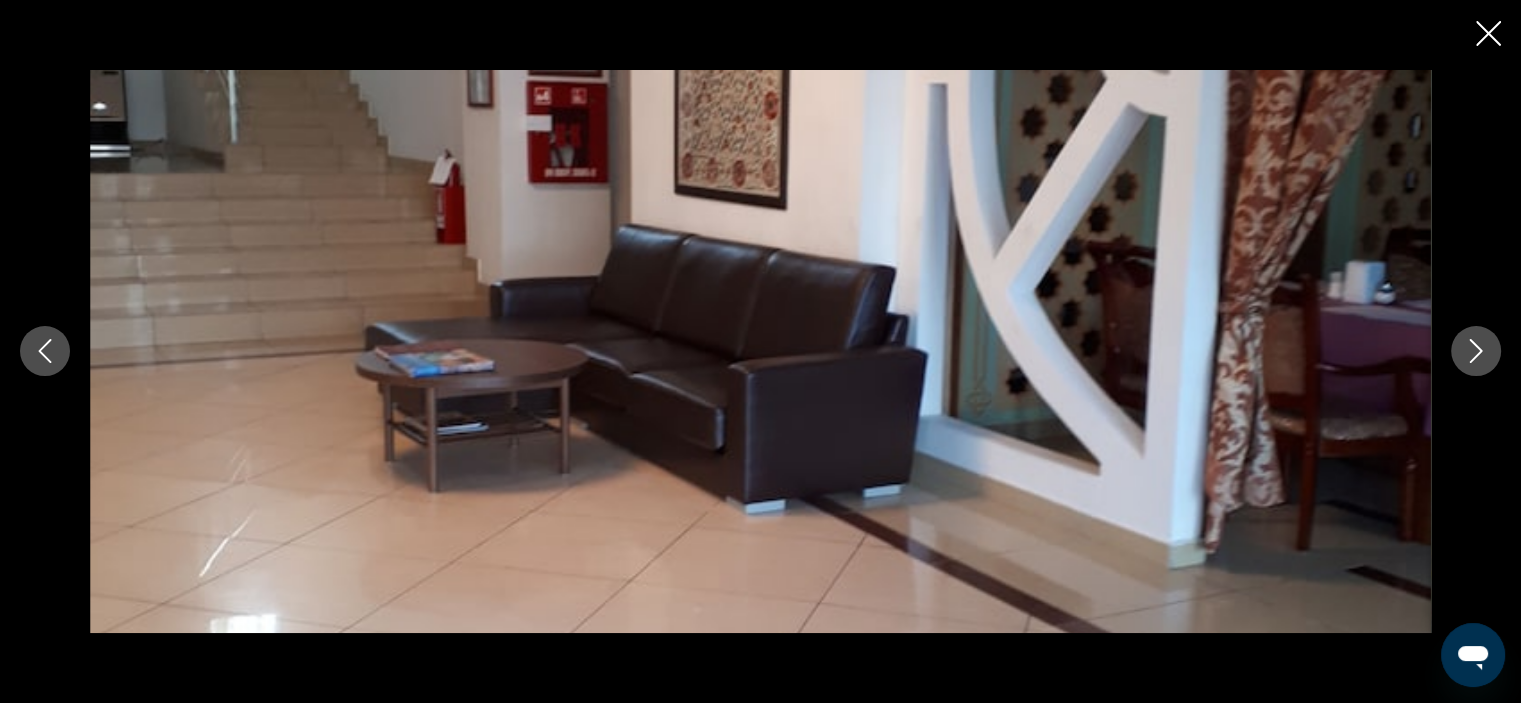 click 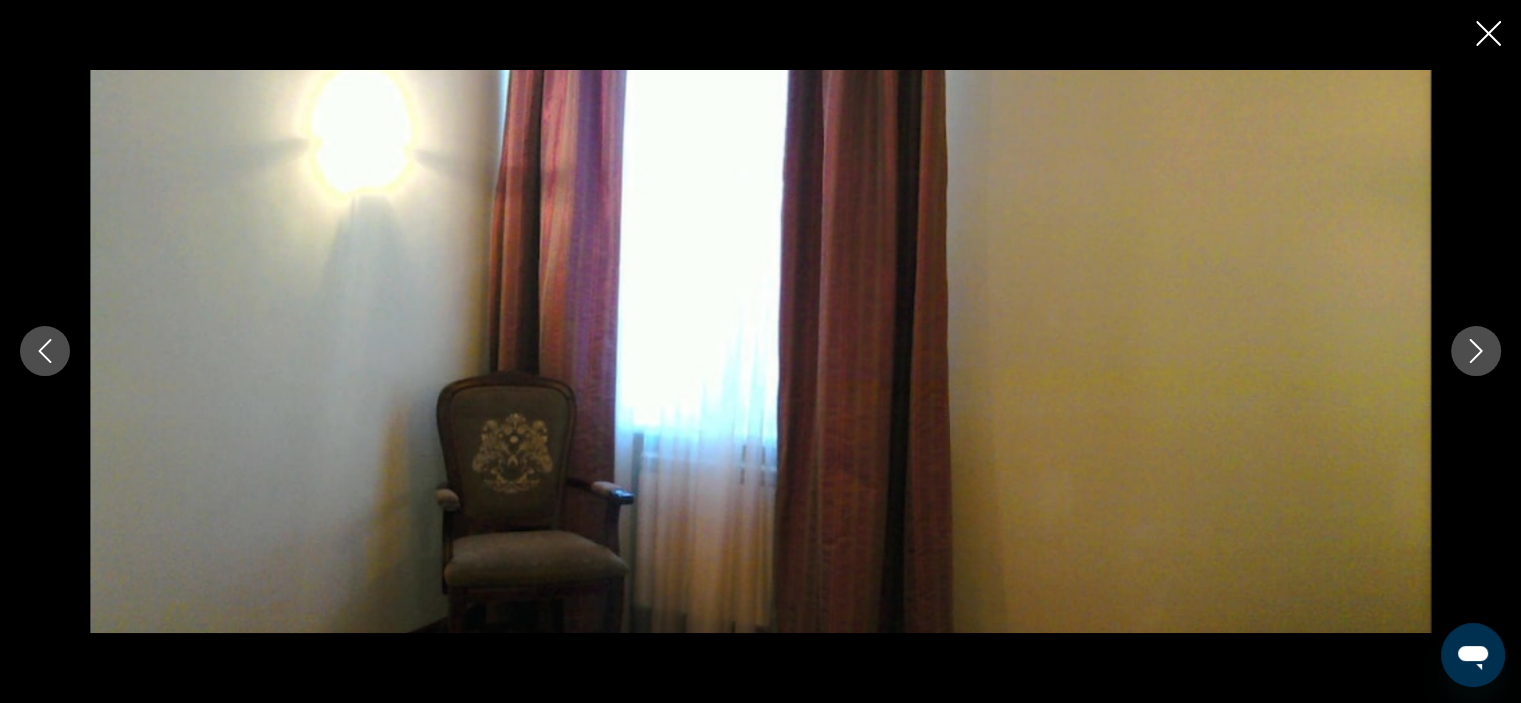 click 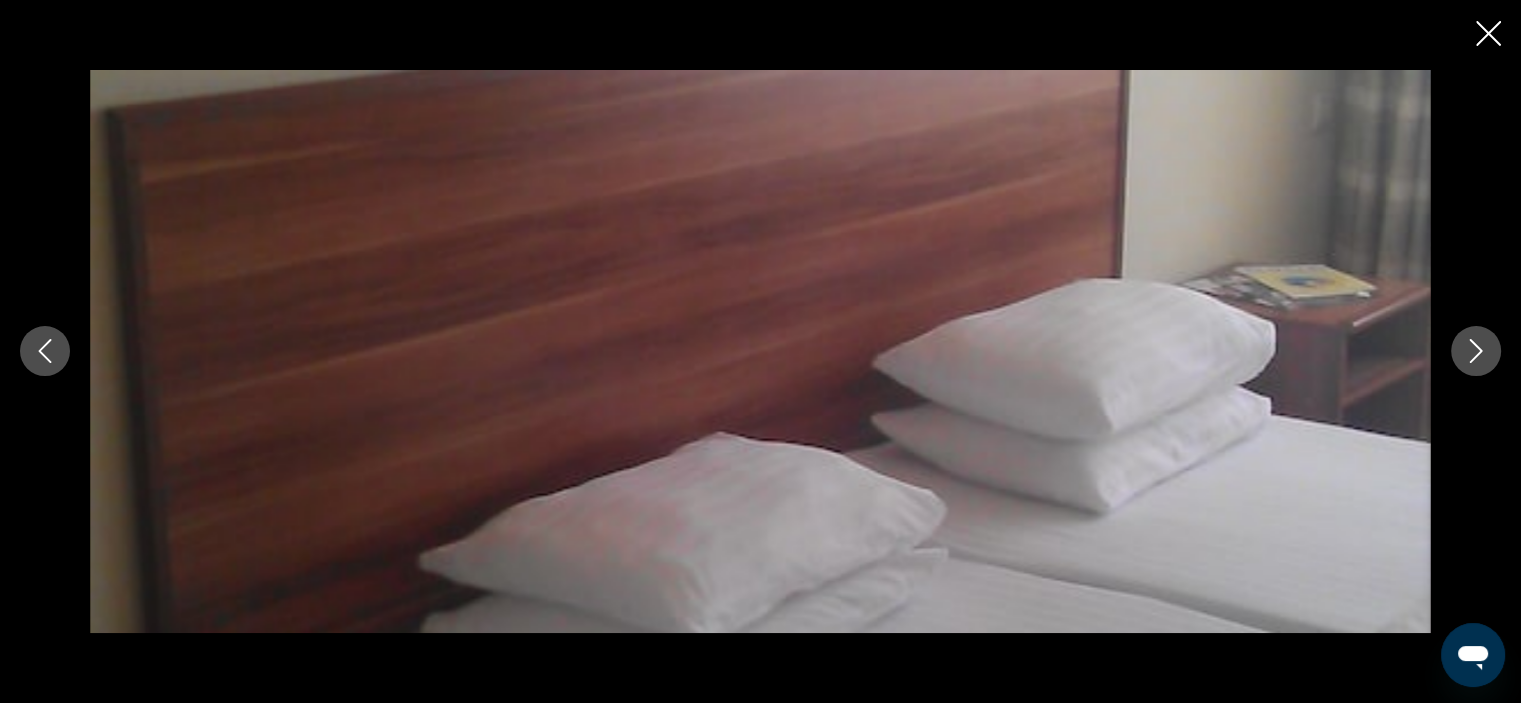 click 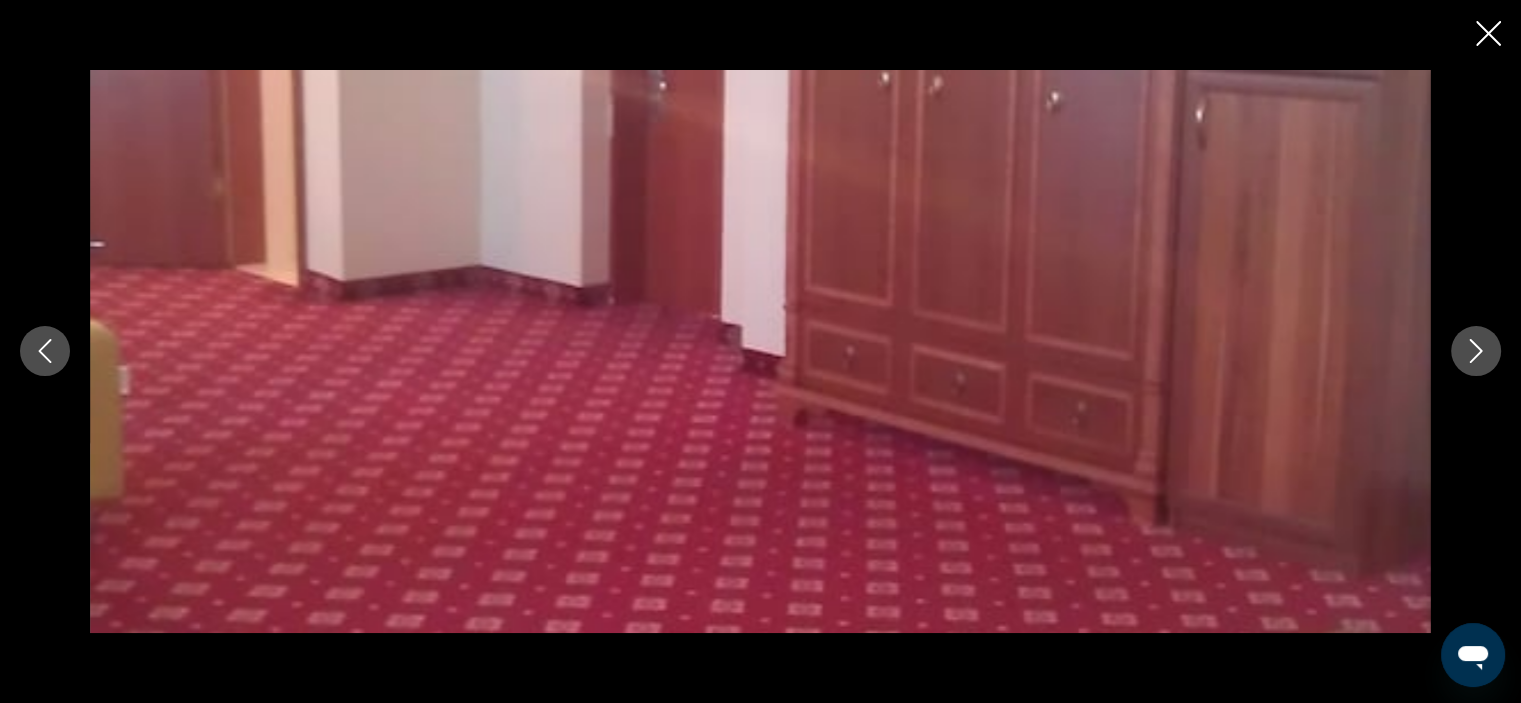 click 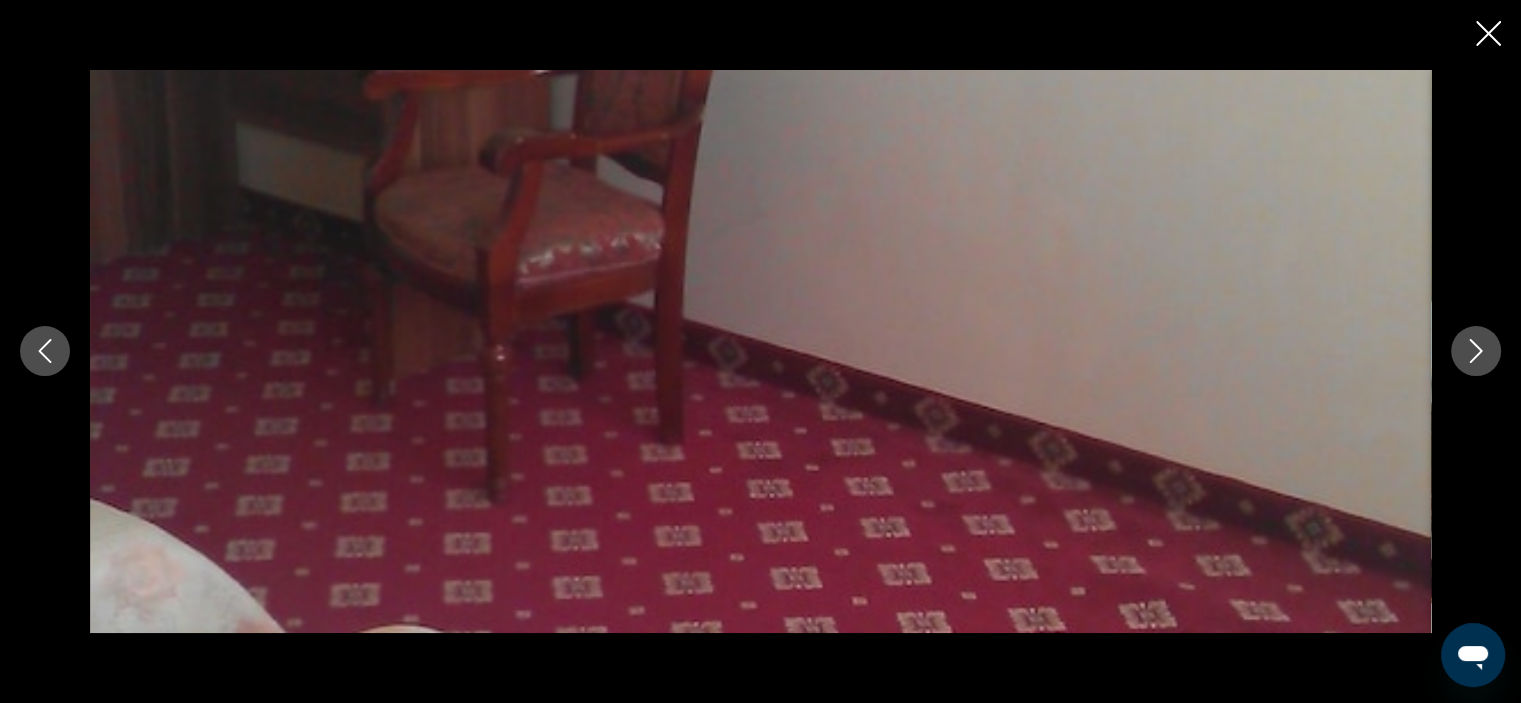click 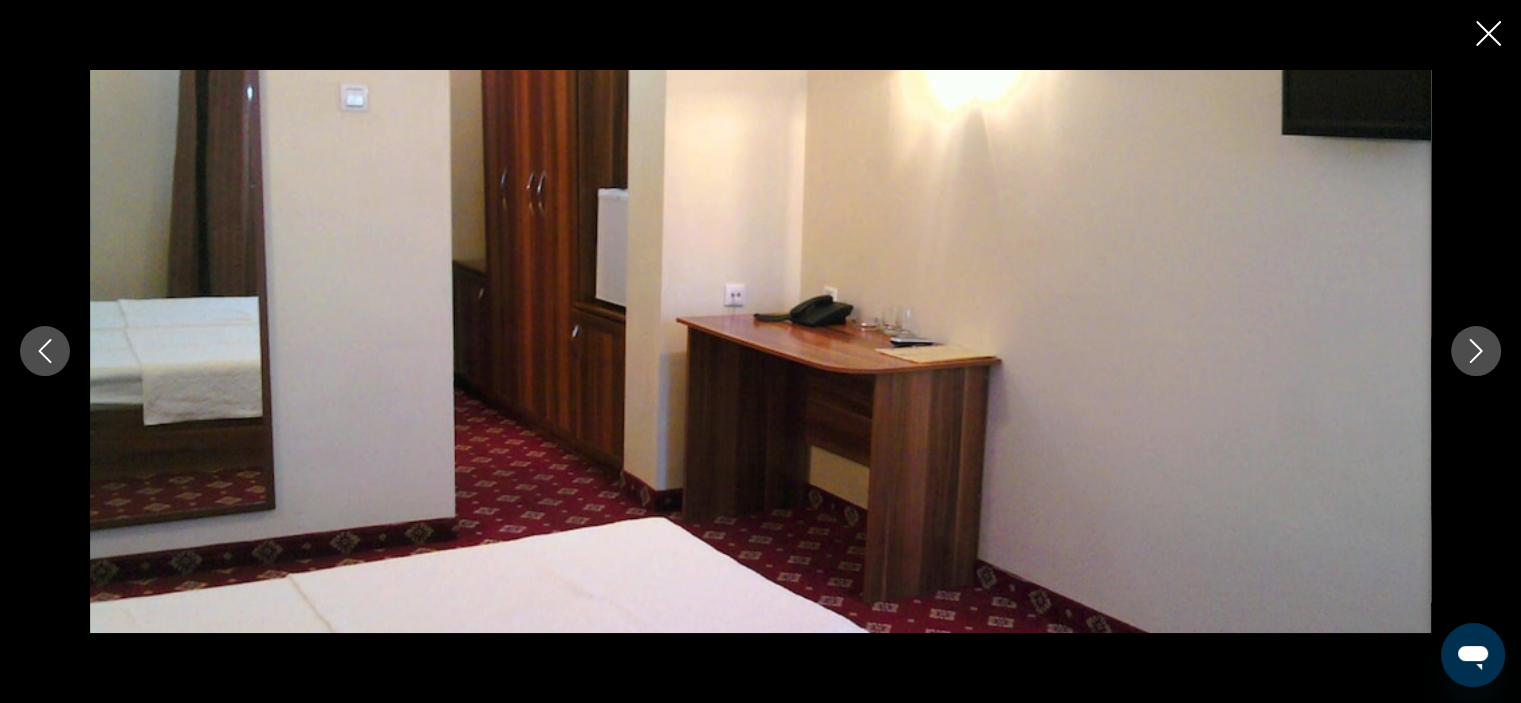 click 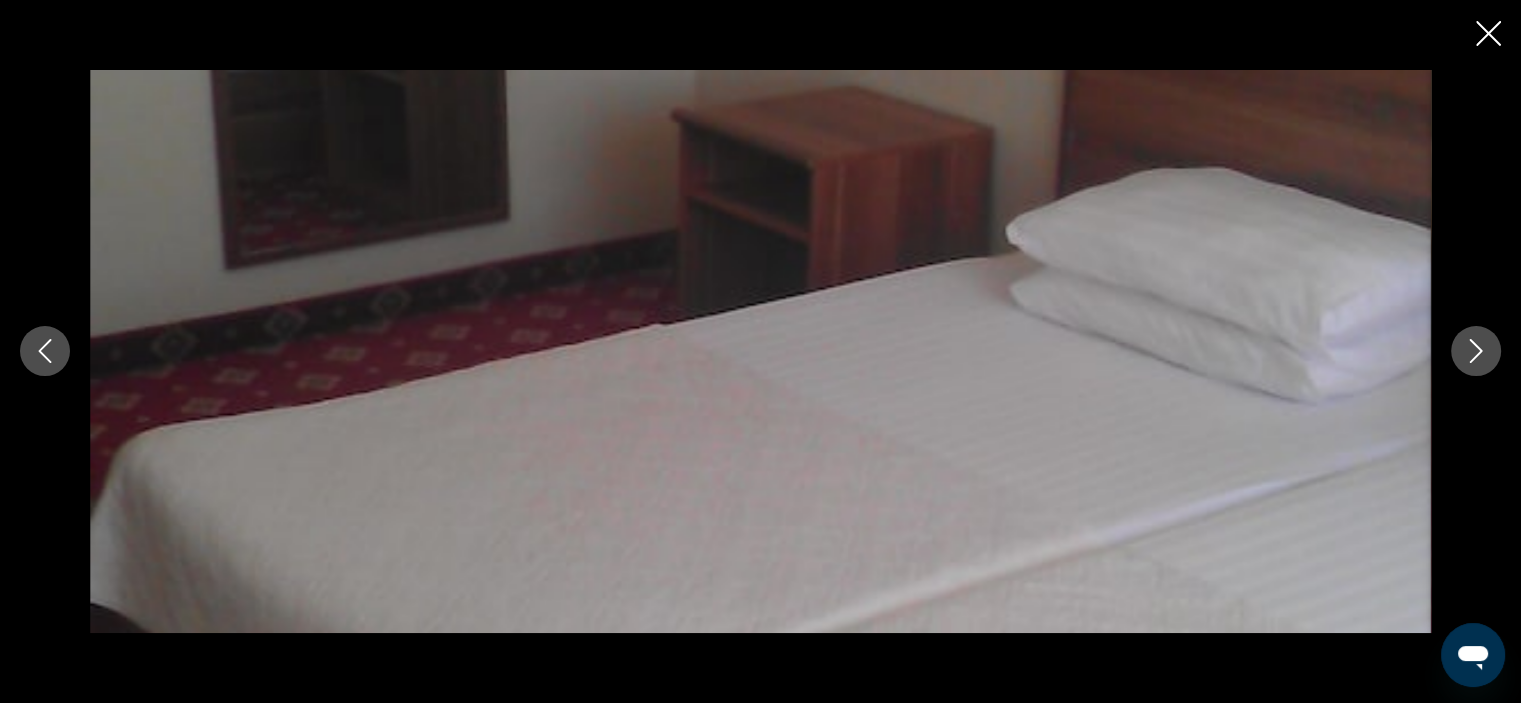 click 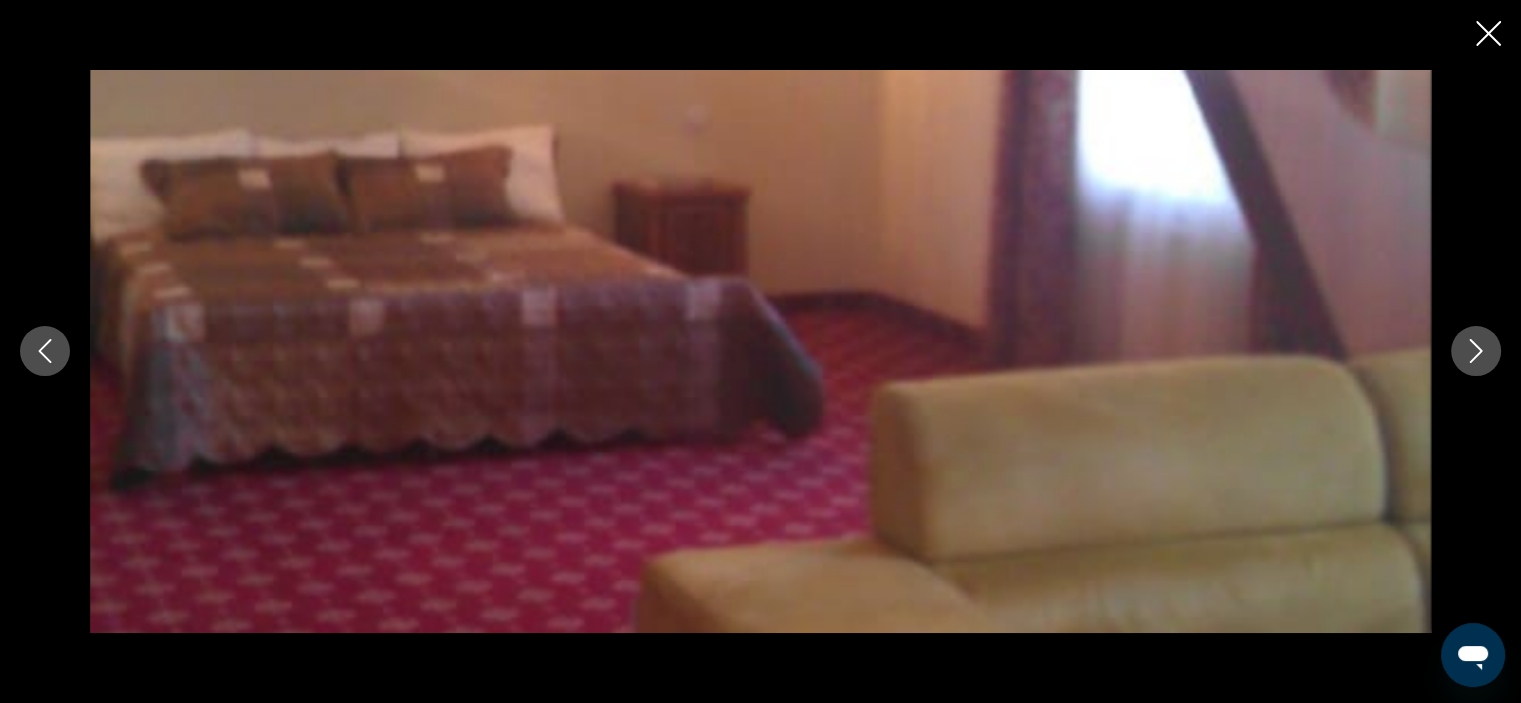 click 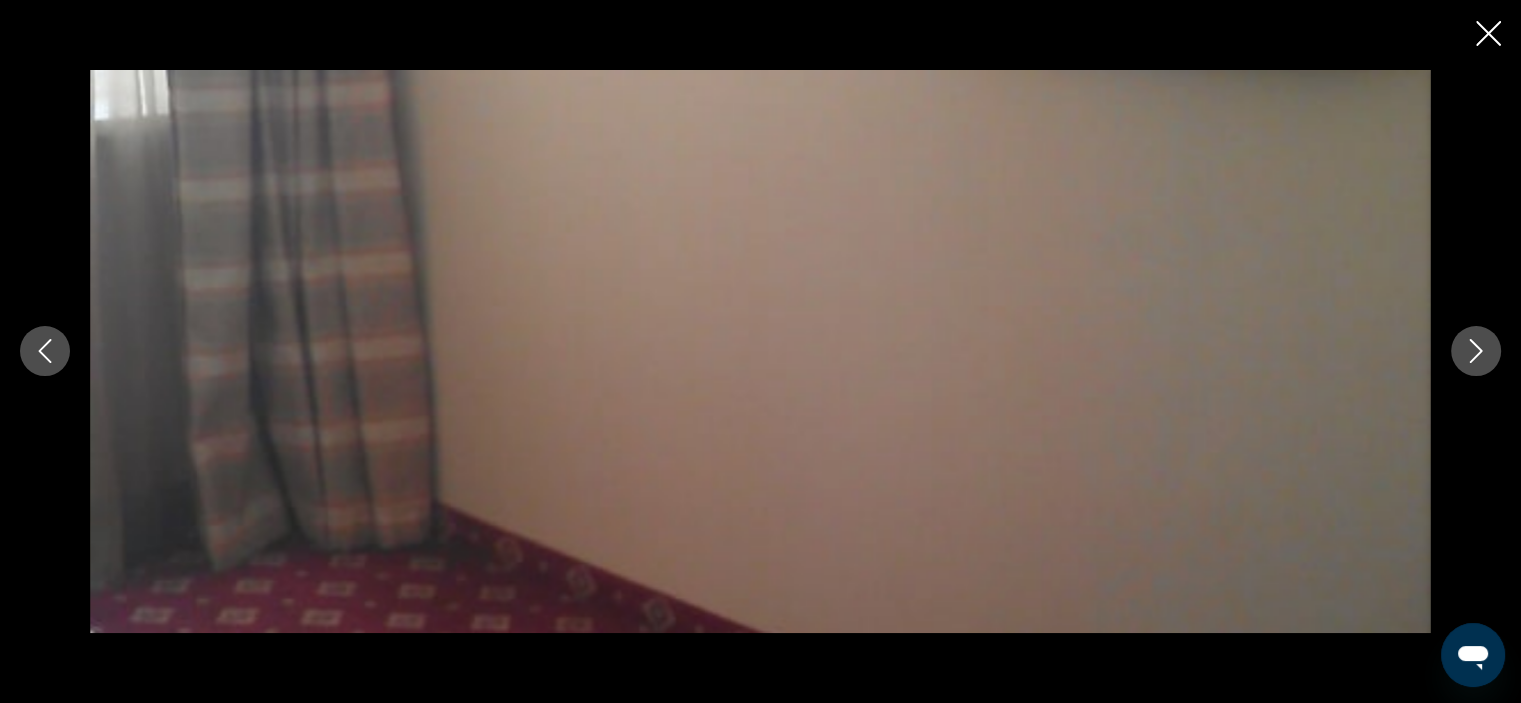 click 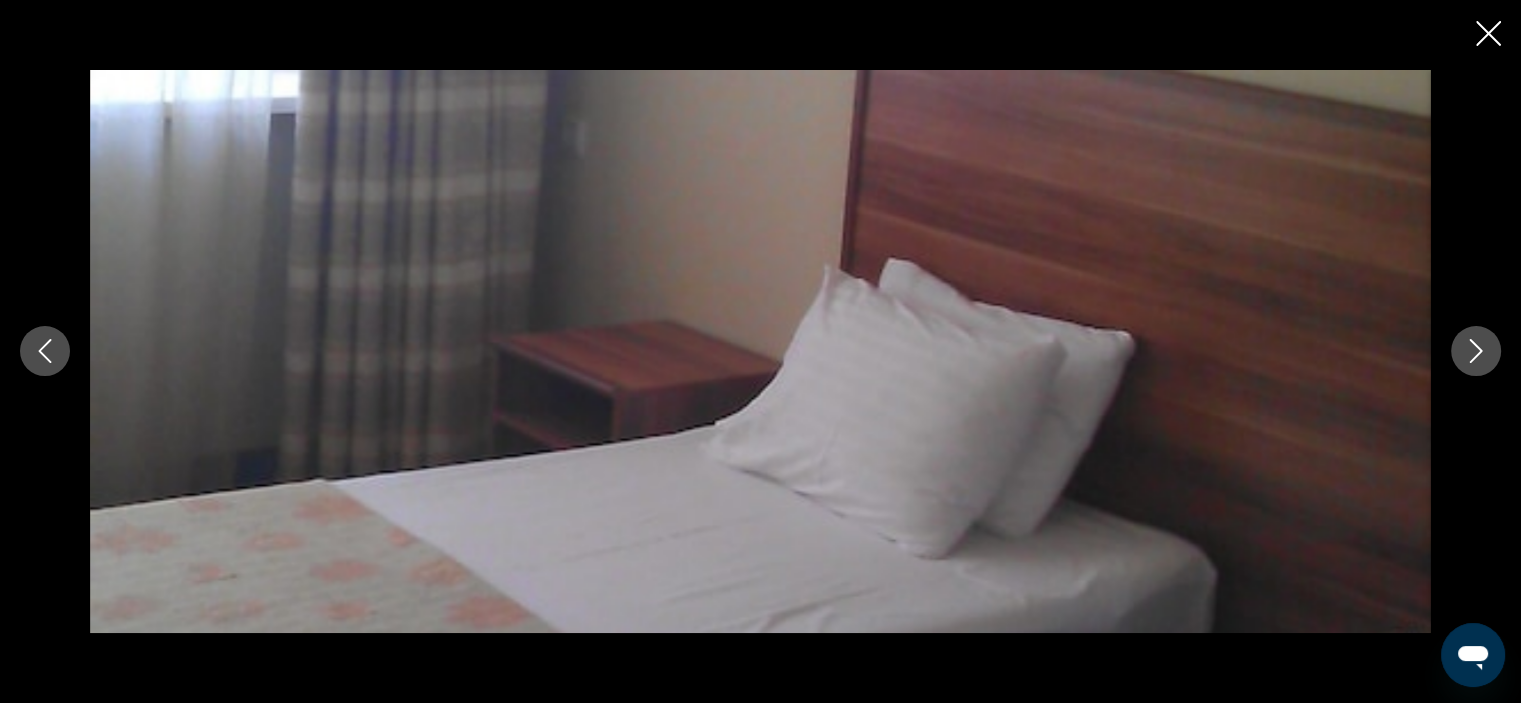 click 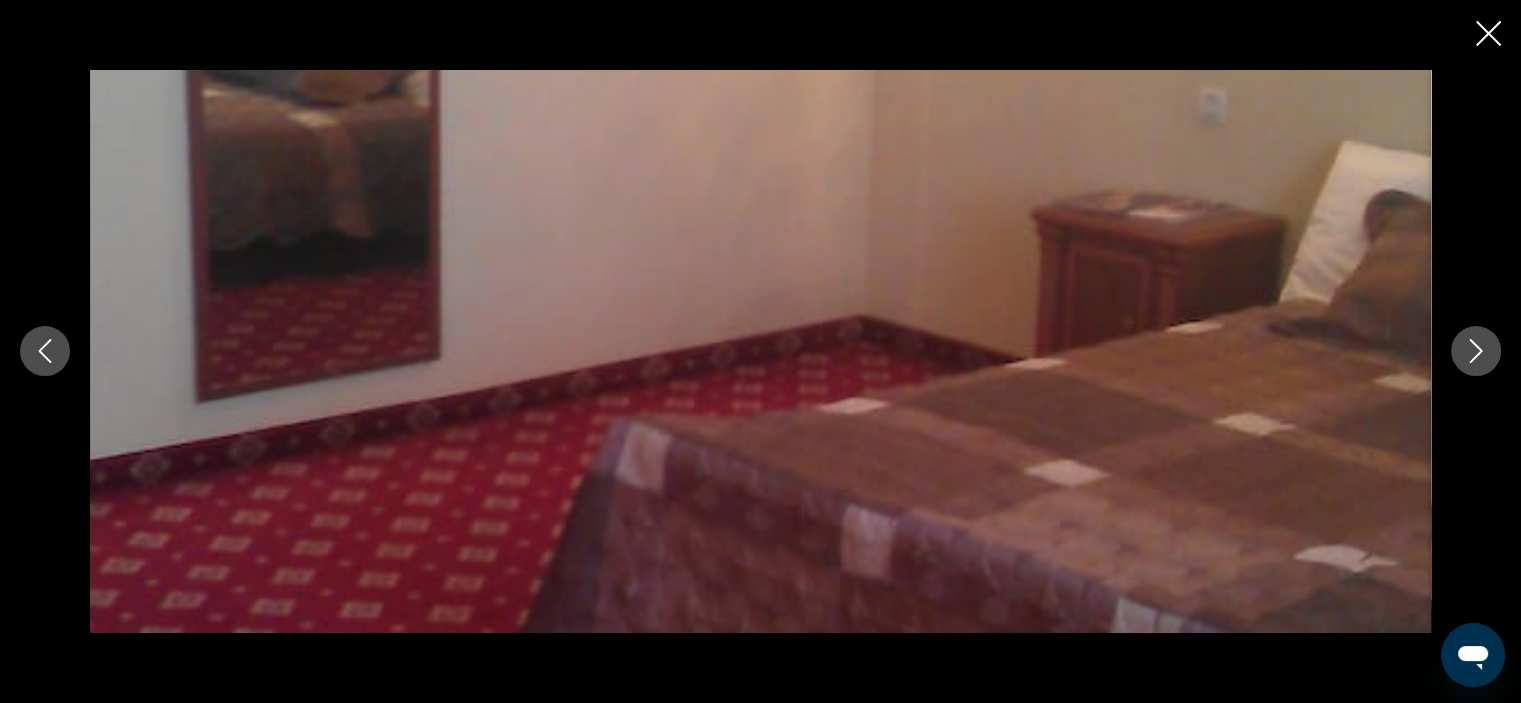 click 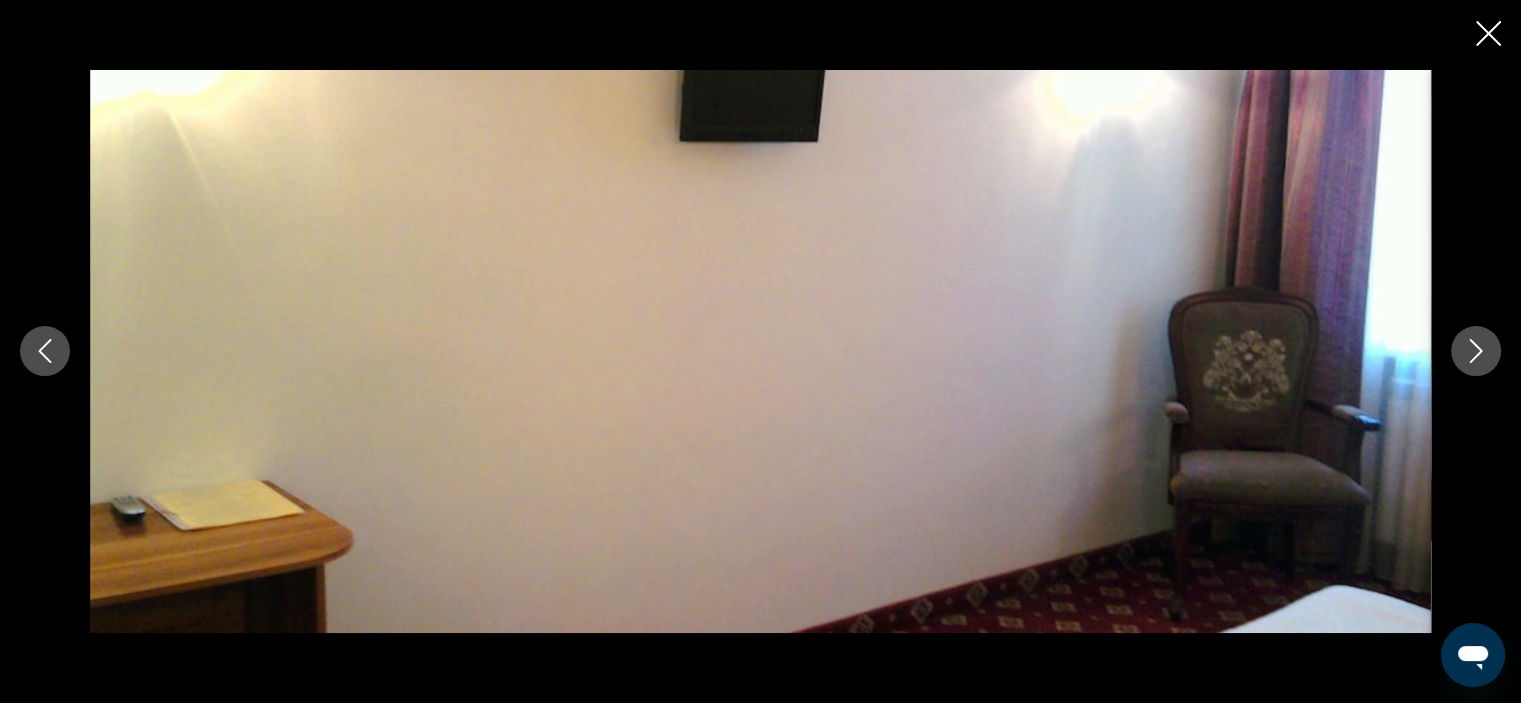 click 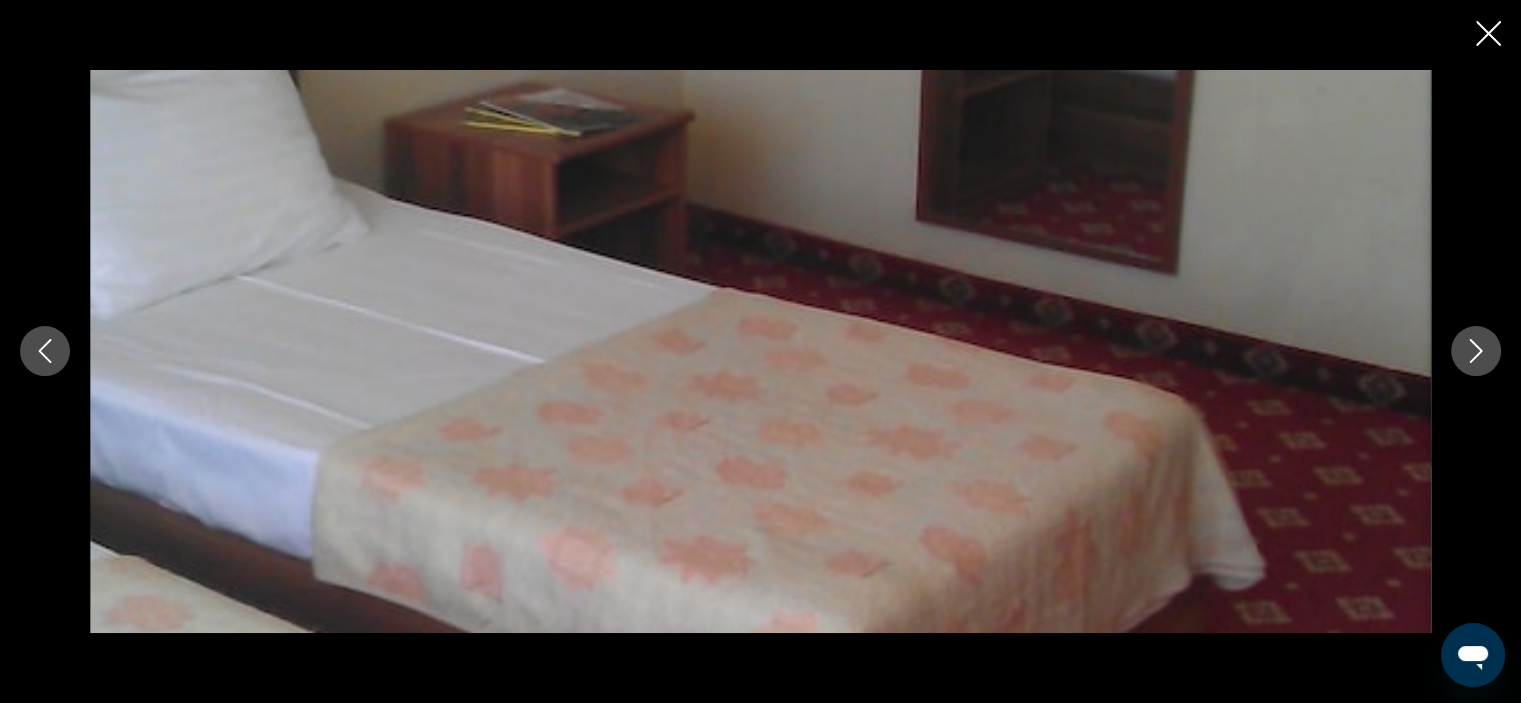 click 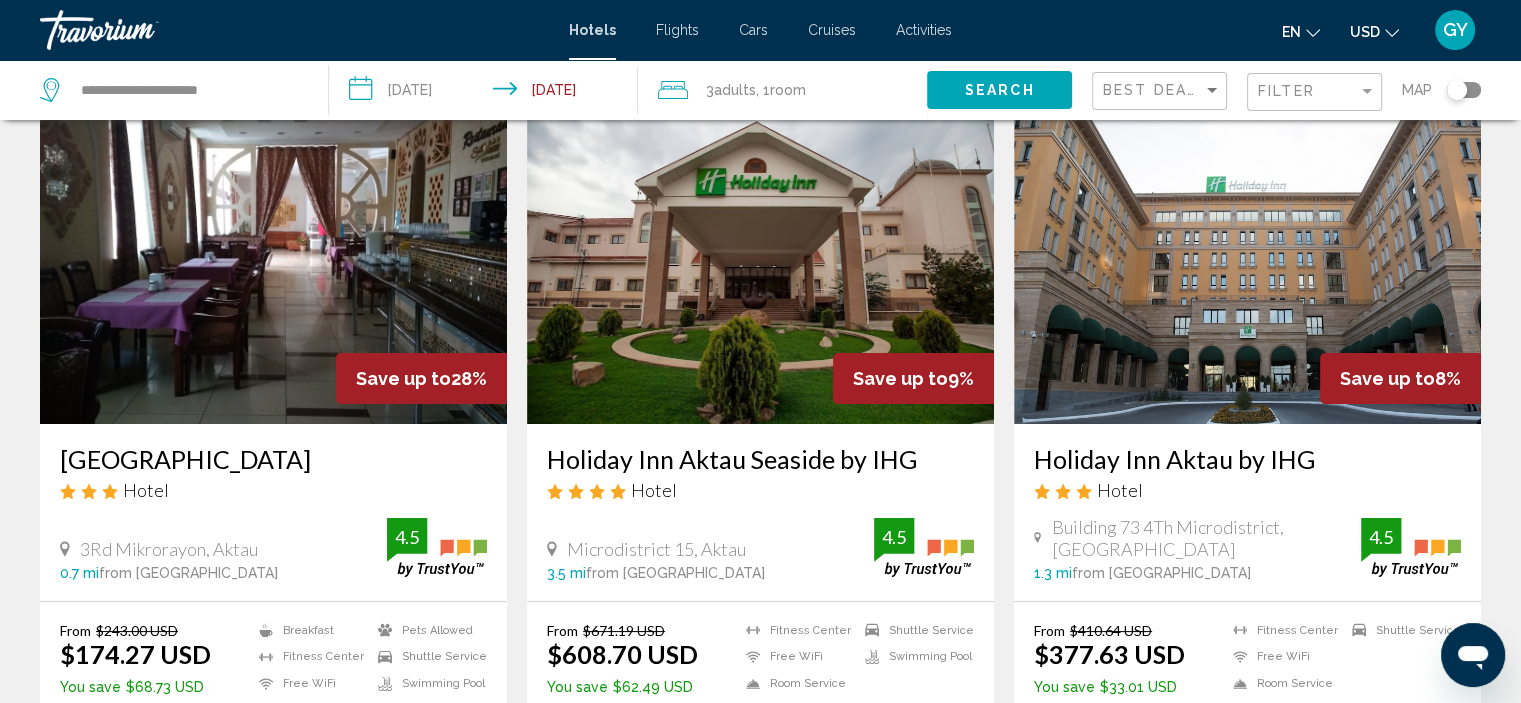 scroll, scrollTop: 124, scrollLeft: 0, axis: vertical 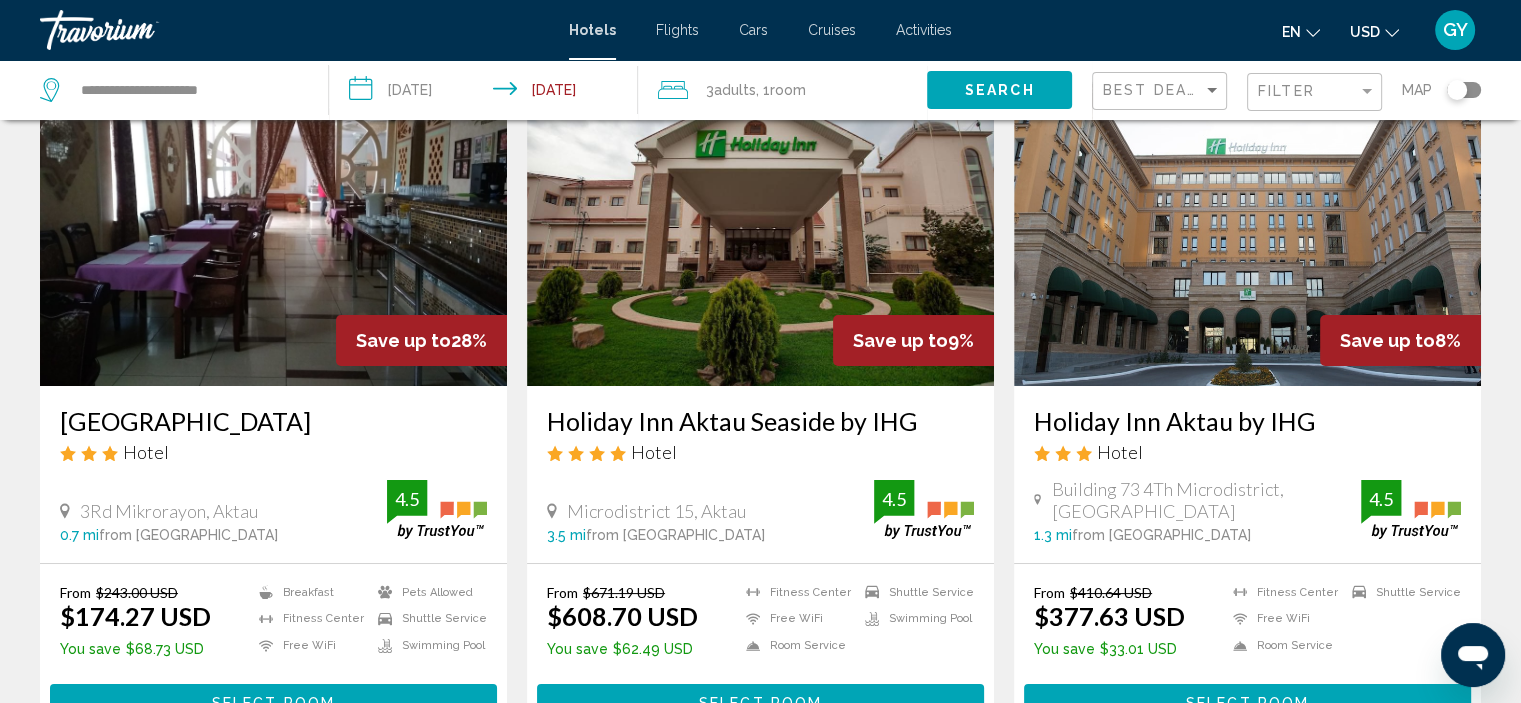 click at bounding box center (760, 226) 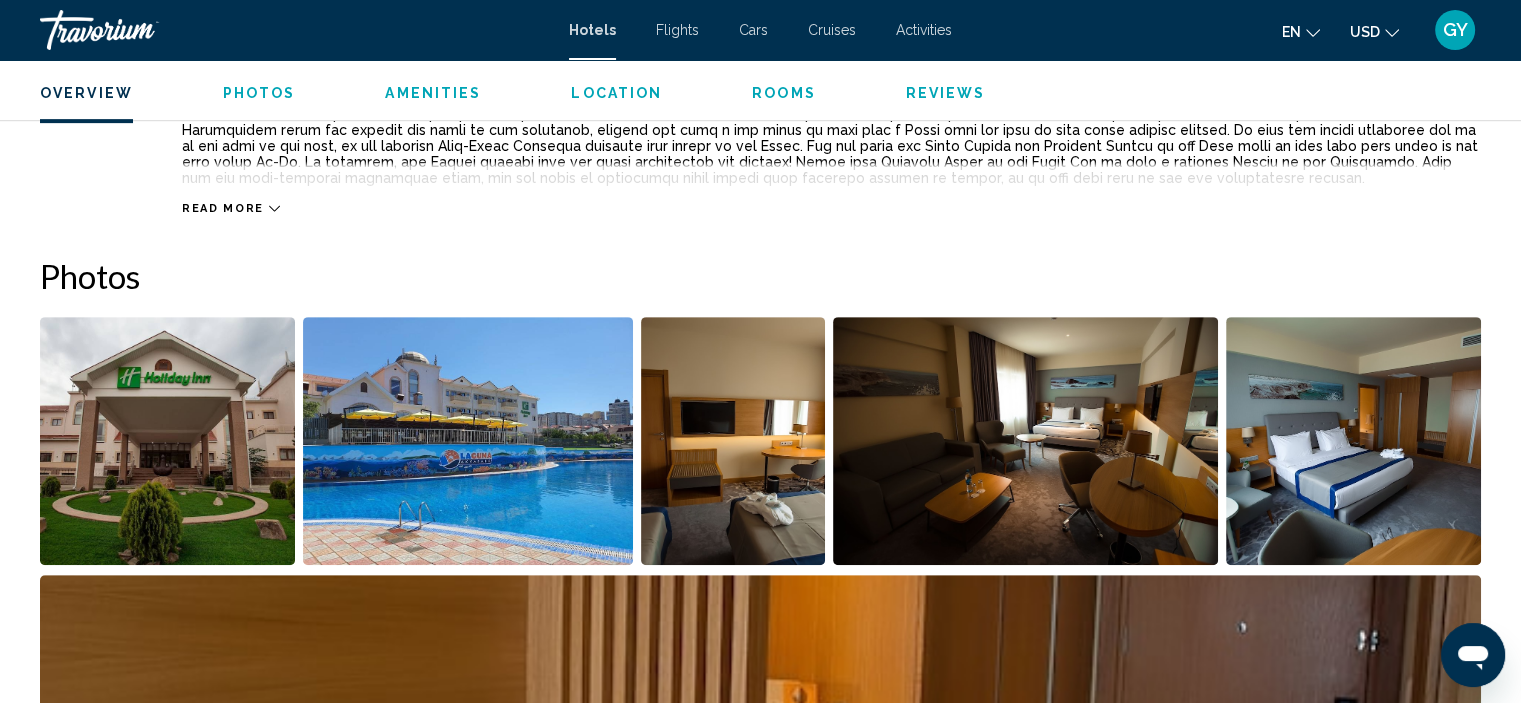 scroll, scrollTop: 769, scrollLeft: 0, axis: vertical 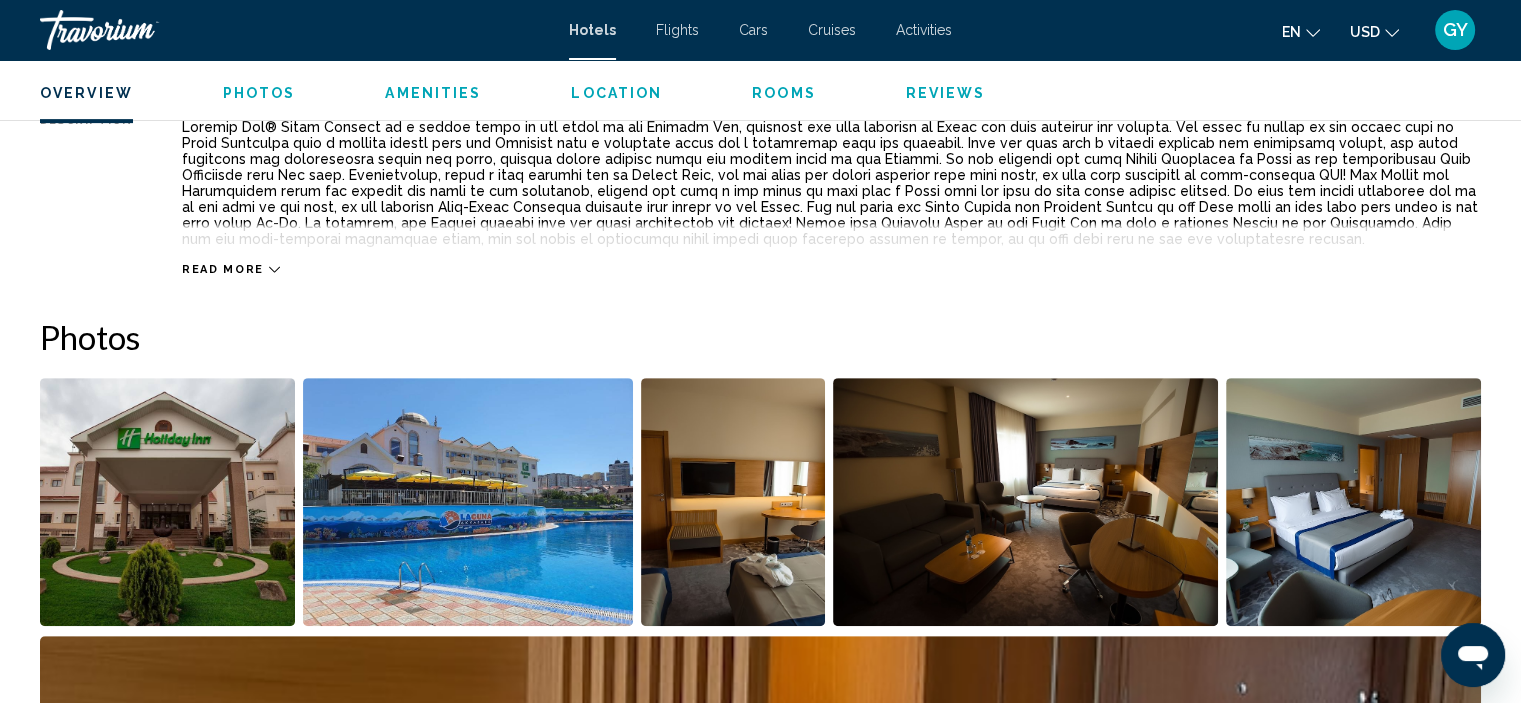 click at bounding box center [167, 502] 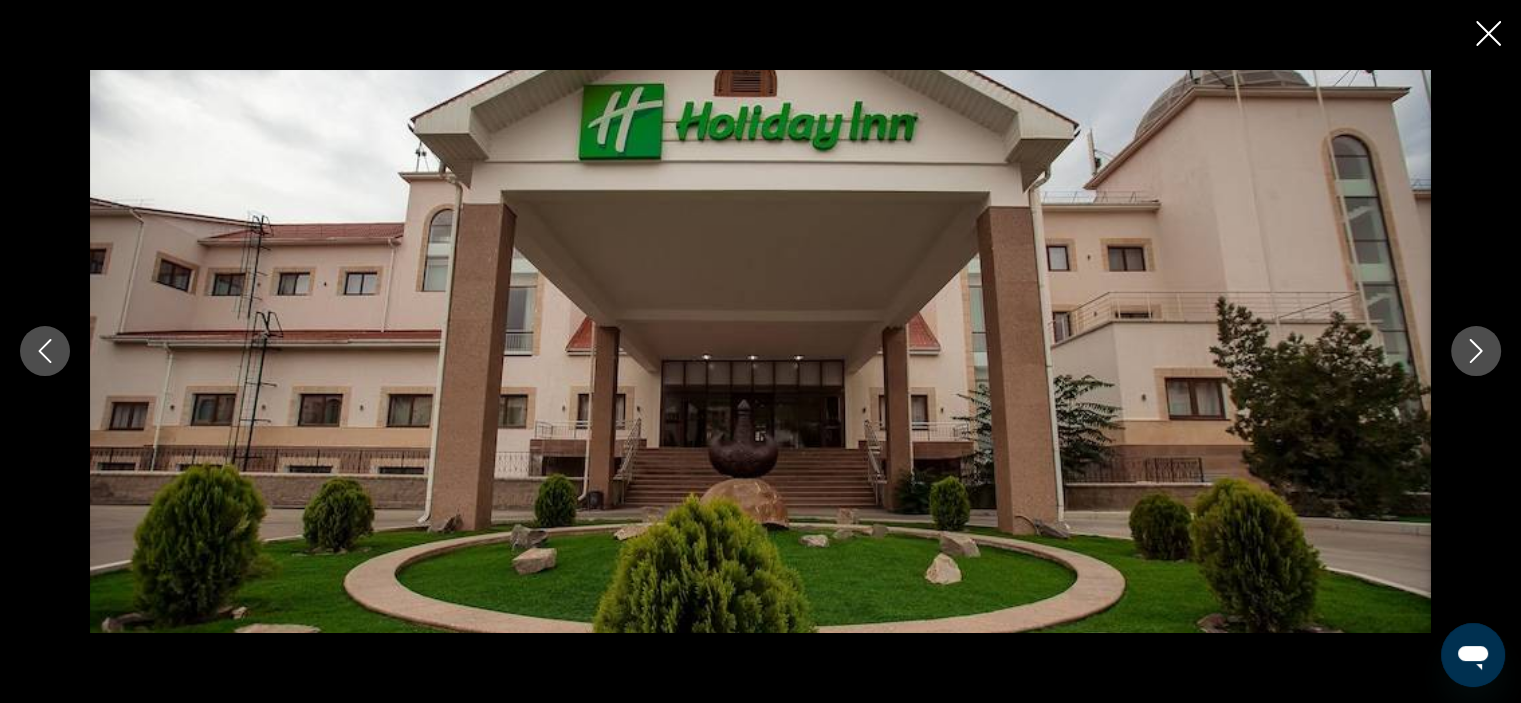 click 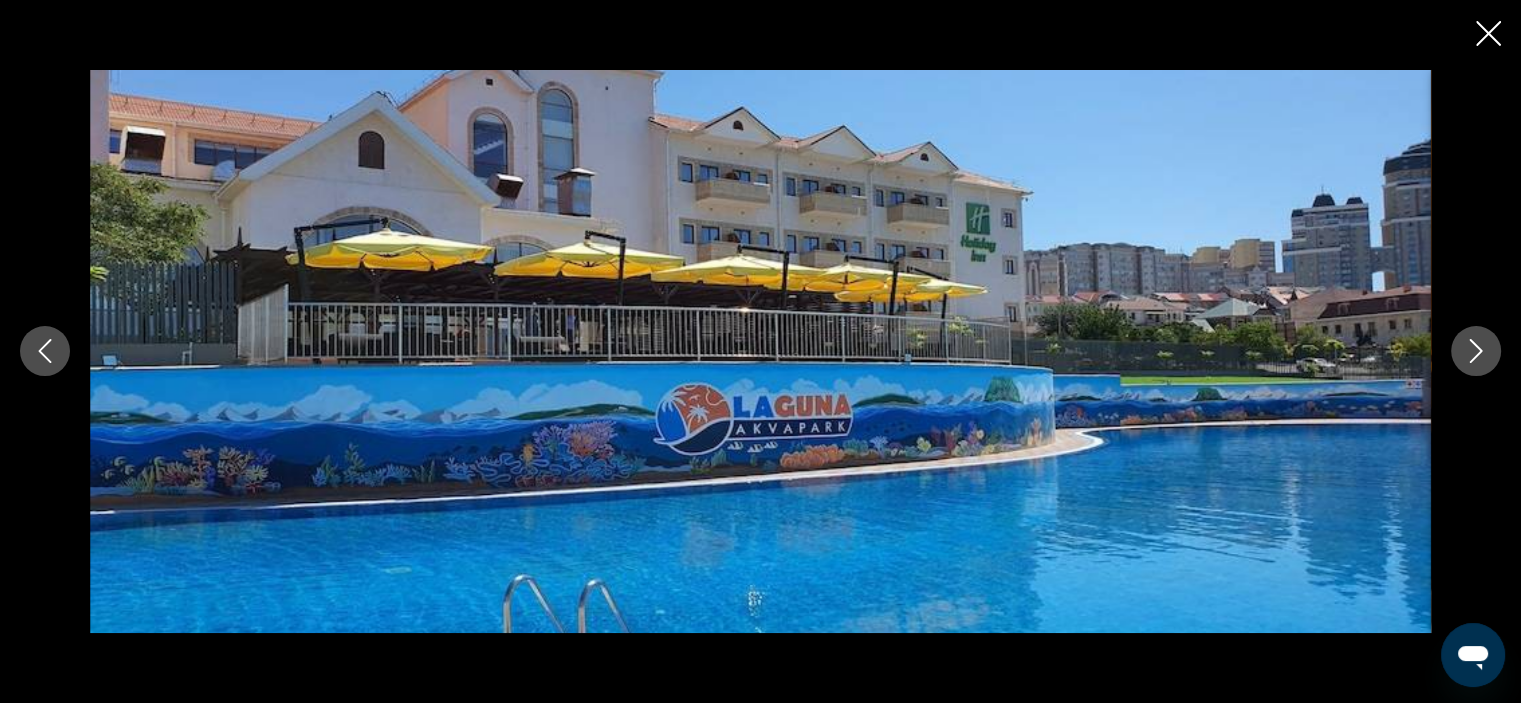 click 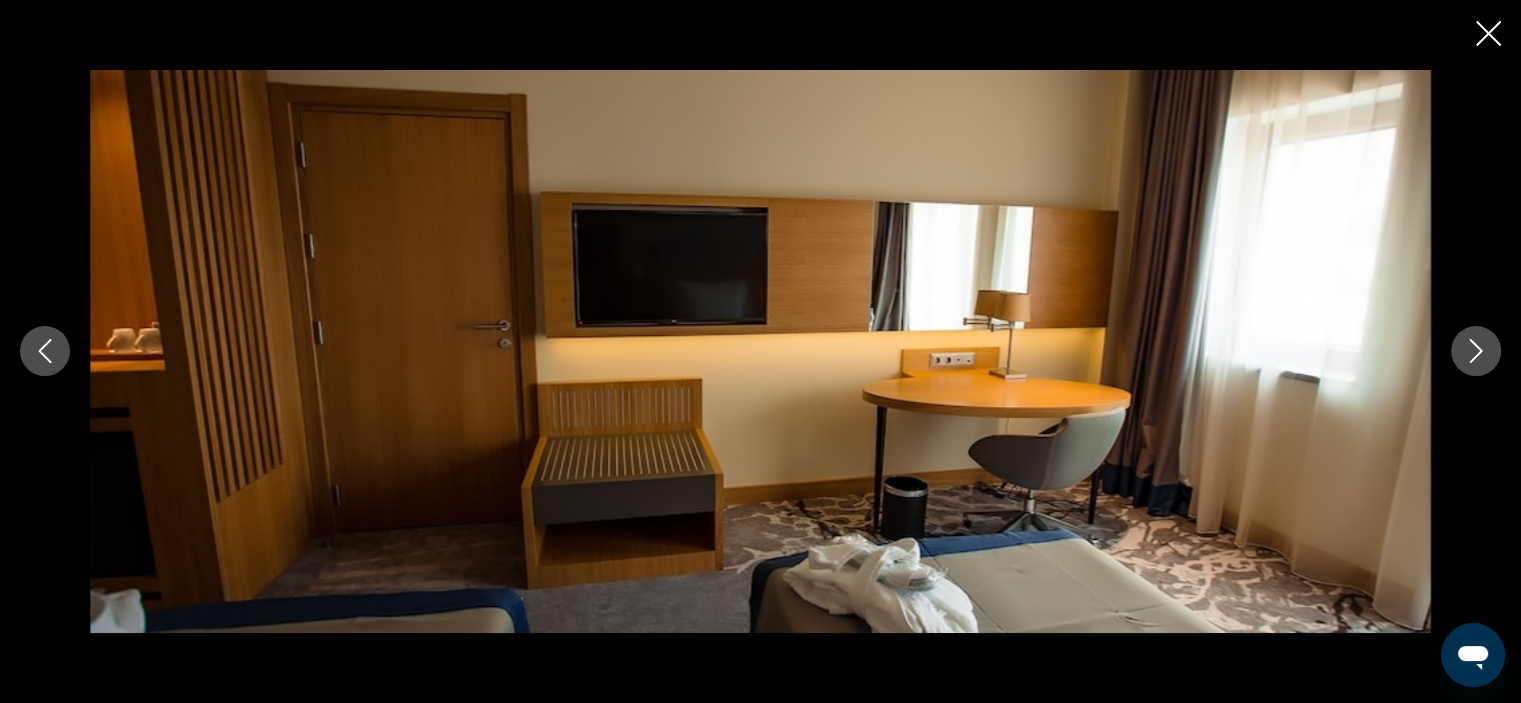click 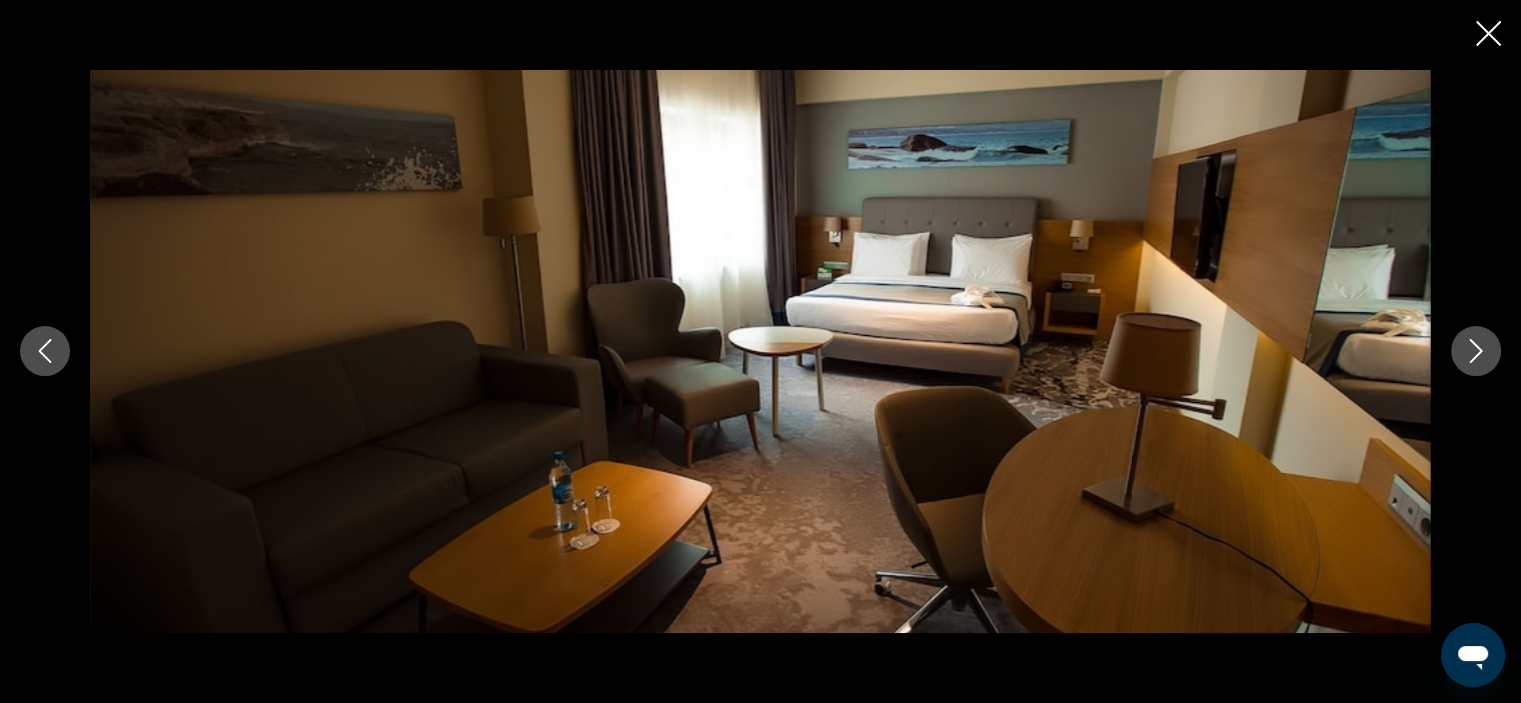 click 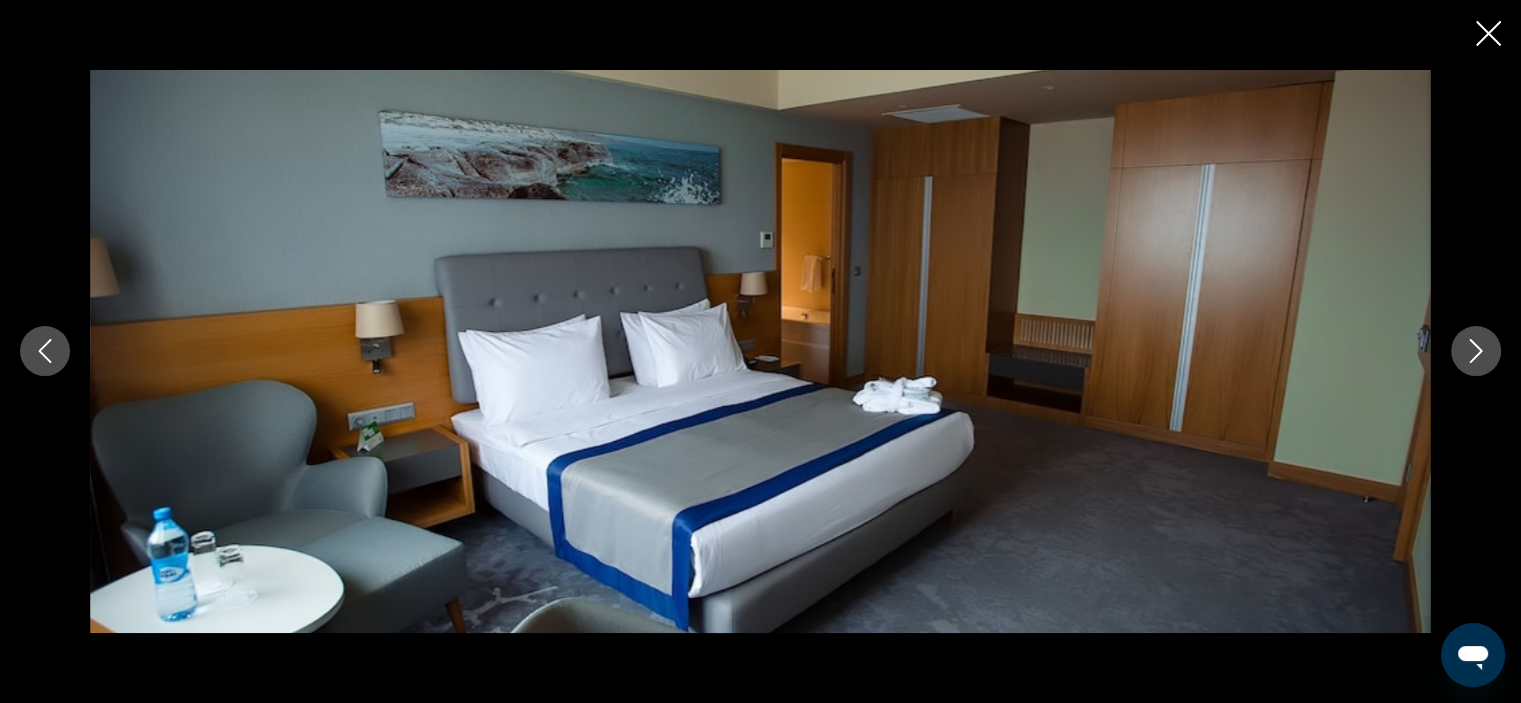 click 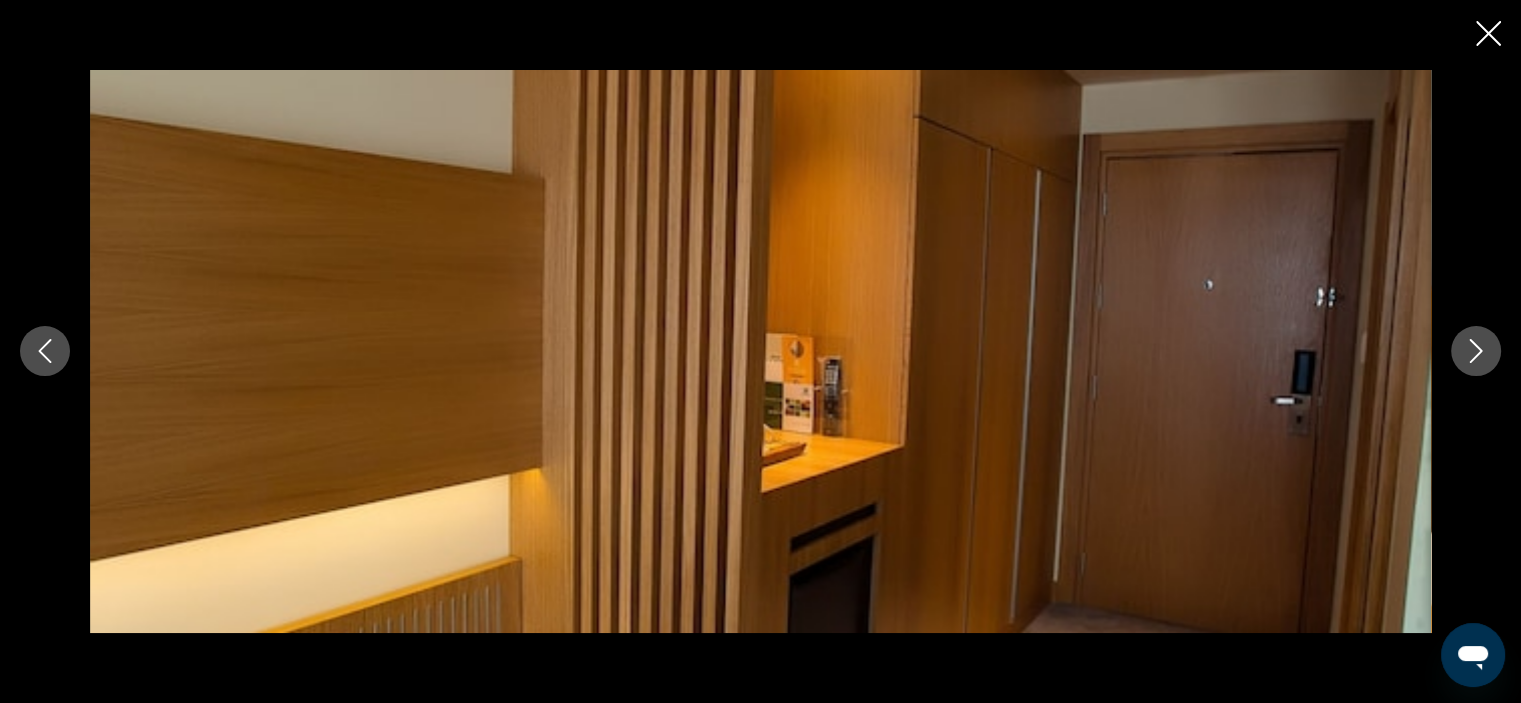 click 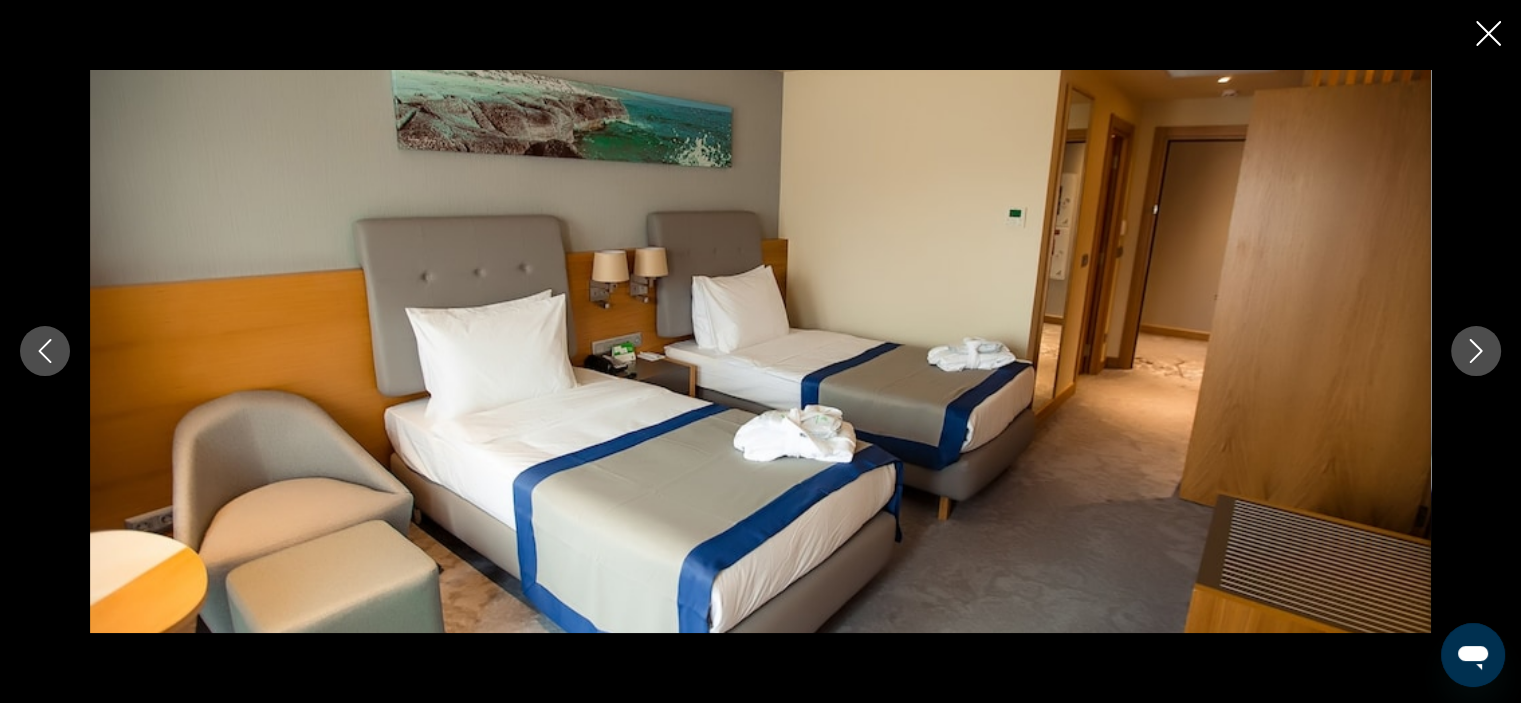 click 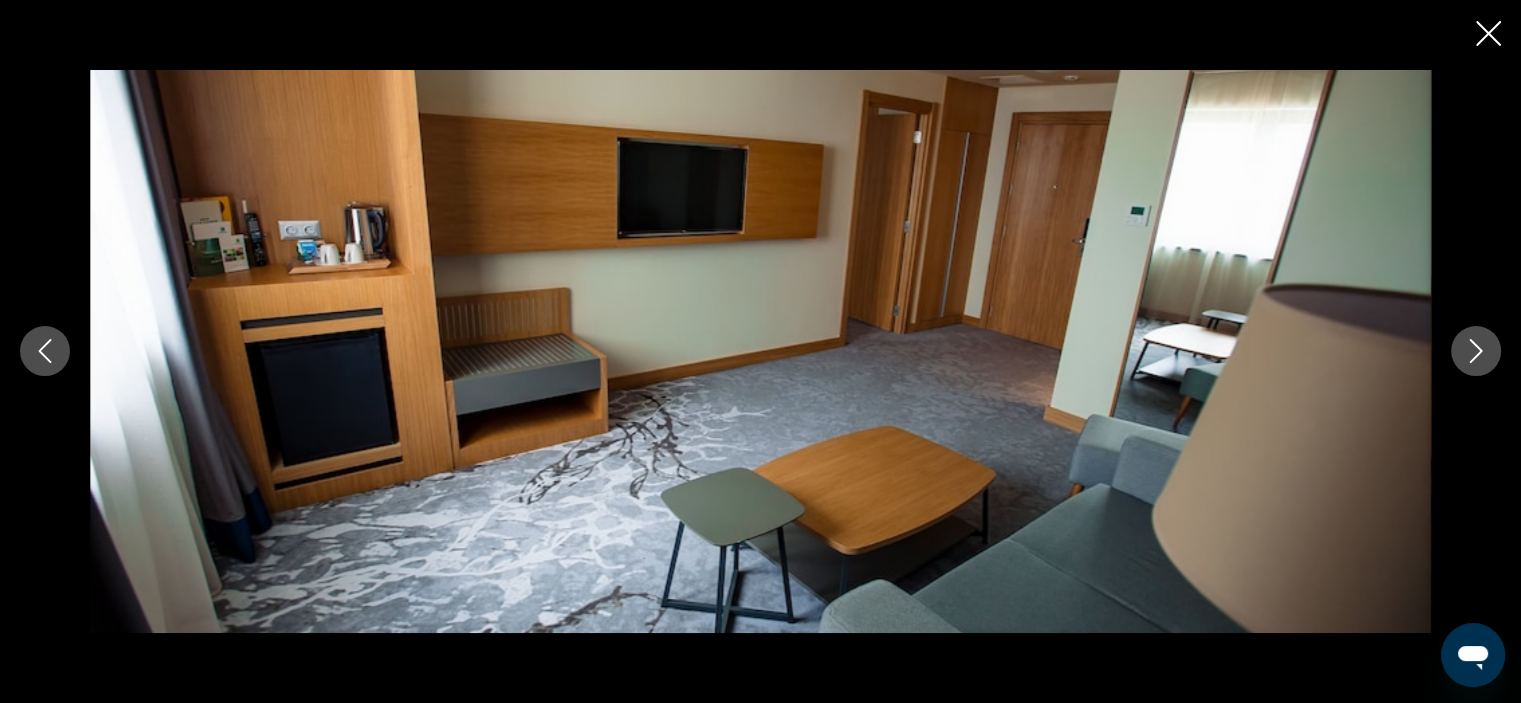 click 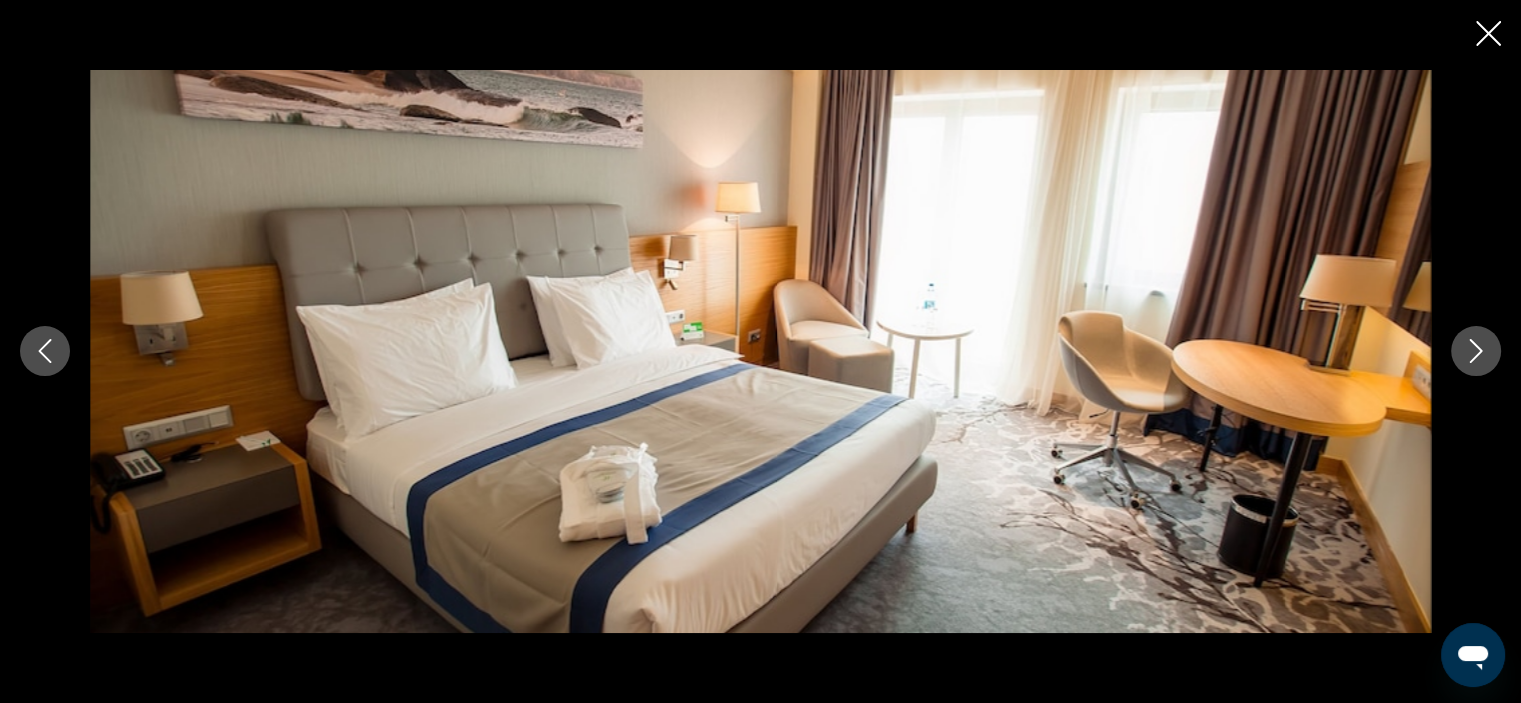 click 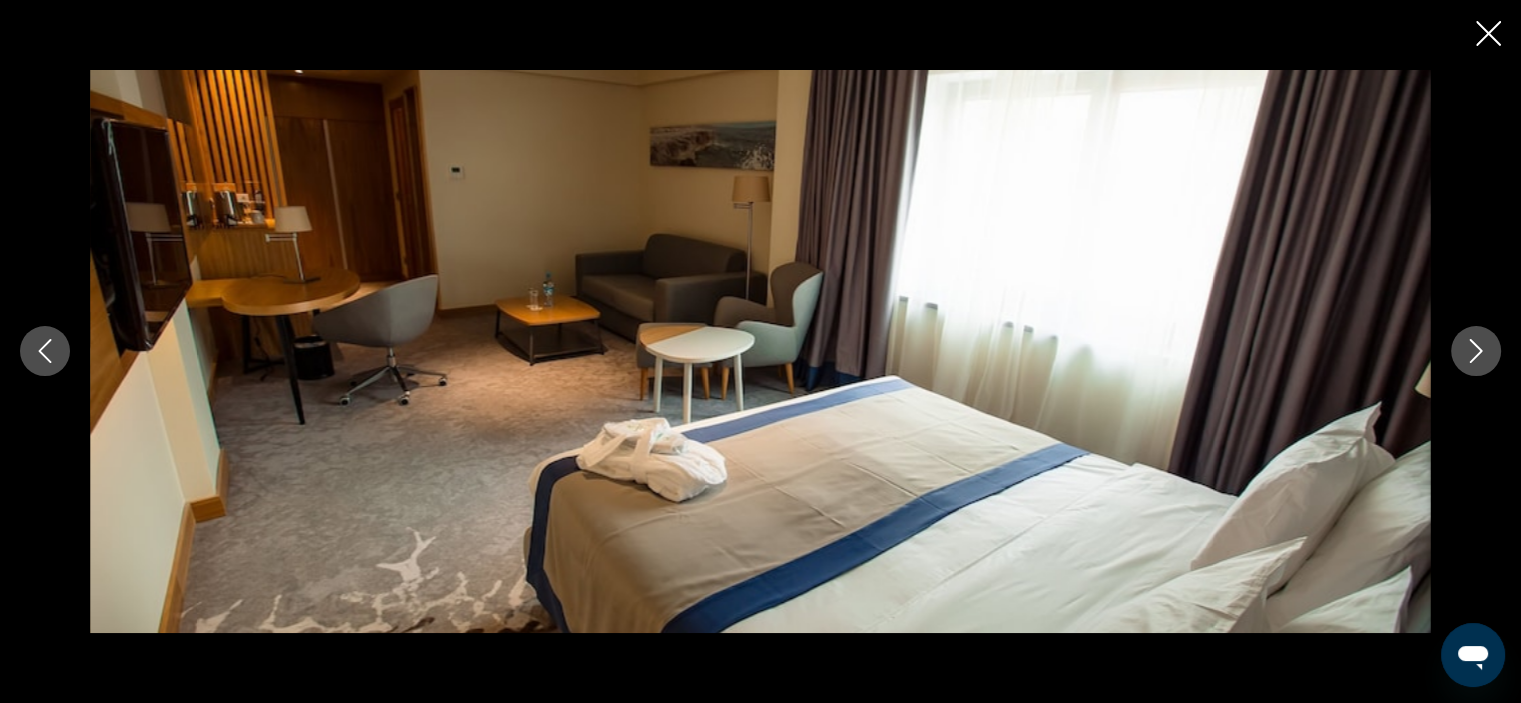 click 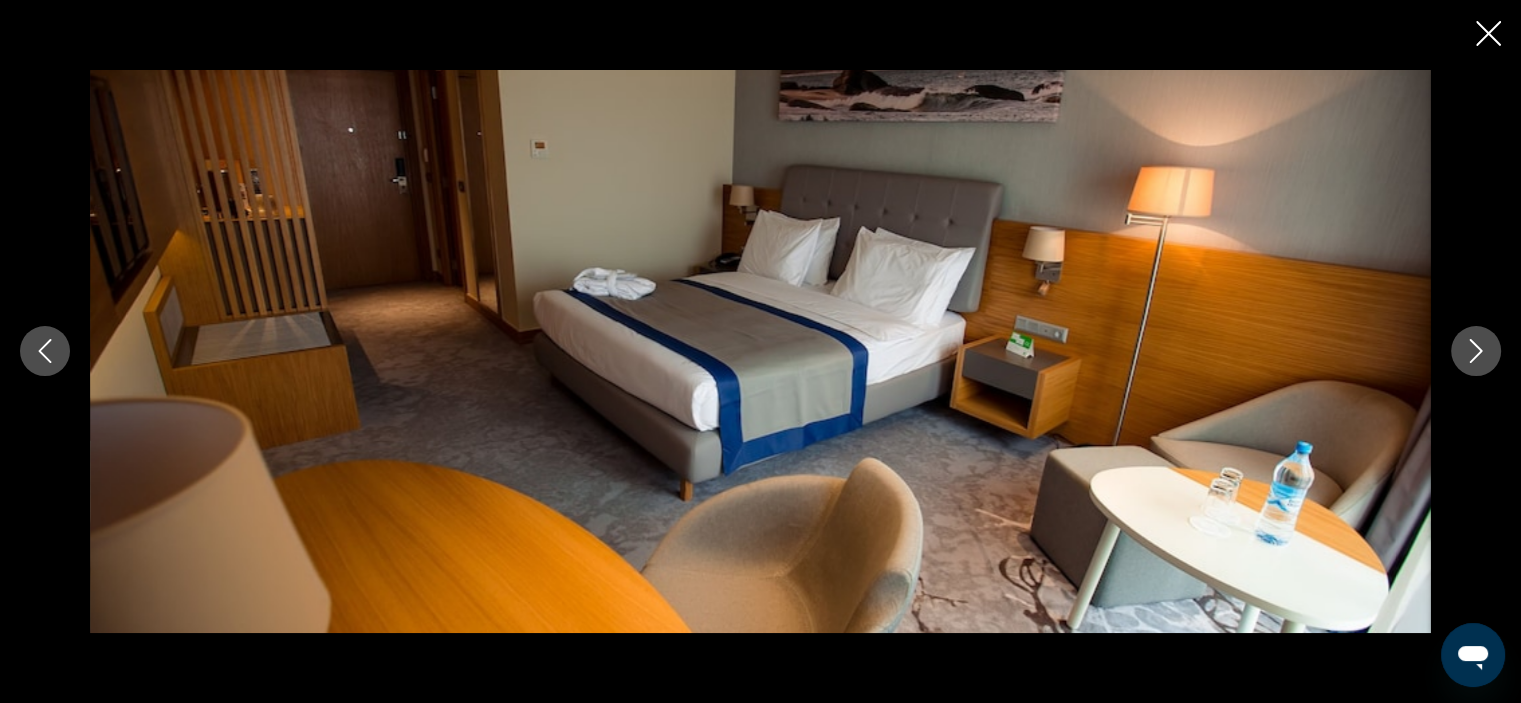 click 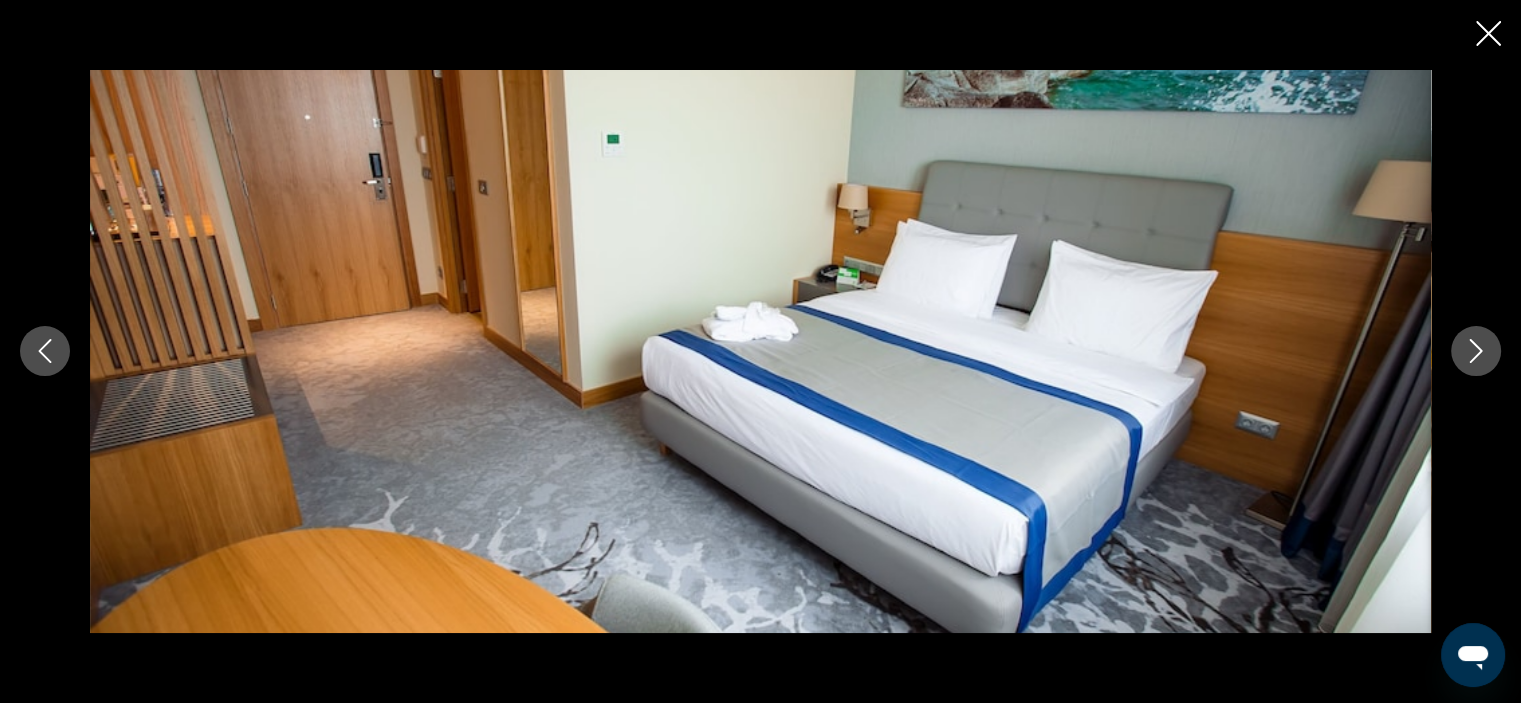 click 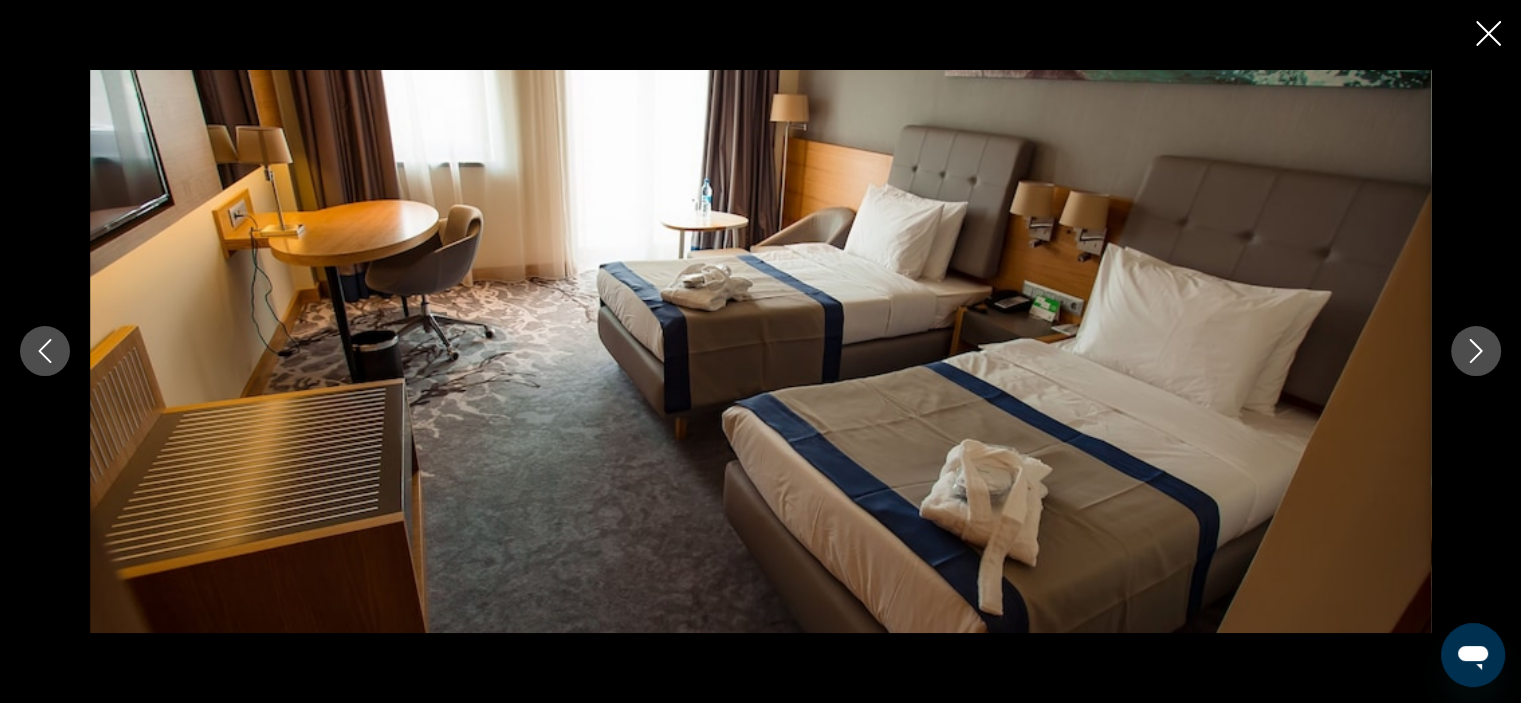 click 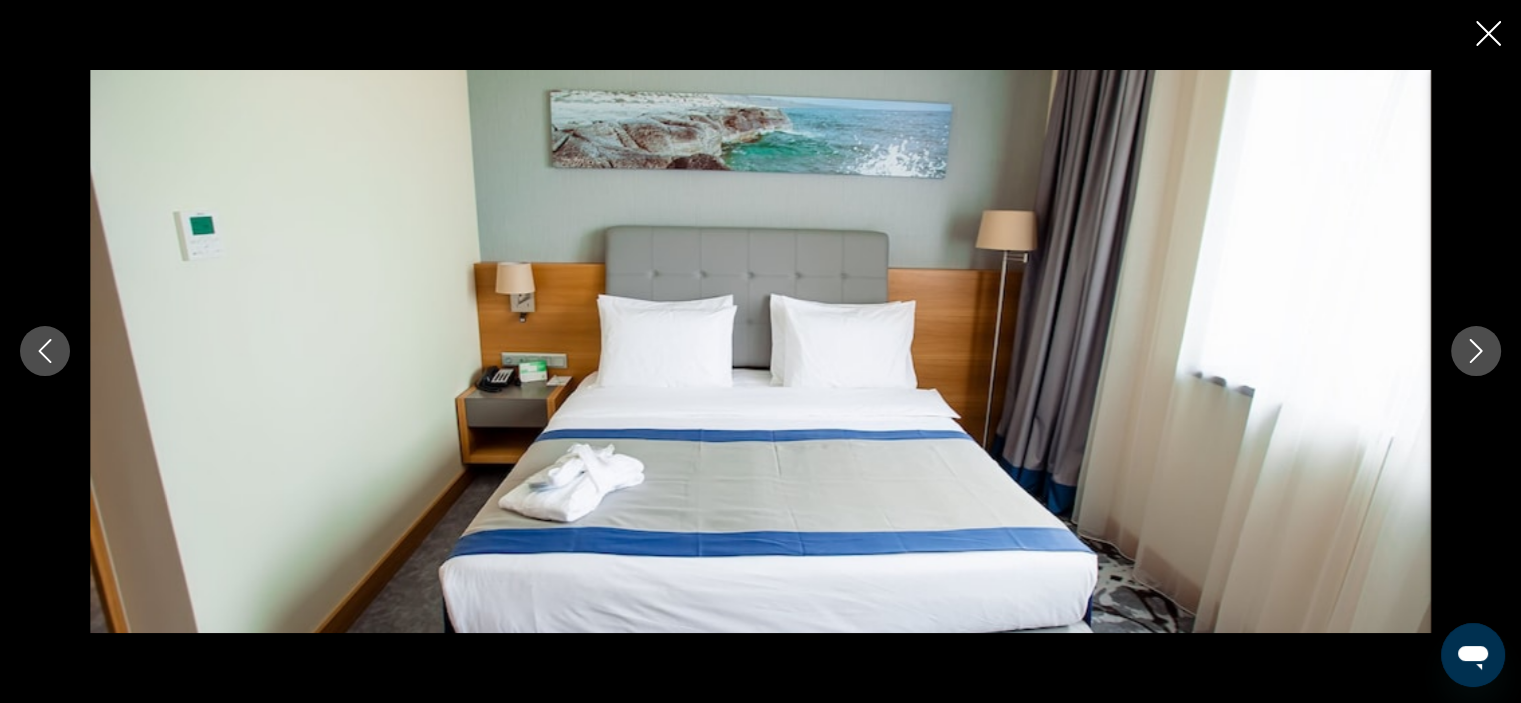 click 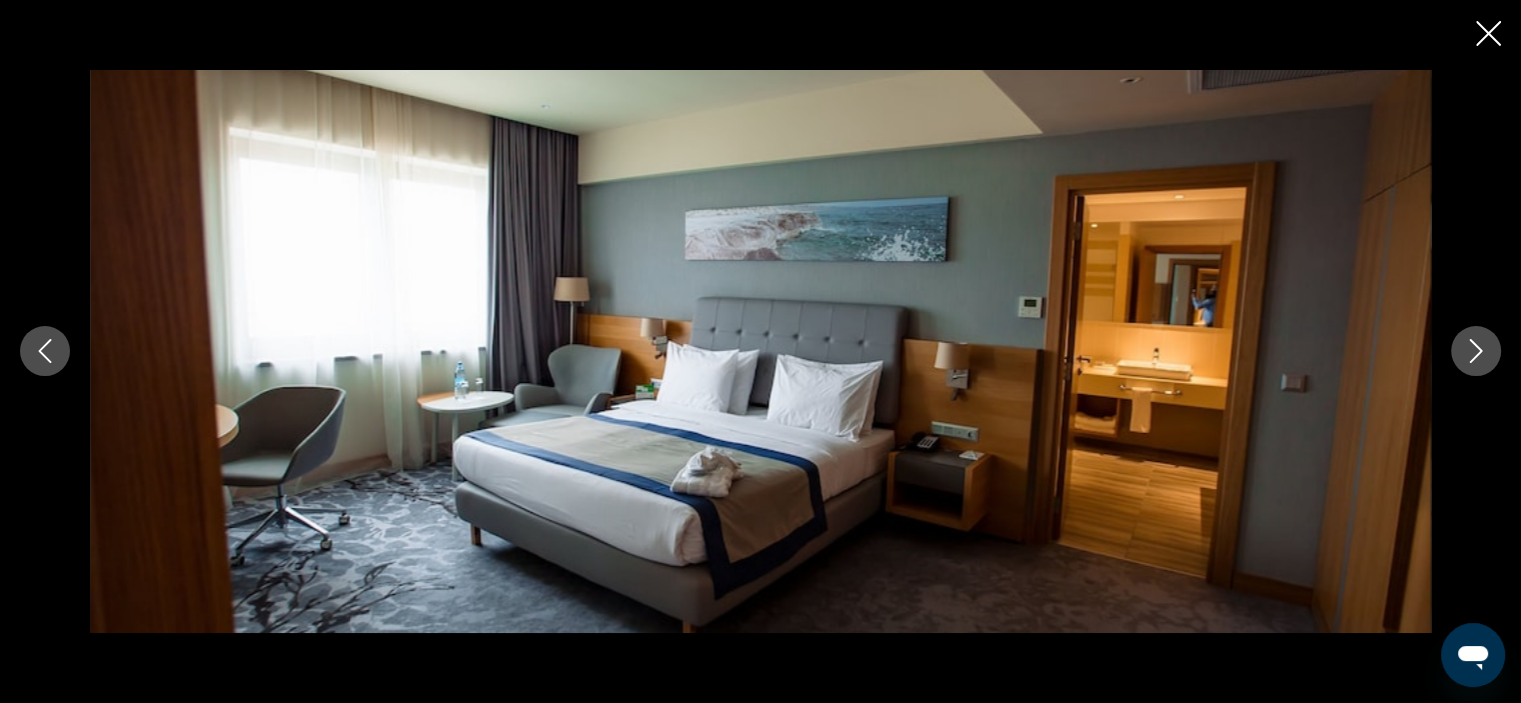 click 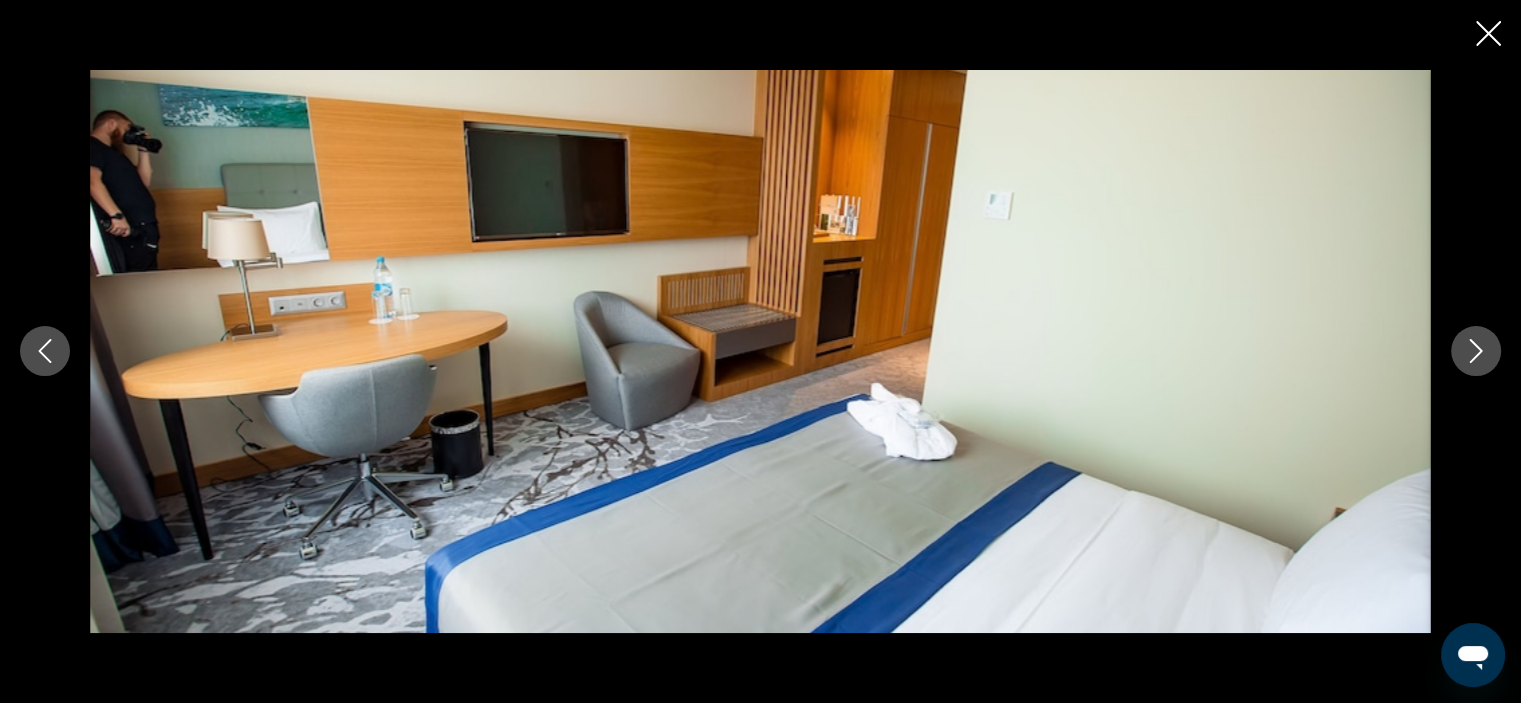 click 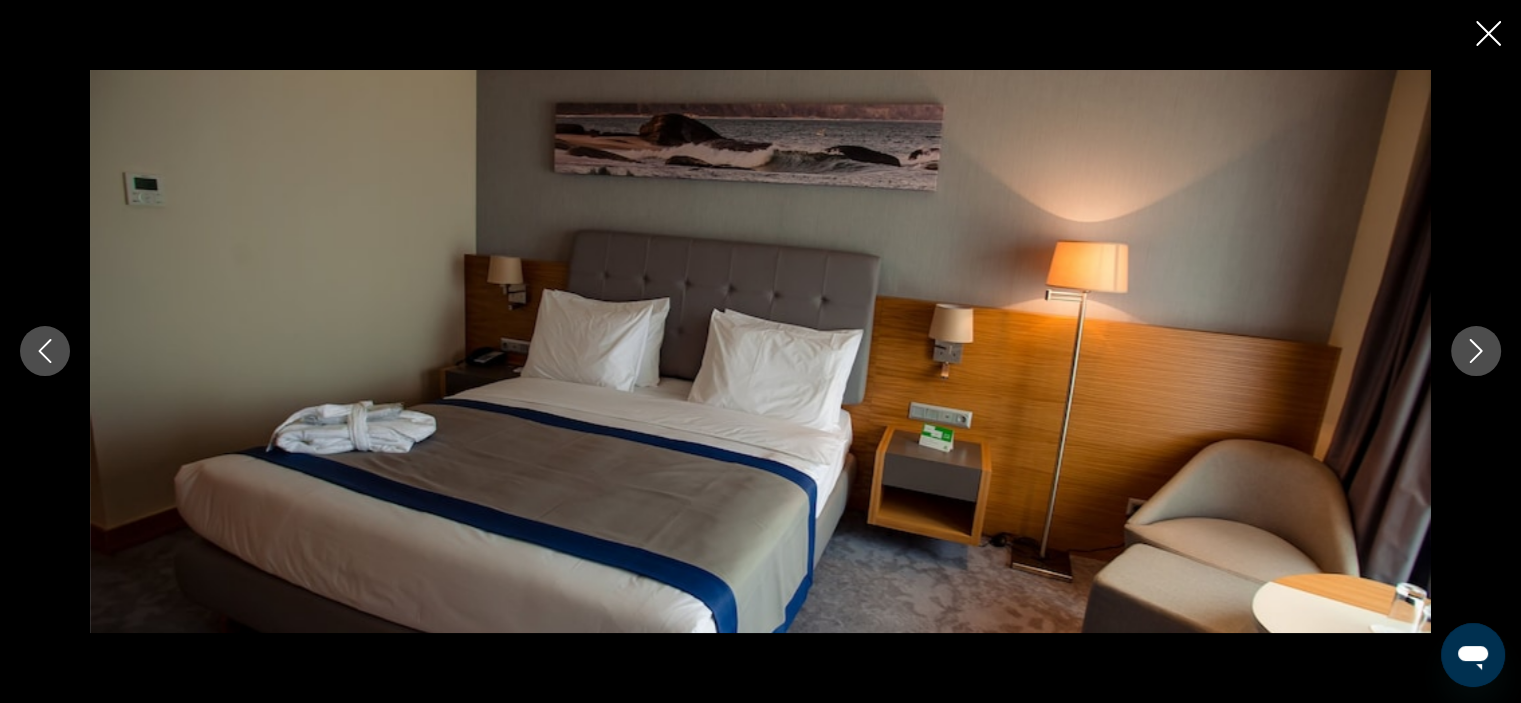 click 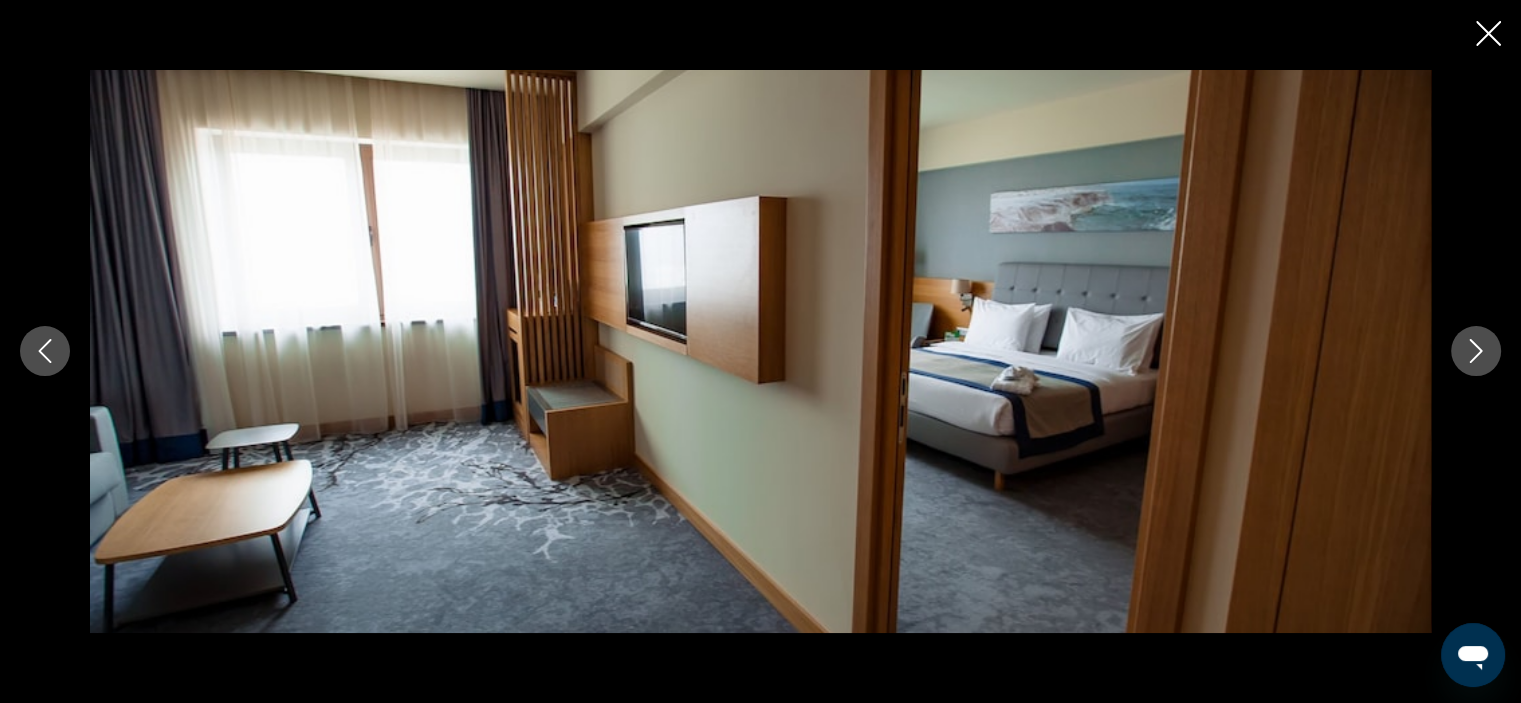 click 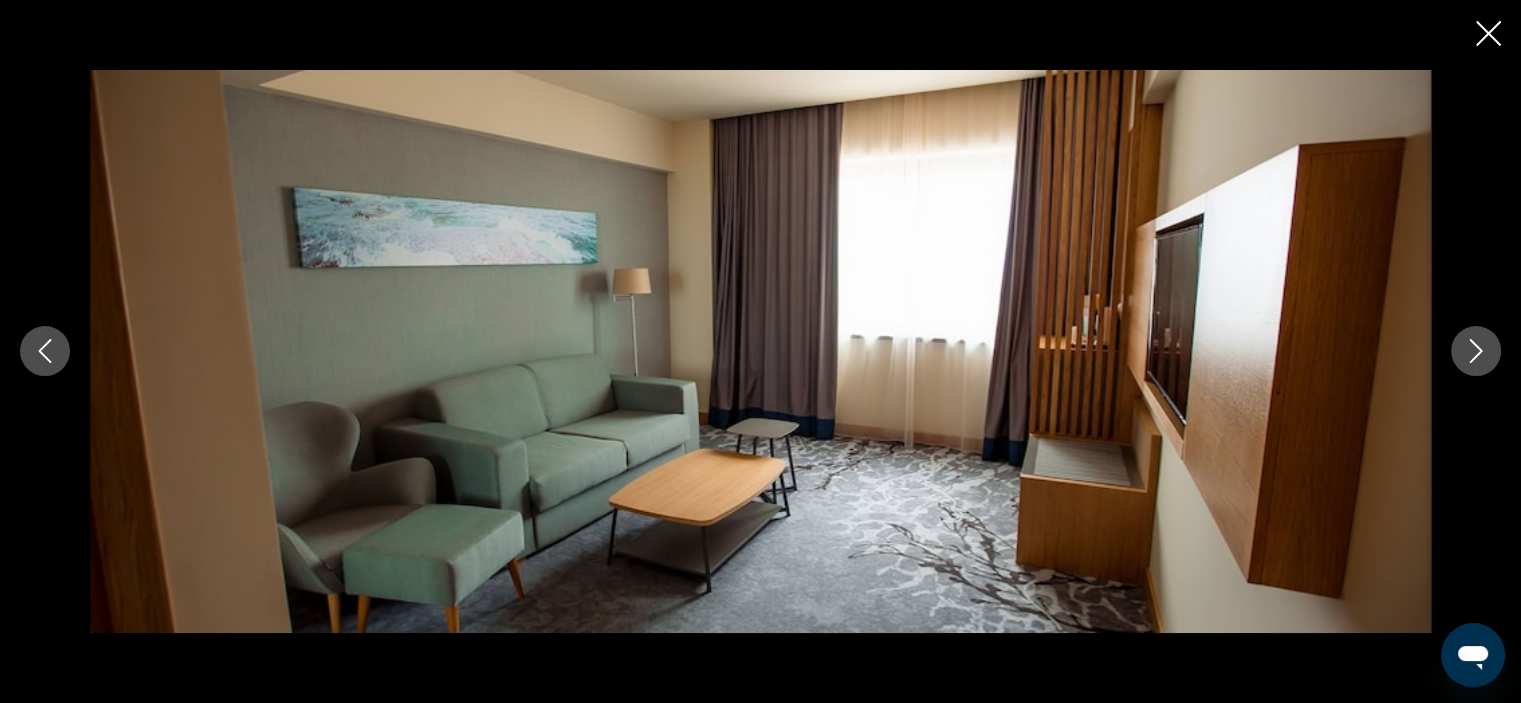 click 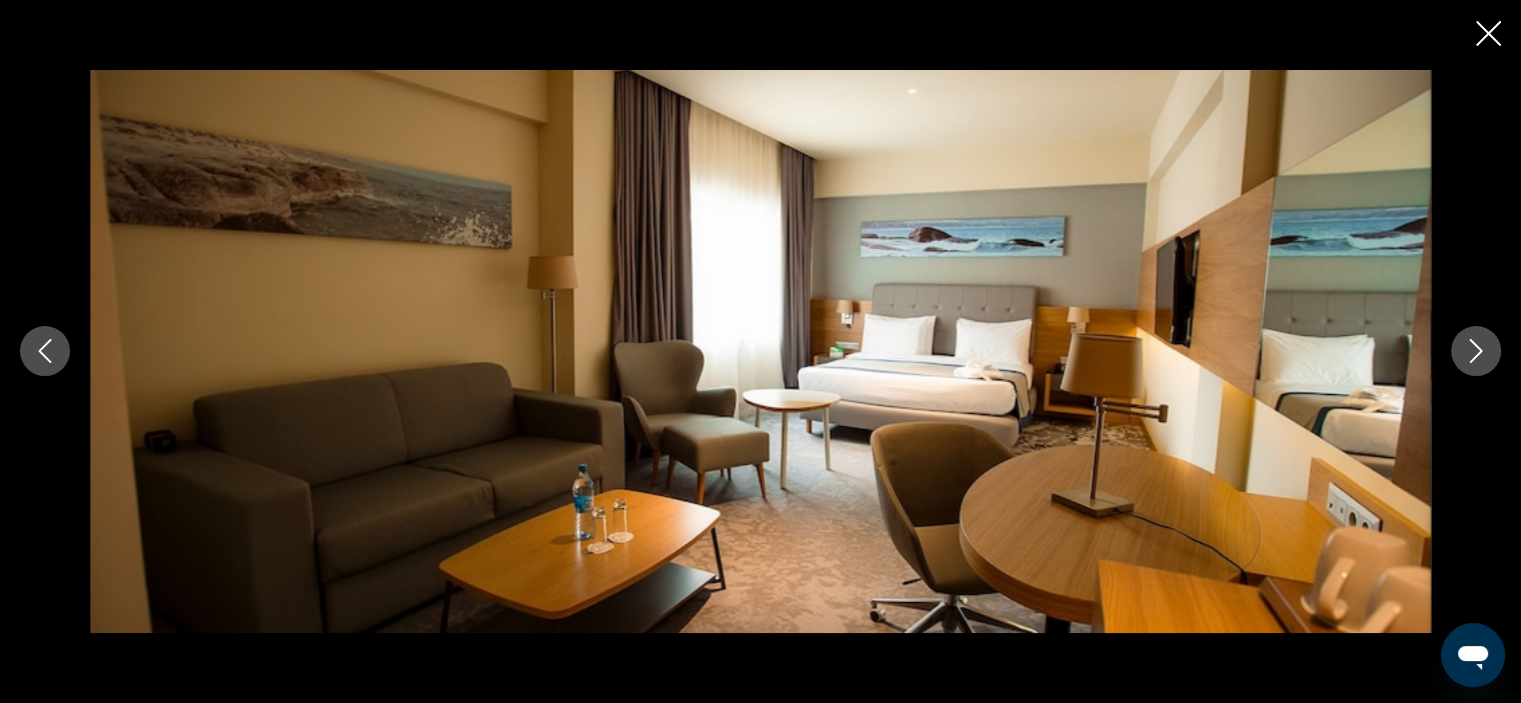 click 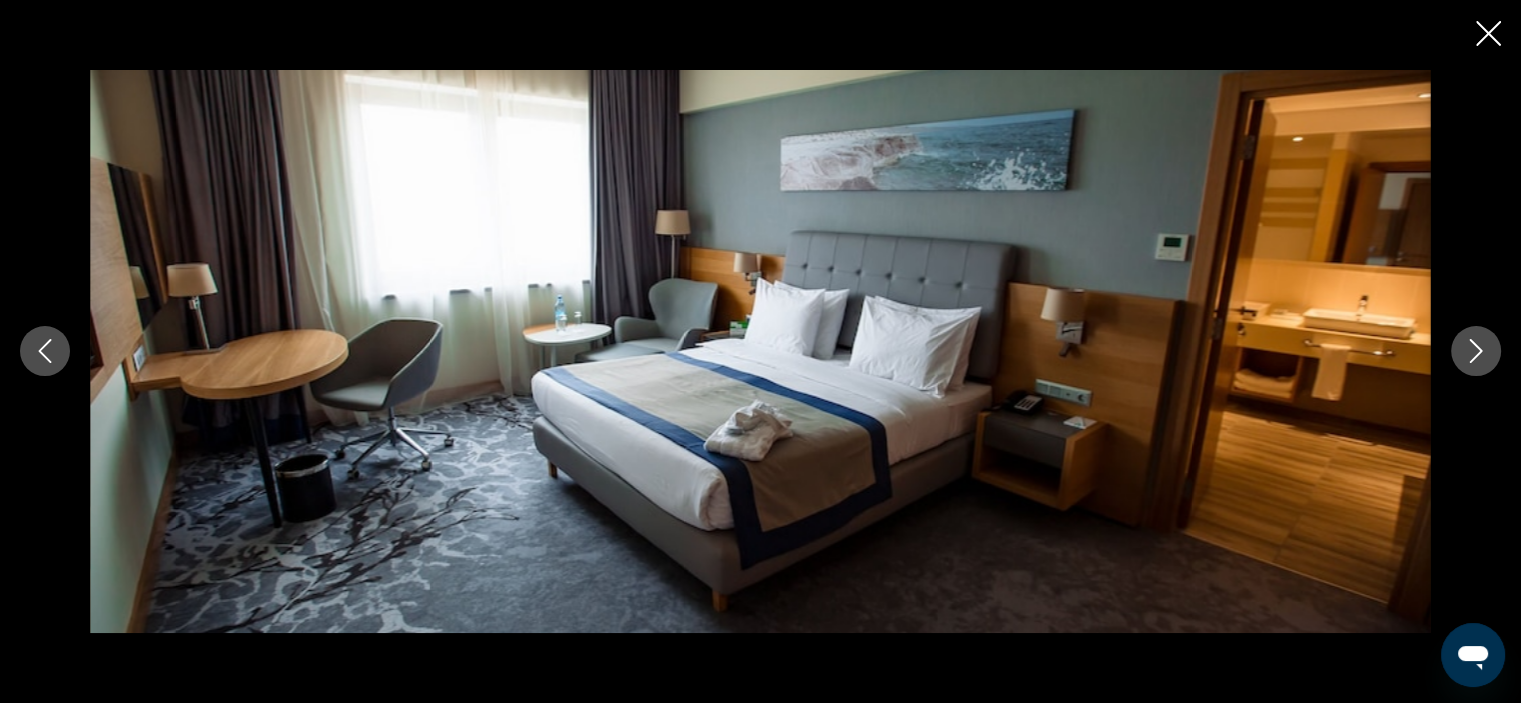 click 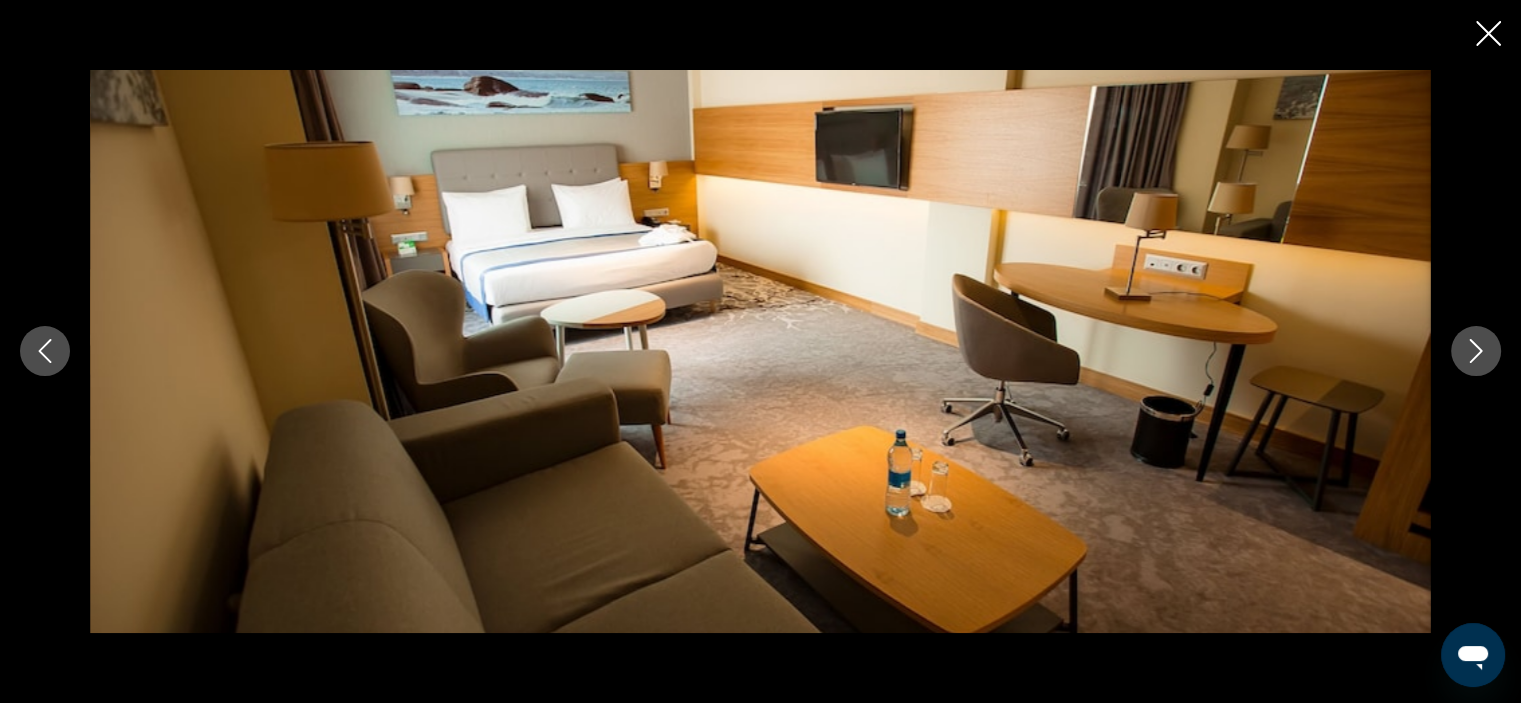 click 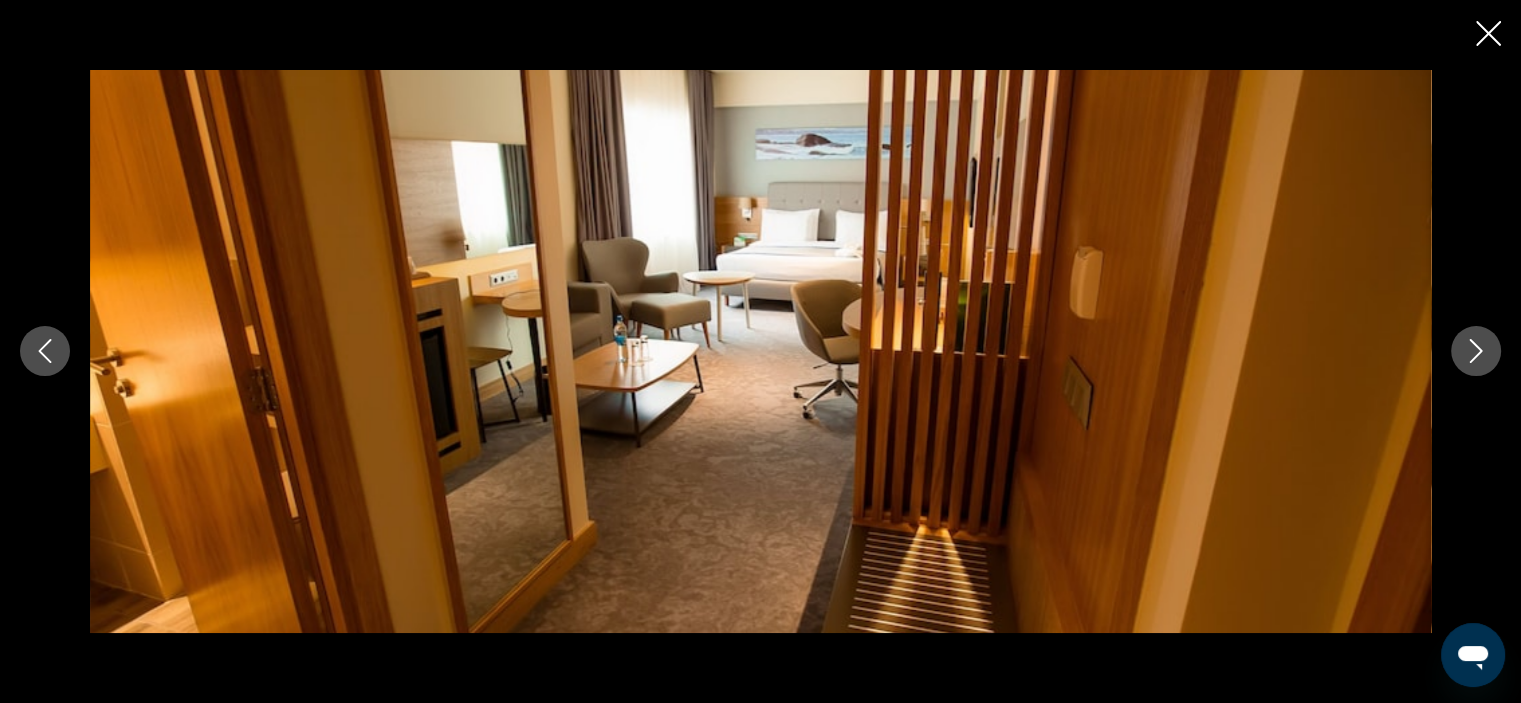 click 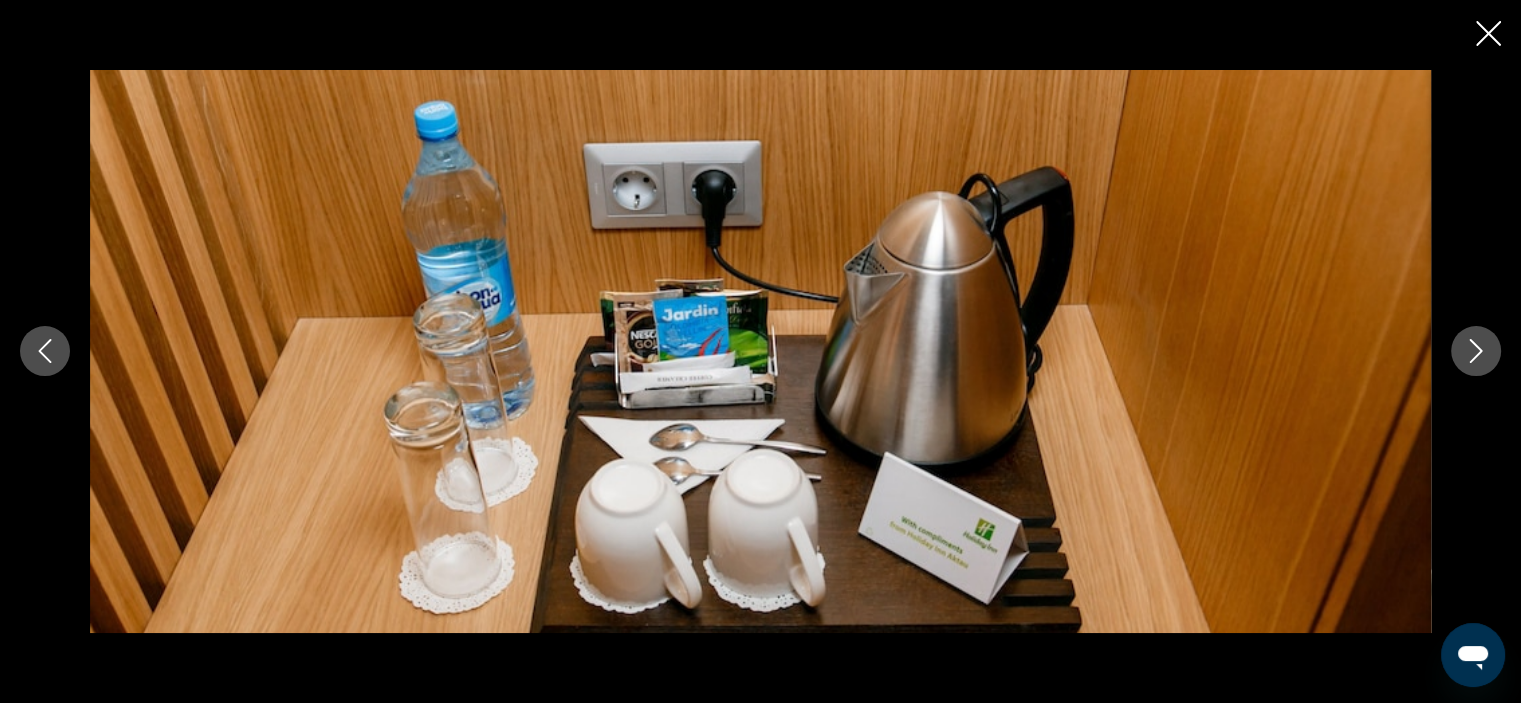 click 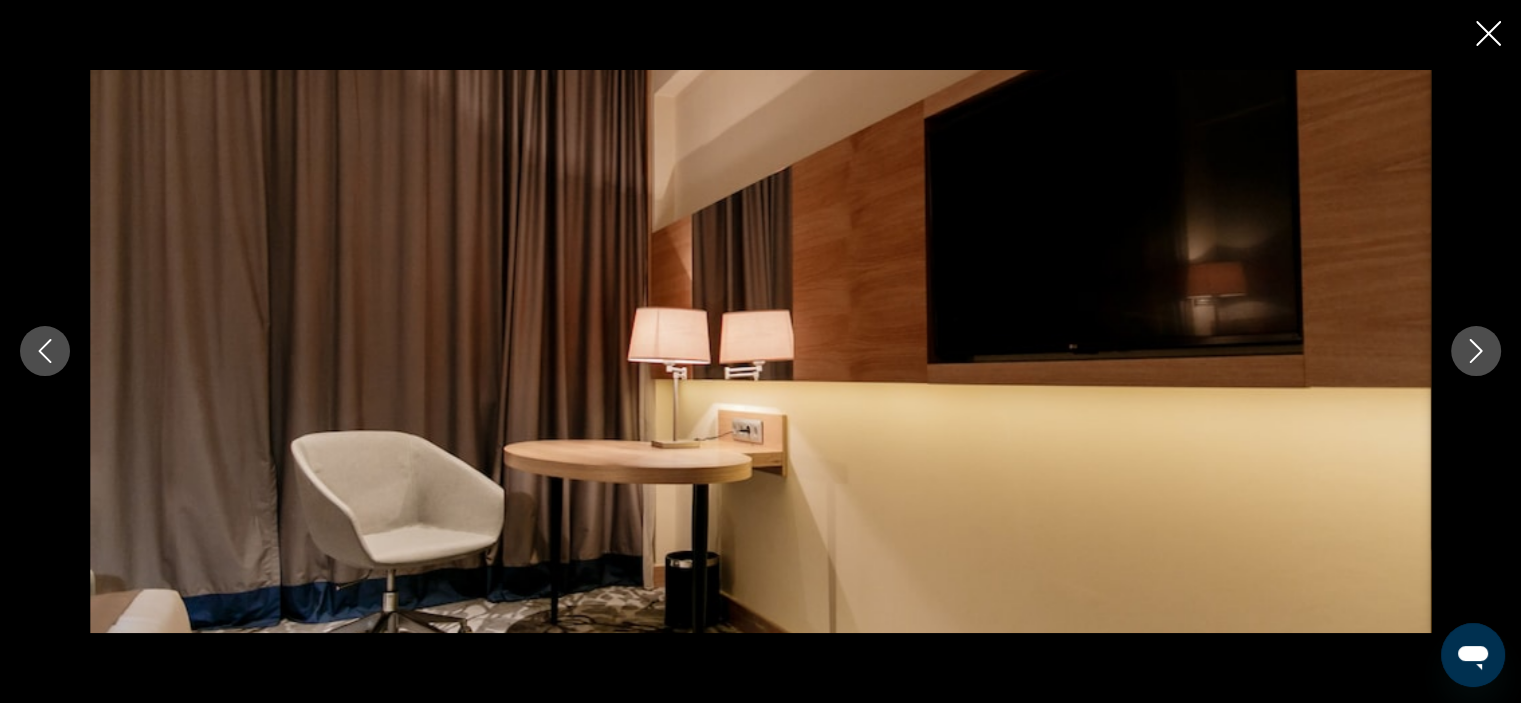 click 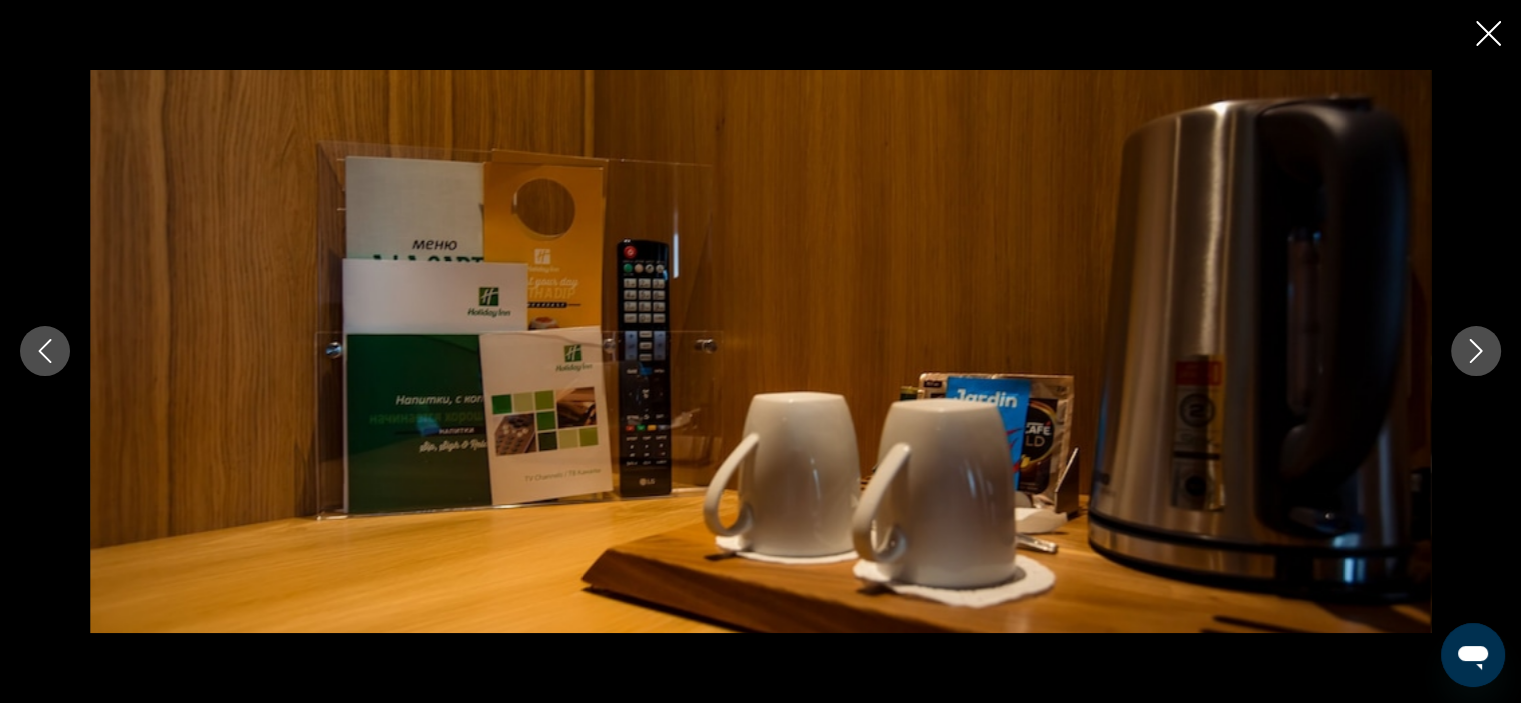 click 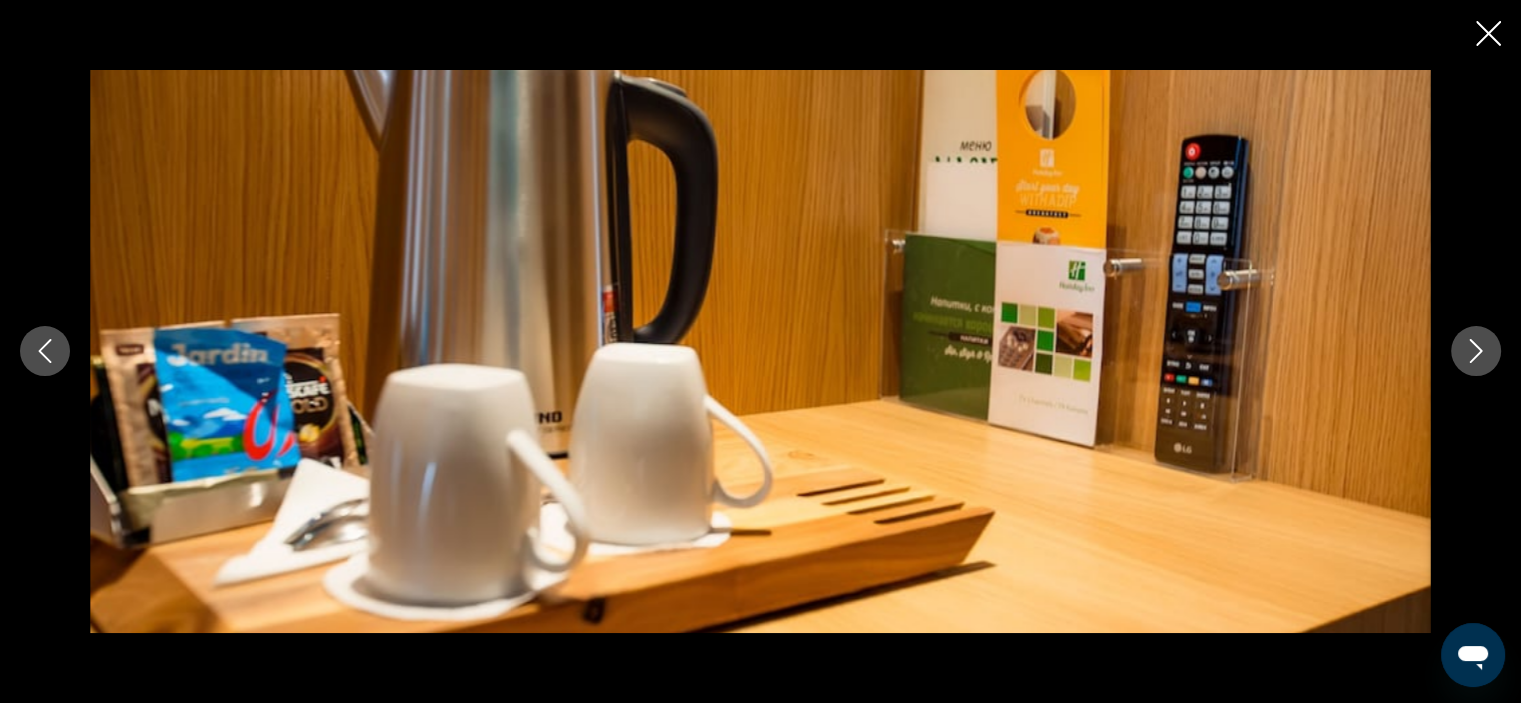 click 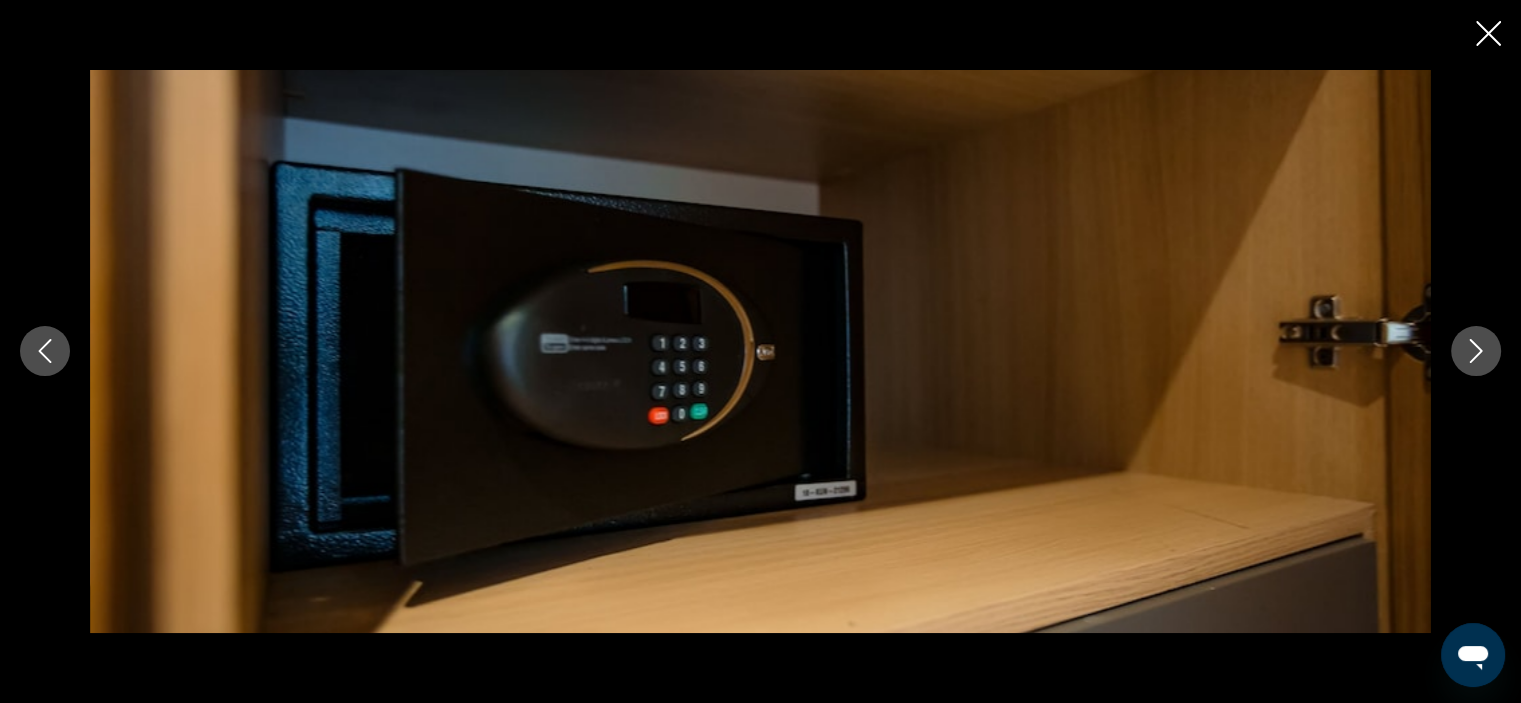 click 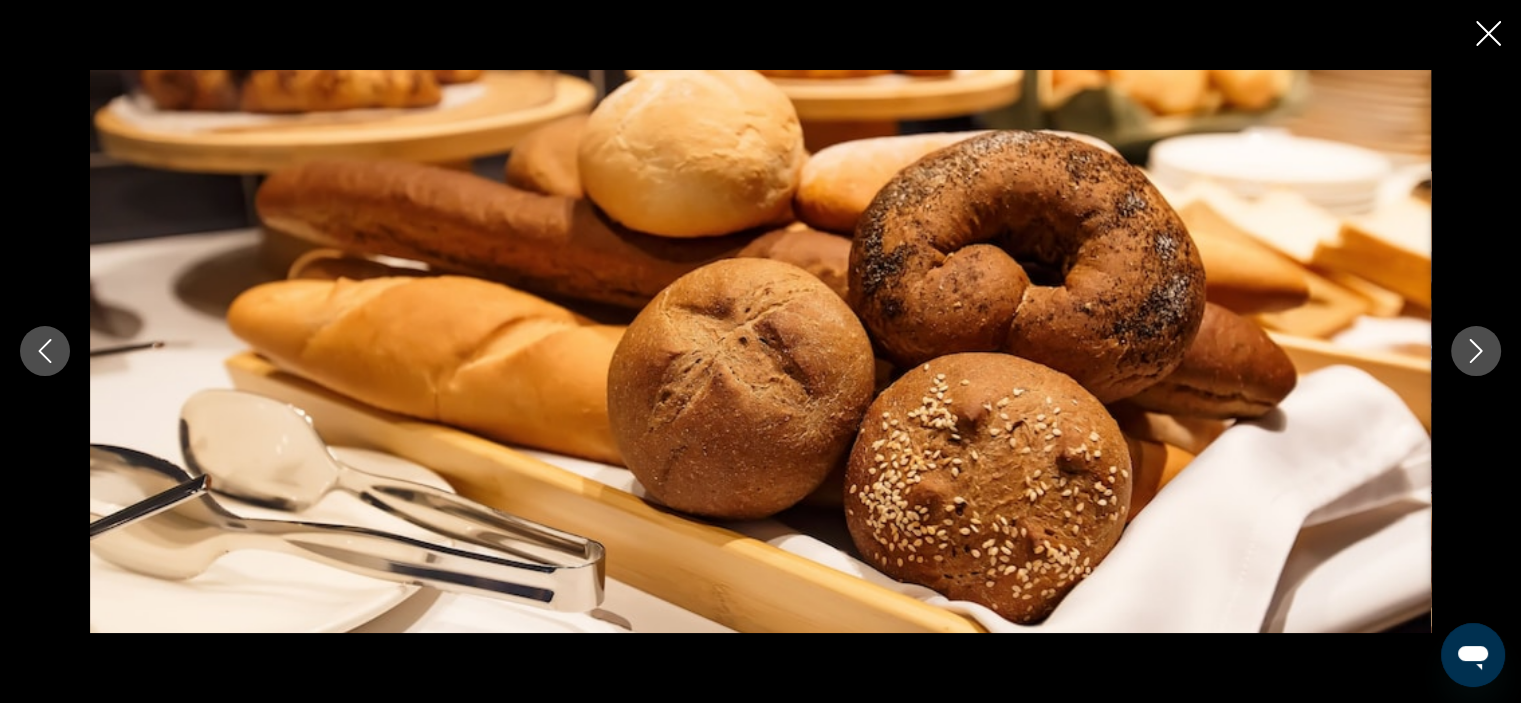 click 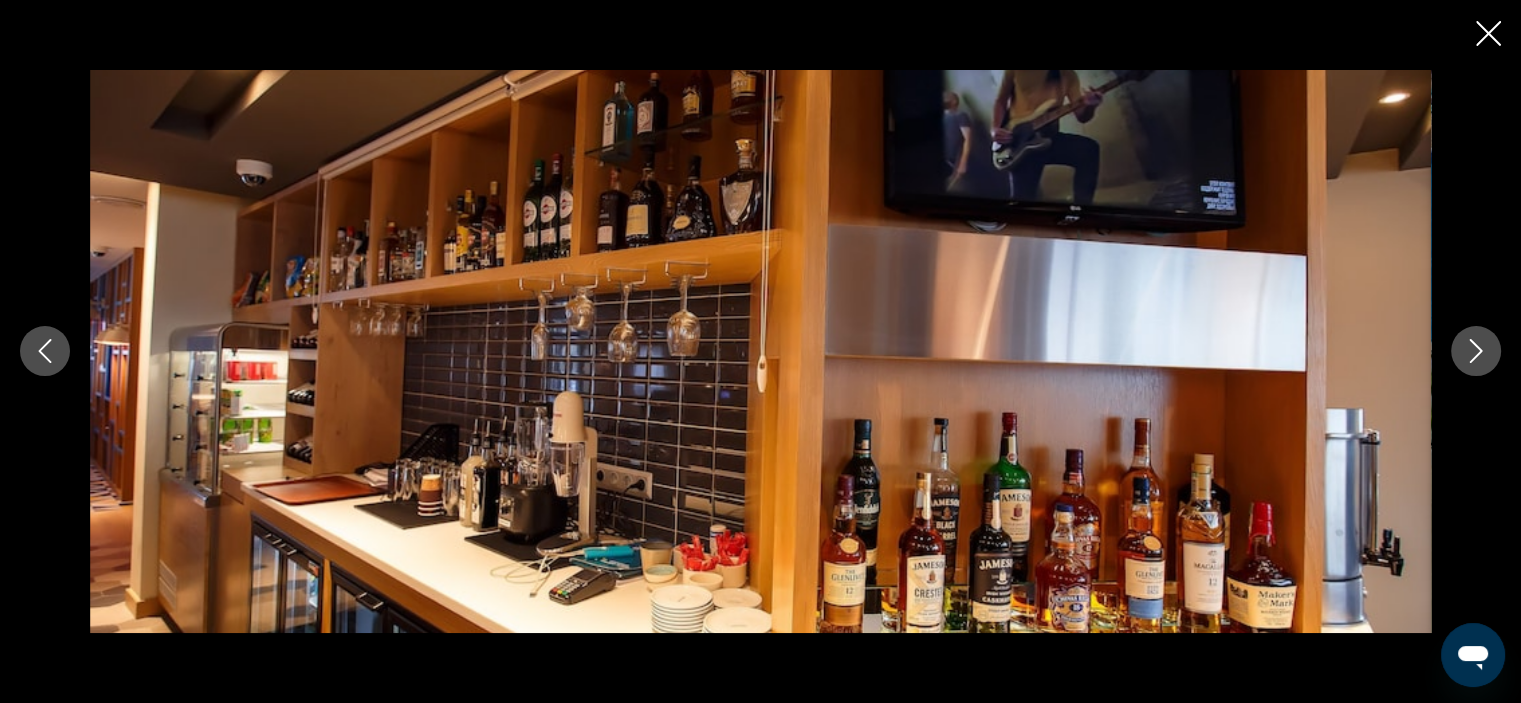 click 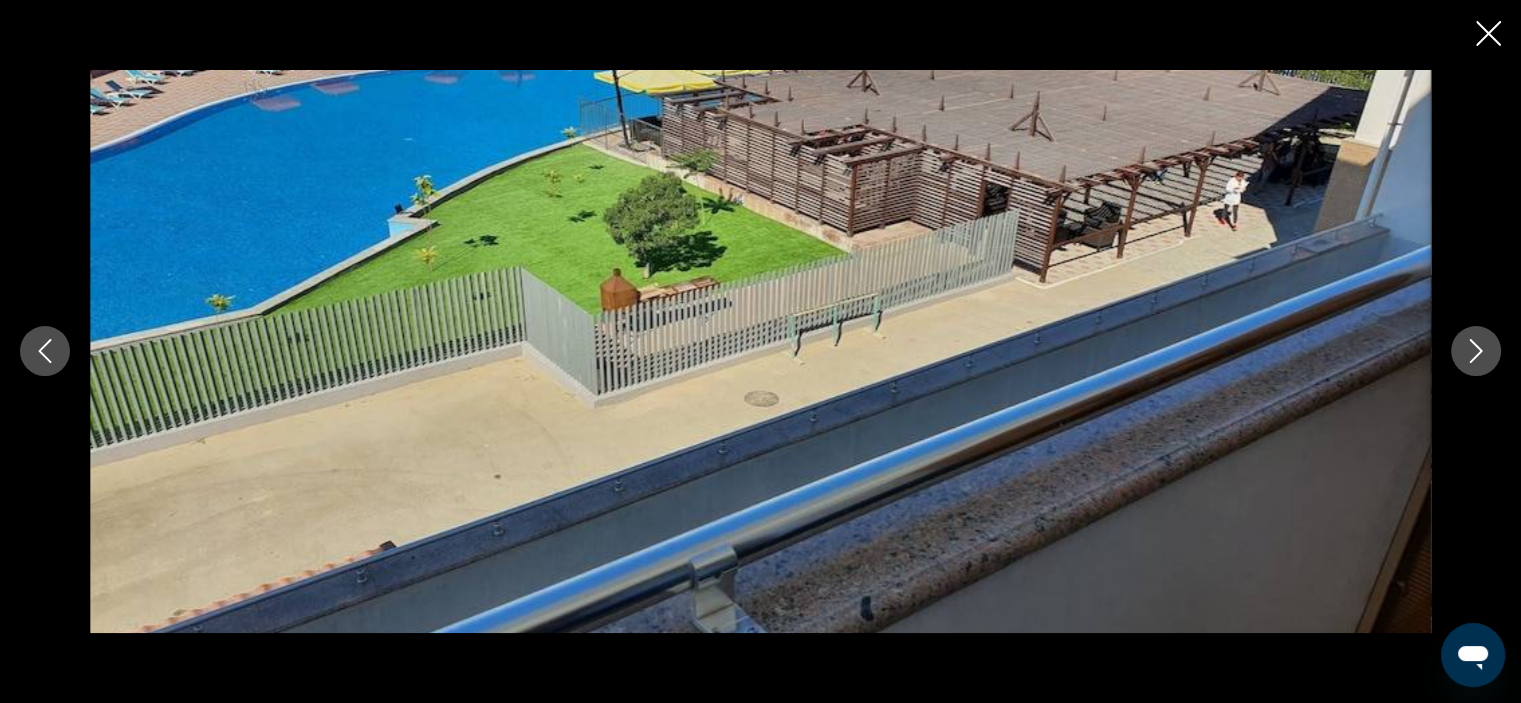 scroll, scrollTop: 716, scrollLeft: 0, axis: vertical 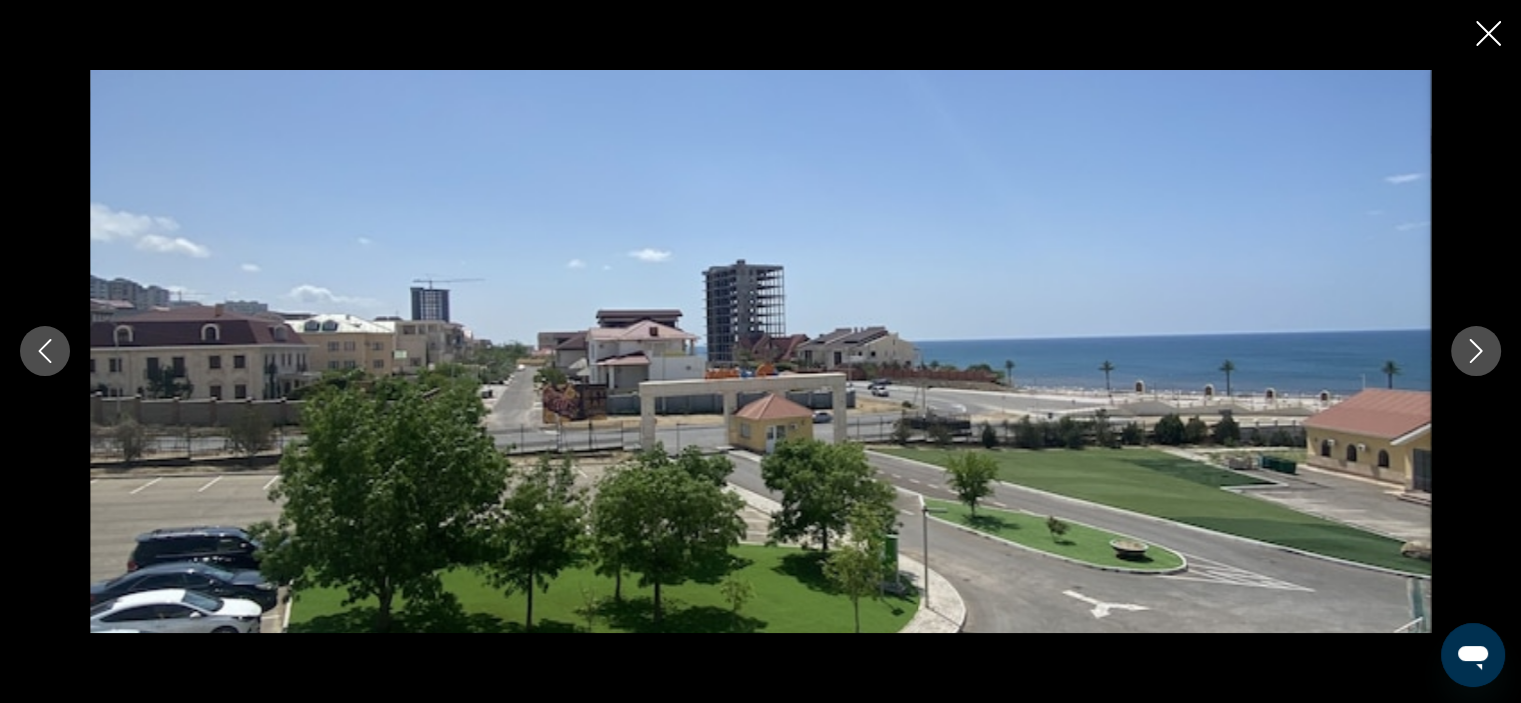 click 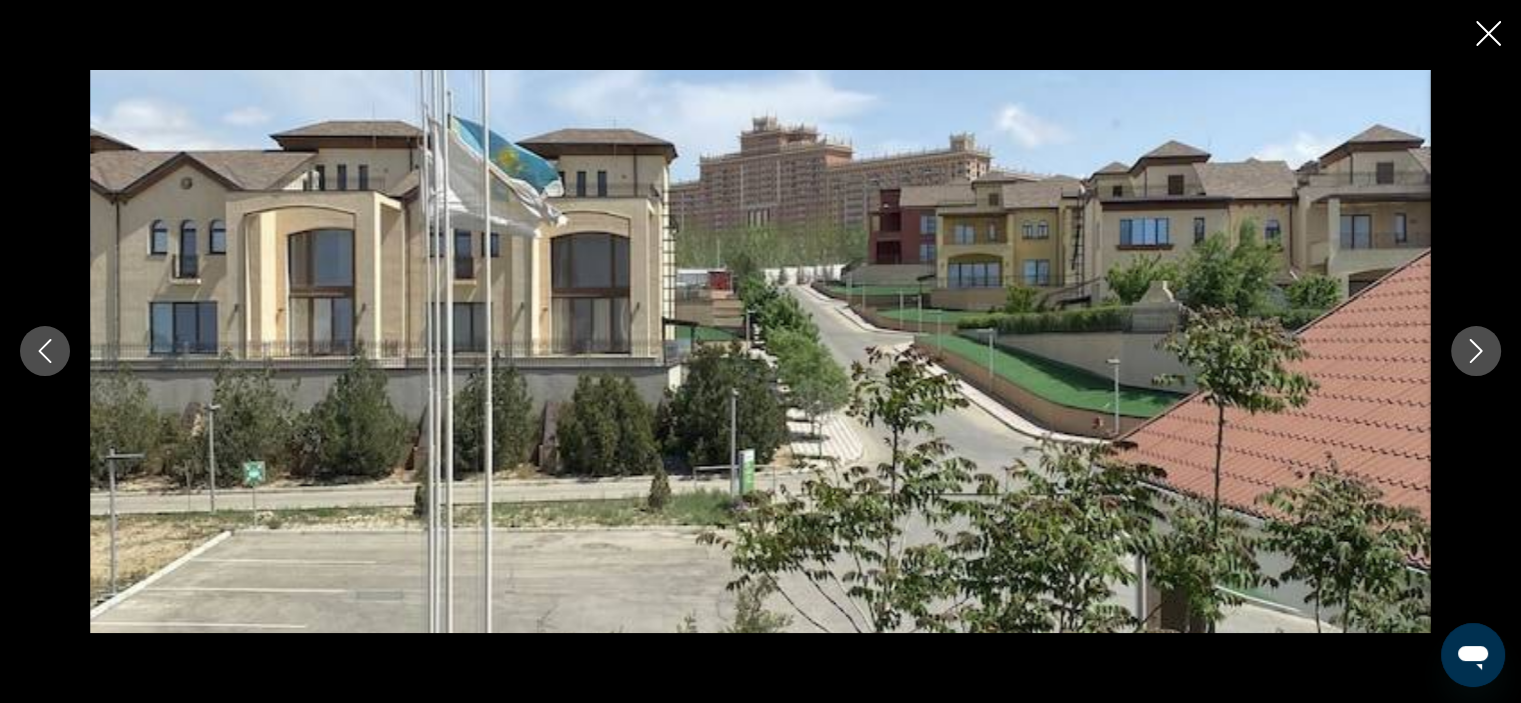 click 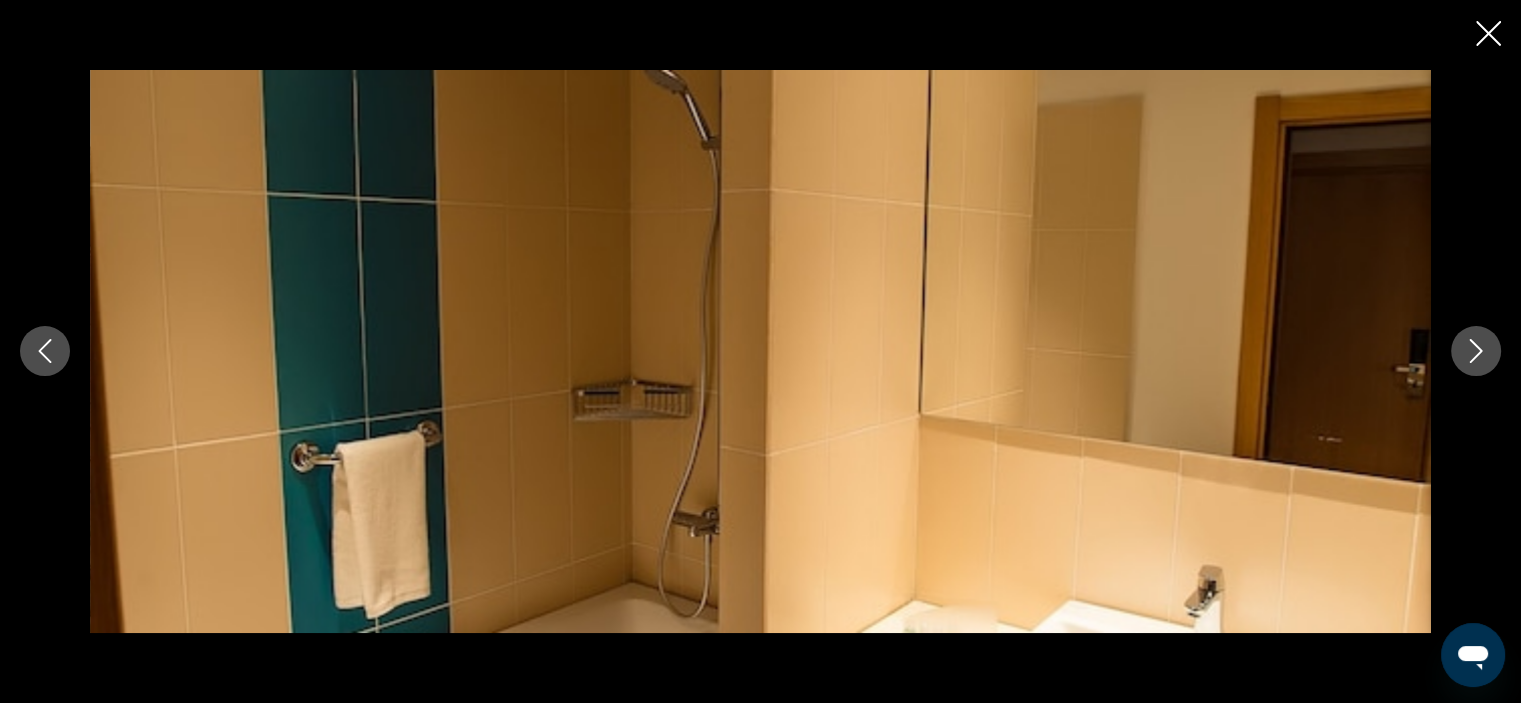 click 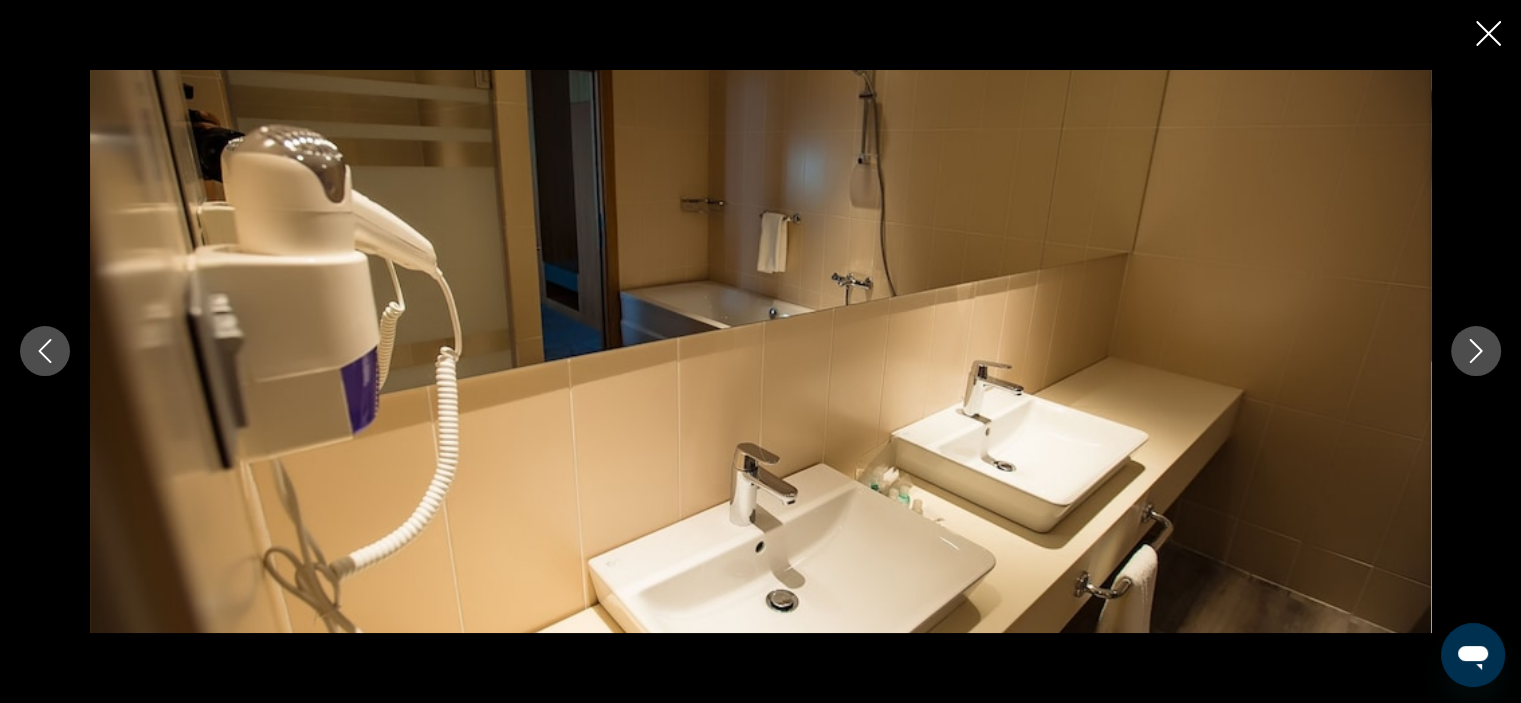 click 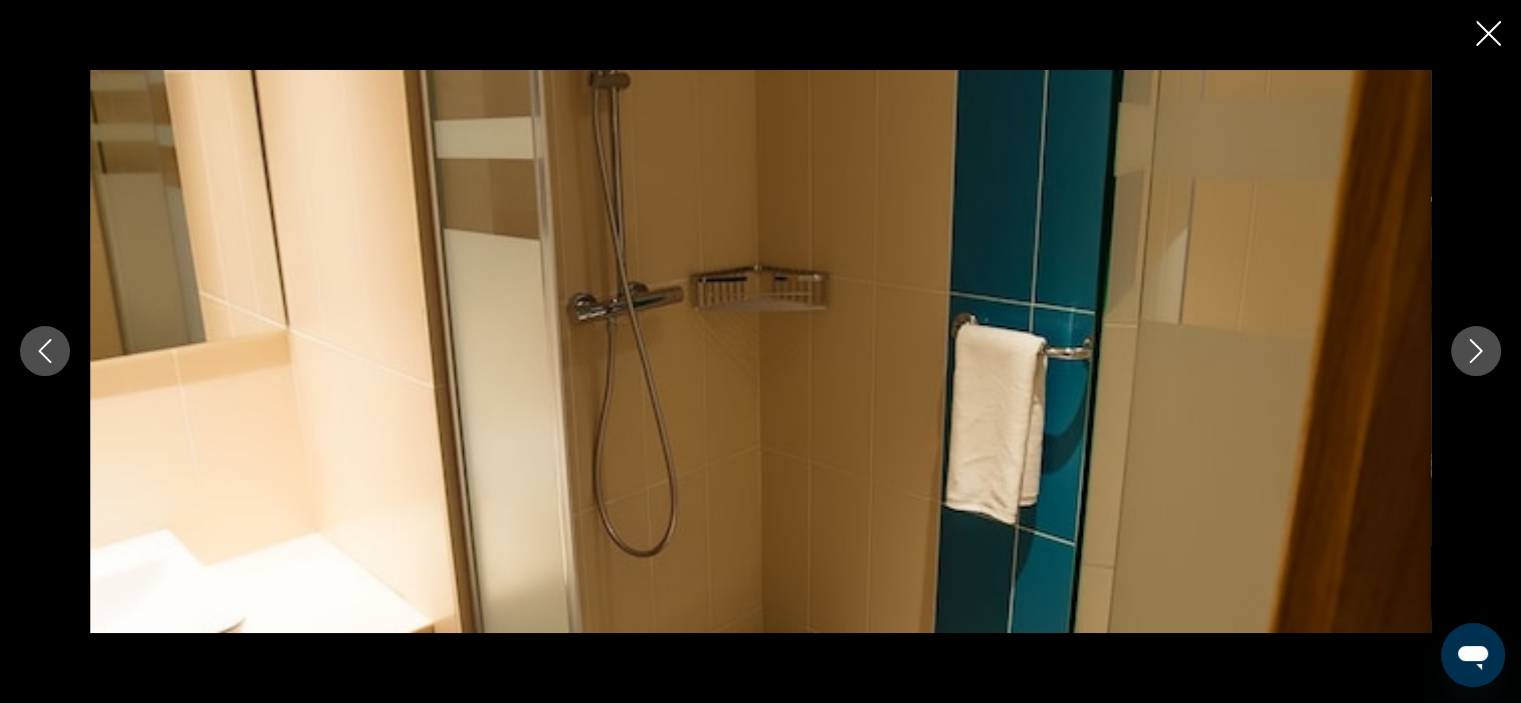click 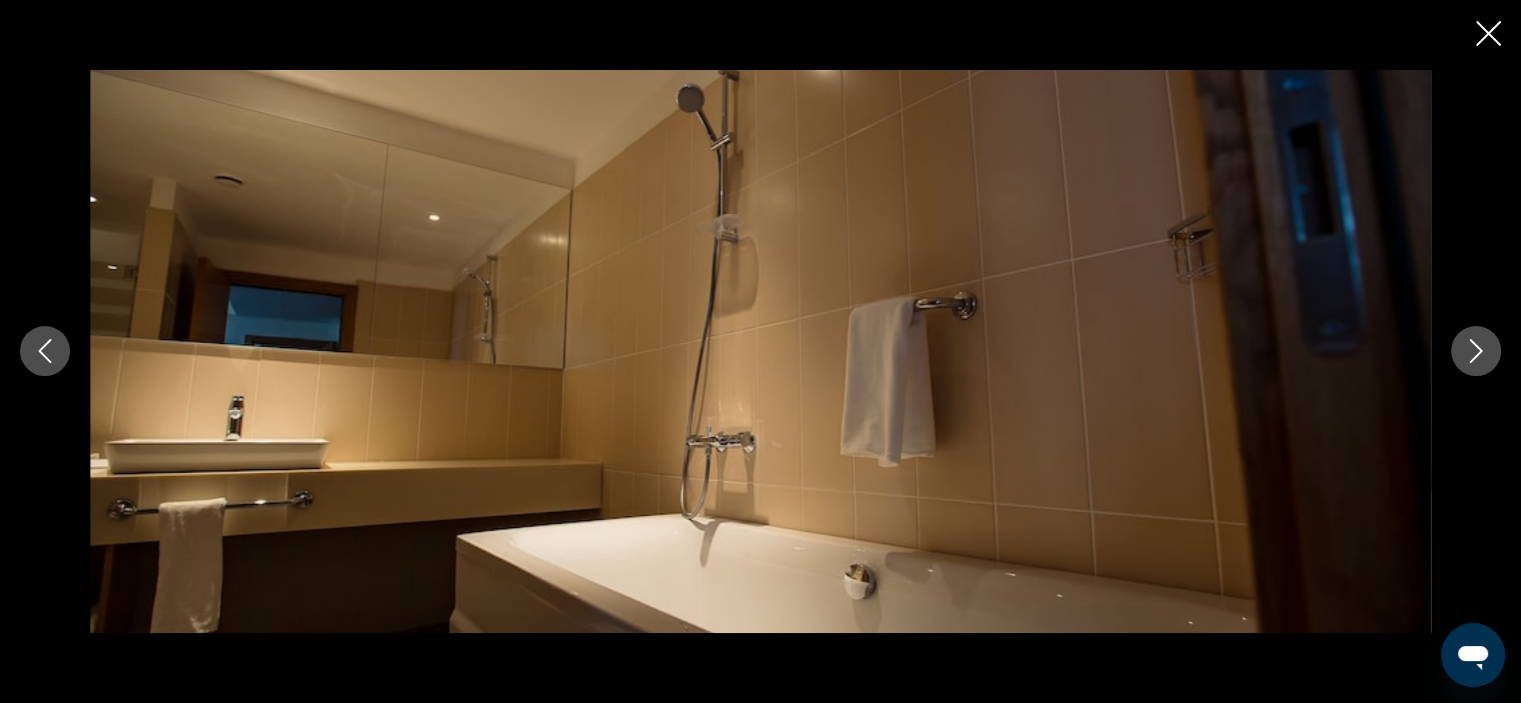 click 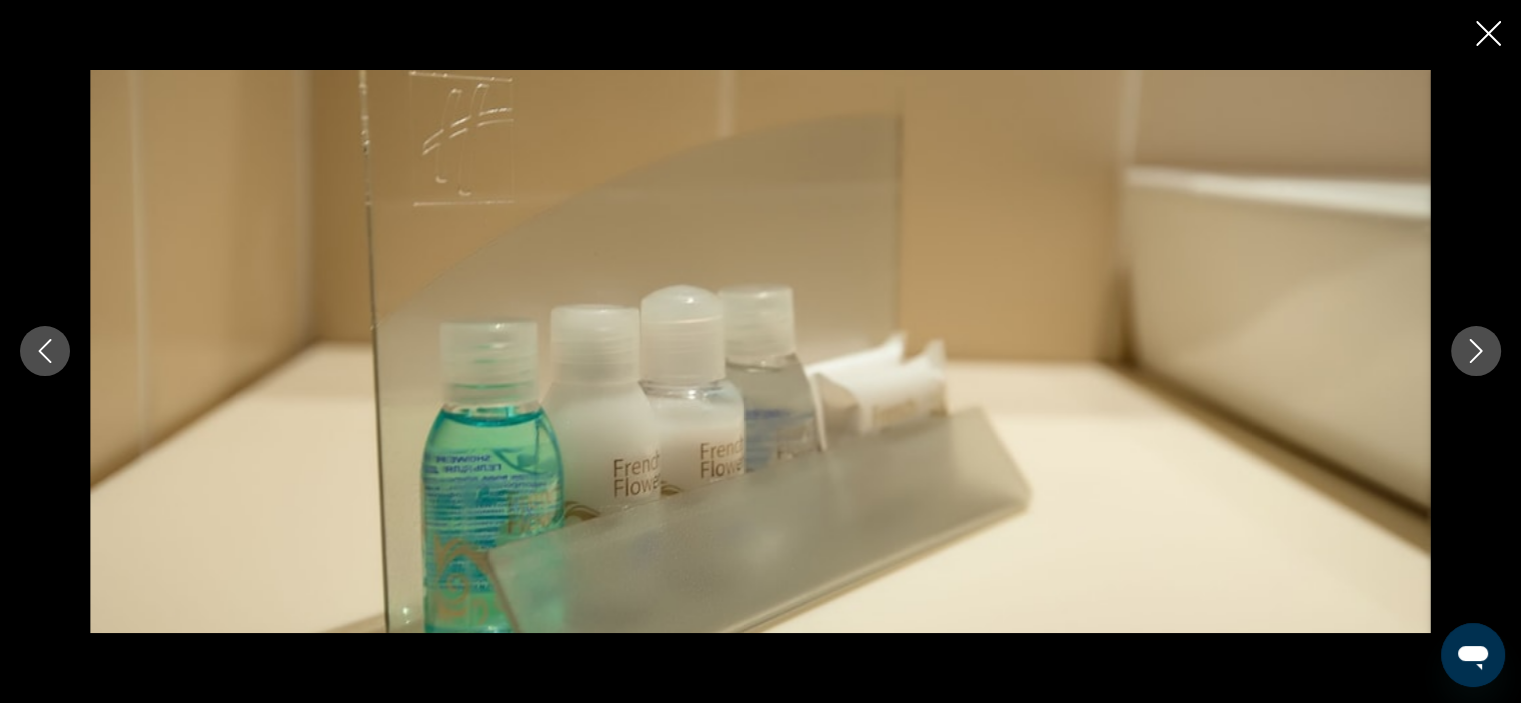 click 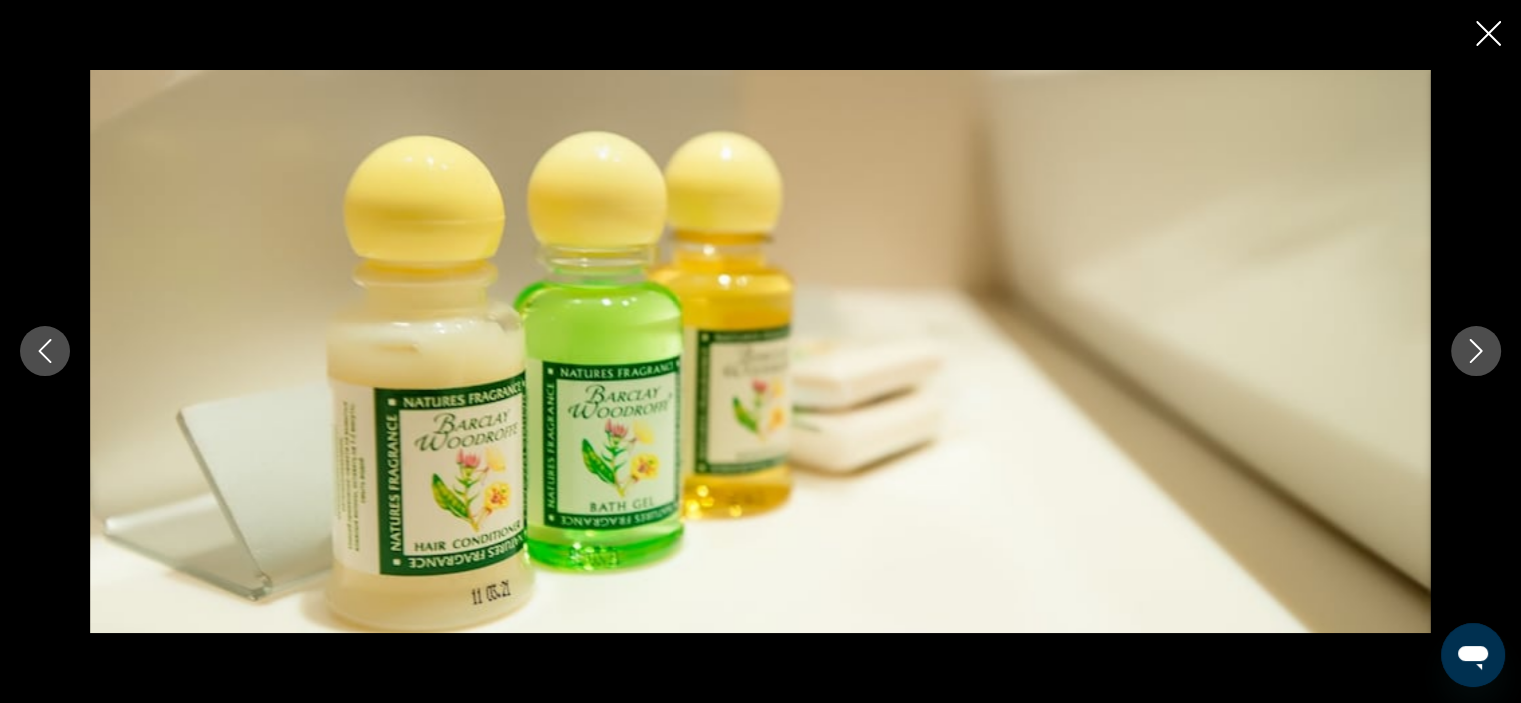 click 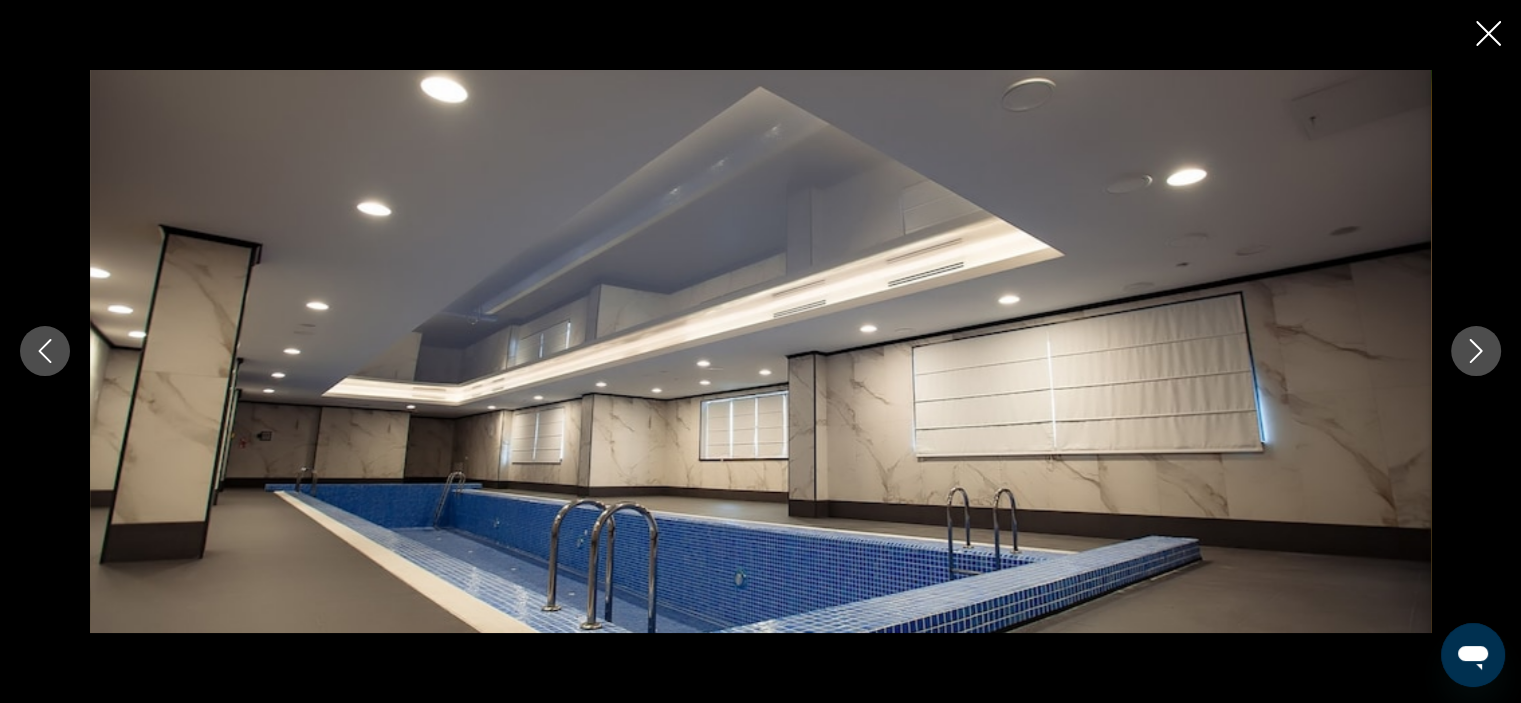 click 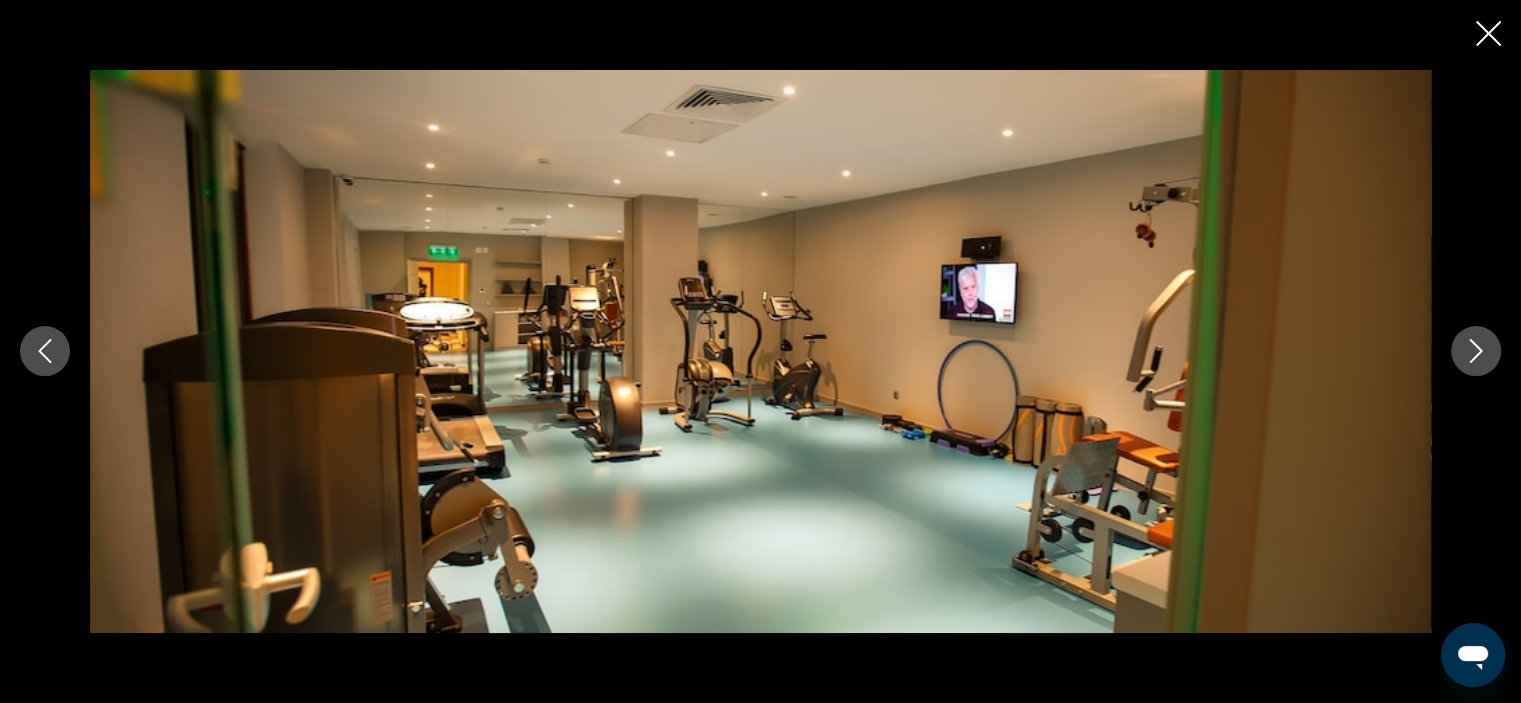 click 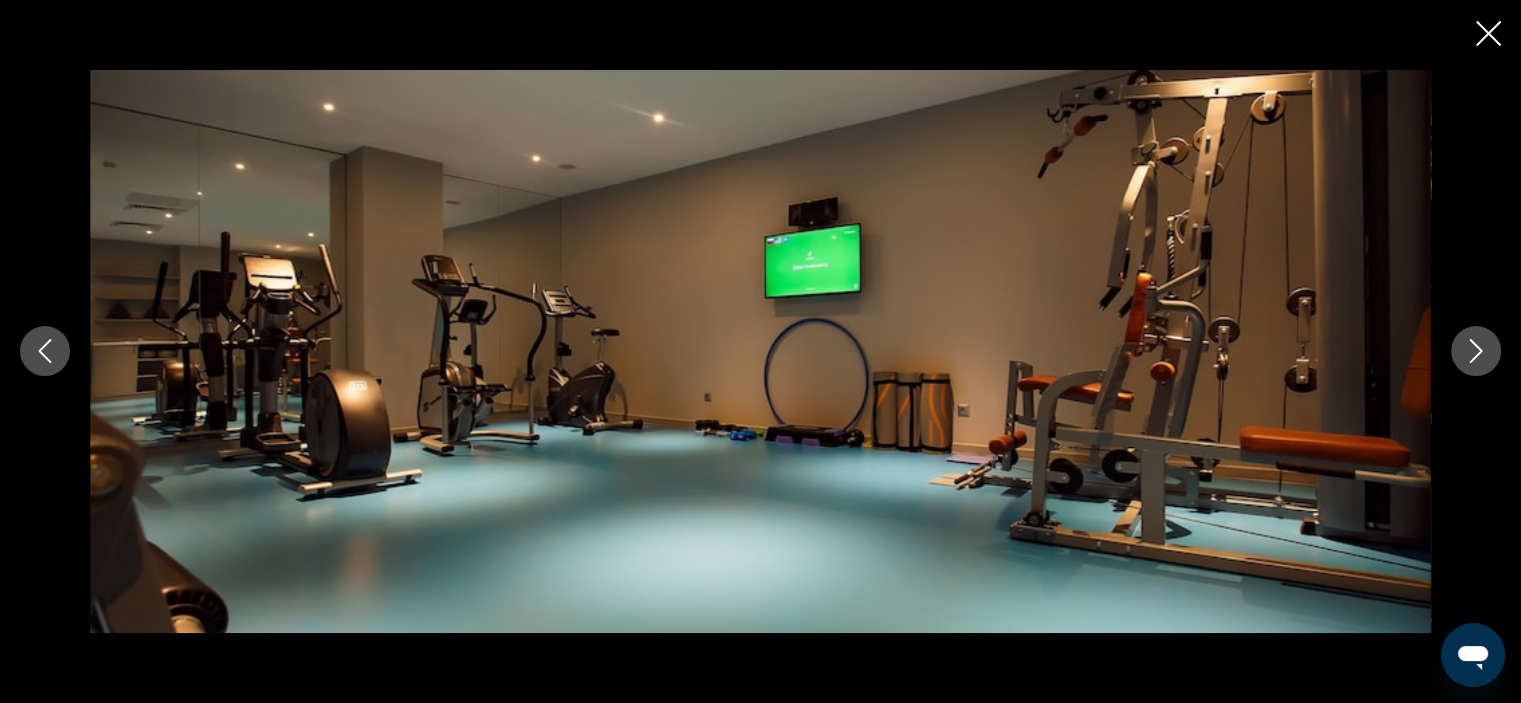 click 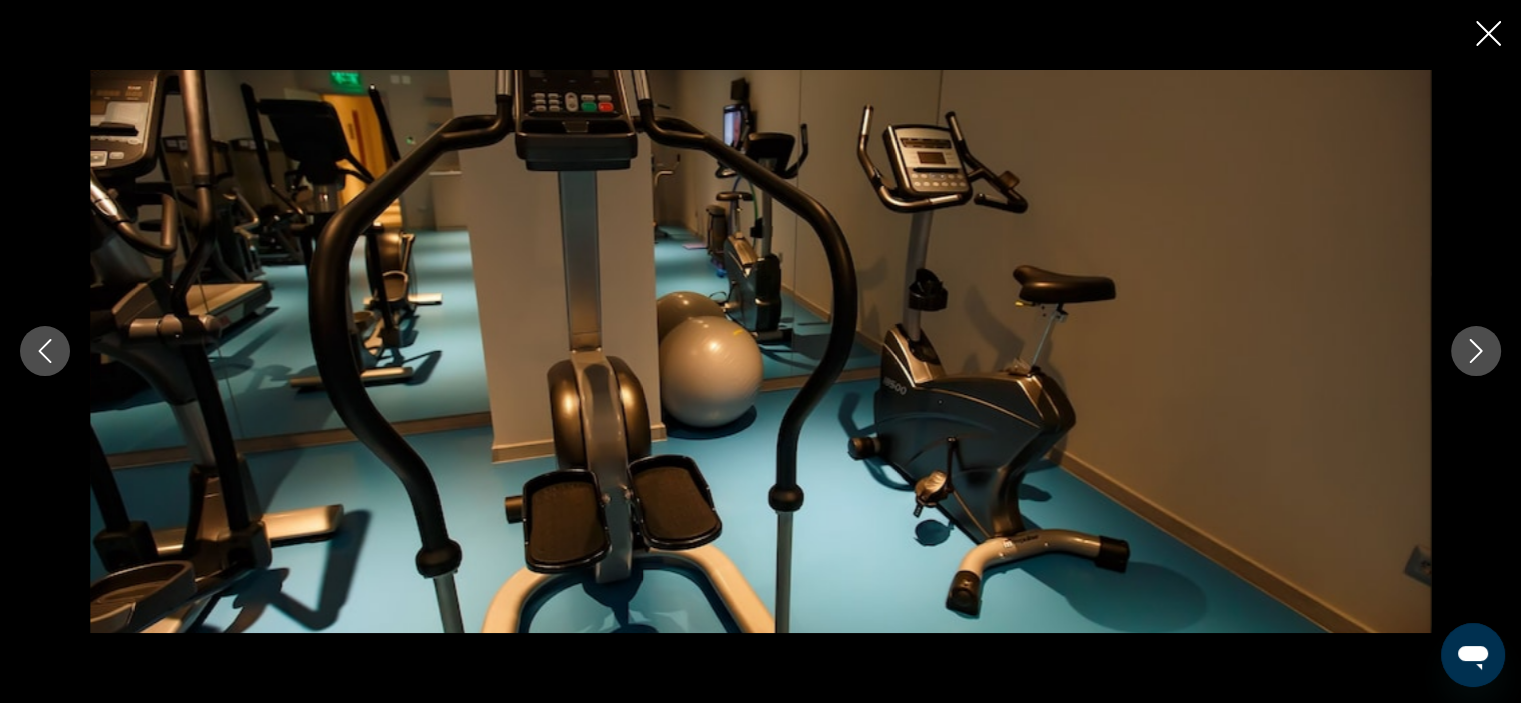 click 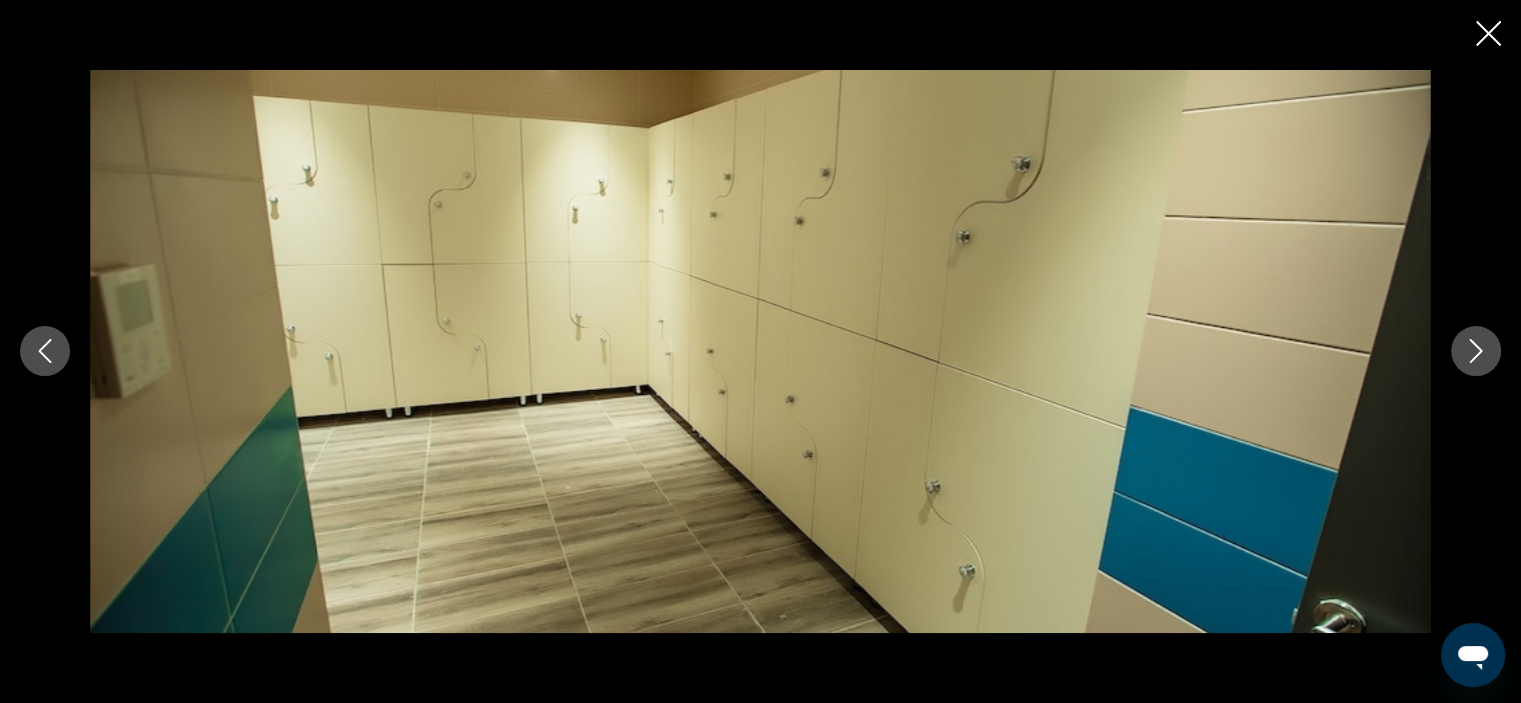click 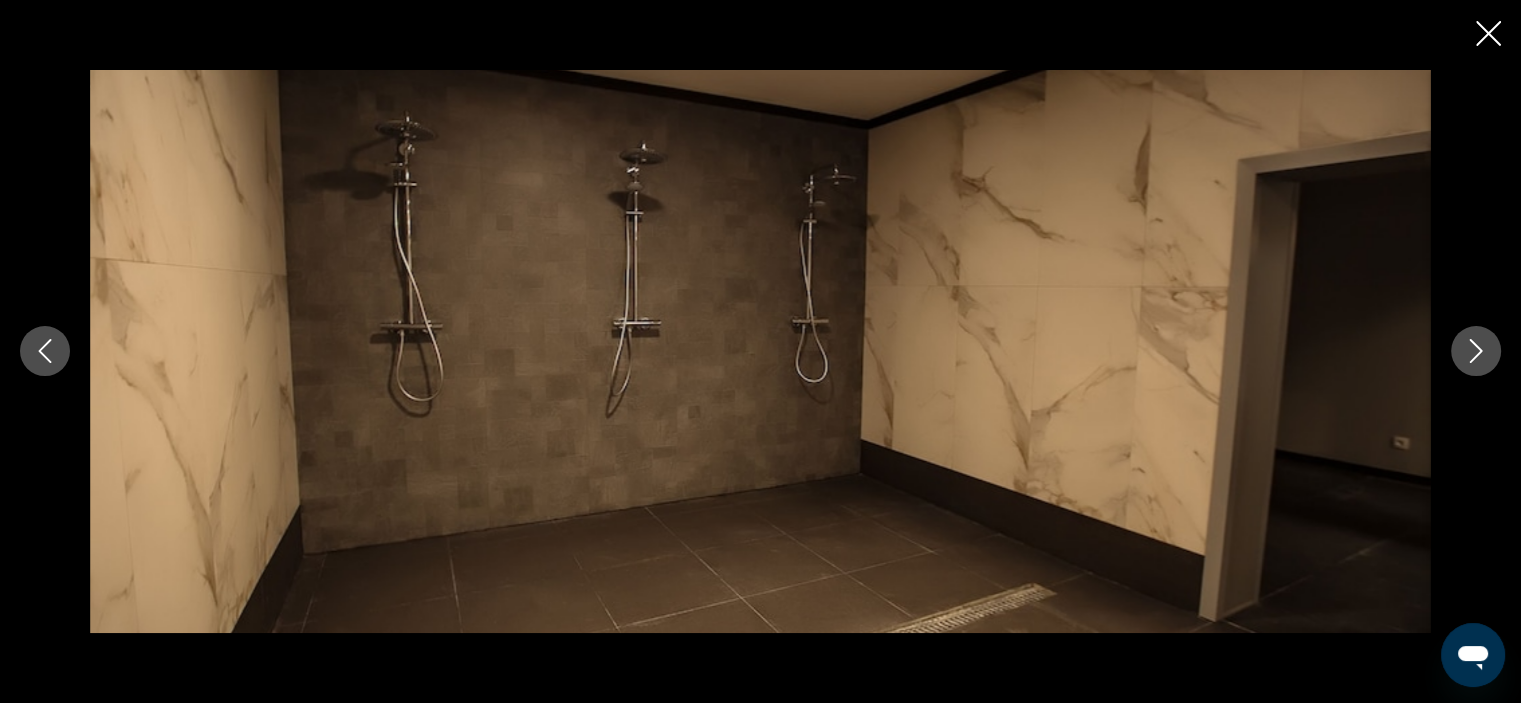 click 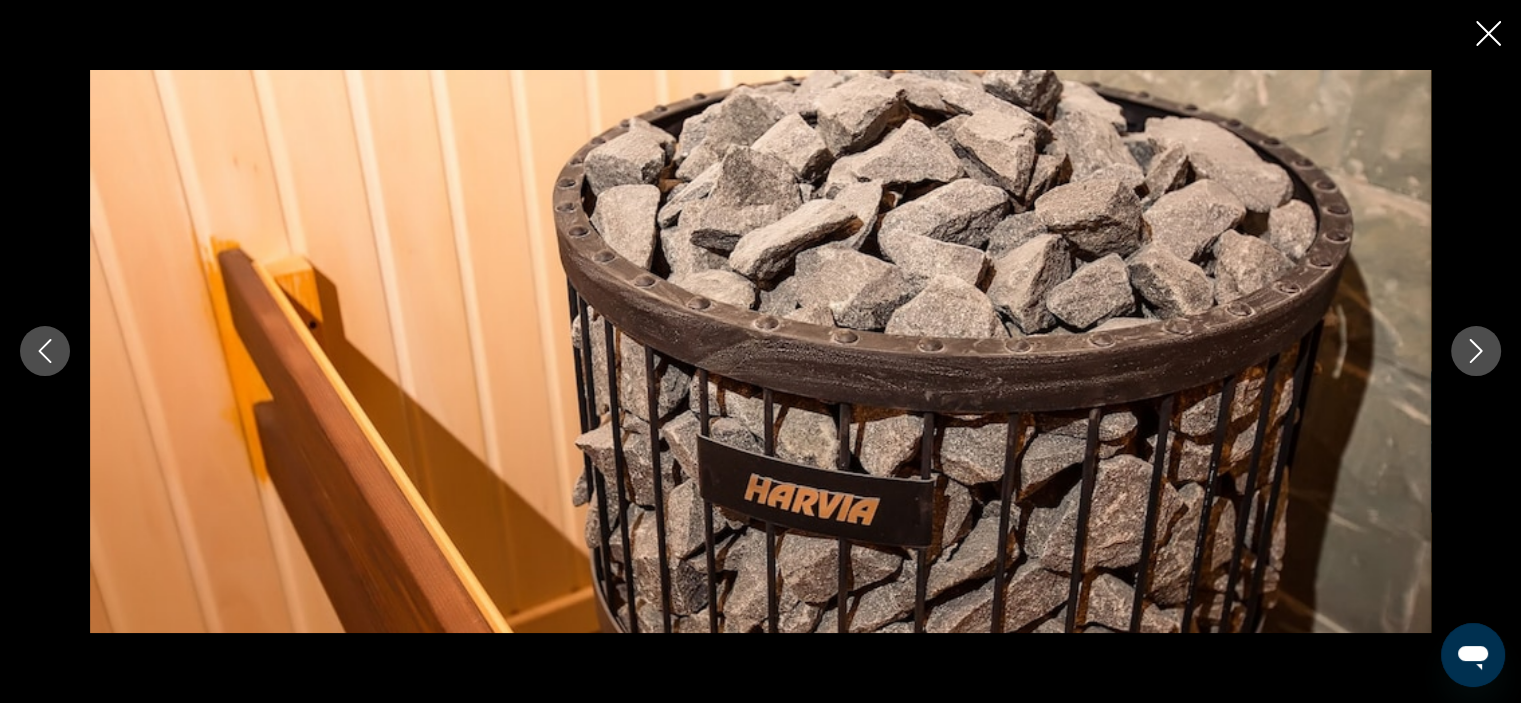 click 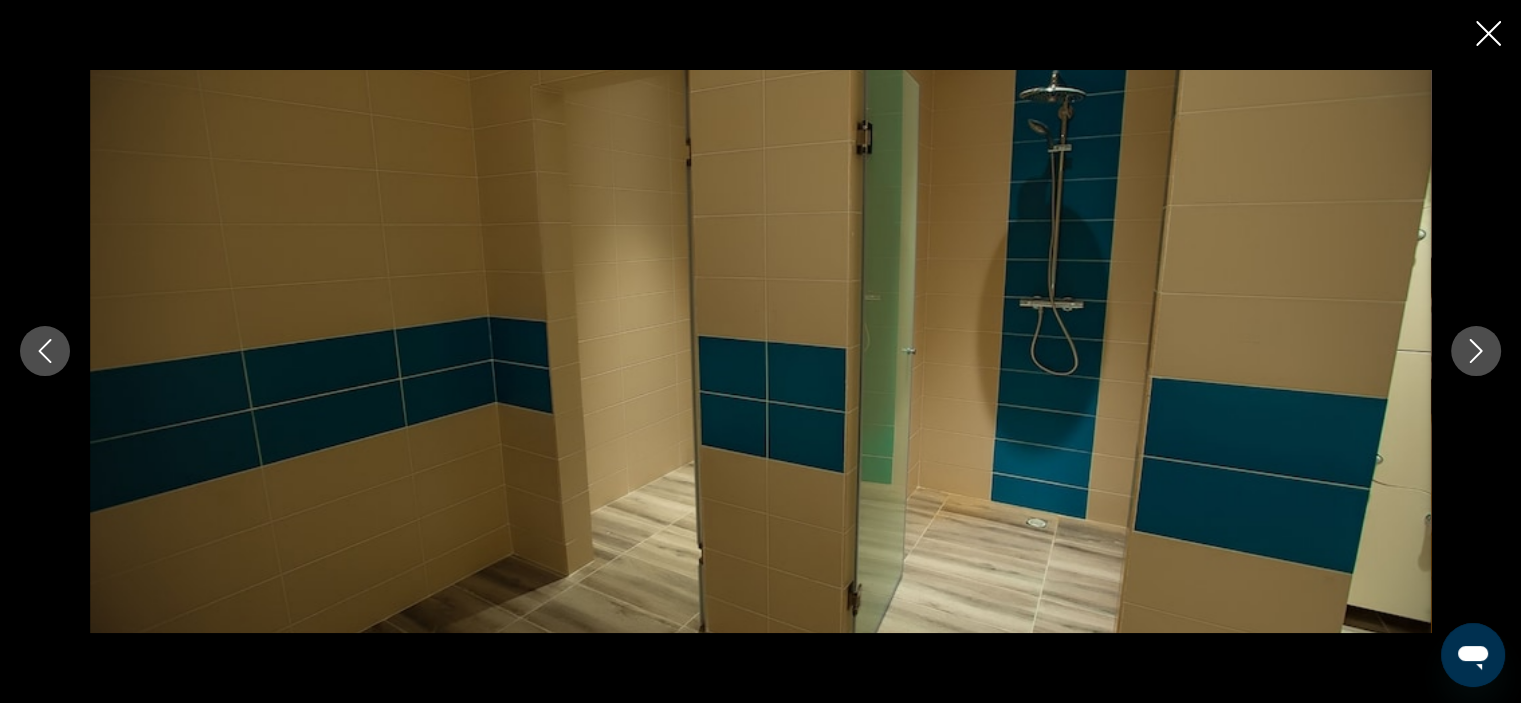 click 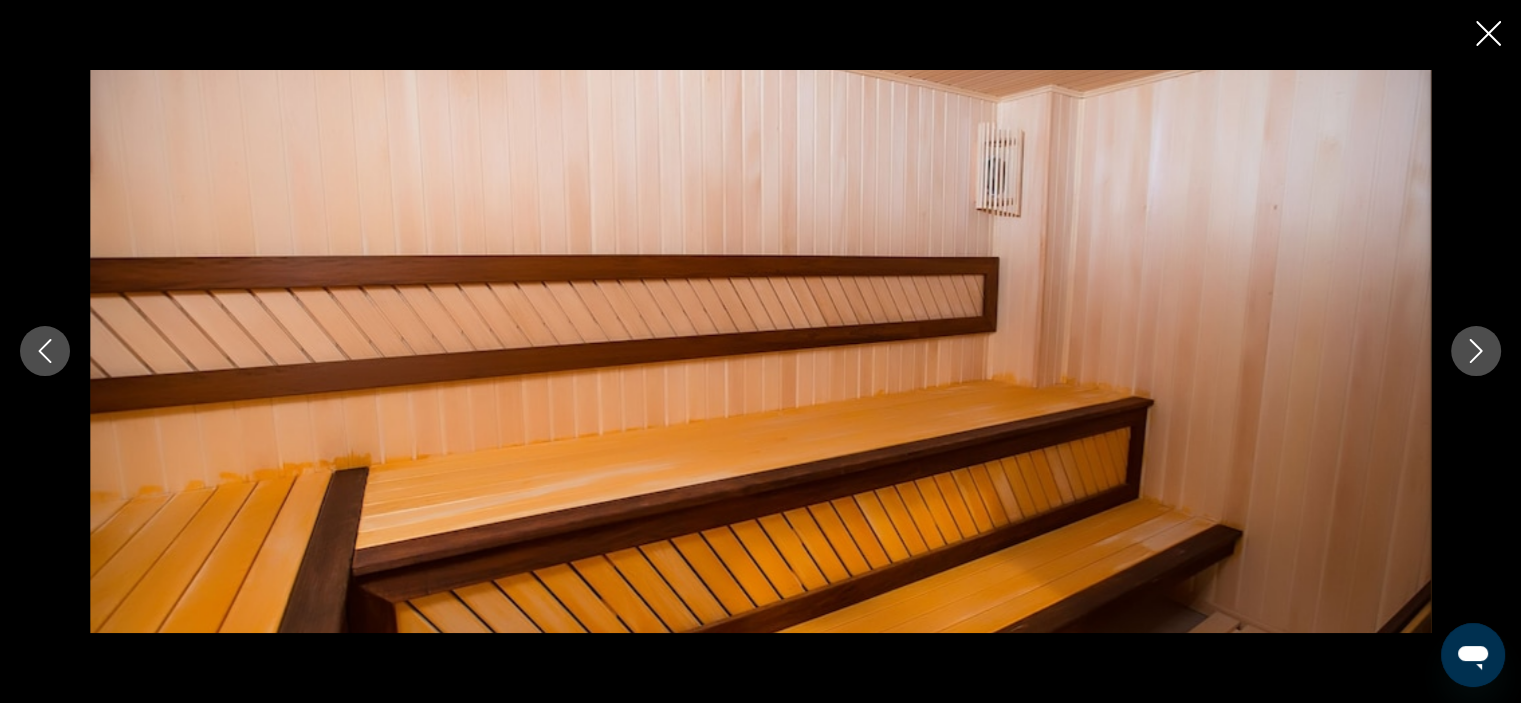 click 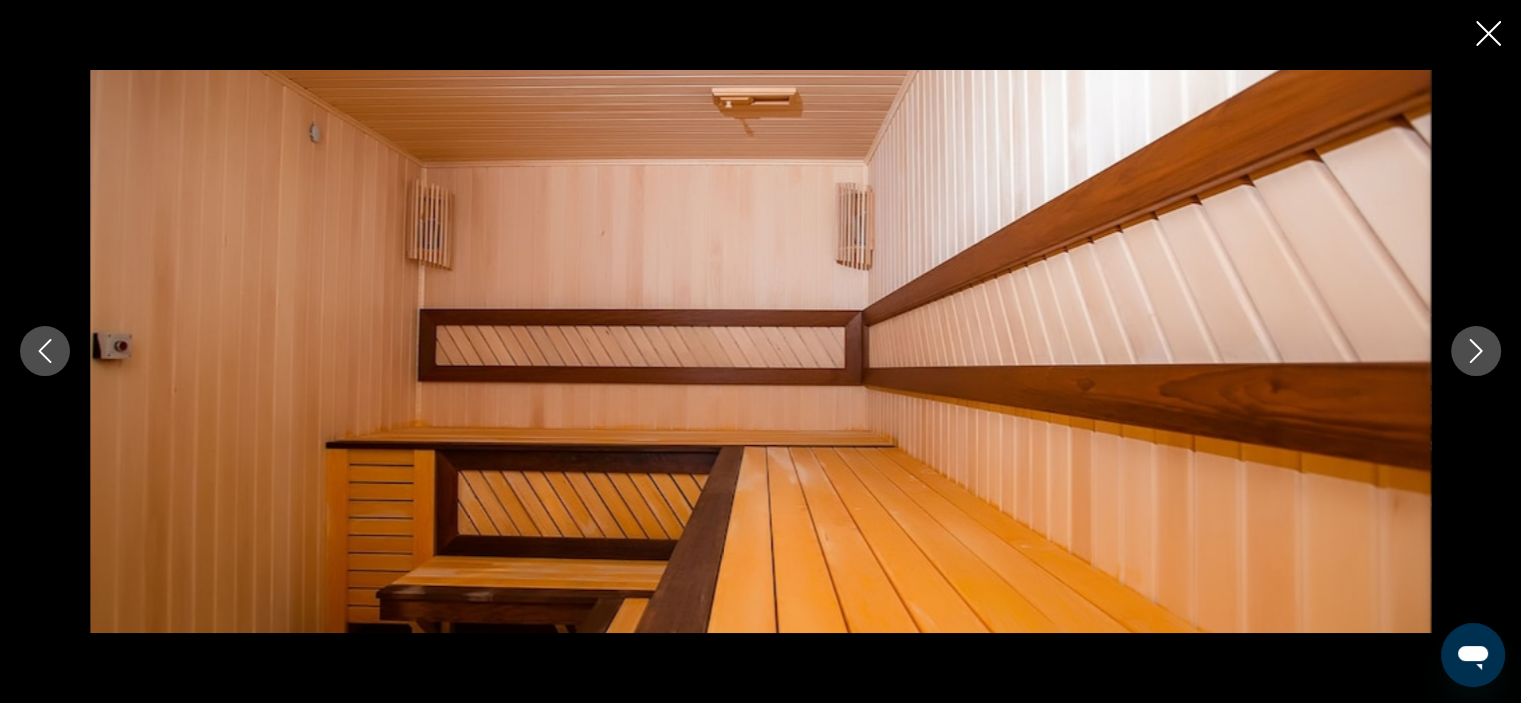 click 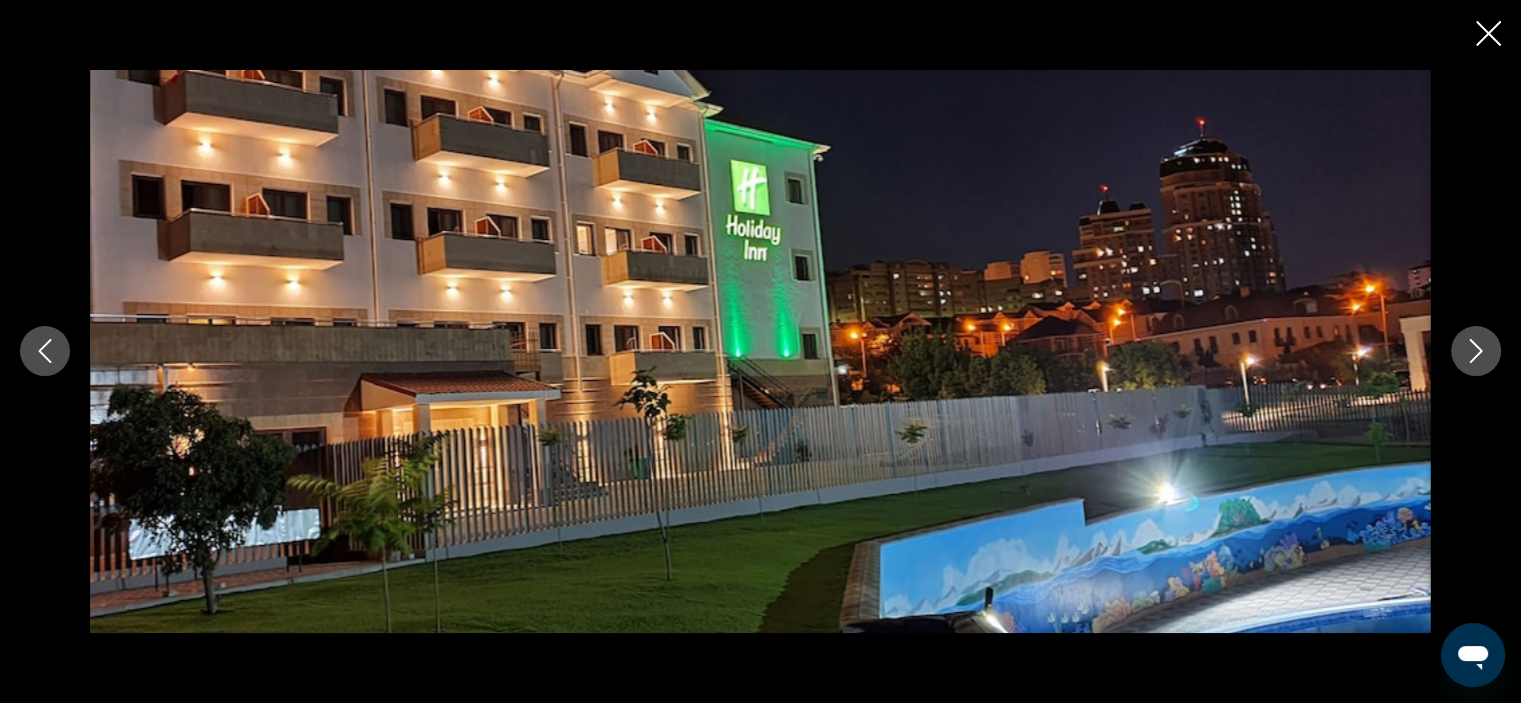 click 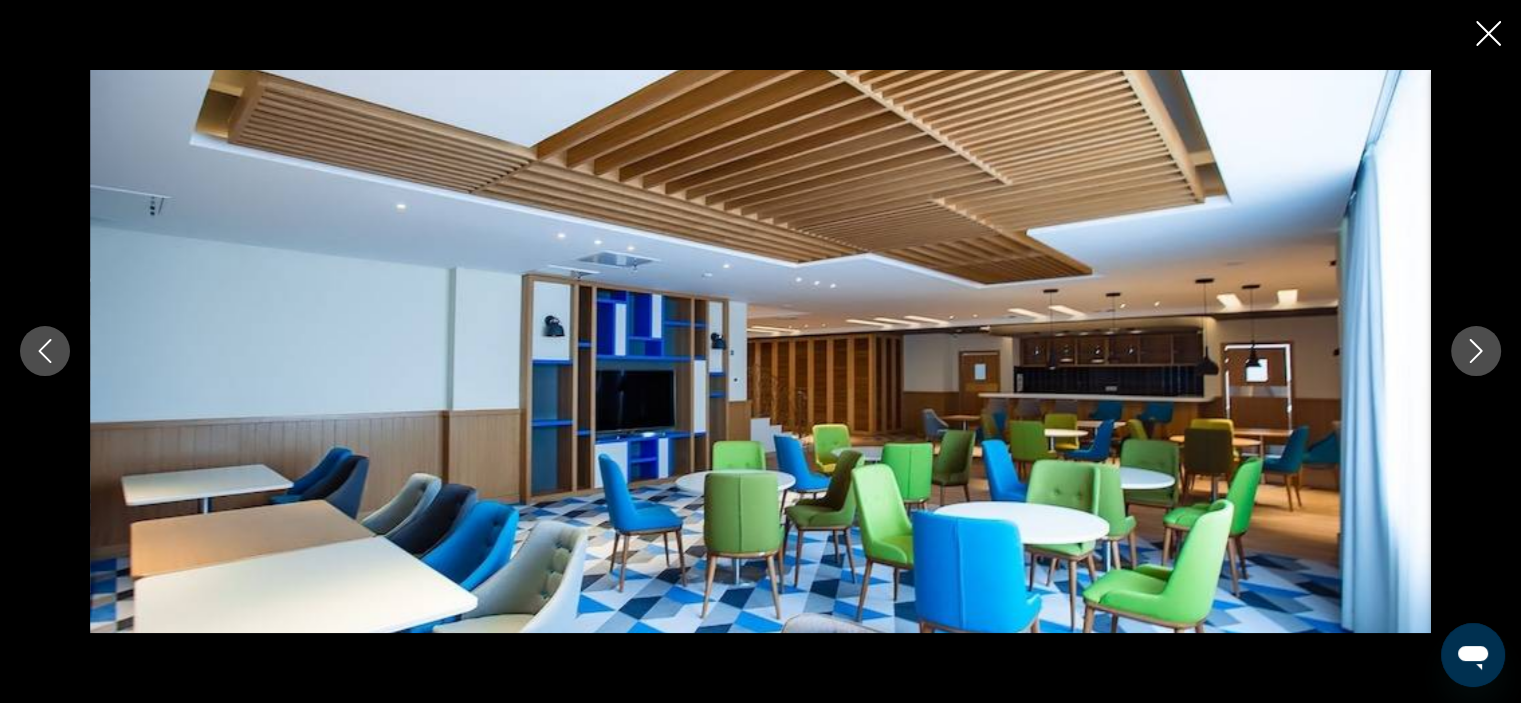 click 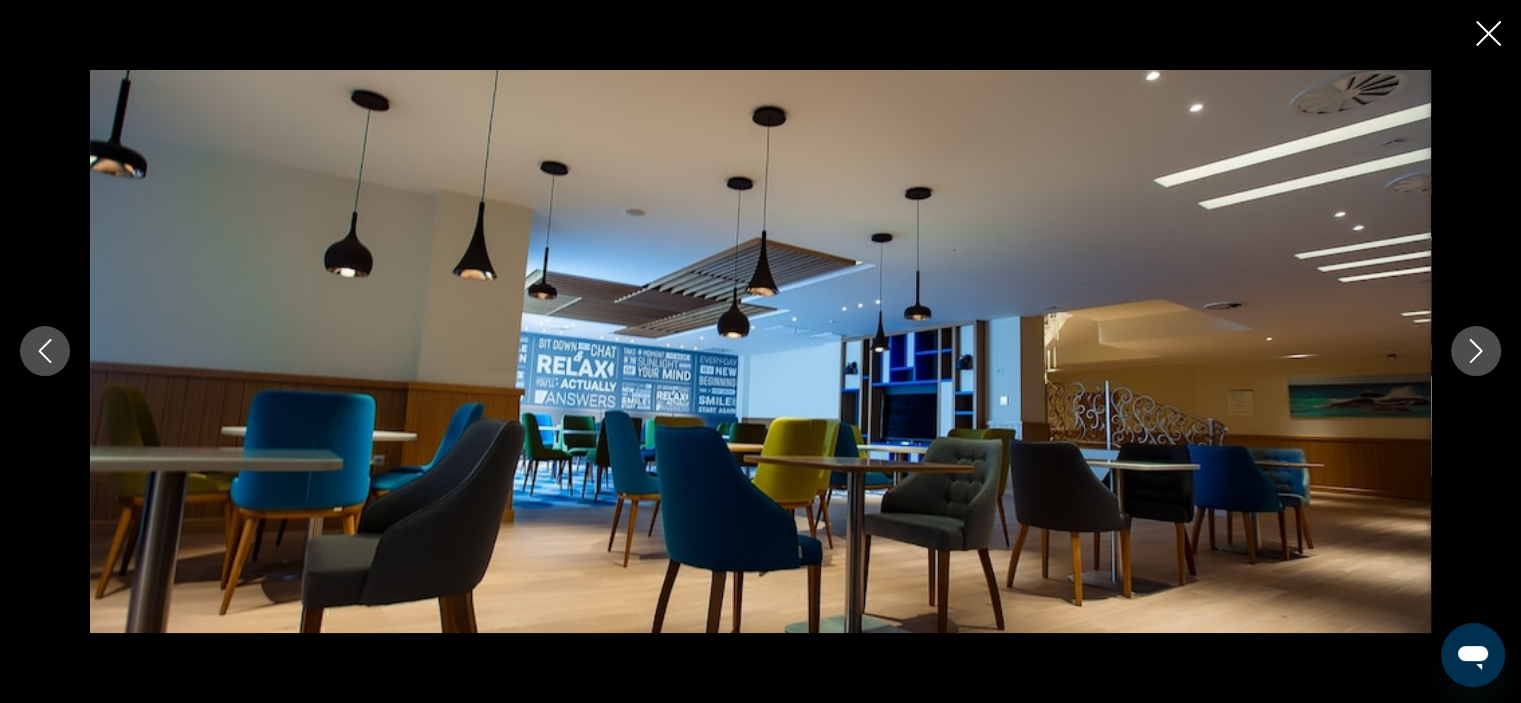 click 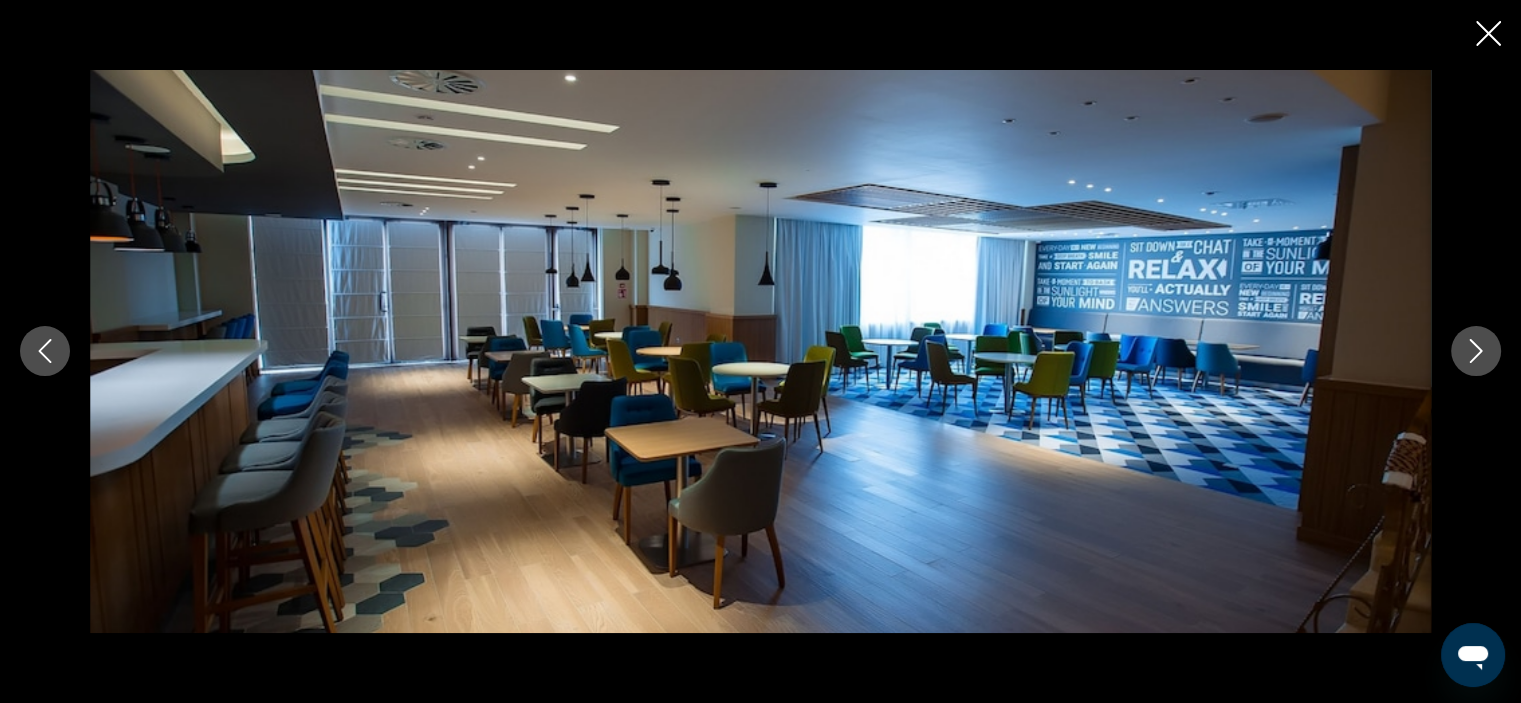 click 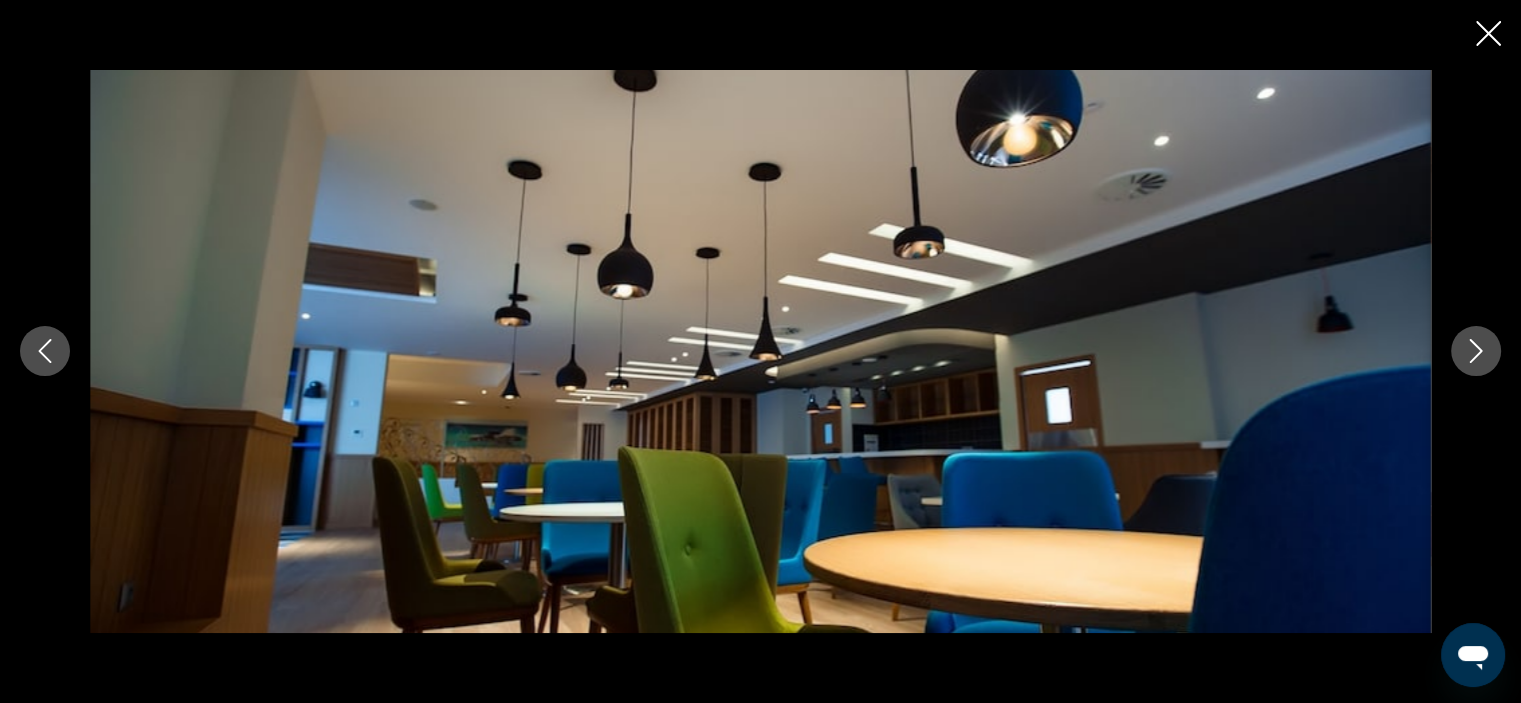 click 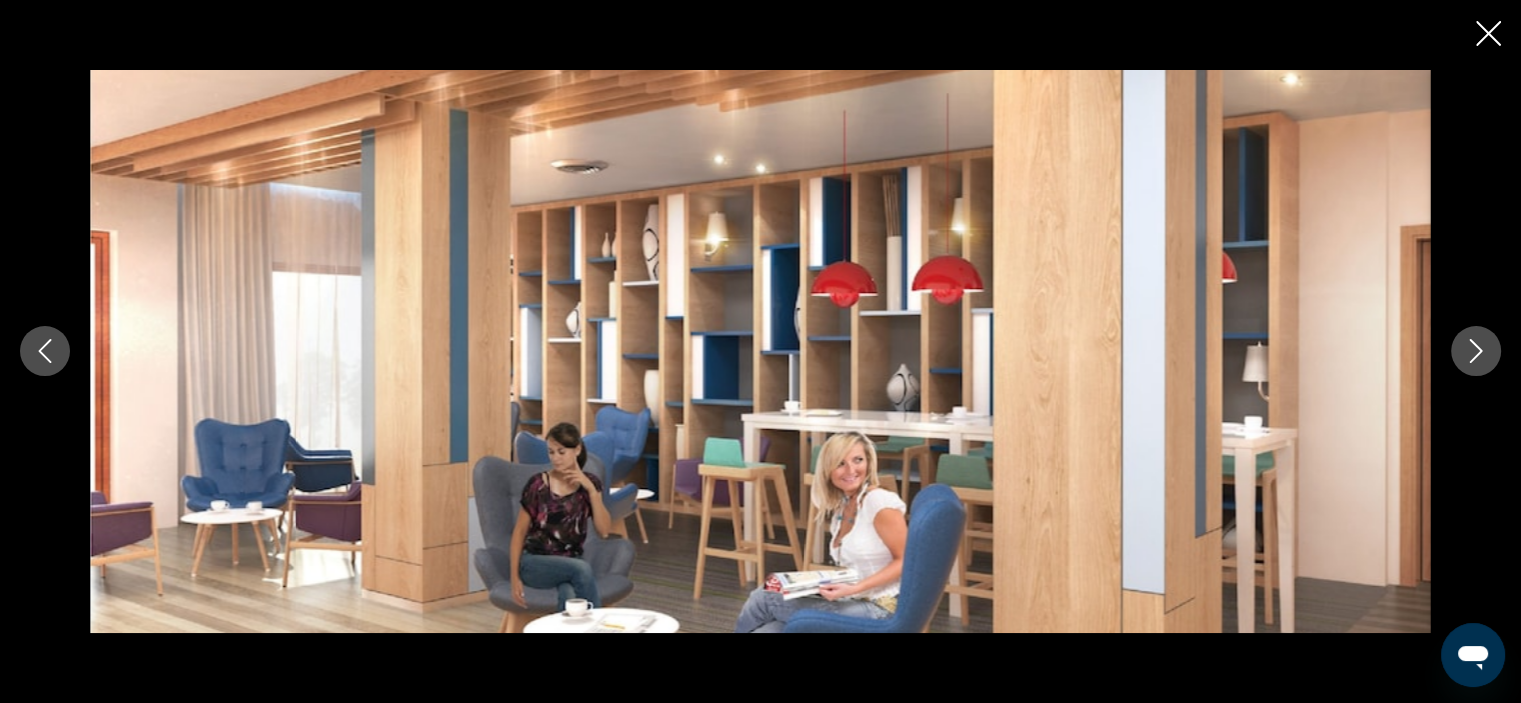 click 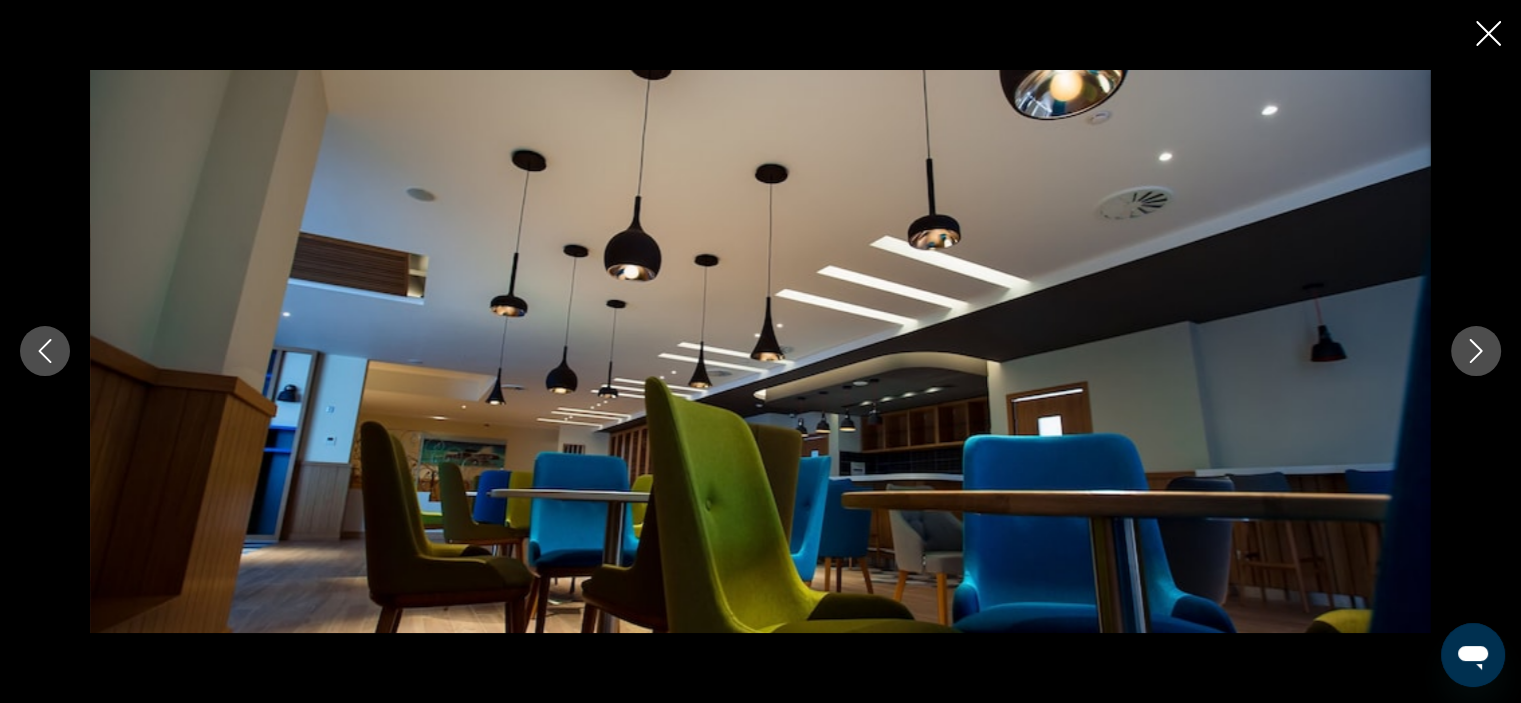 click 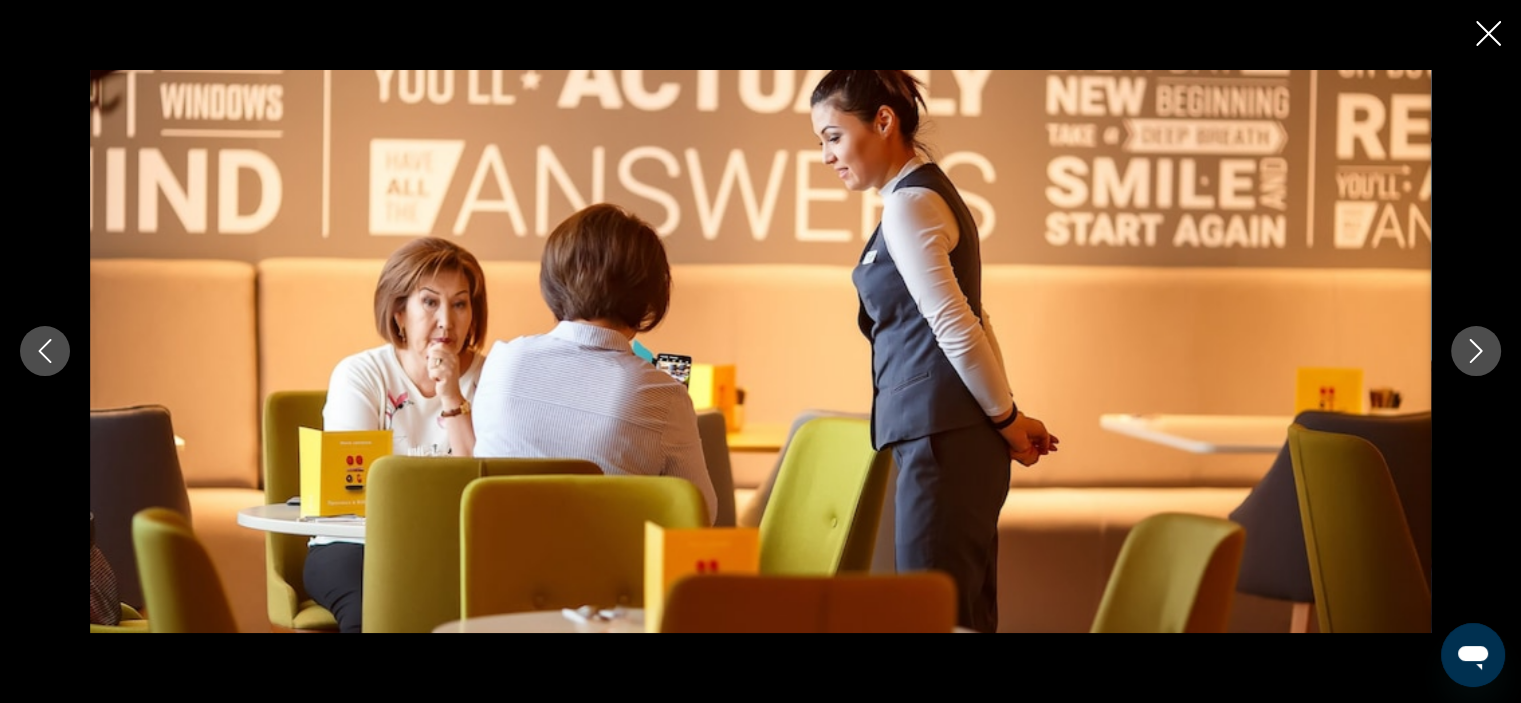 click 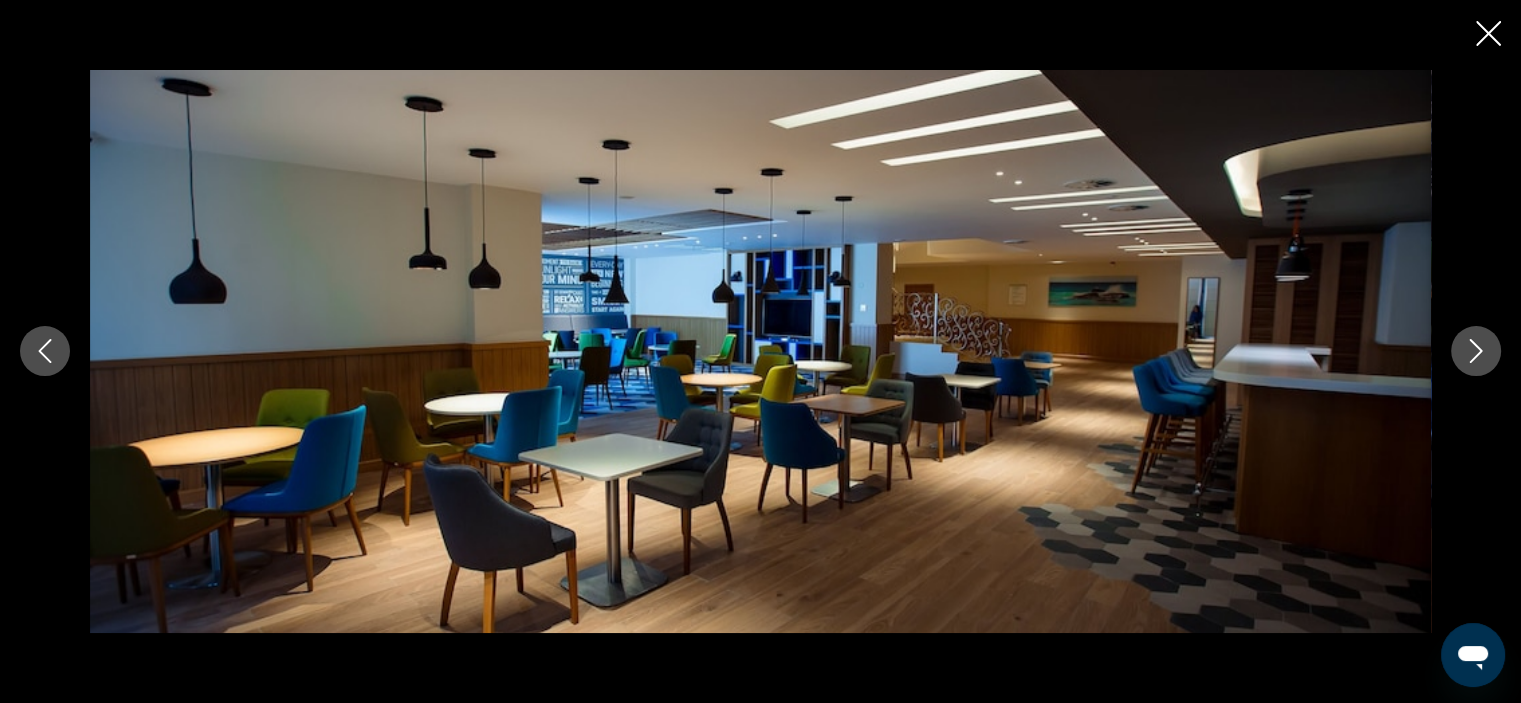 click 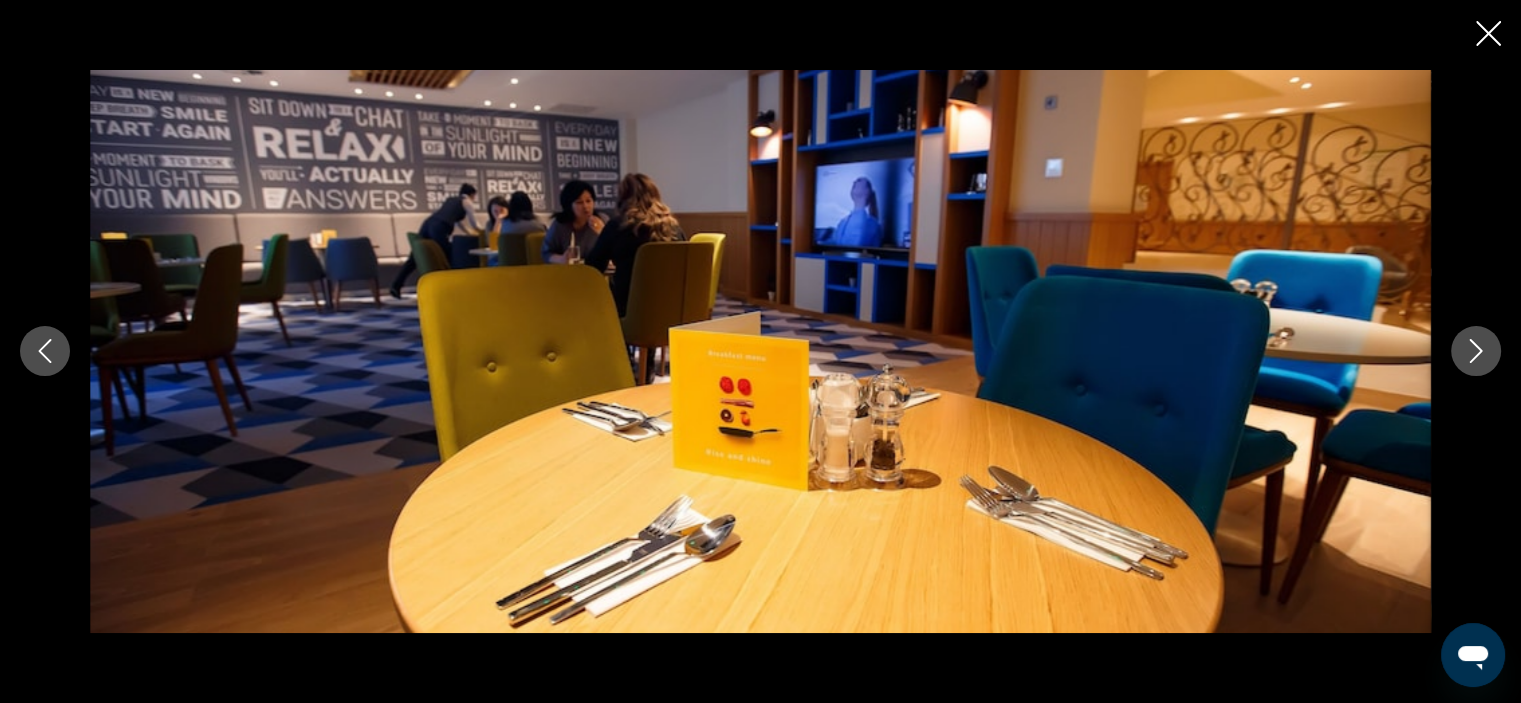 click 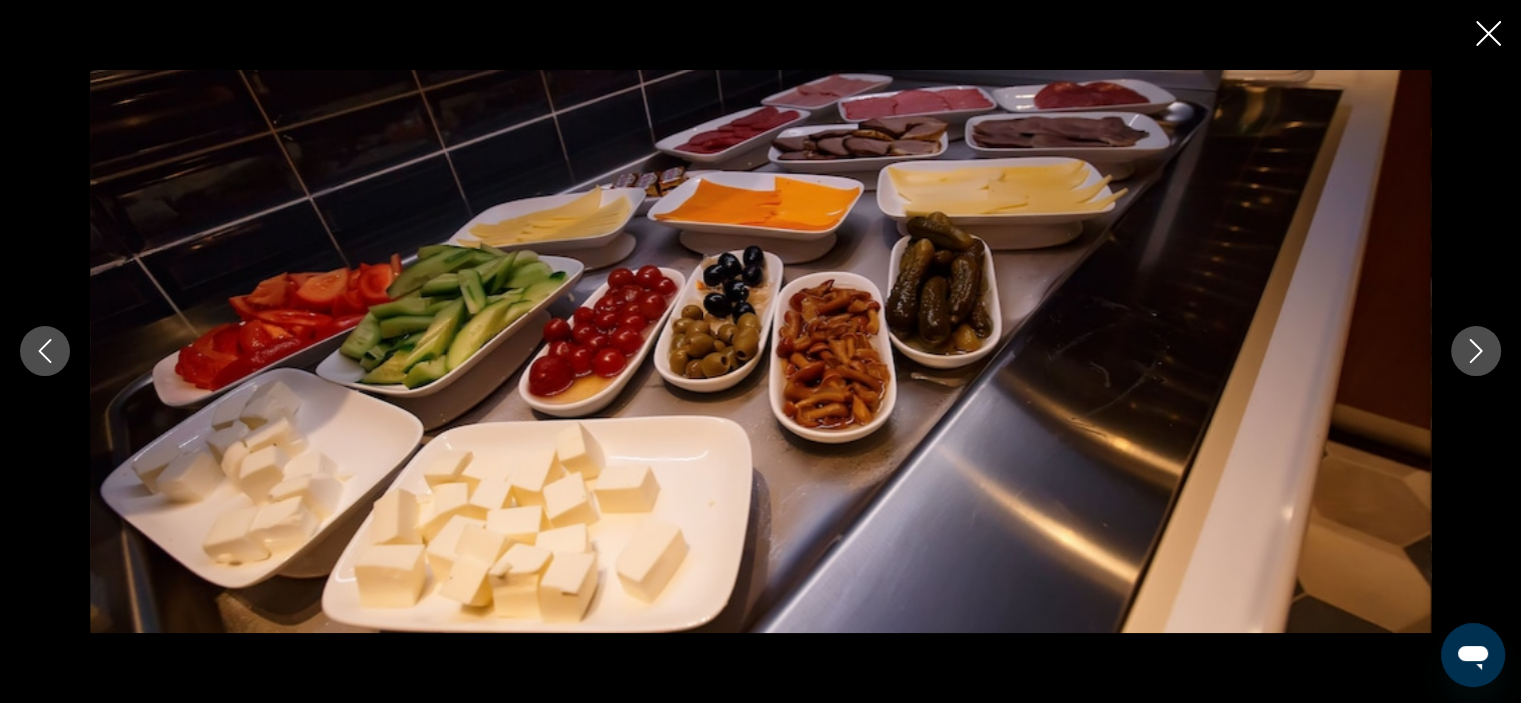 click 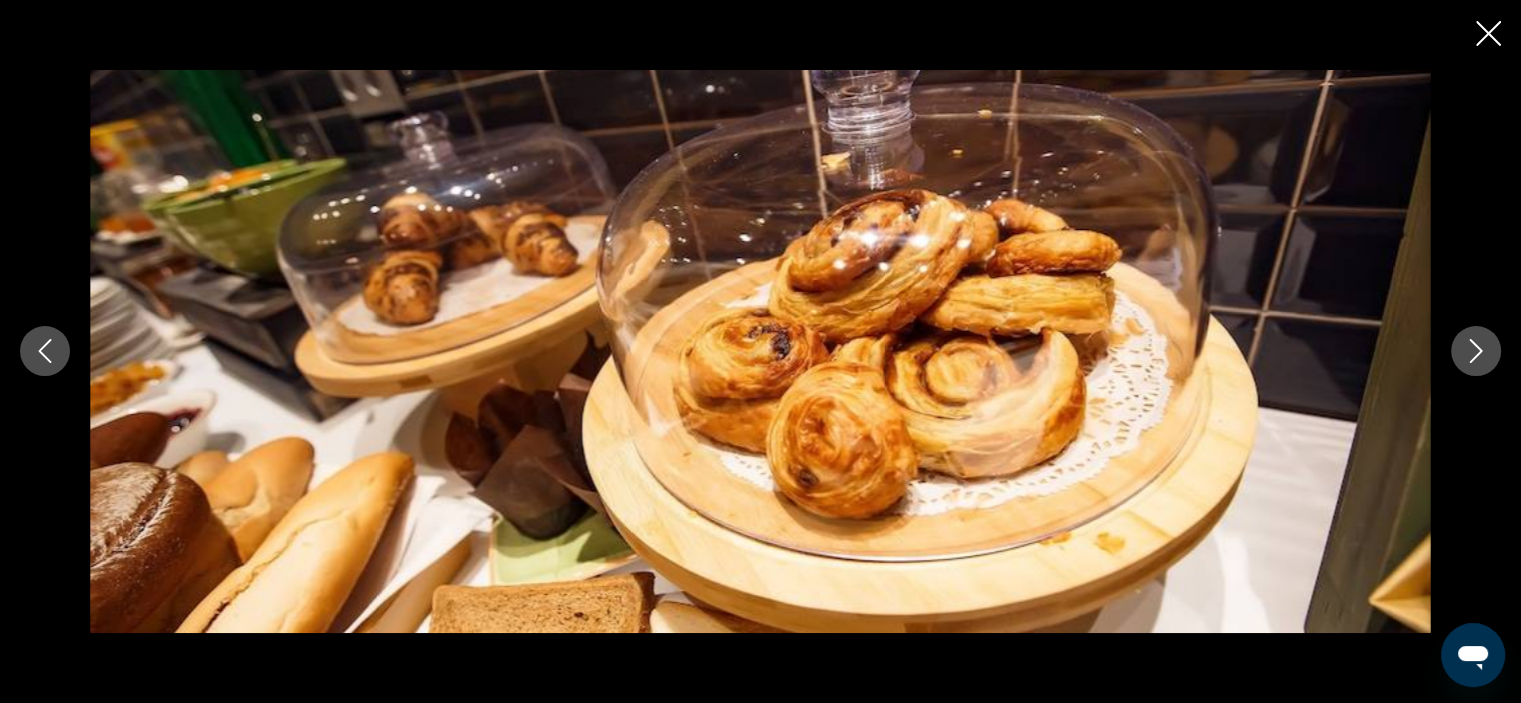 click 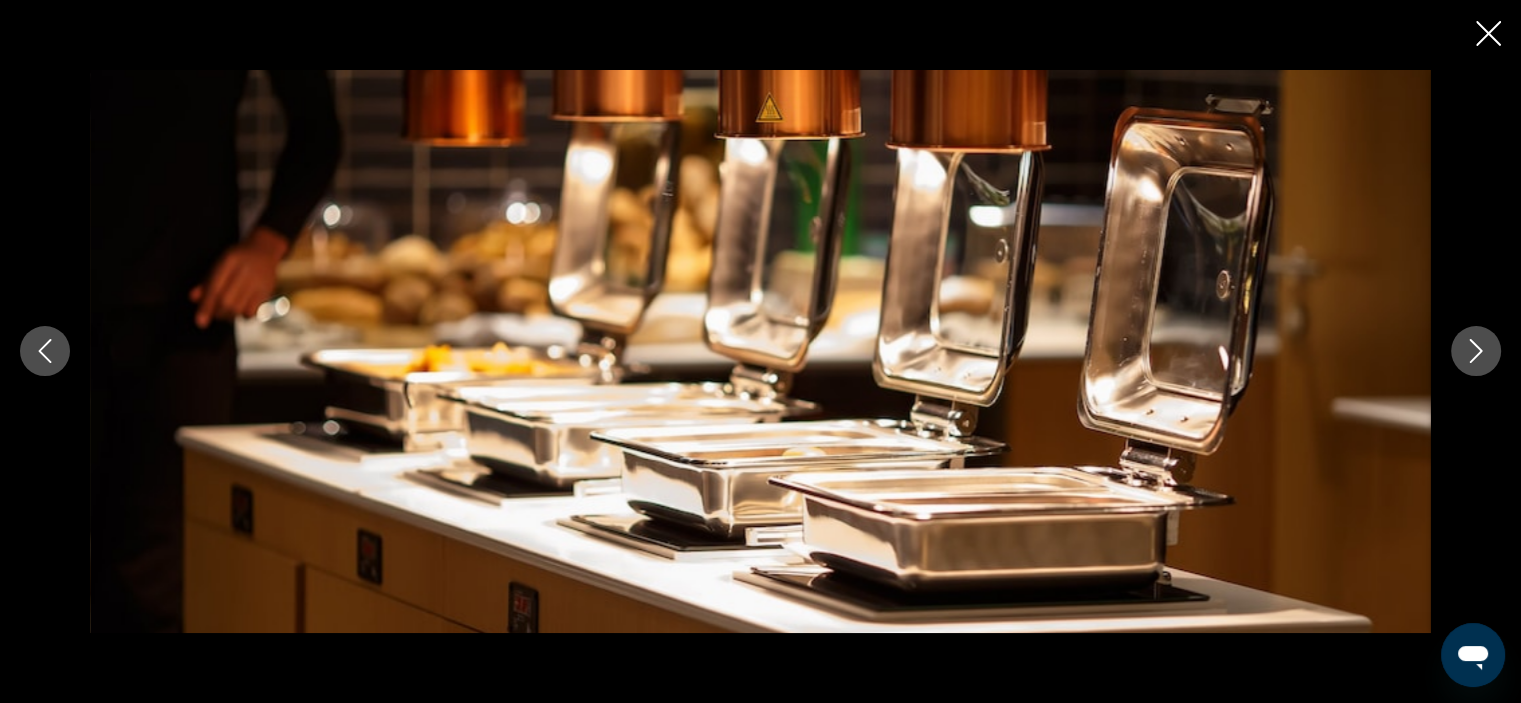click 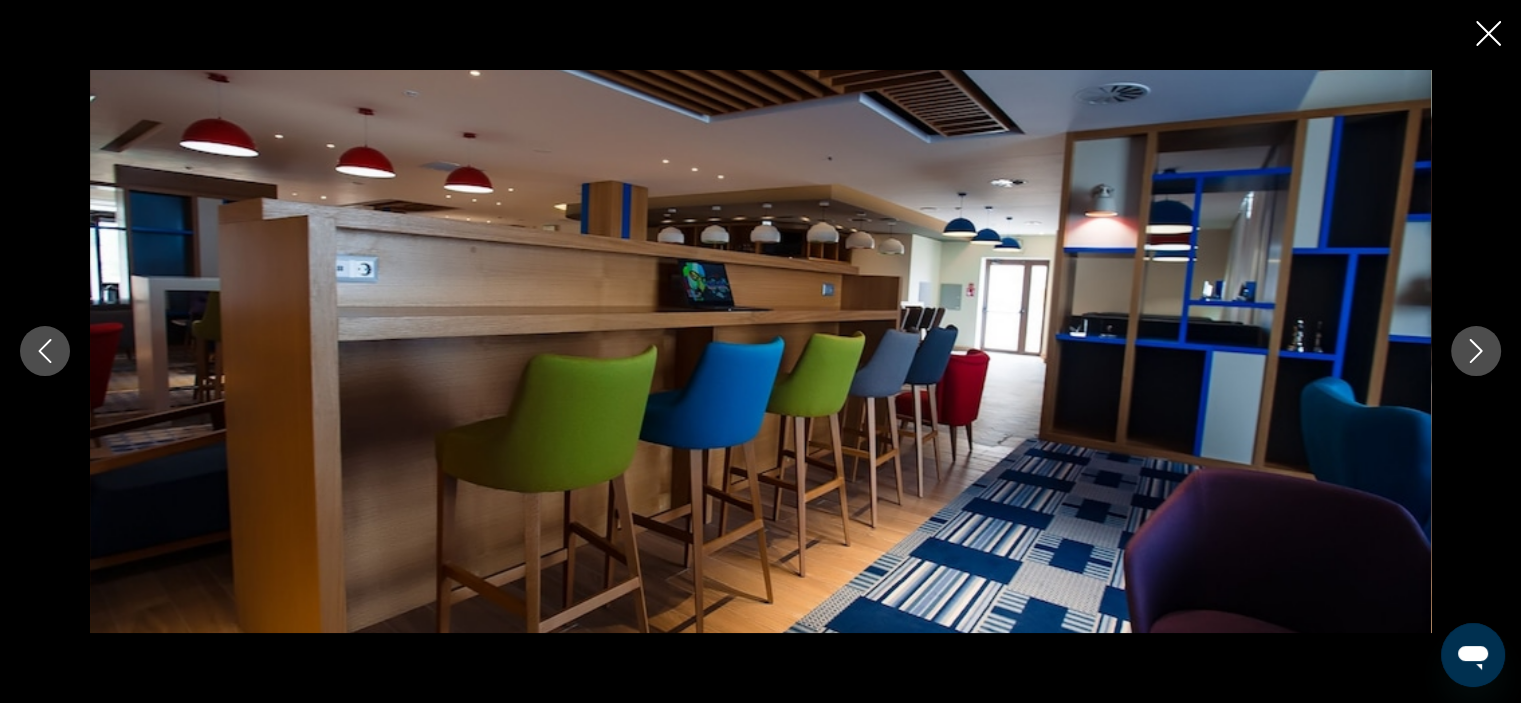 click 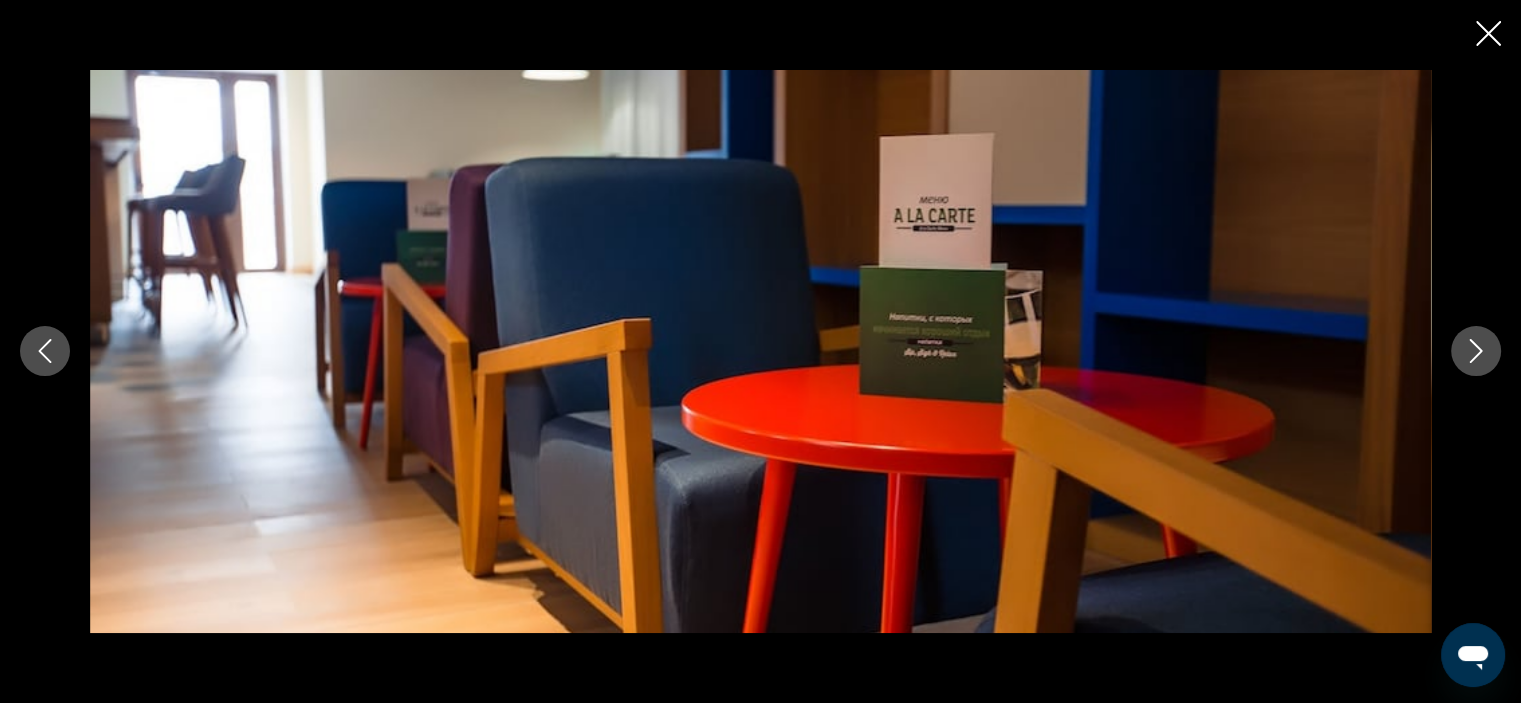 click 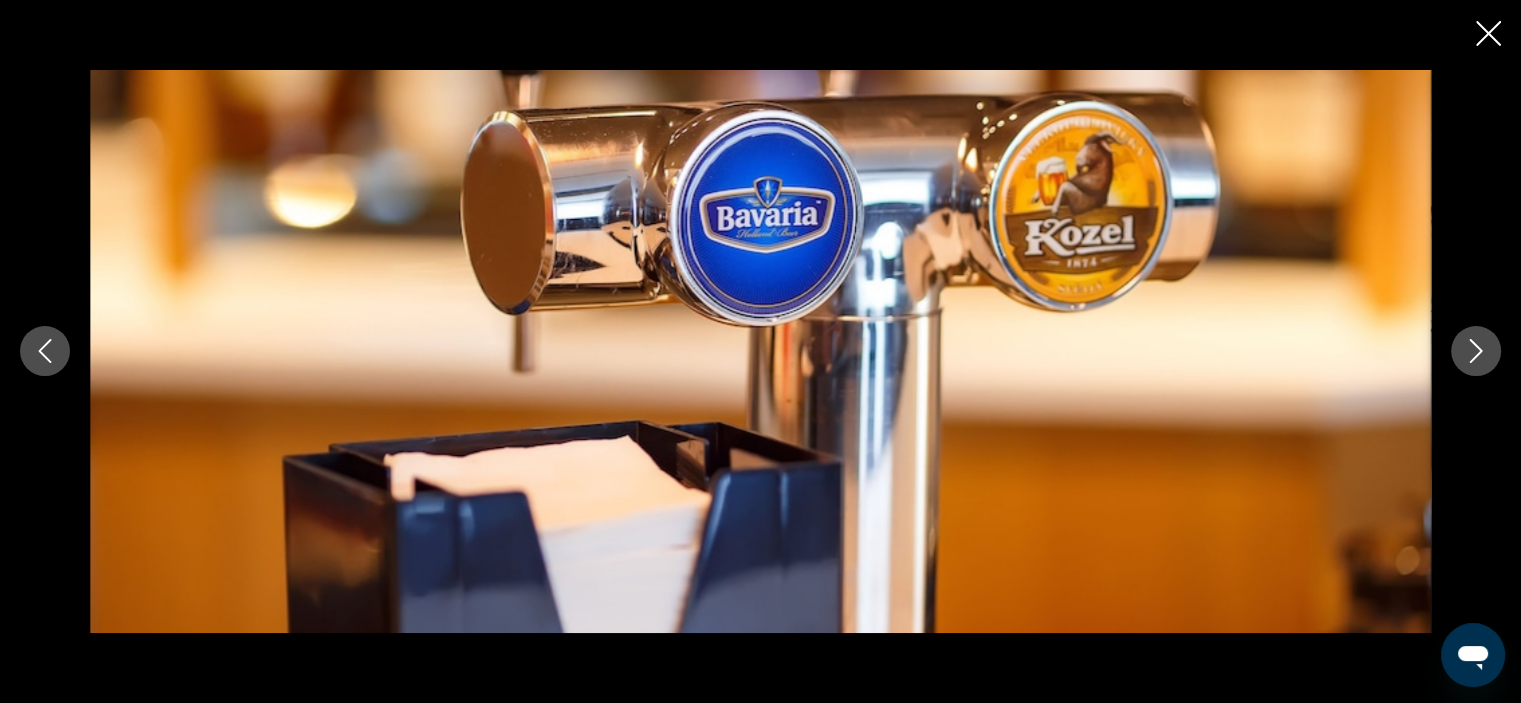 click 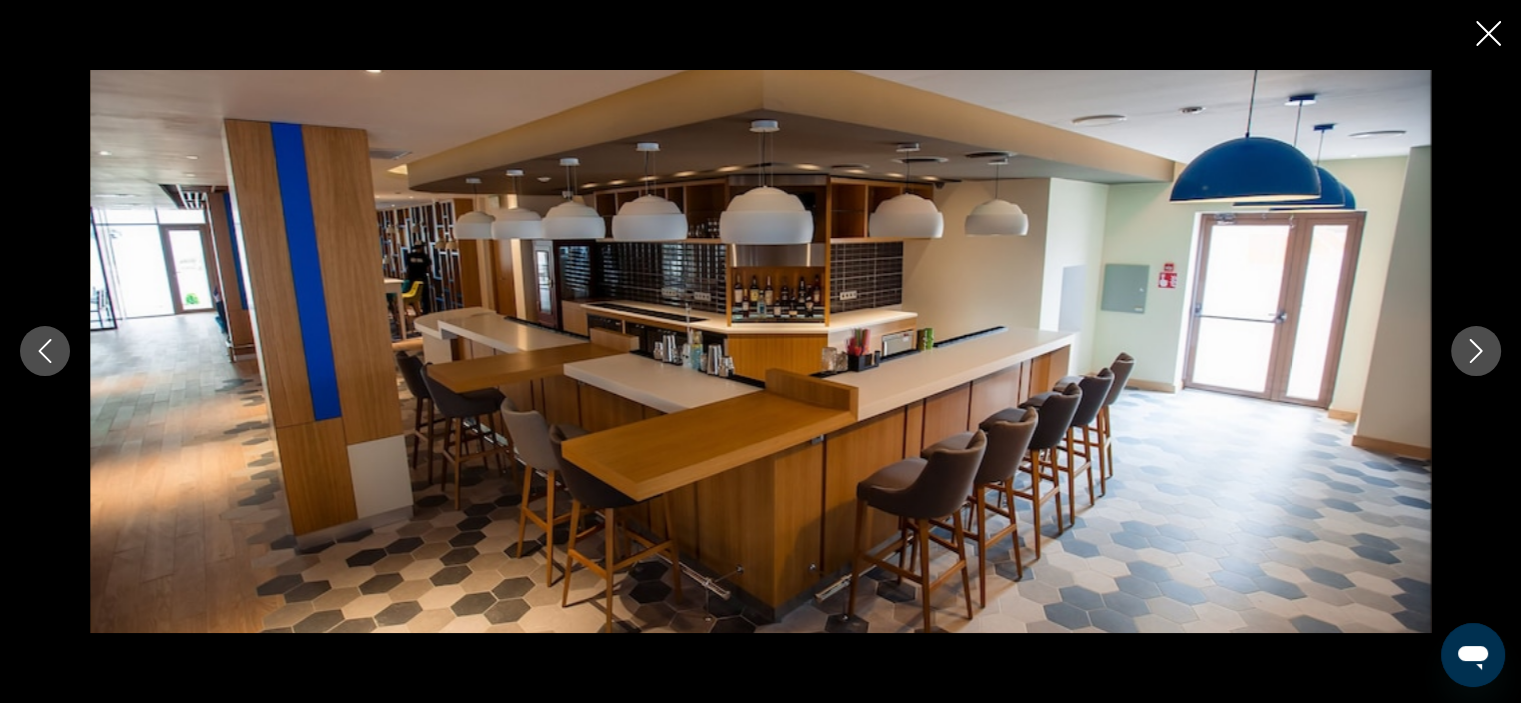 click 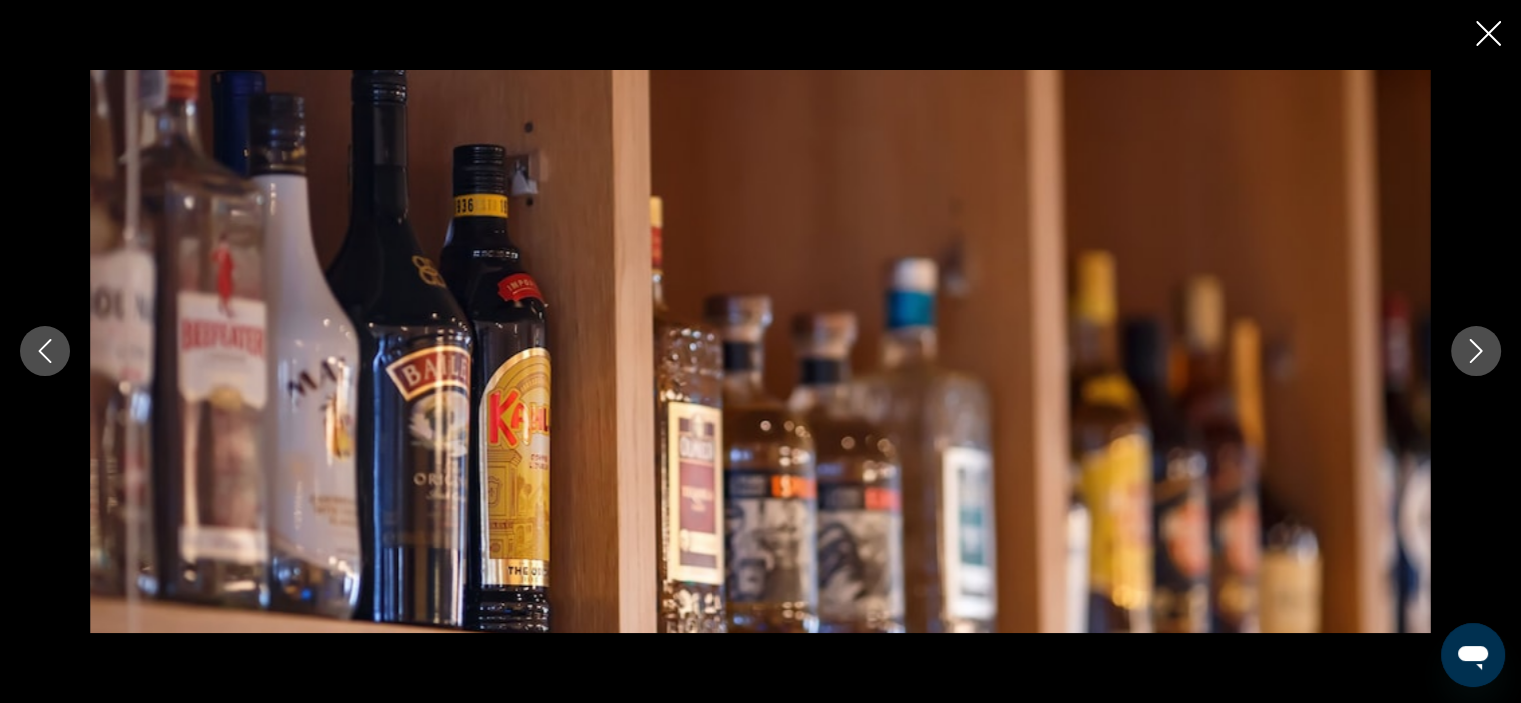 click 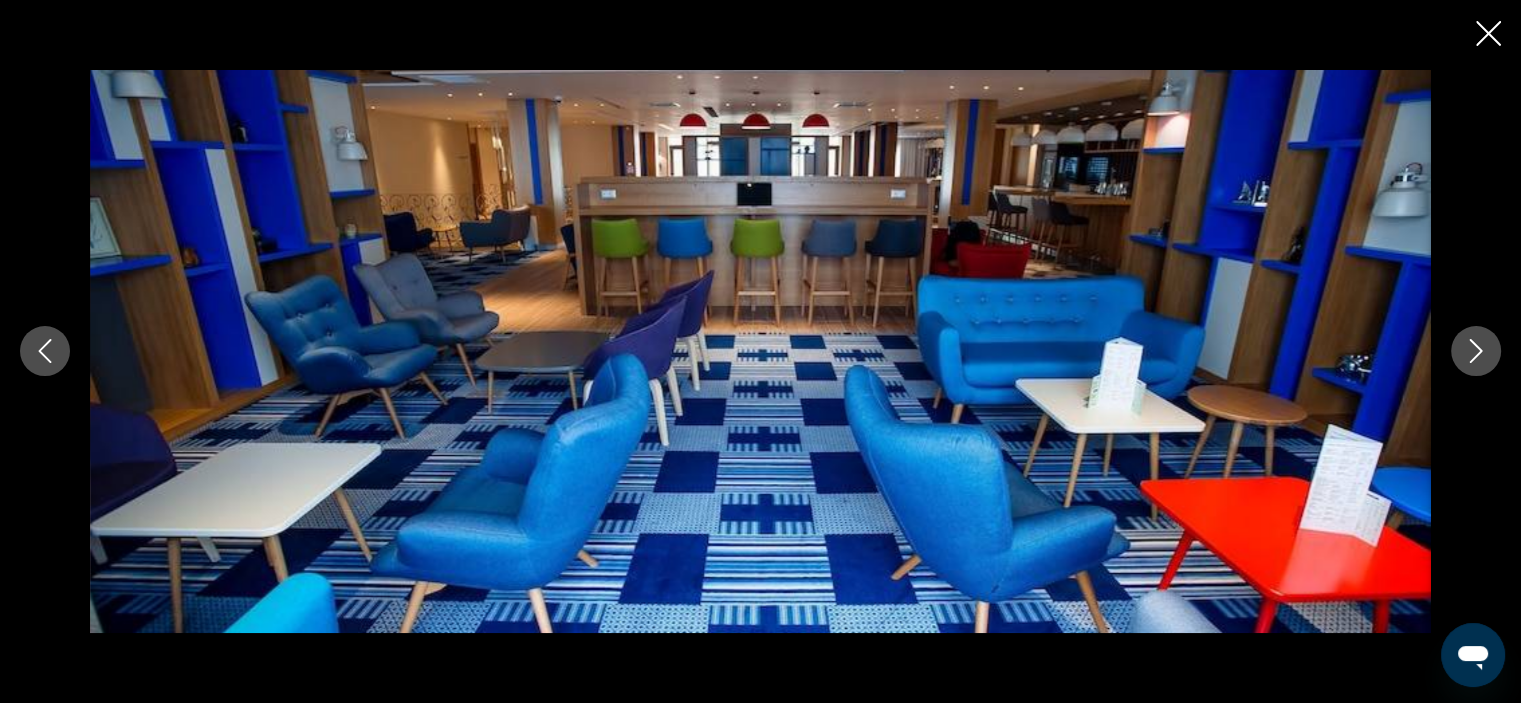 click 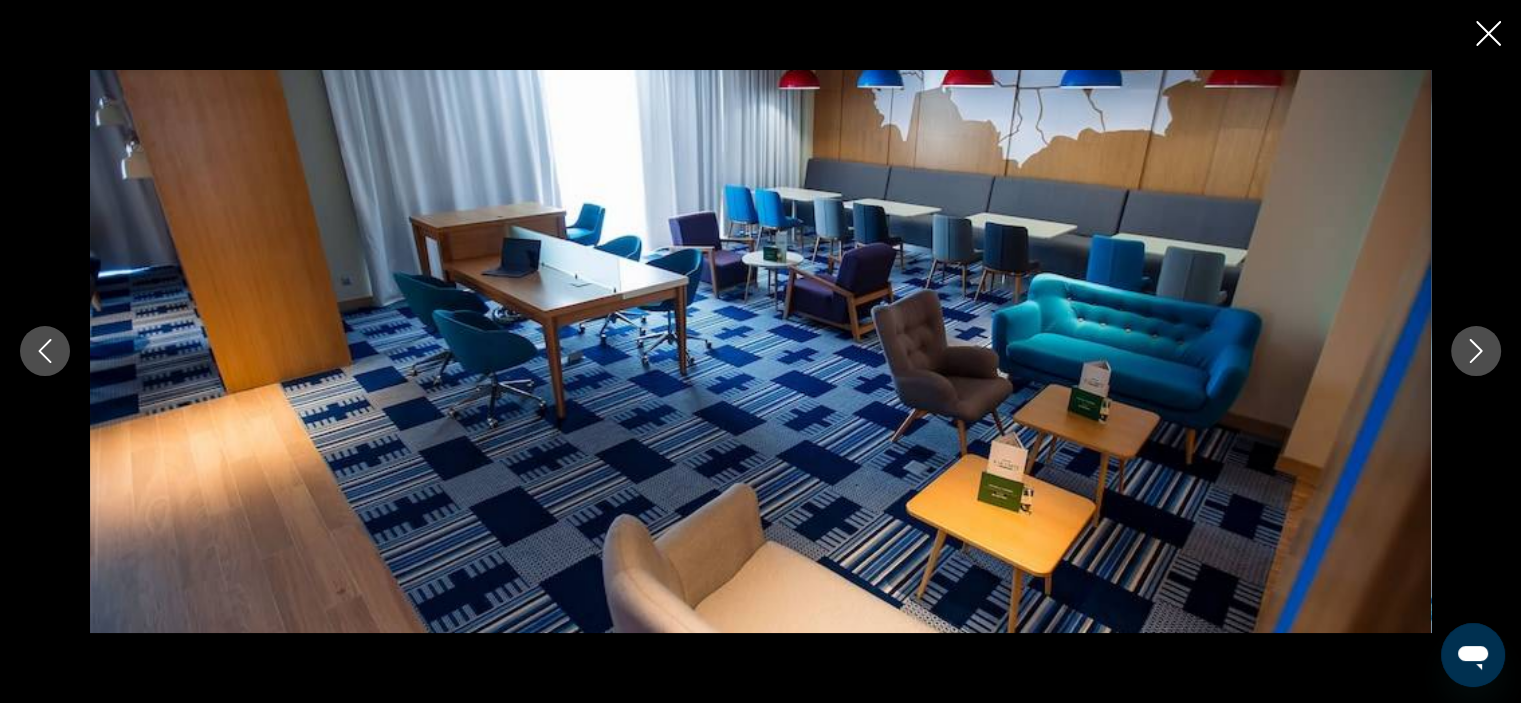 click 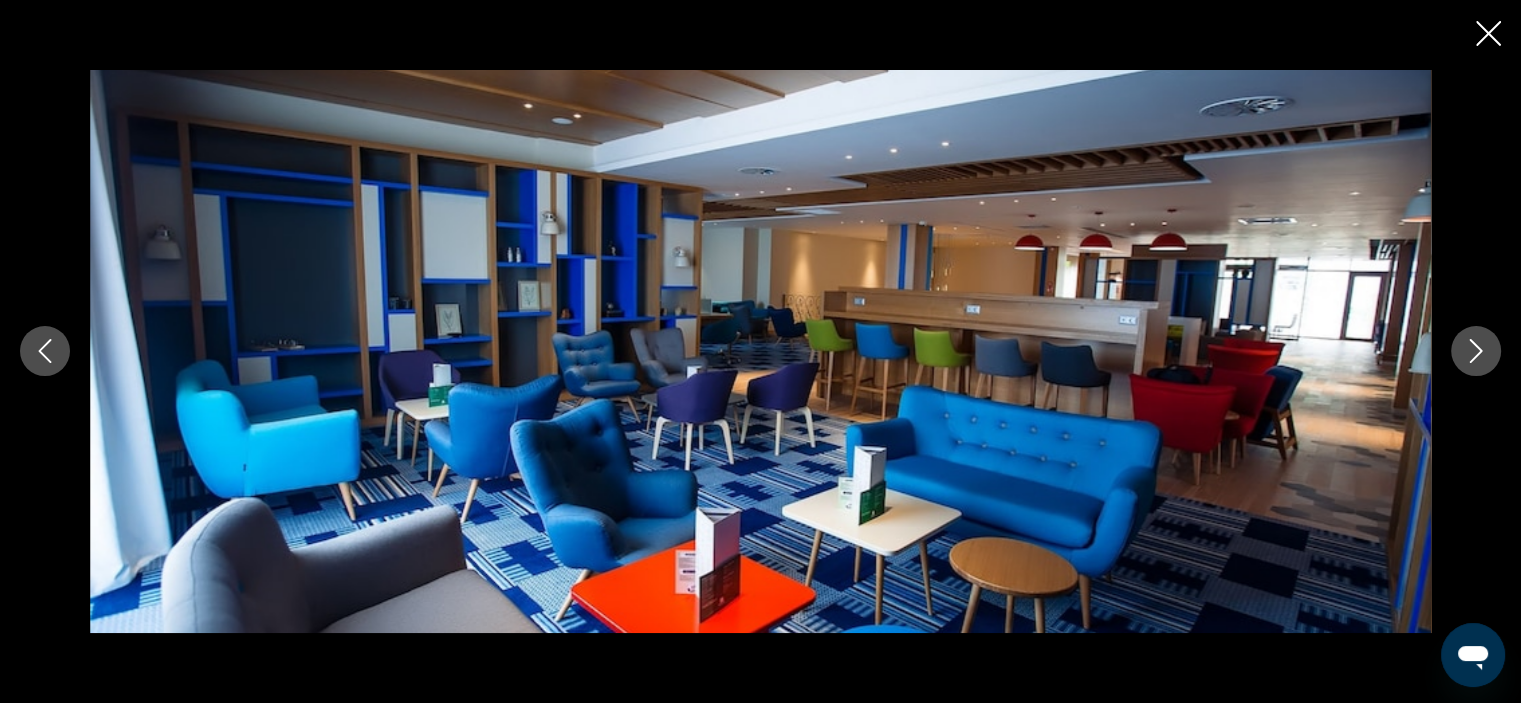 click 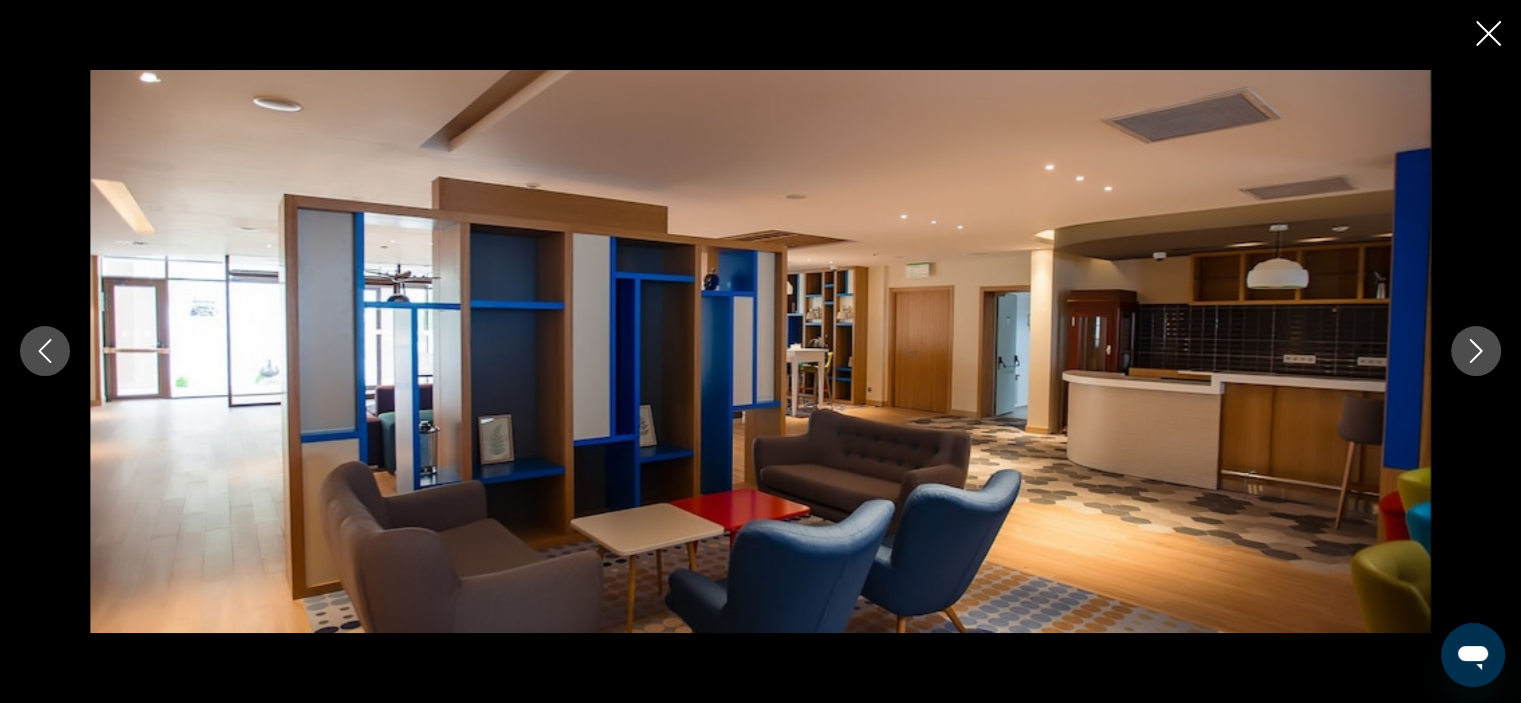 click 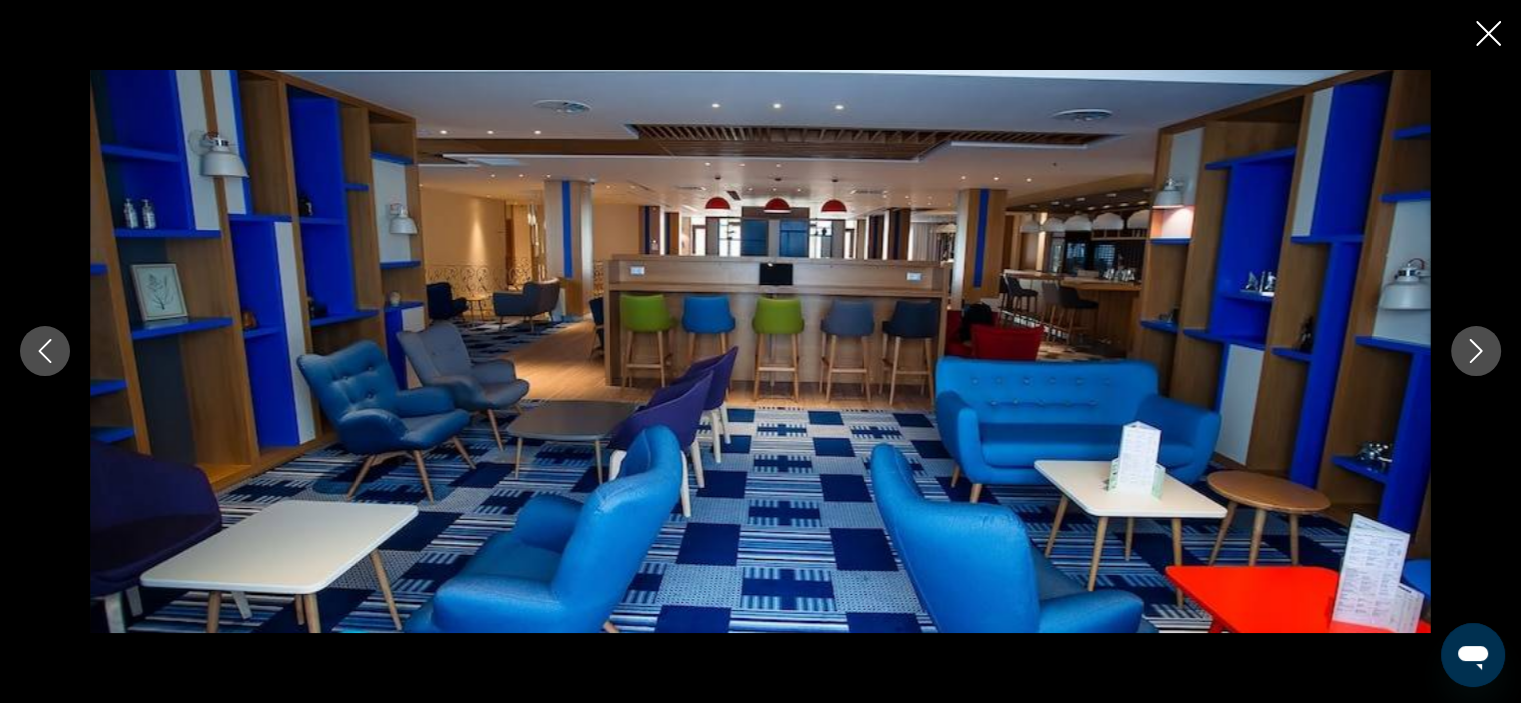 click 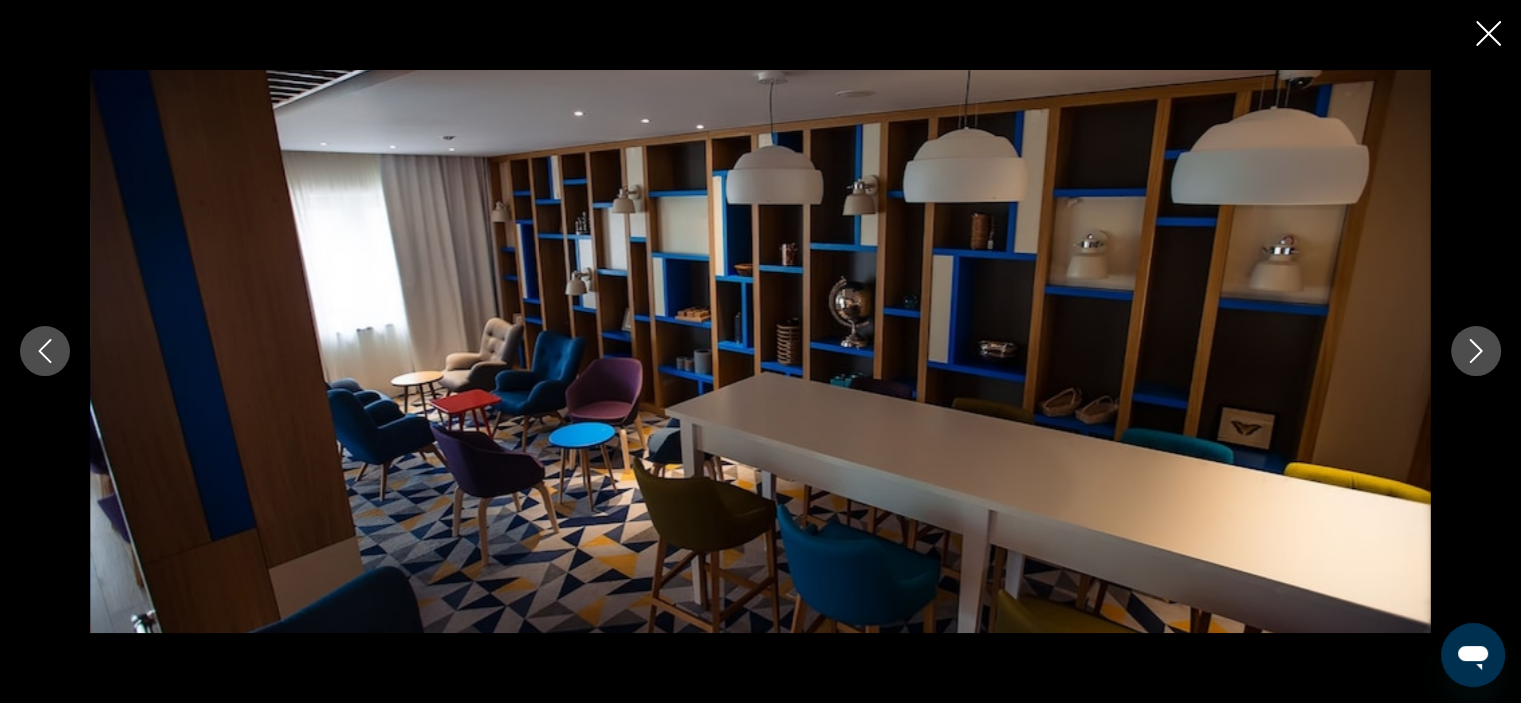 click 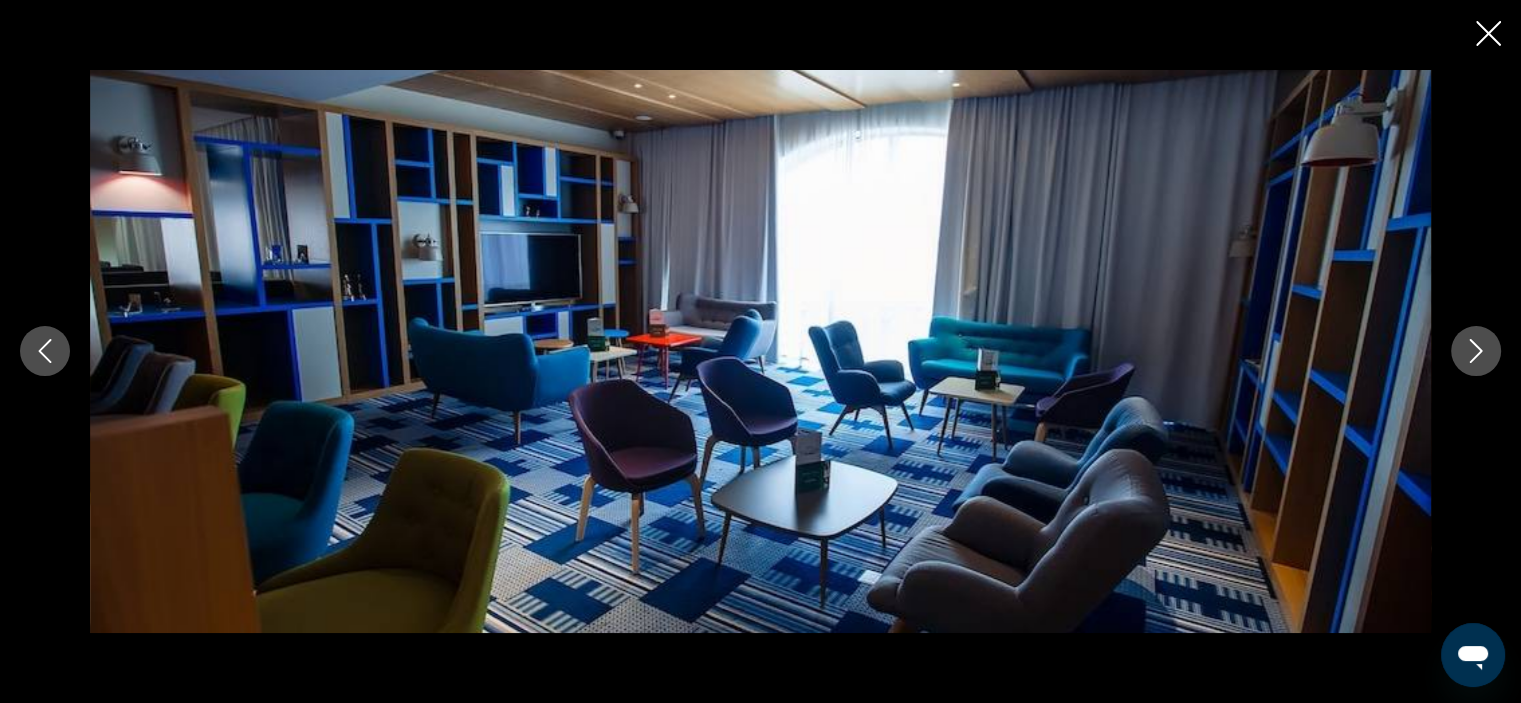 click 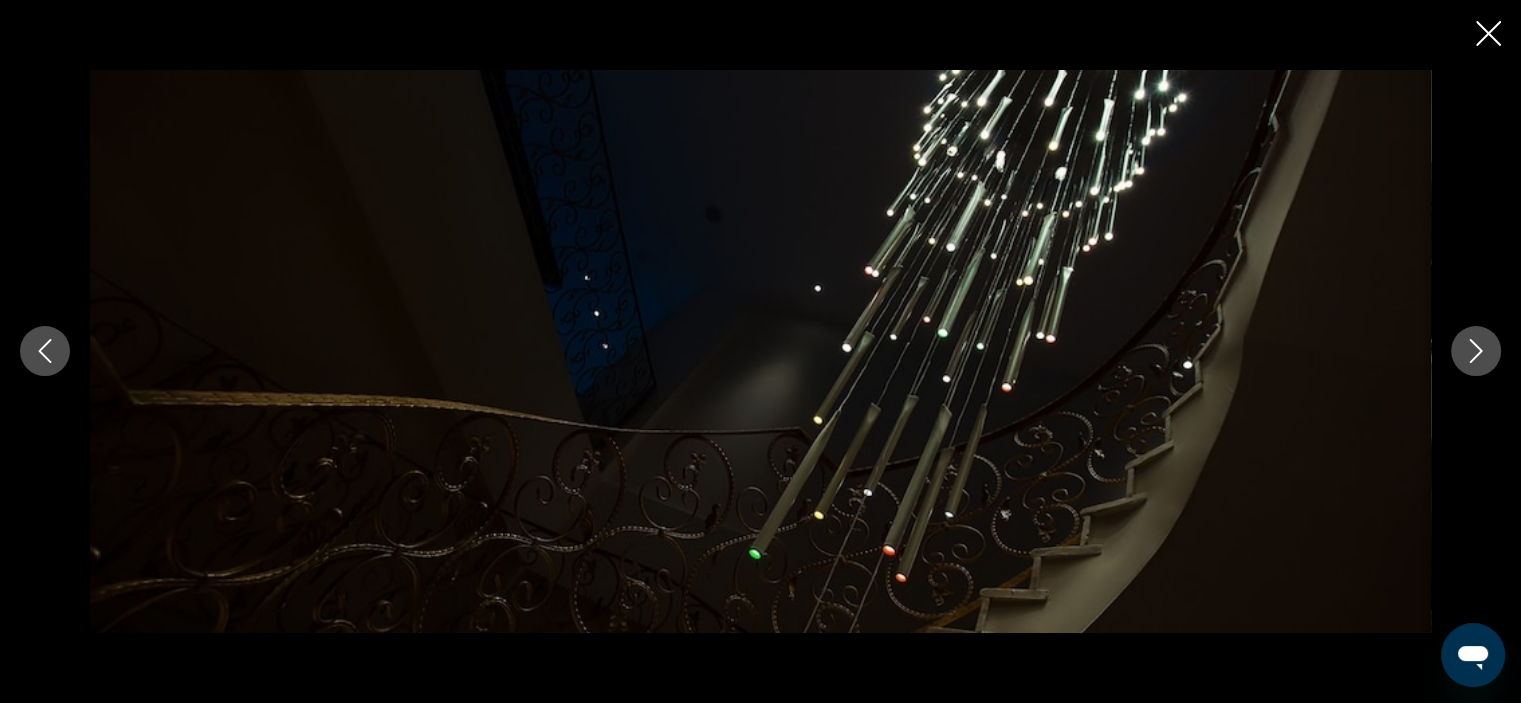 click 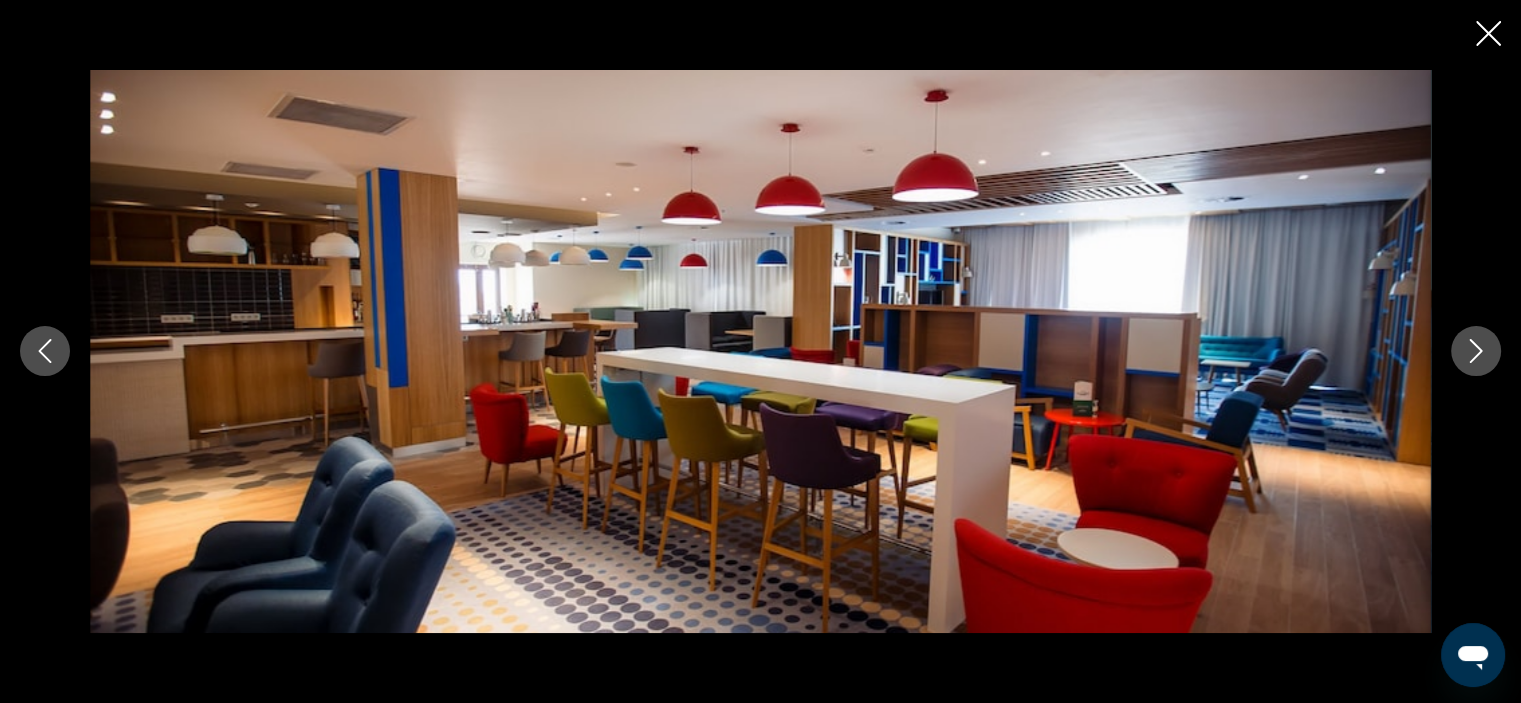 click 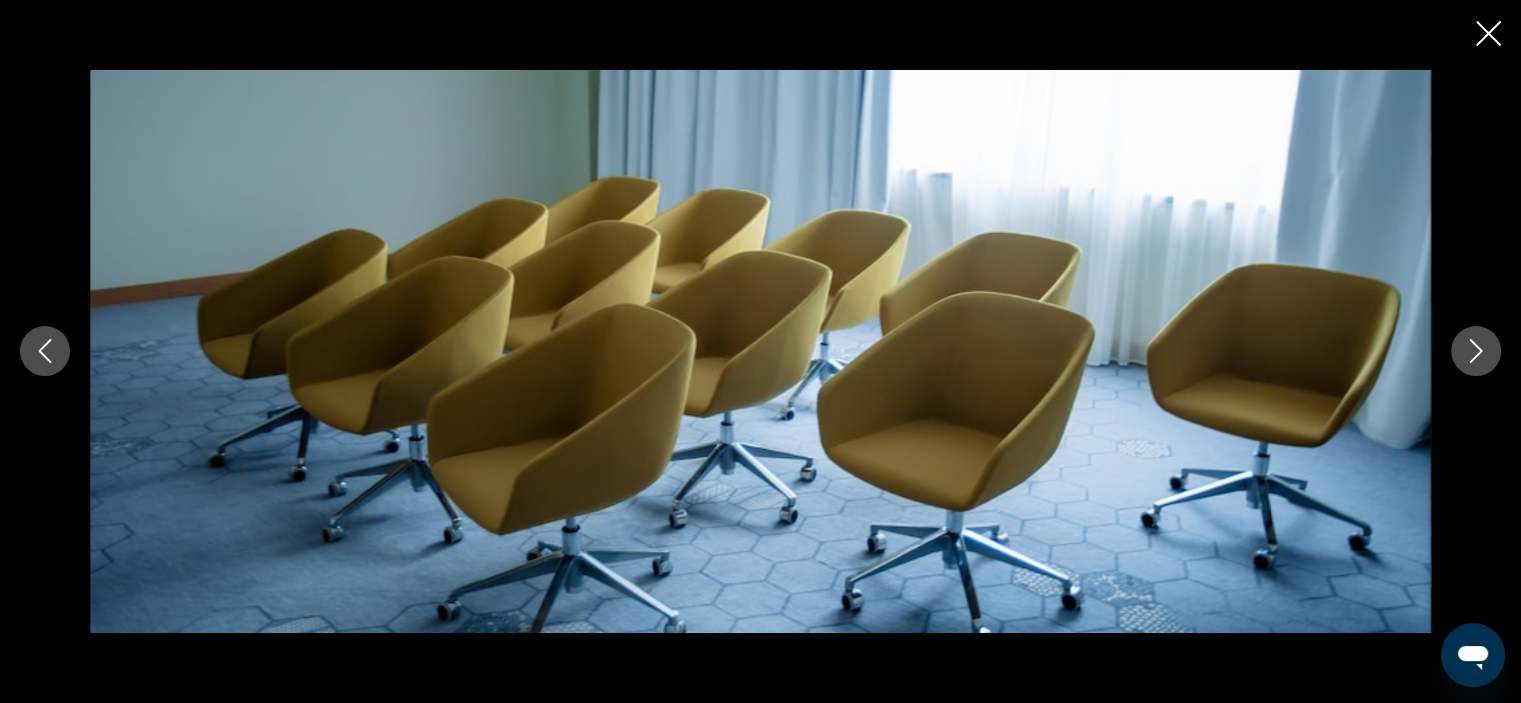 click 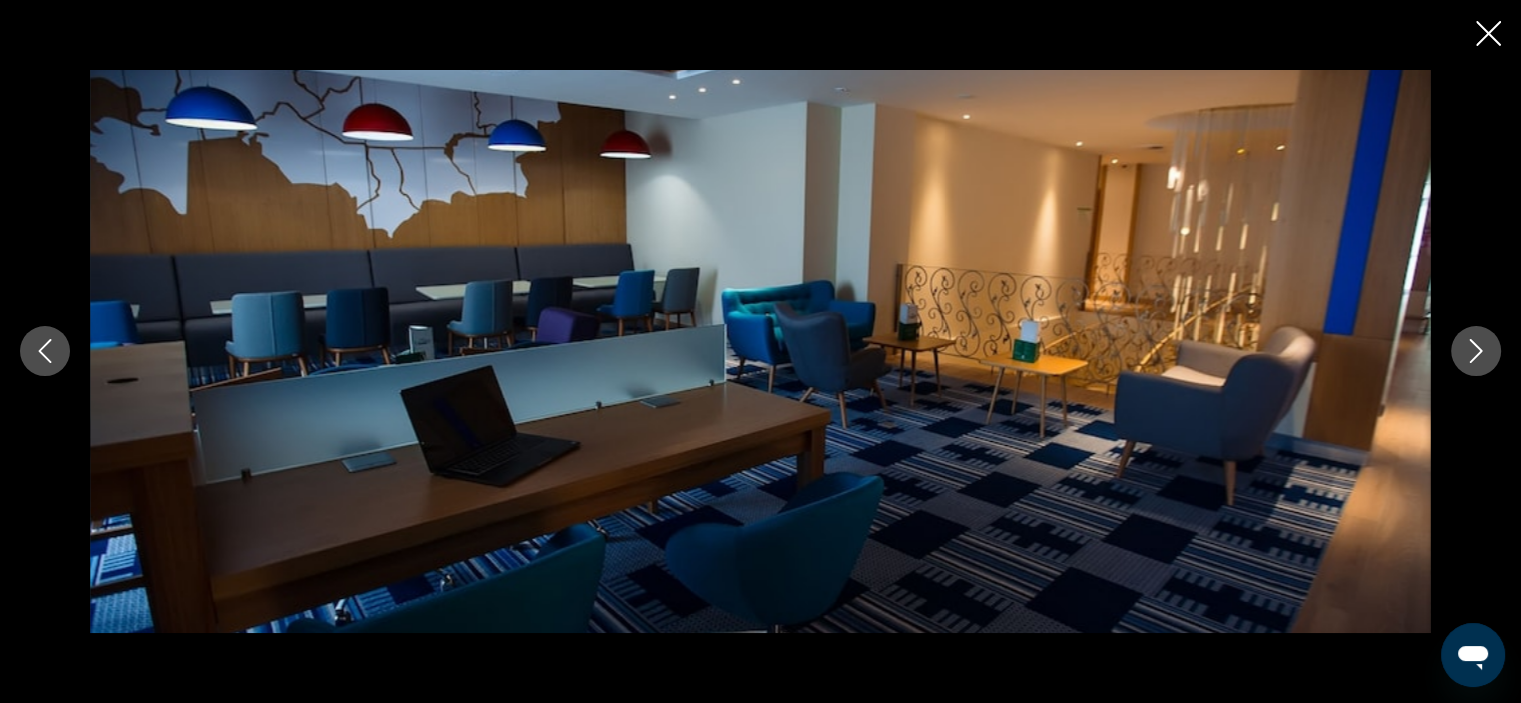 click 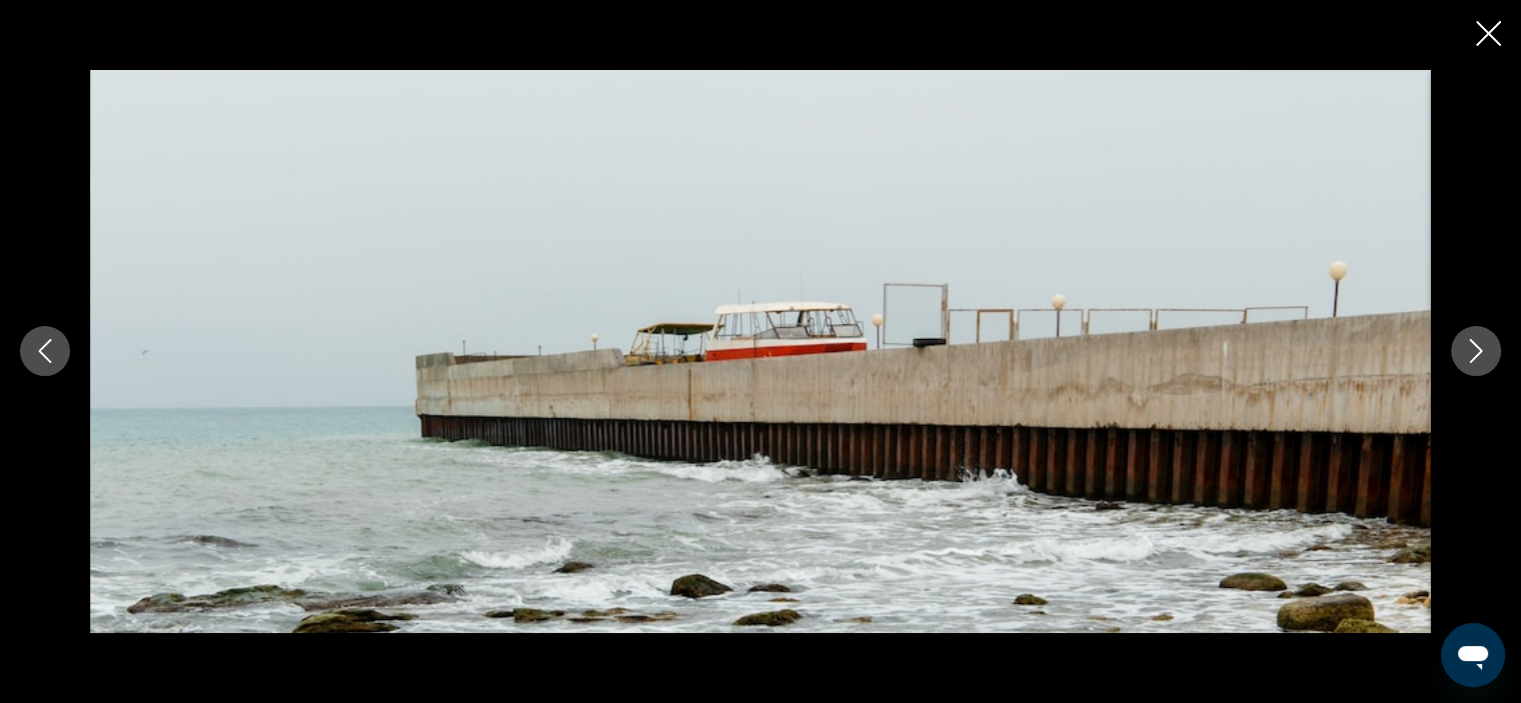 click 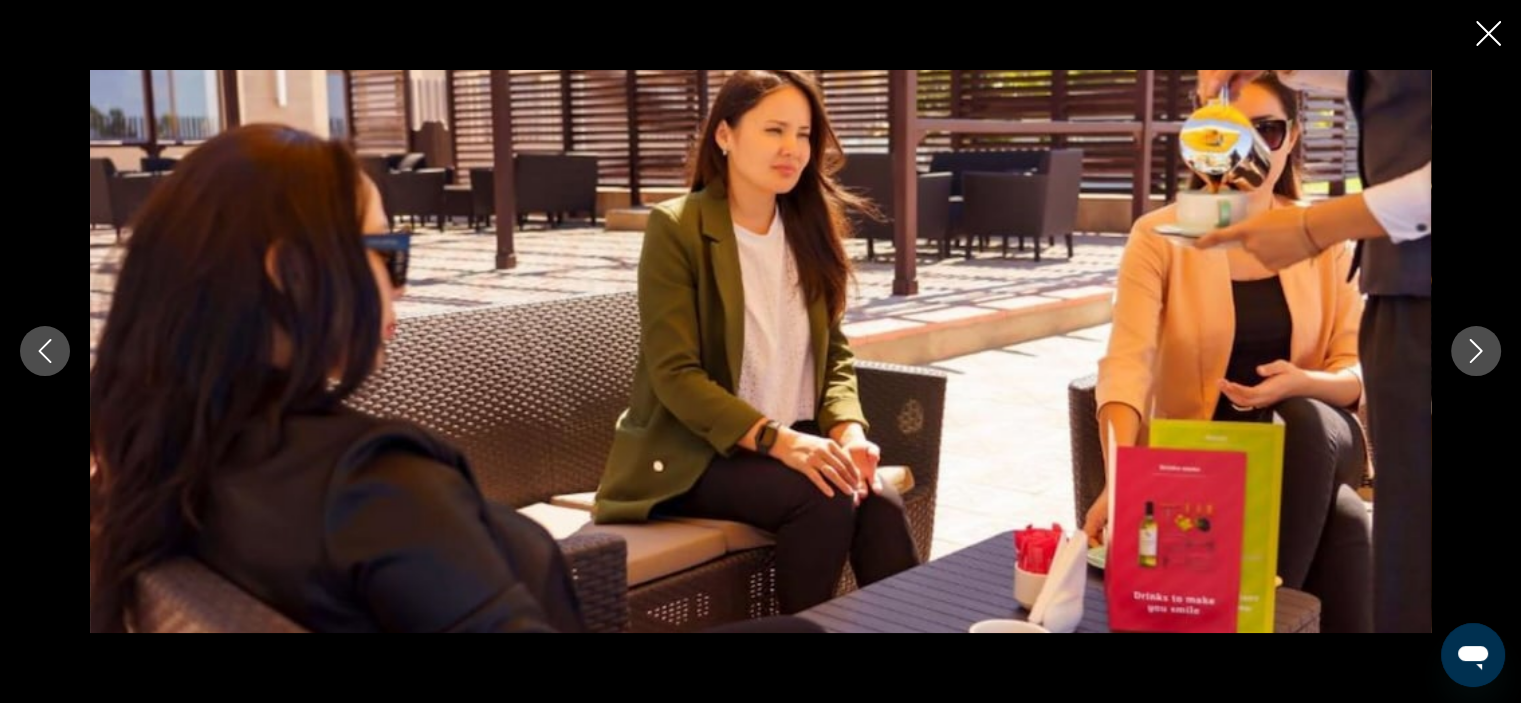 click 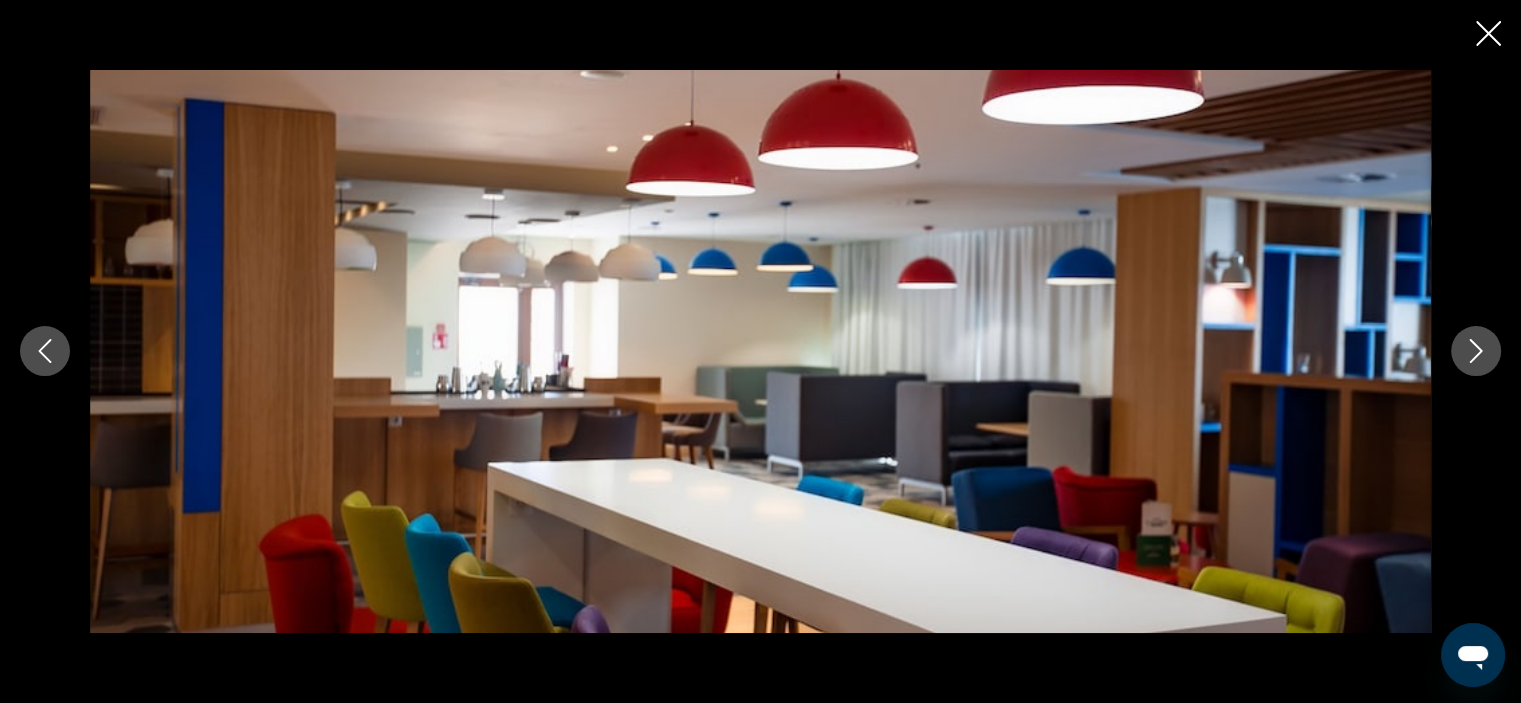 click 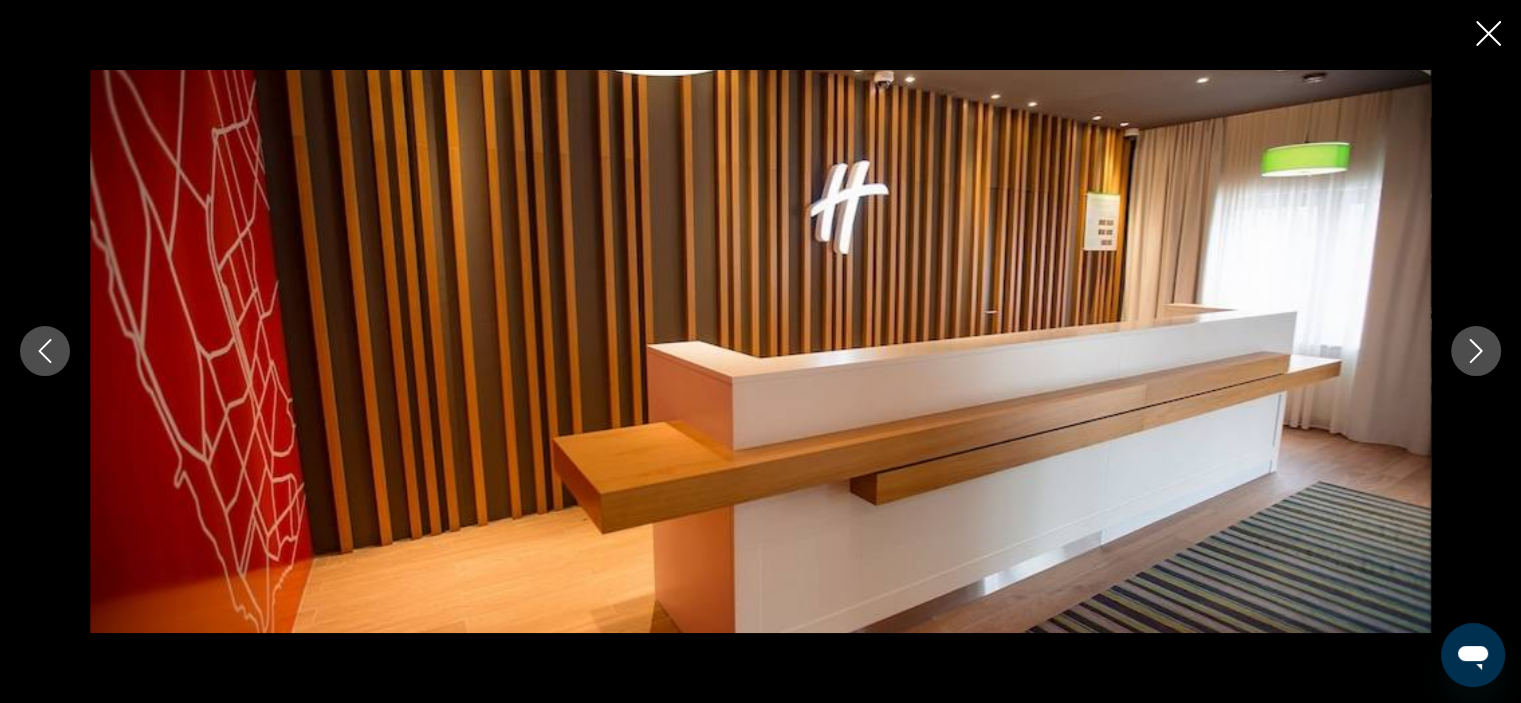 click 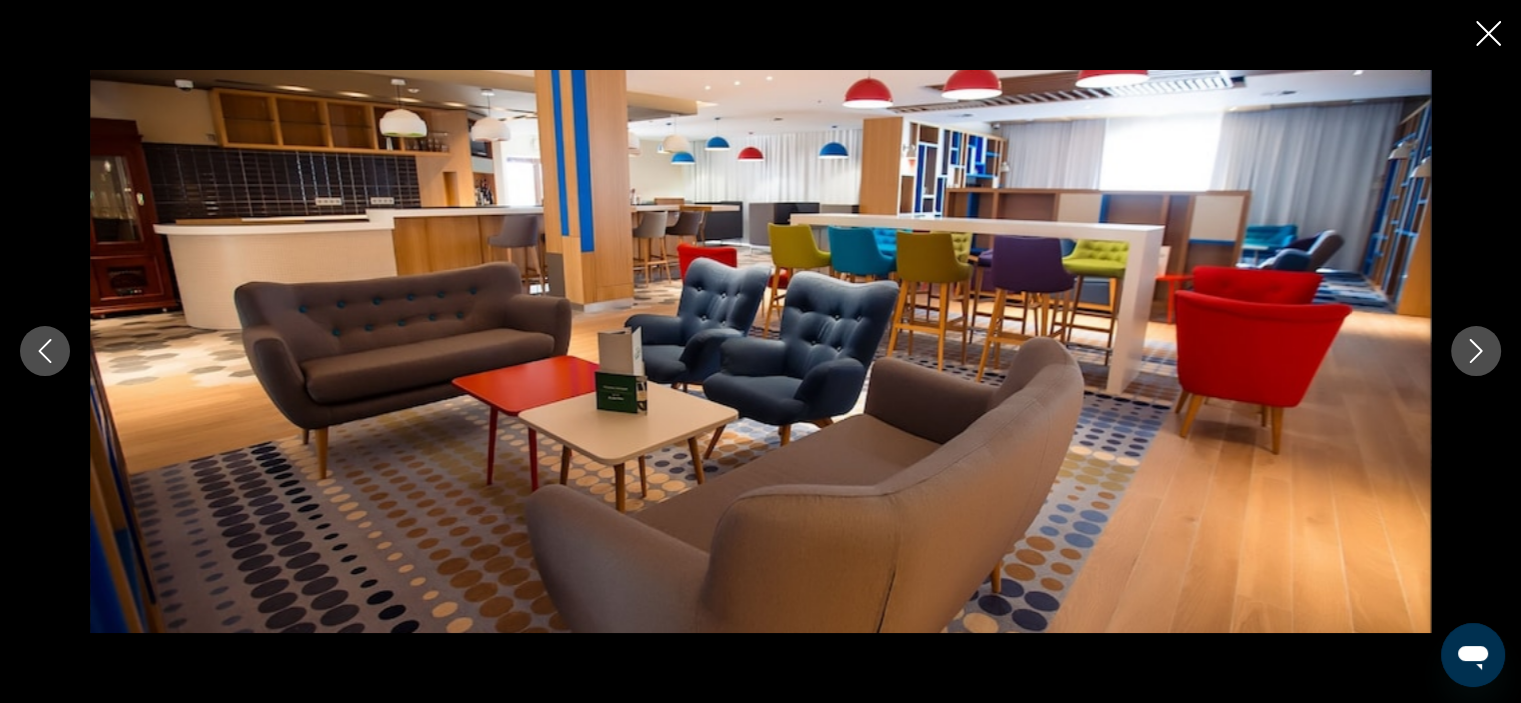 click 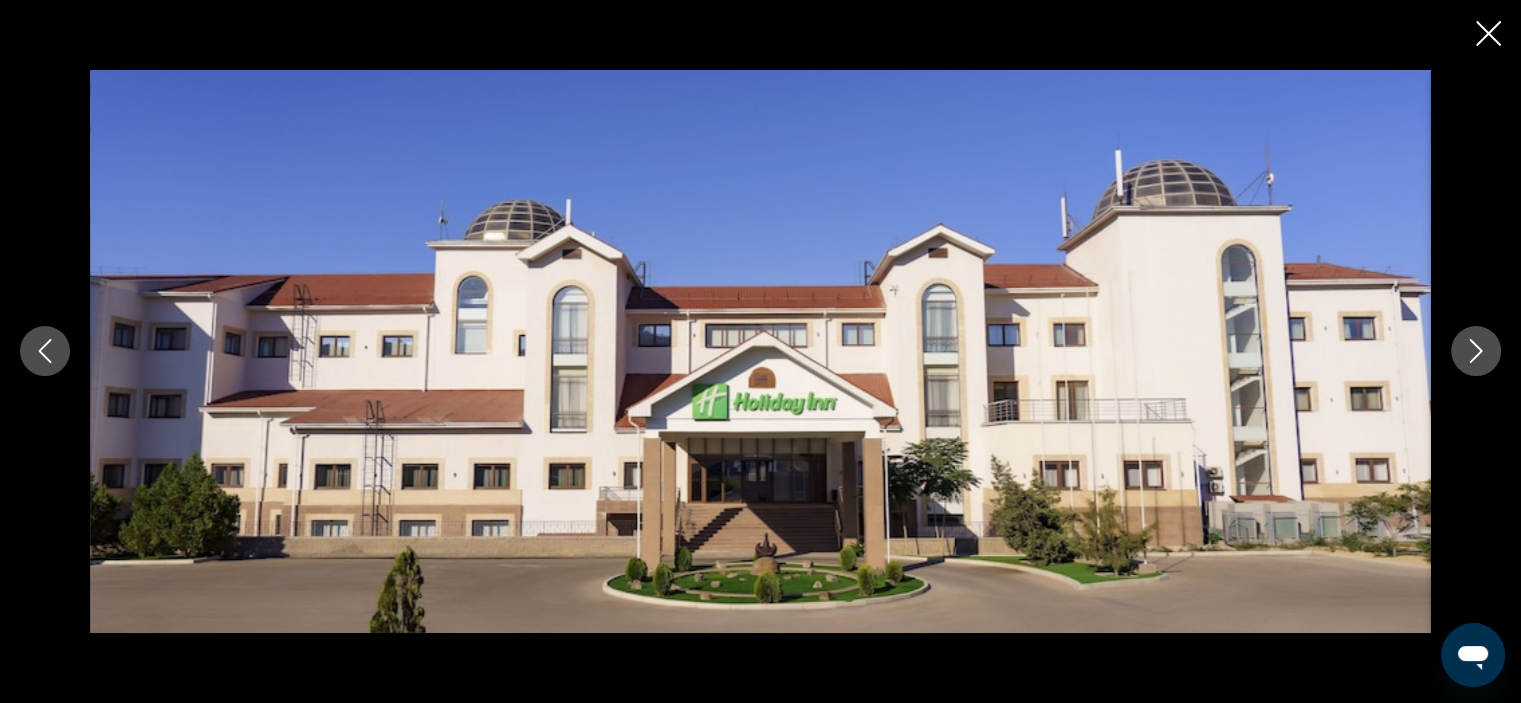 click 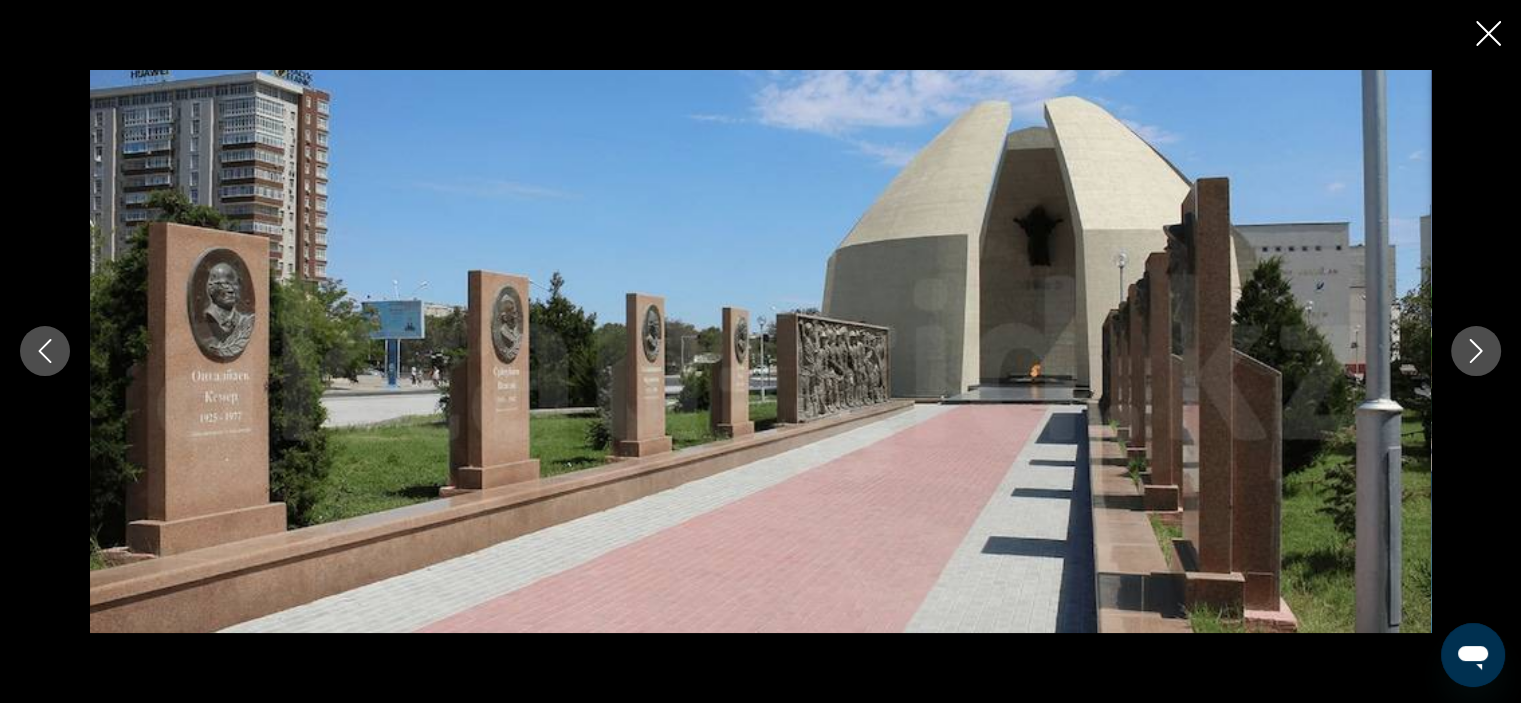 click 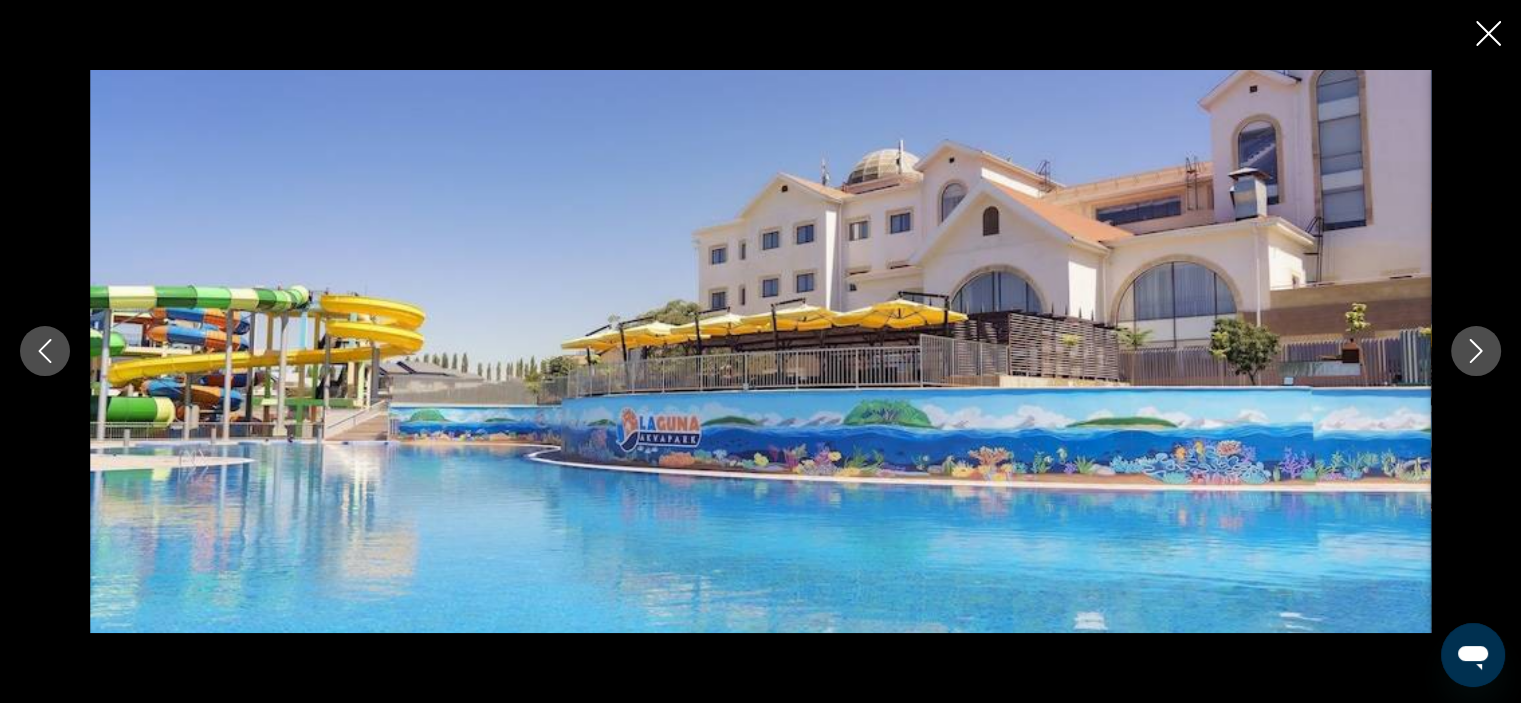 click 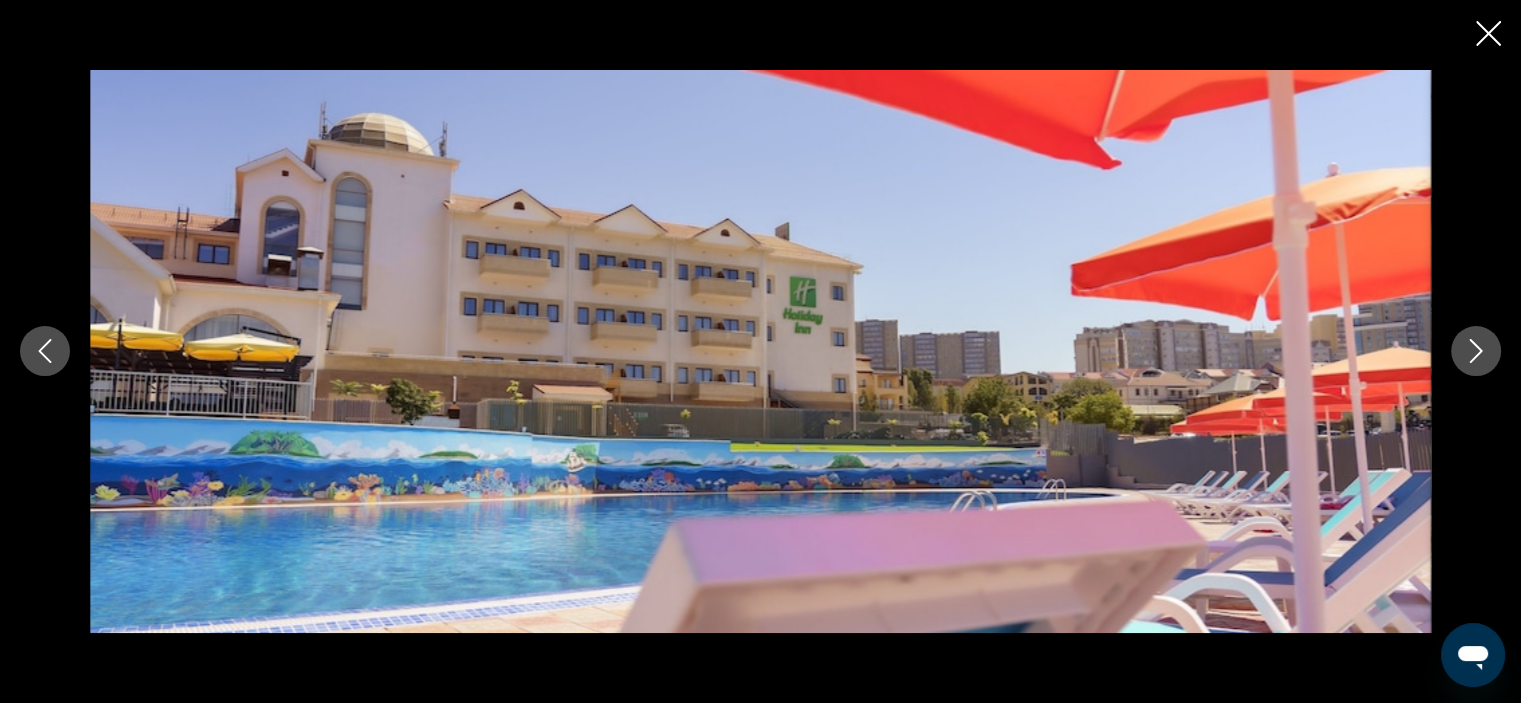 click 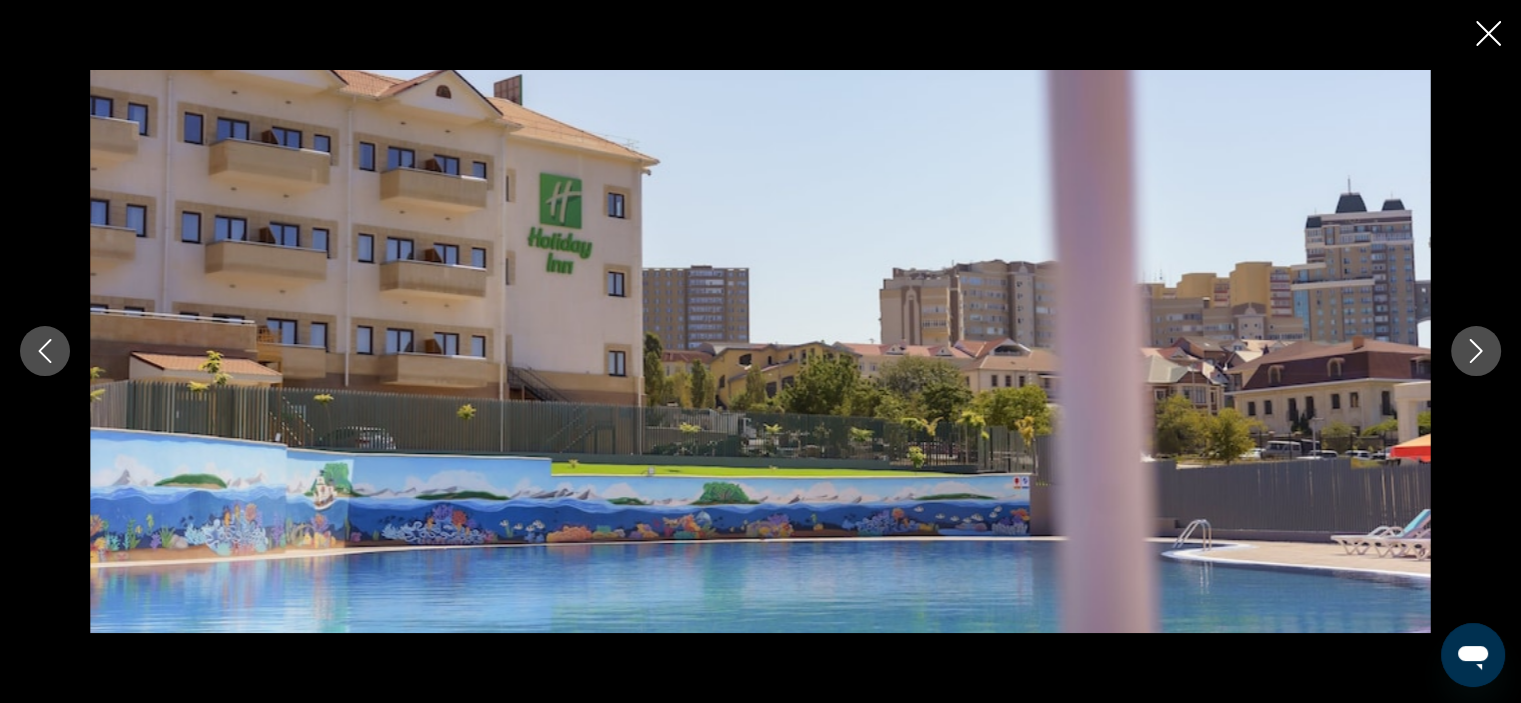click 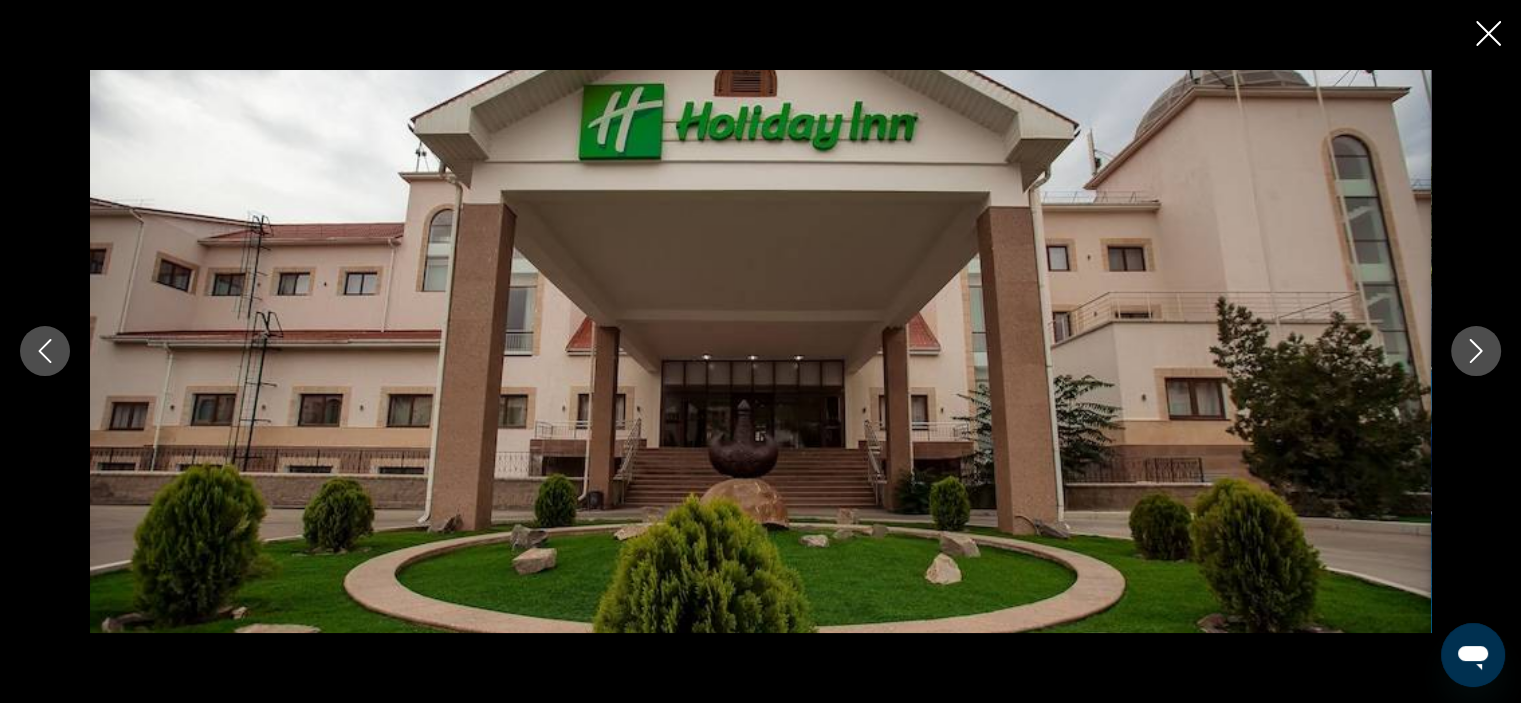 click 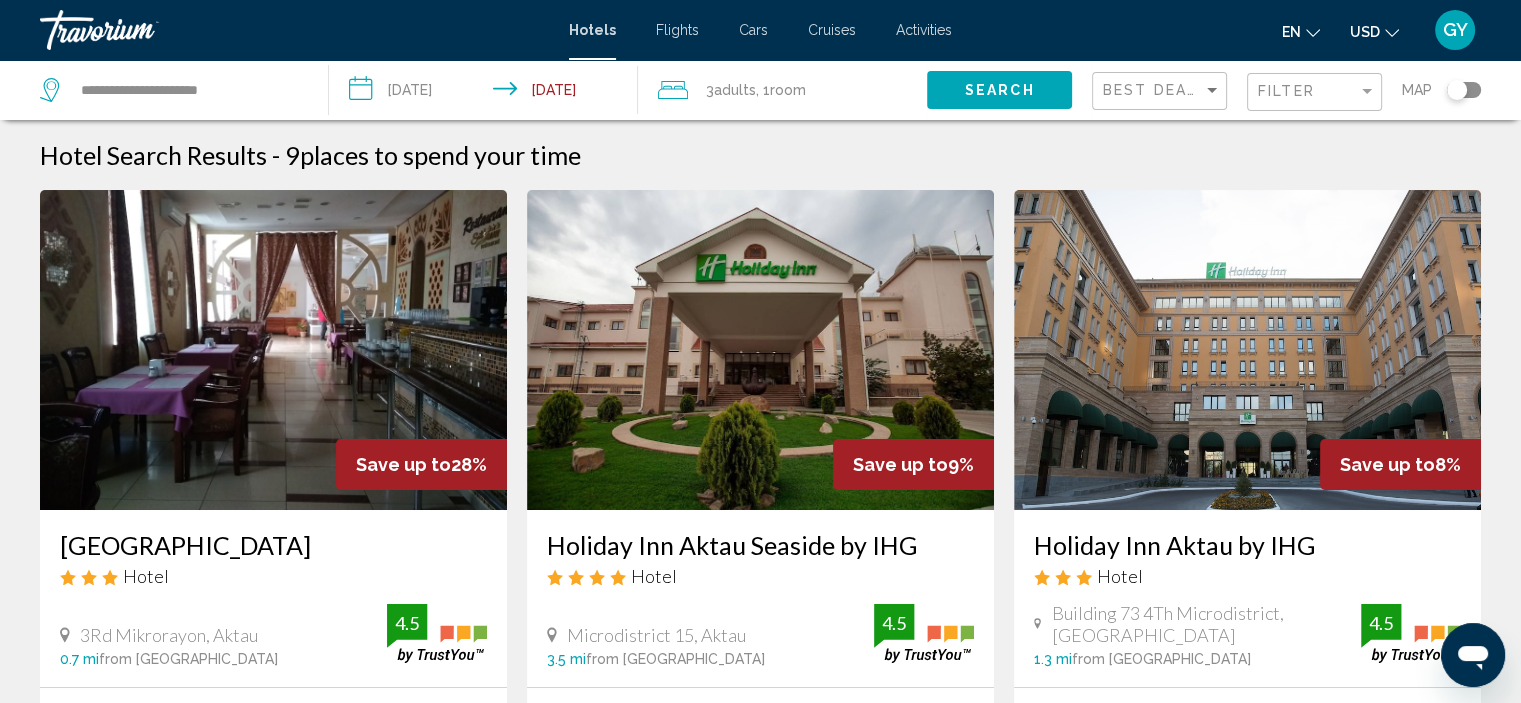 scroll, scrollTop: 615, scrollLeft: 0, axis: vertical 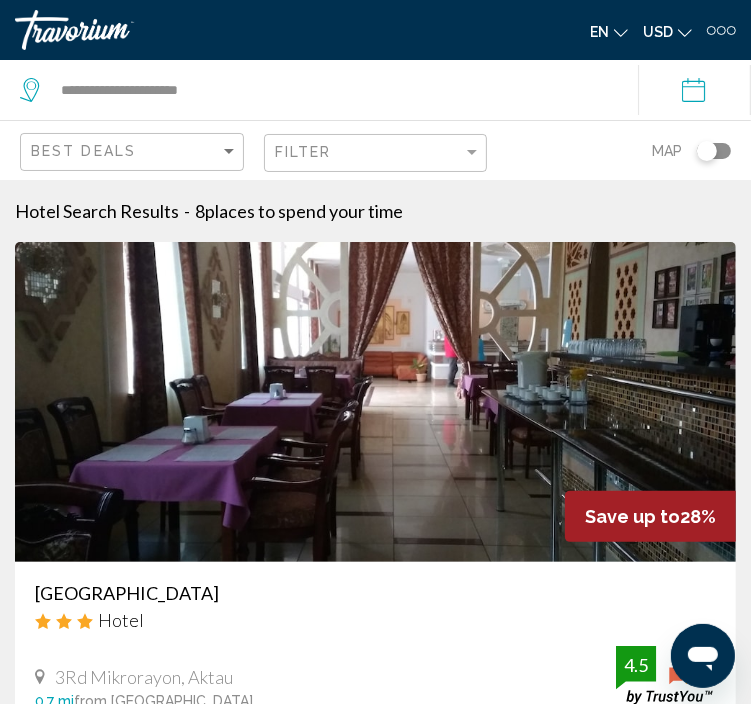 click on "**********" 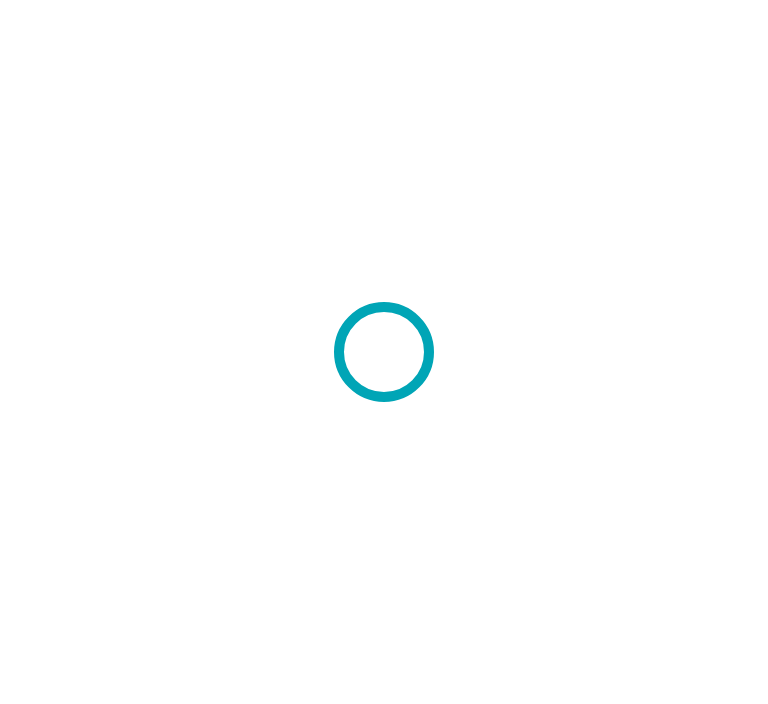 scroll, scrollTop: 0, scrollLeft: 0, axis: both 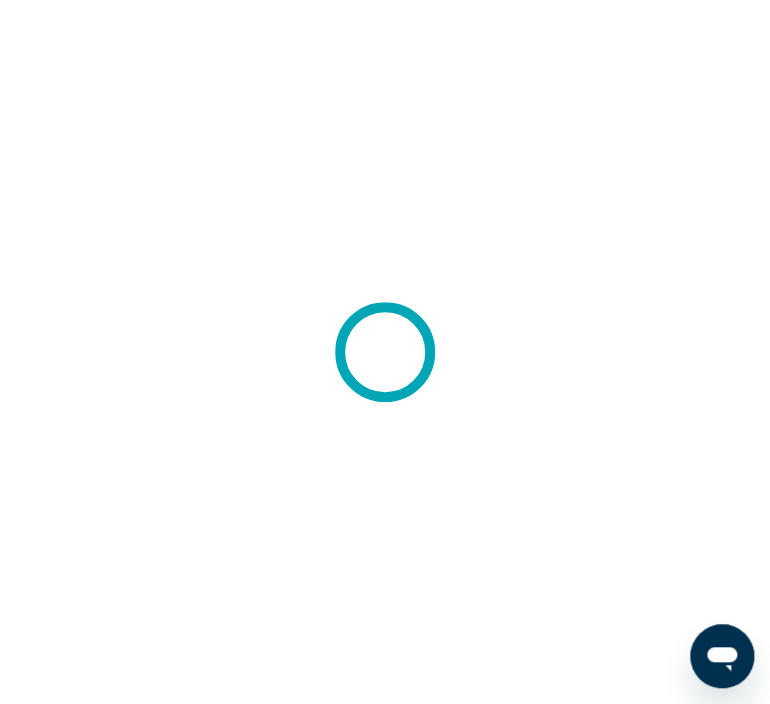 click 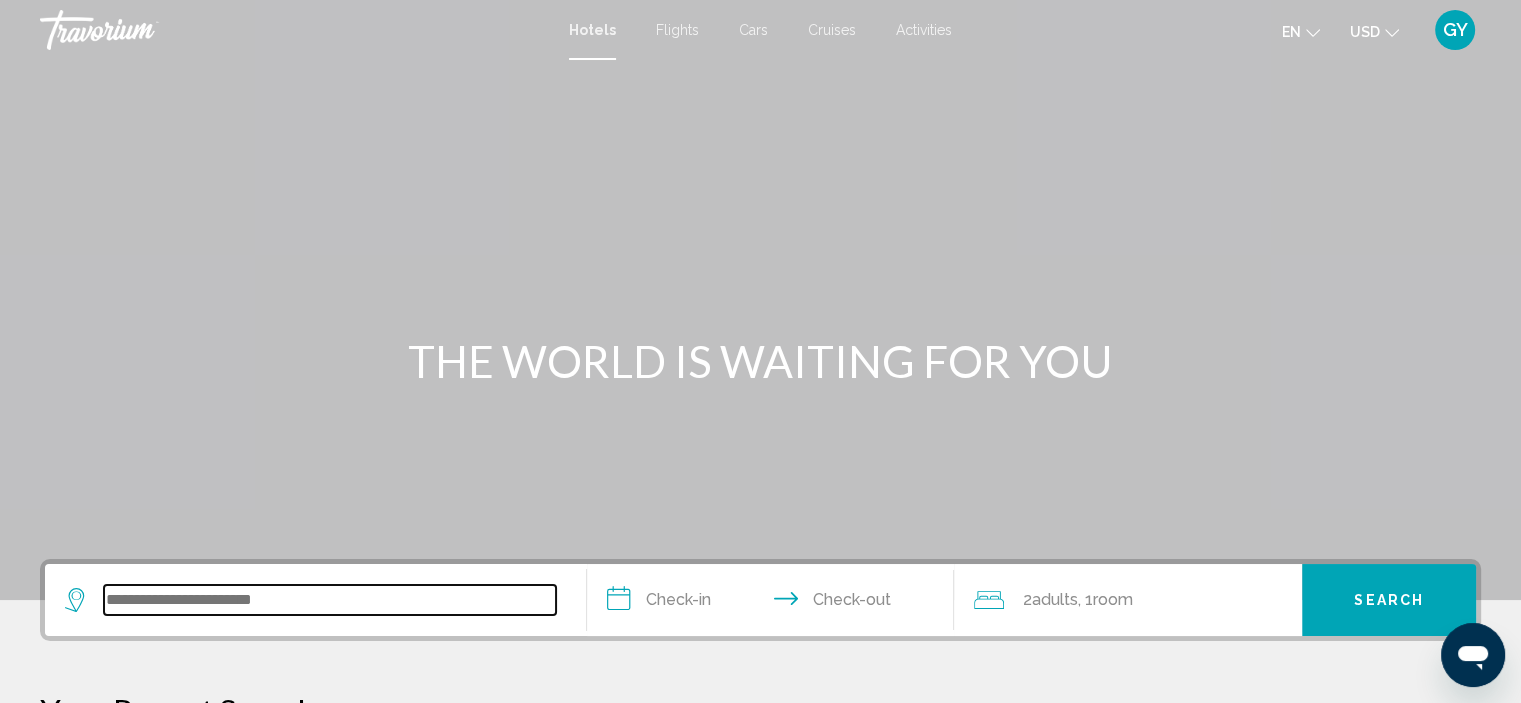 click at bounding box center [330, 600] 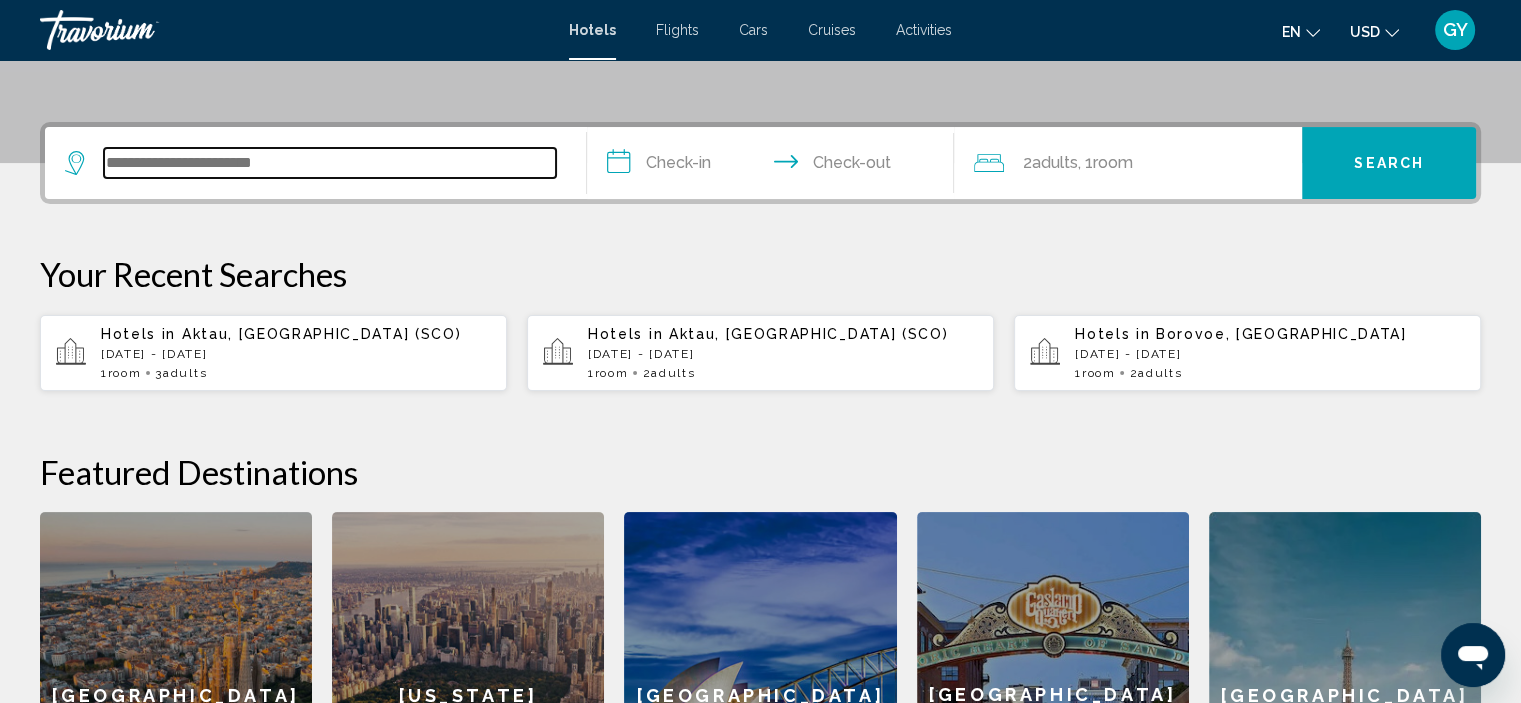 scroll, scrollTop: 493, scrollLeft: 0, axis: vertical 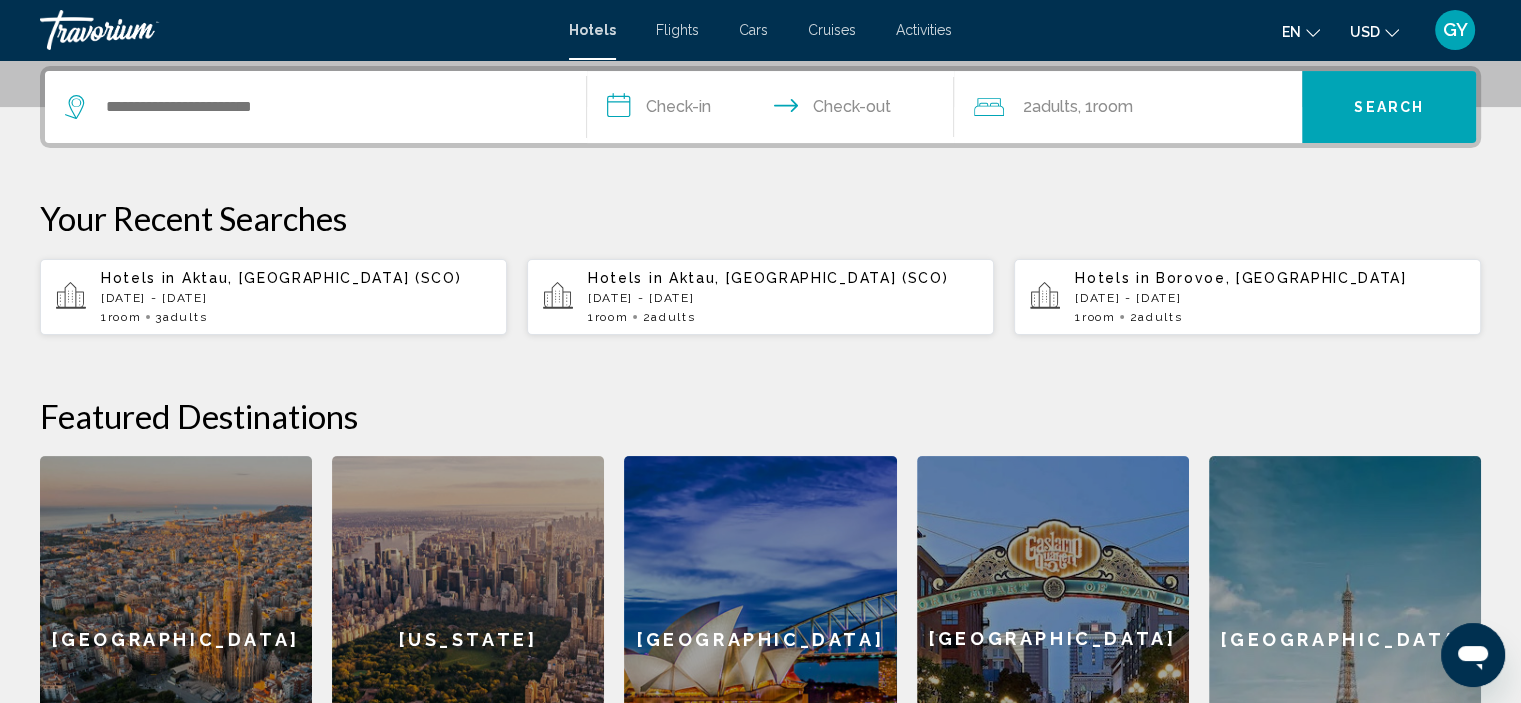click on "Aktau, [GEOGRAPHIC_DATA] (SCO)" at bounding box center [321, 278] 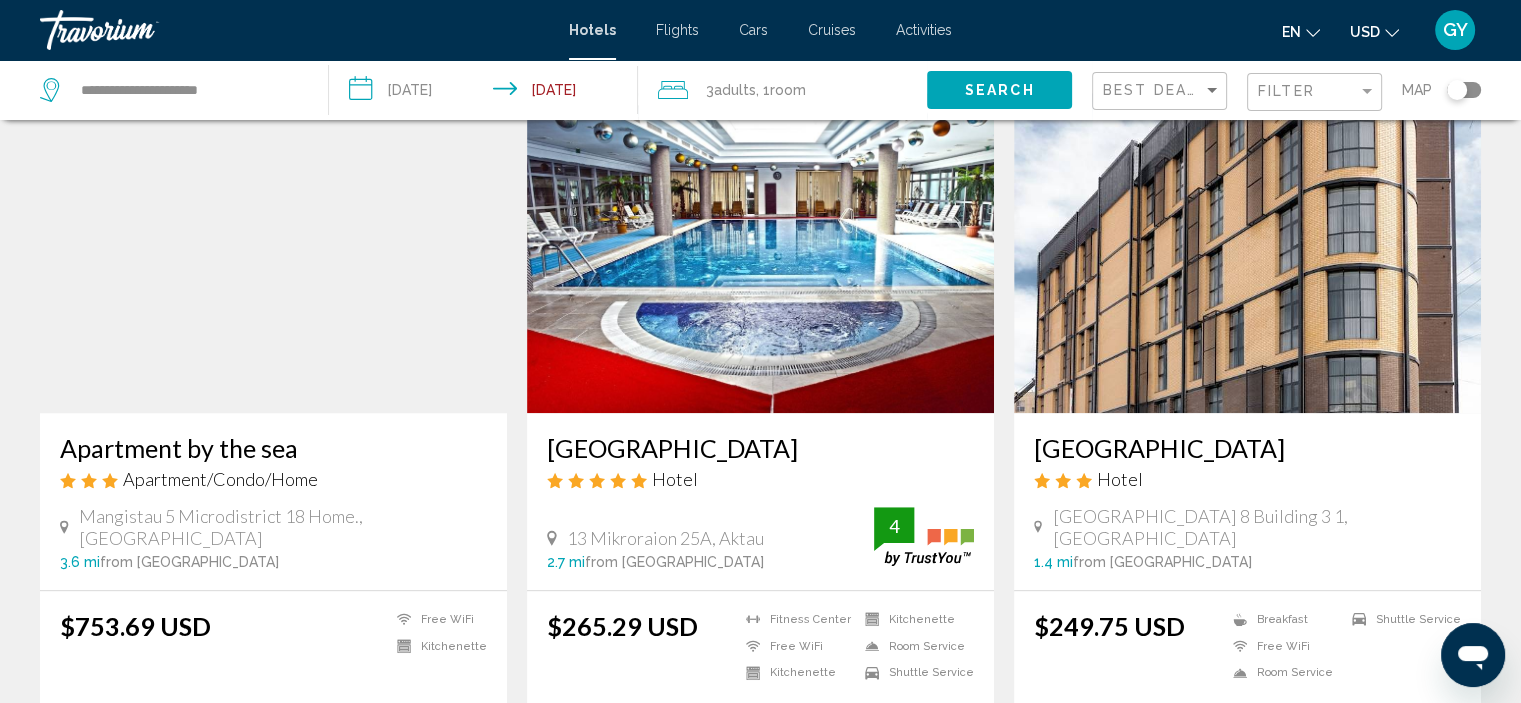 scroll, scrollTop: 1506, scrollLeft: 0, axis: vertical 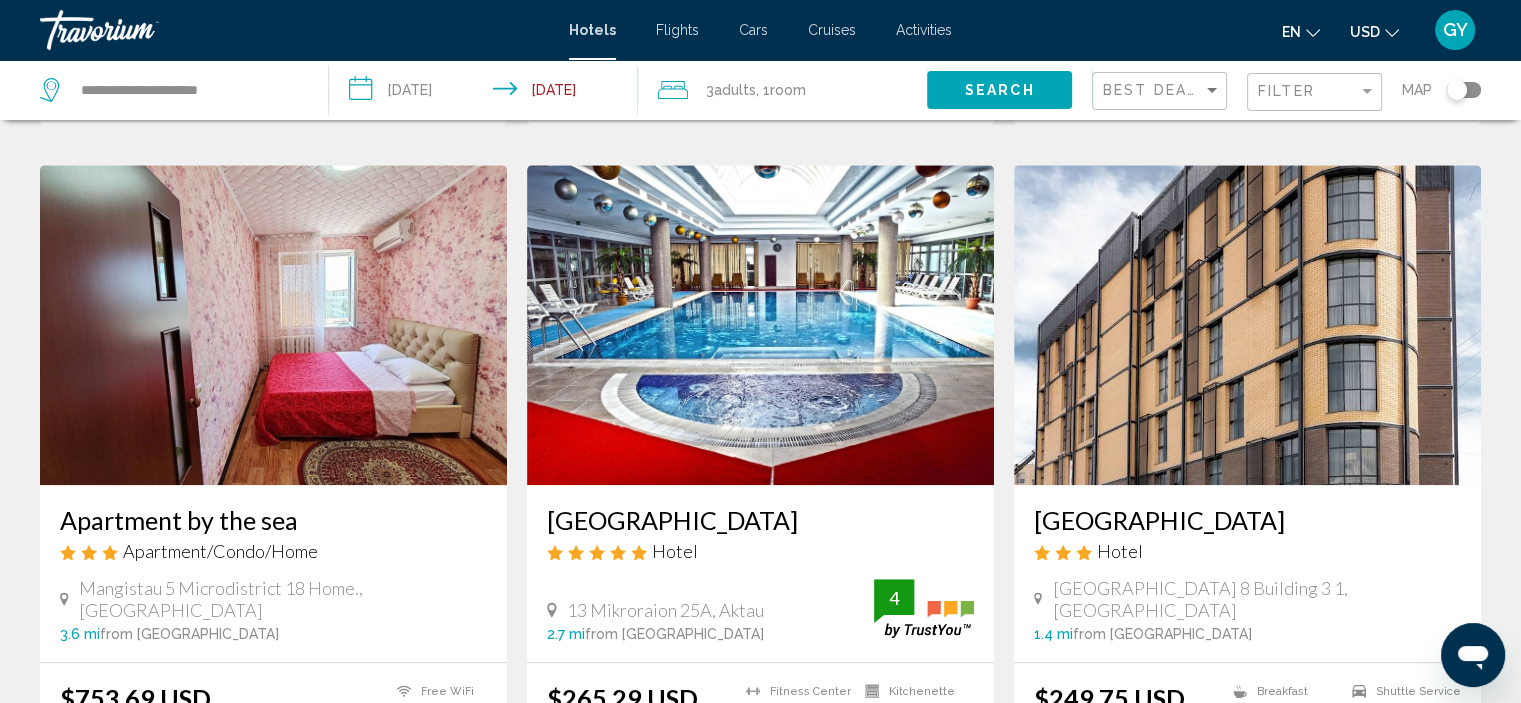 click at bounding box center (760, 325) 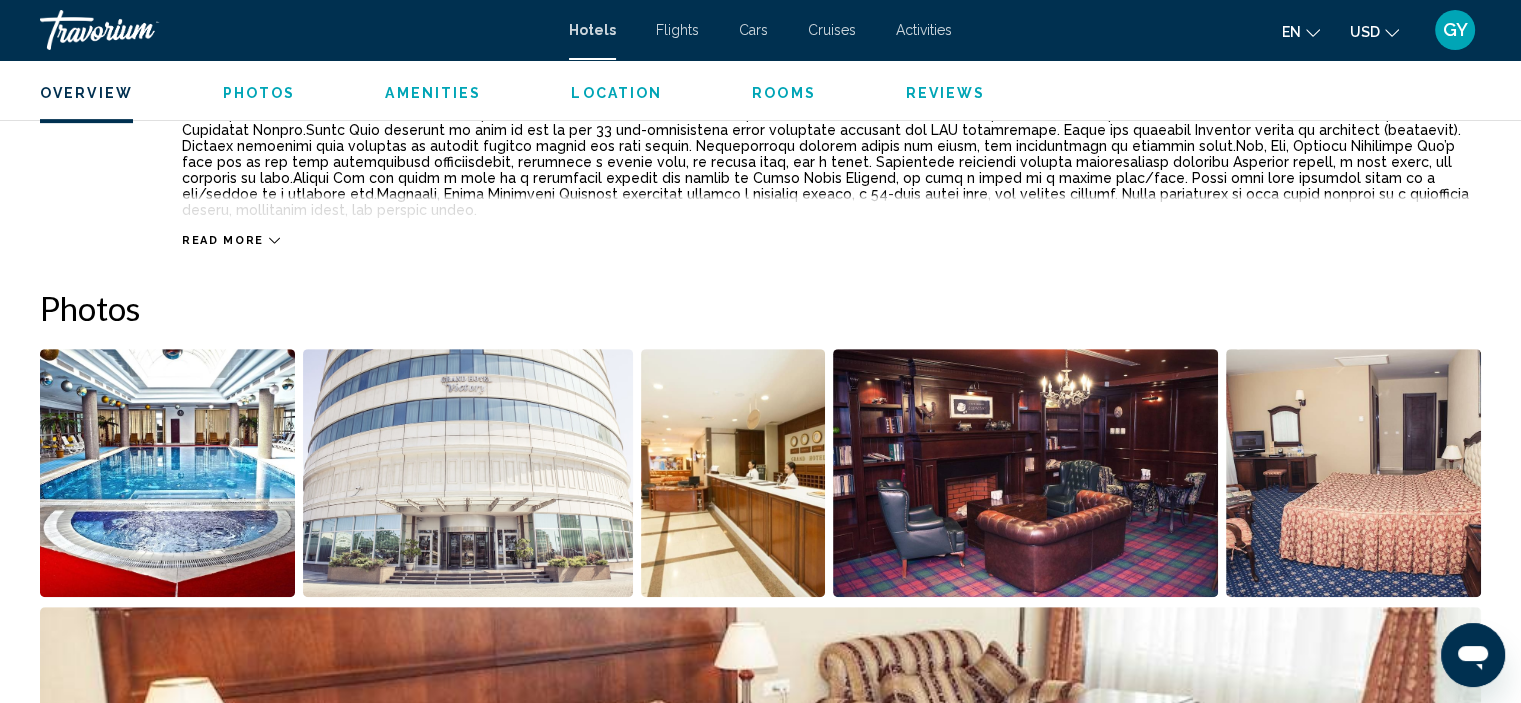scroll, scrollTop: 797, scrollLeft: 0, axis: vertical 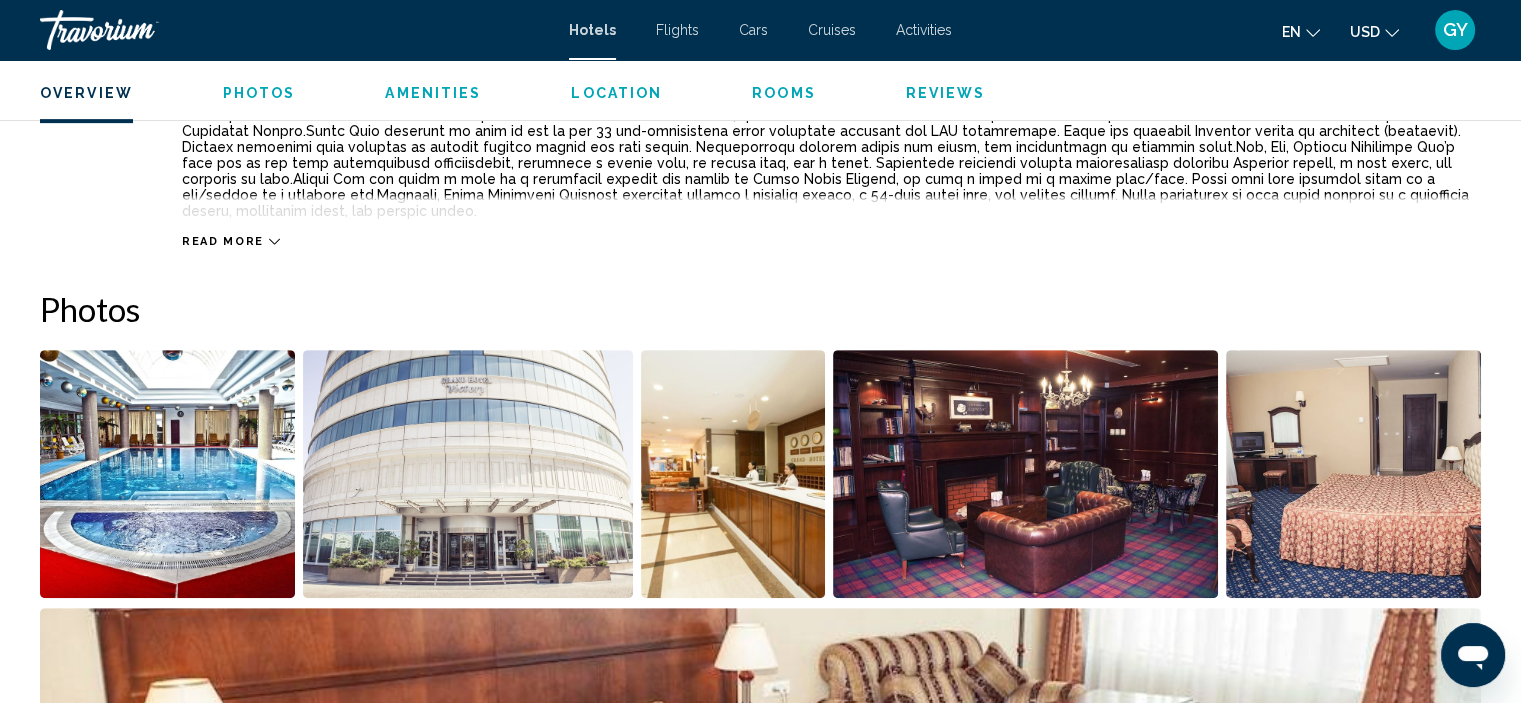 click at bounding box center [167, 474] 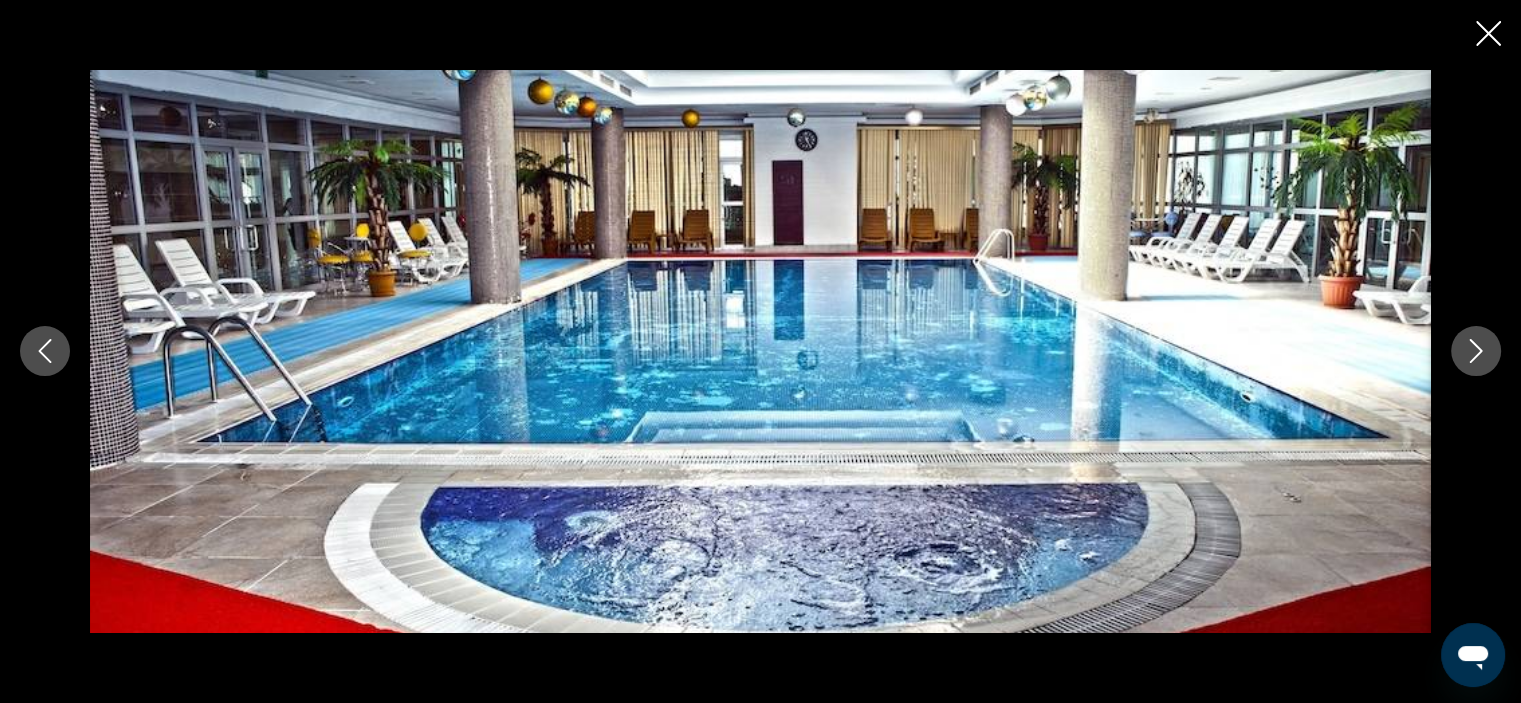 click 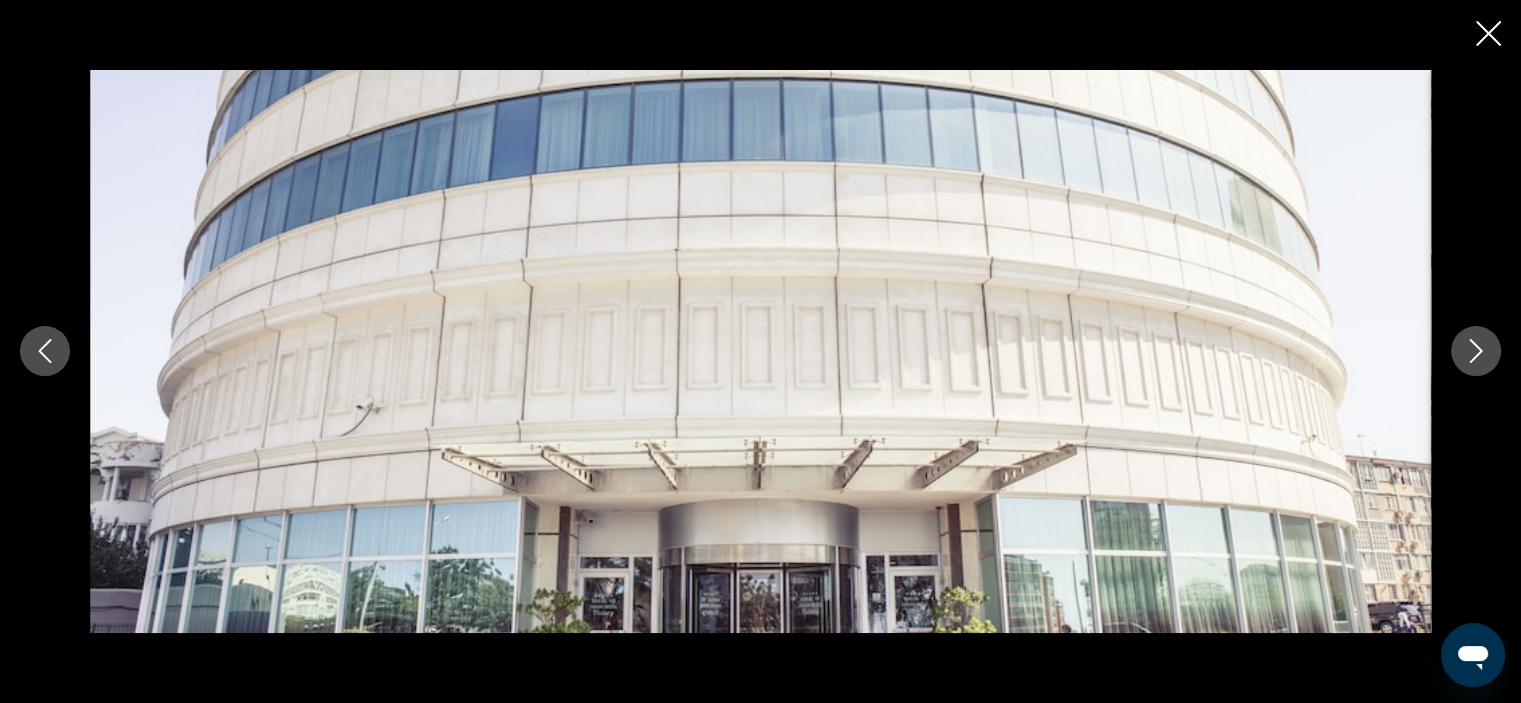 click 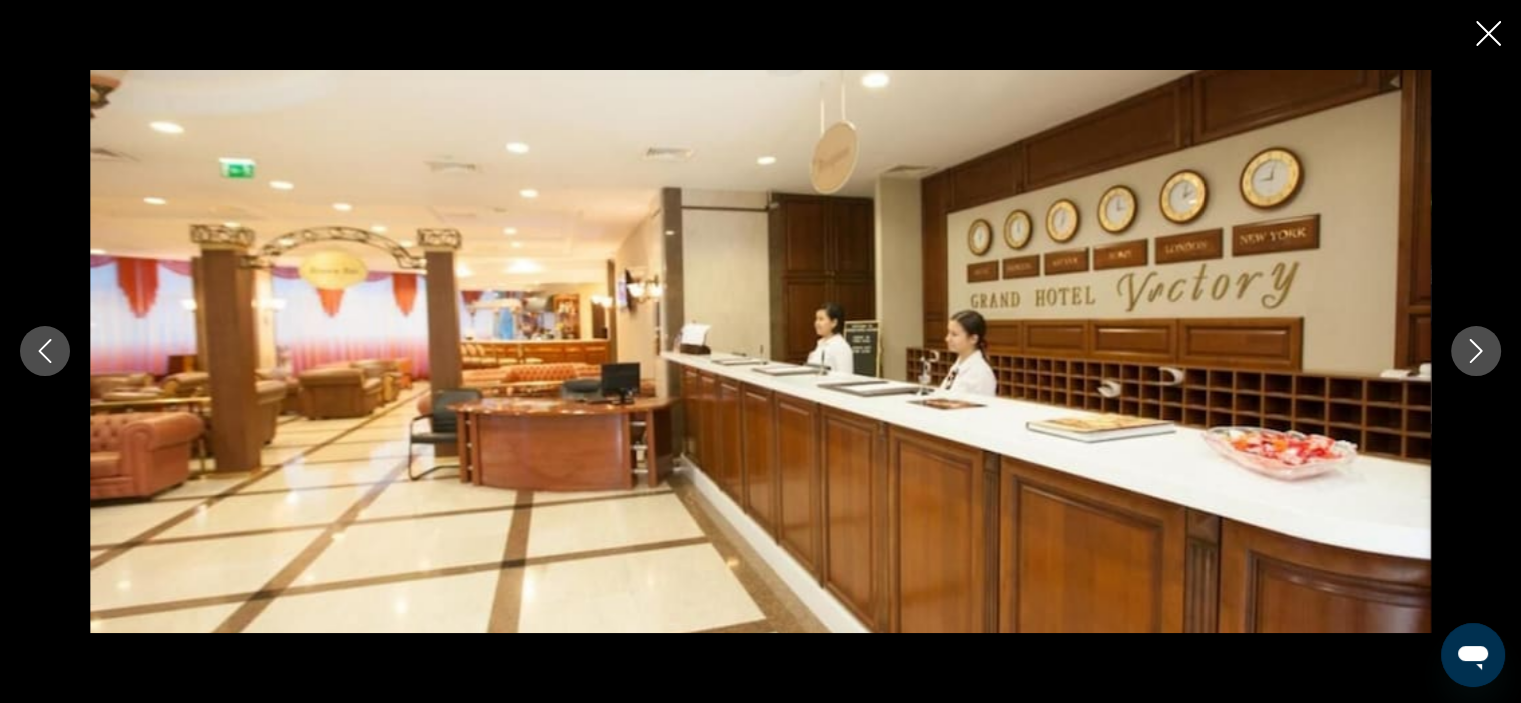click 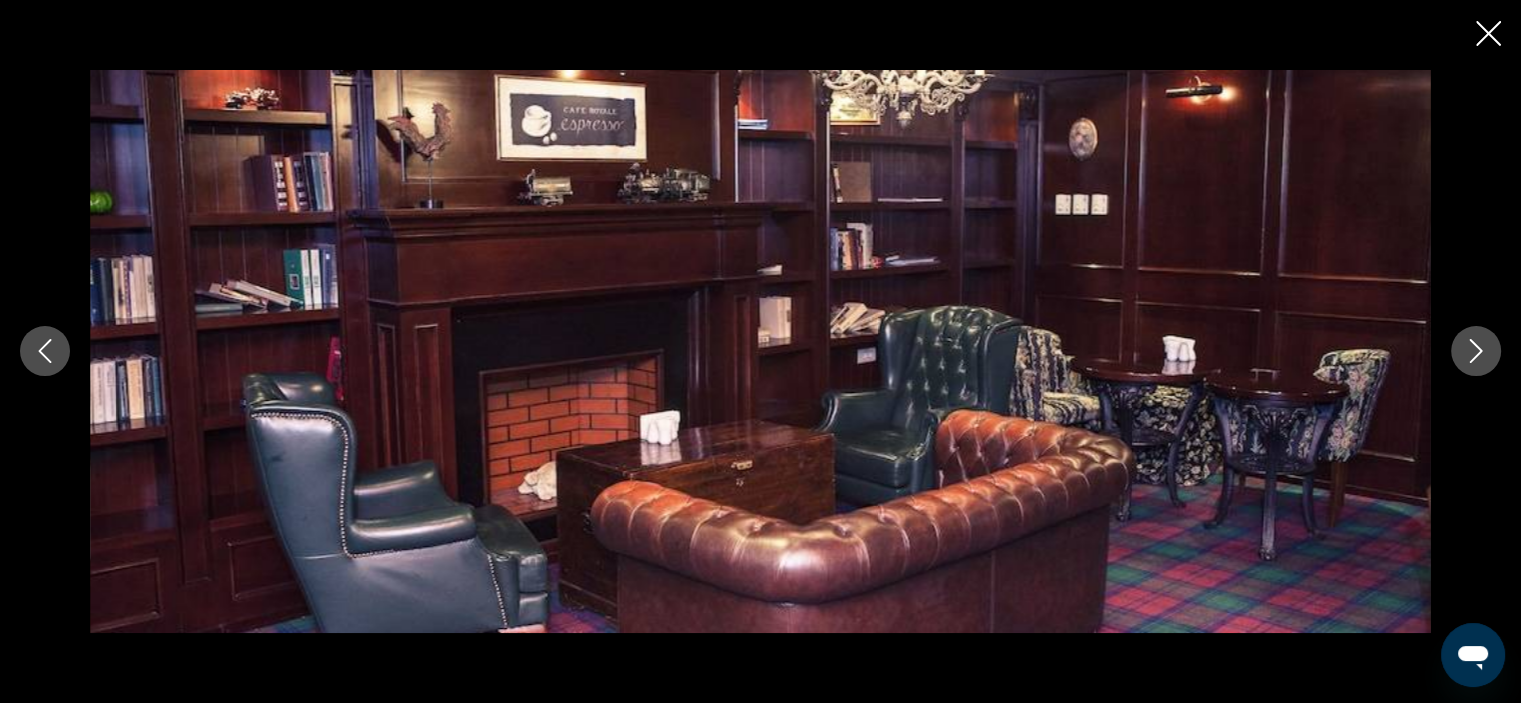 click 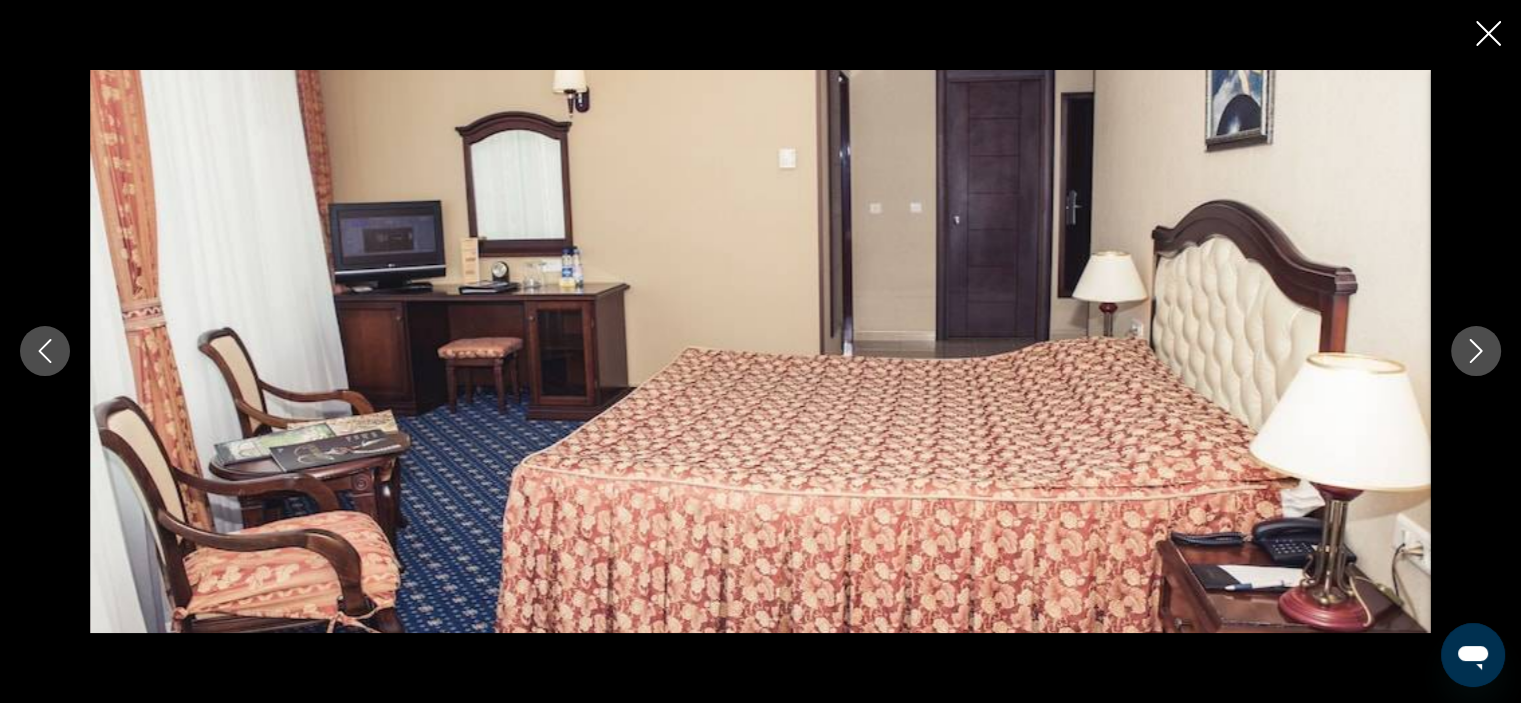click 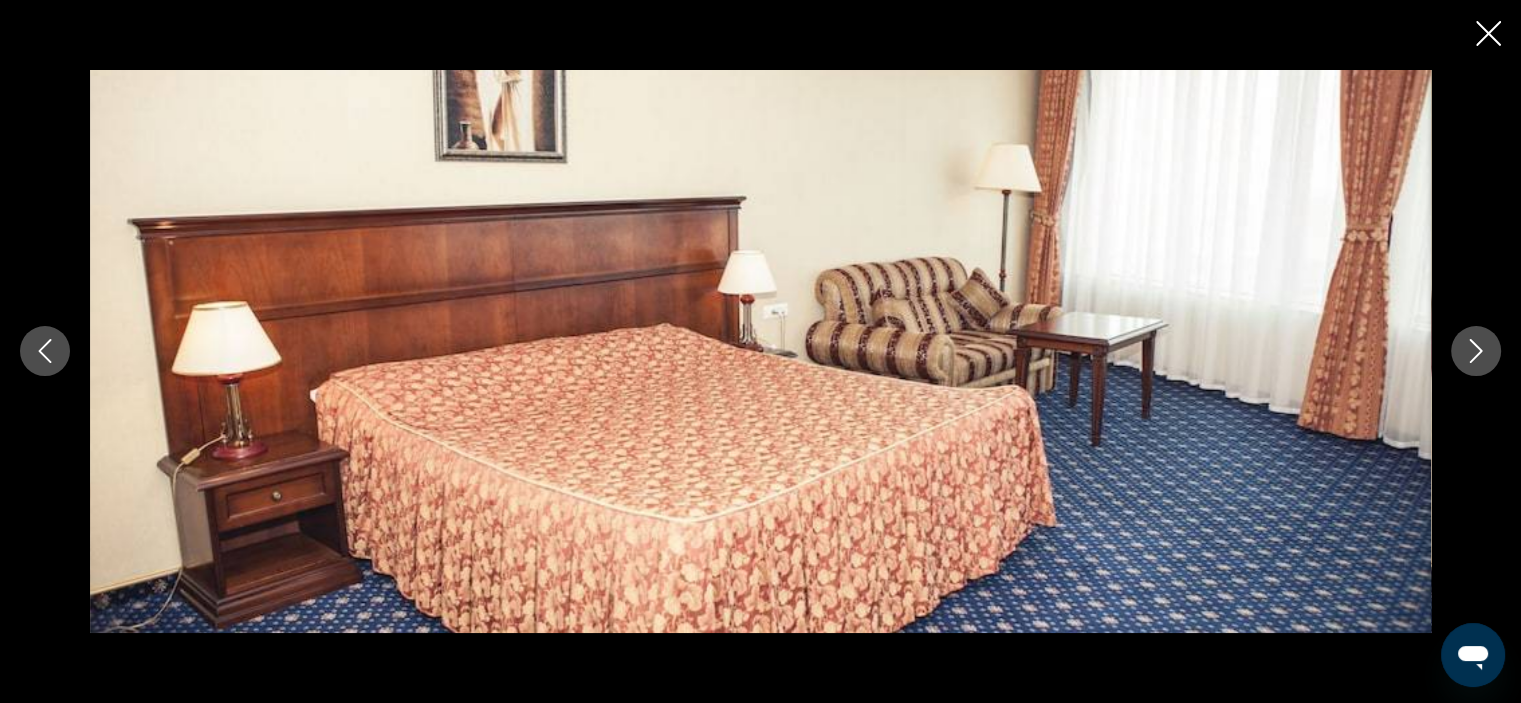 click 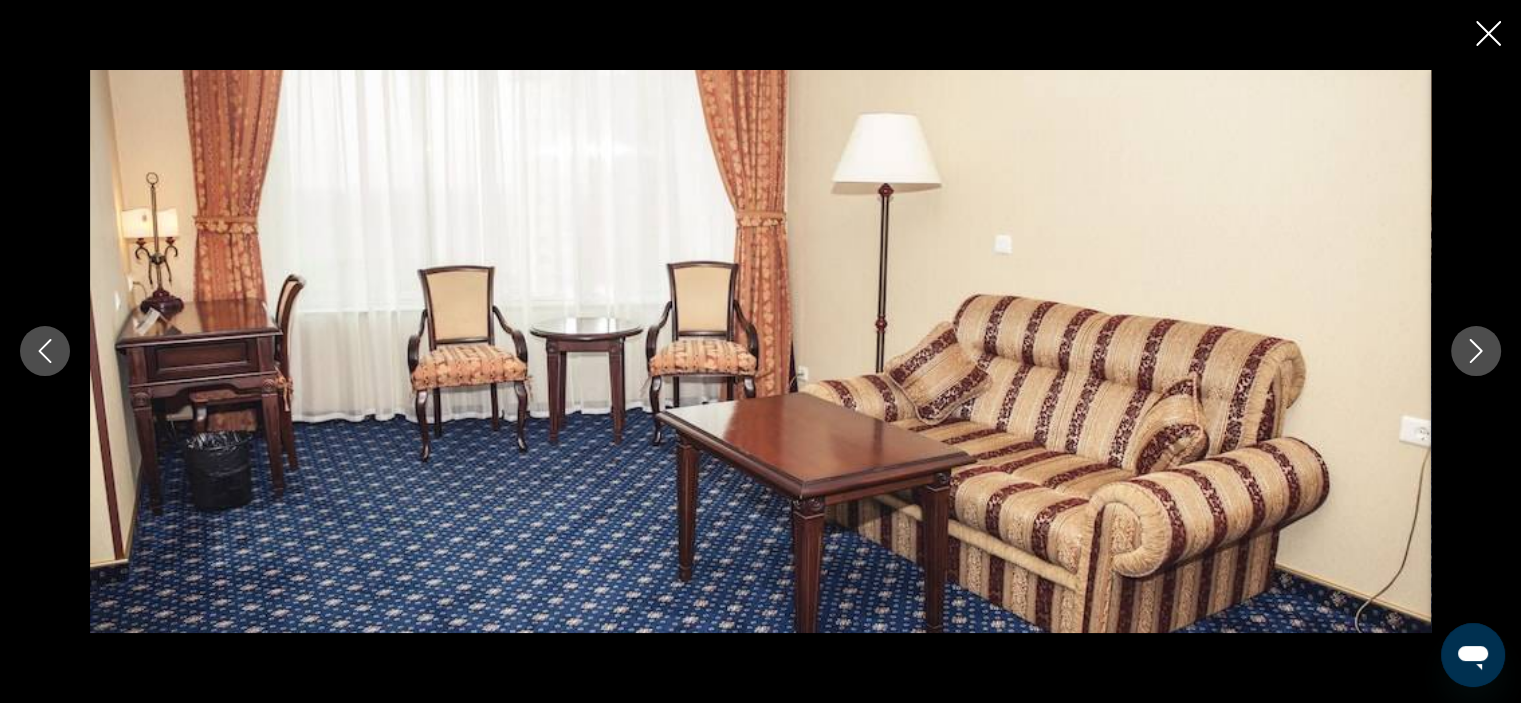 click 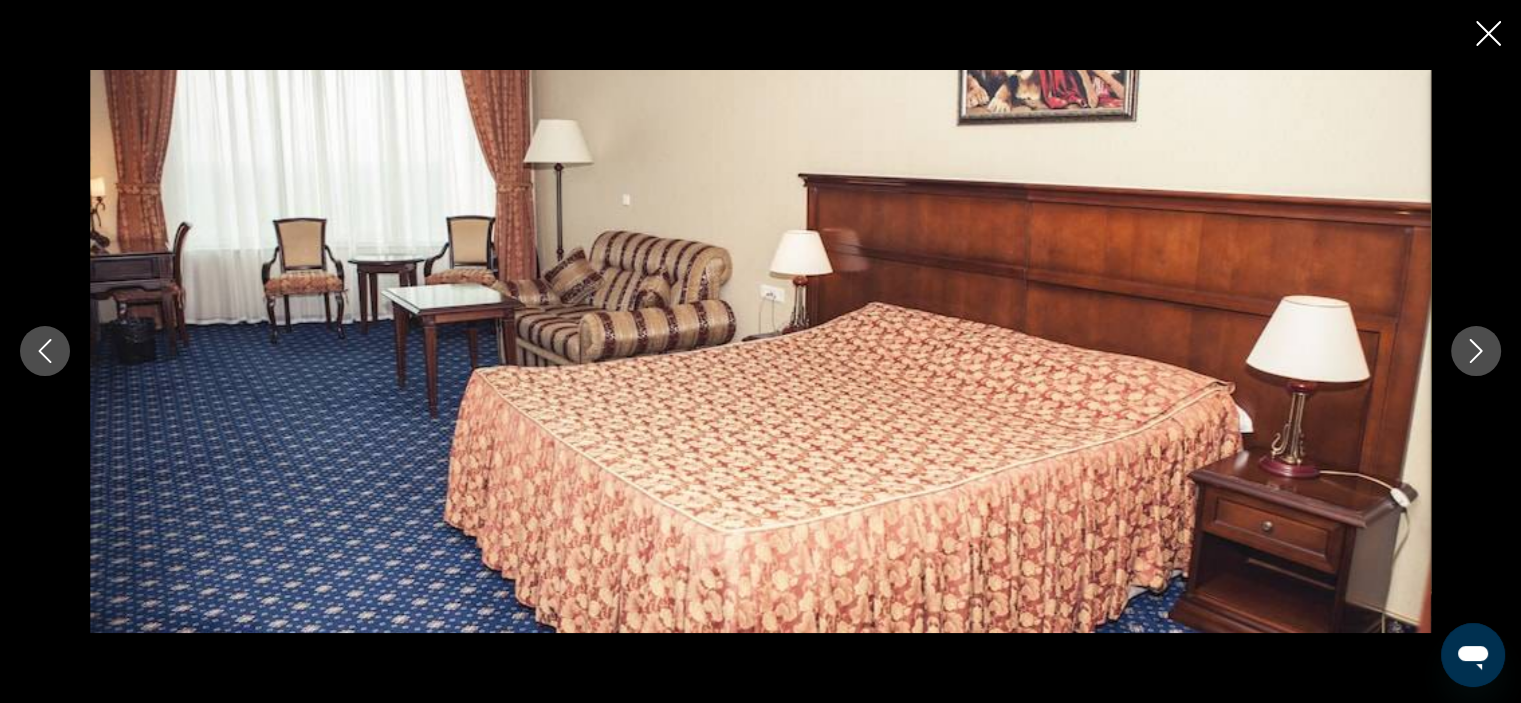click 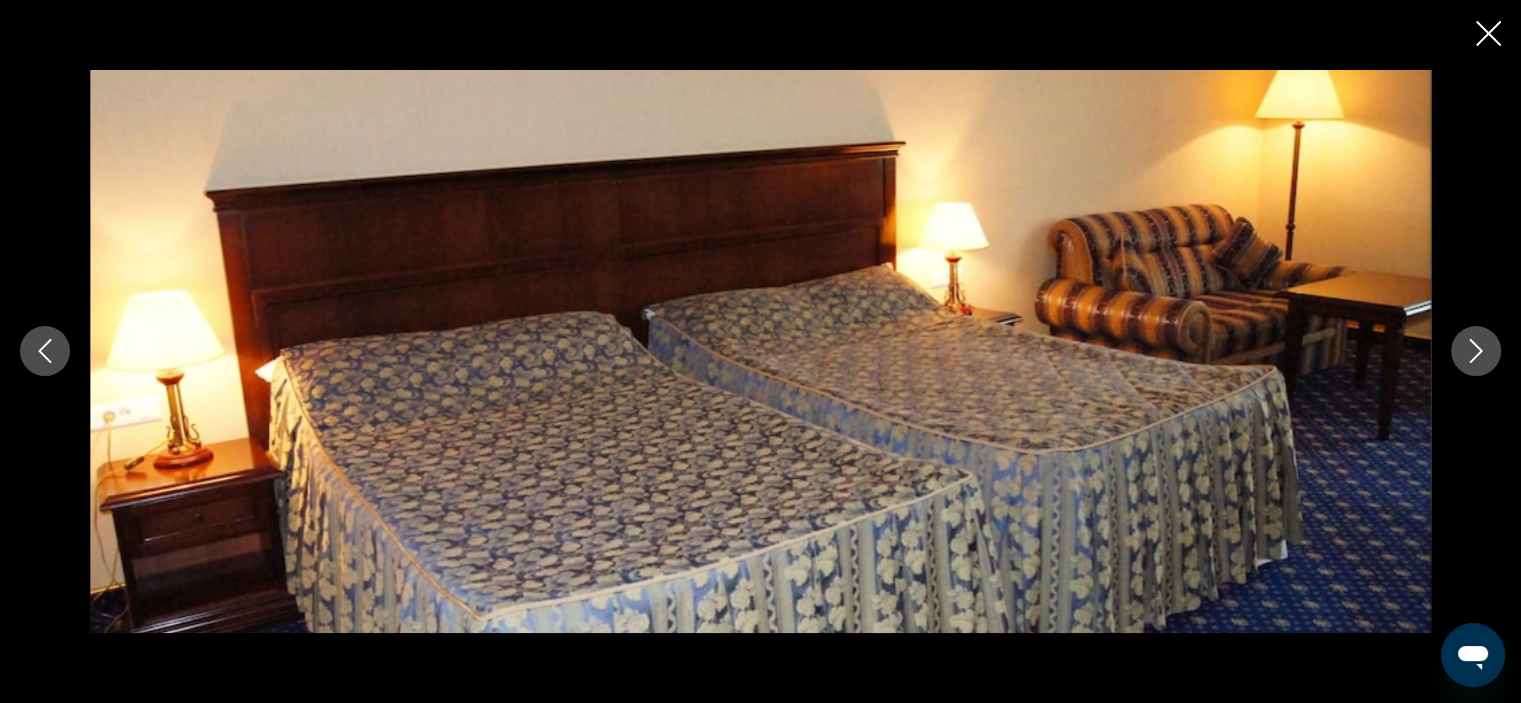 click 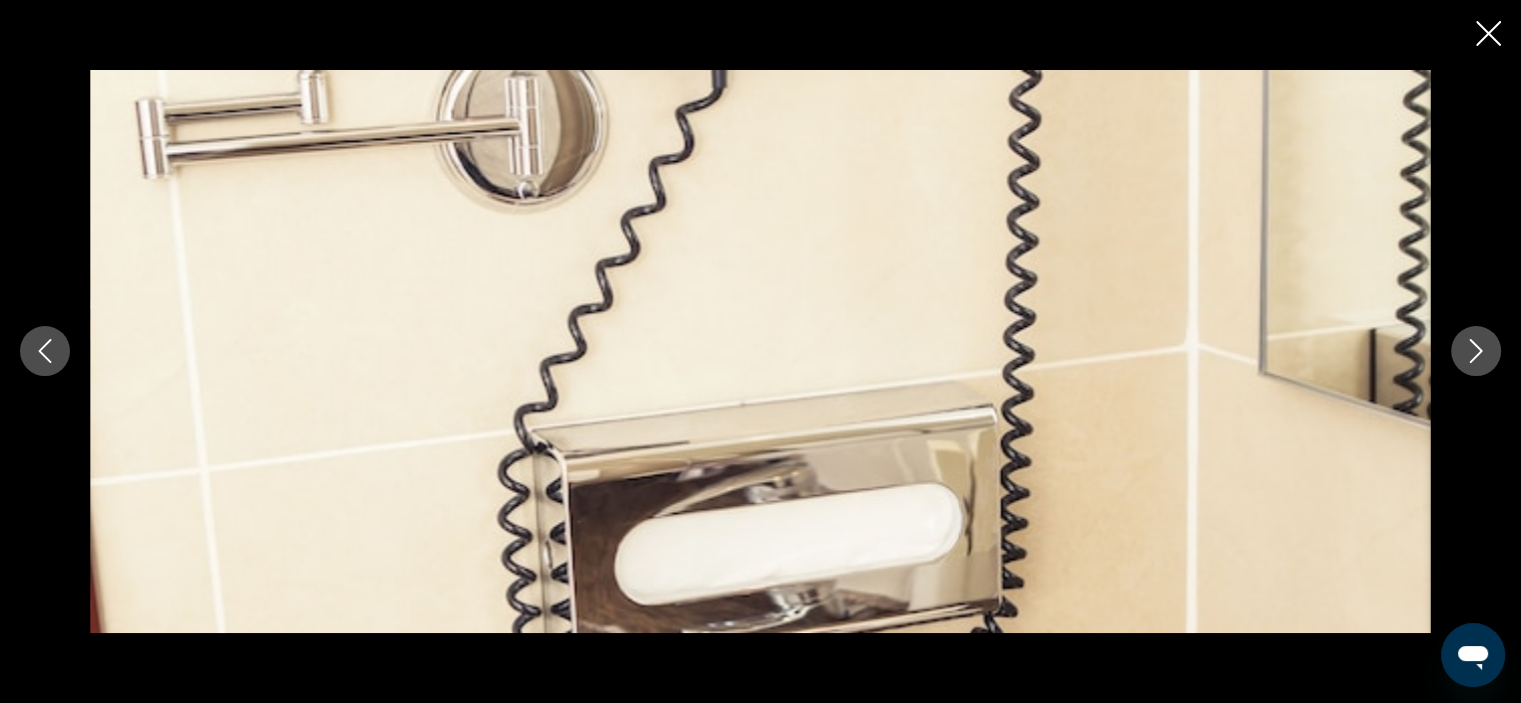 click 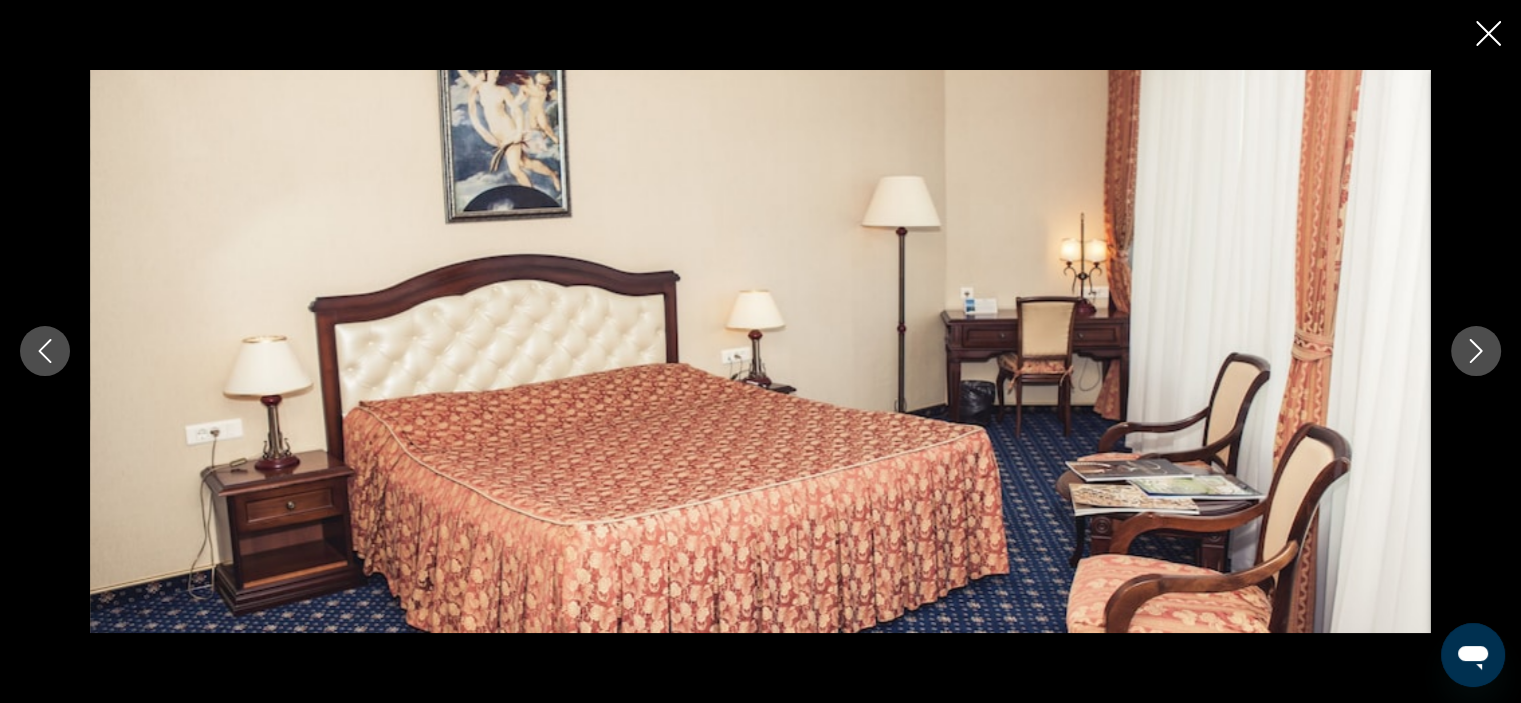 click 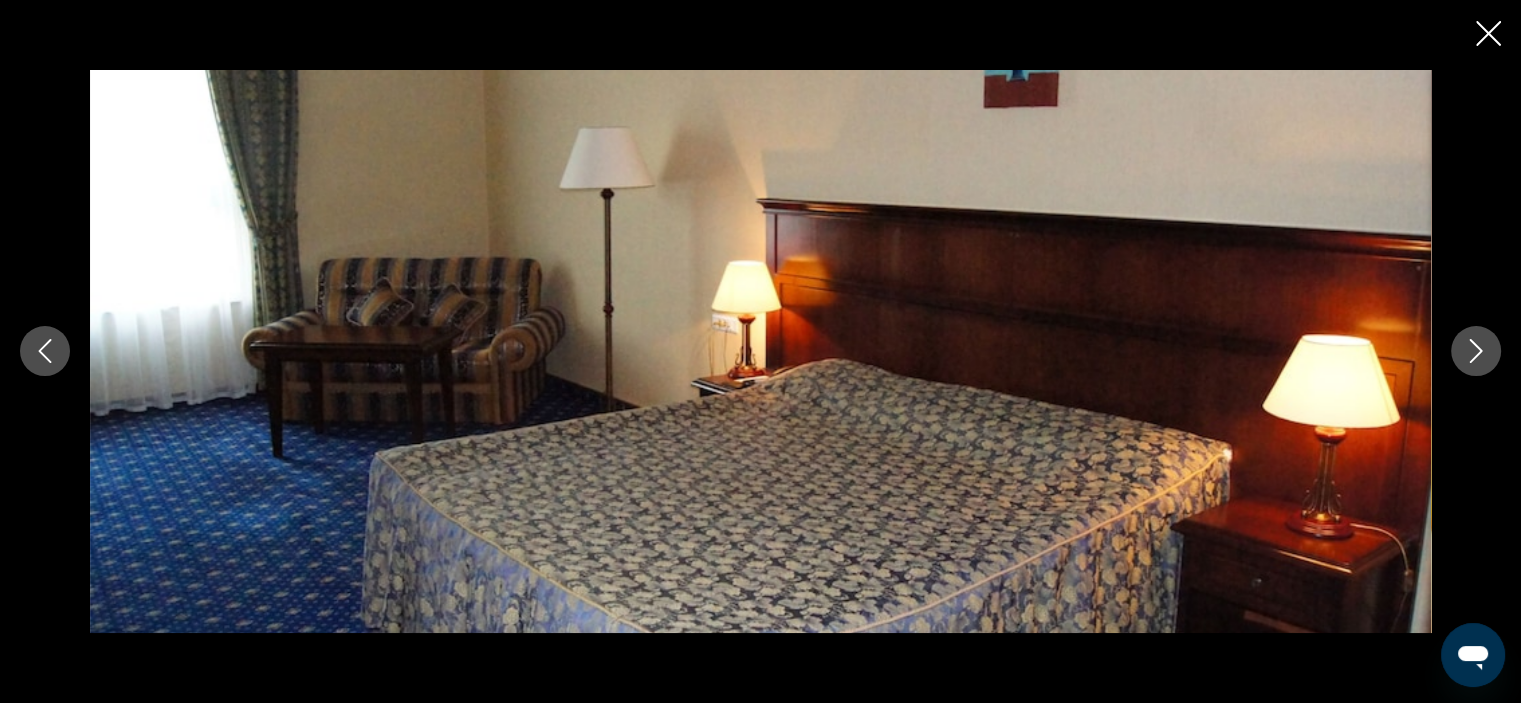 click 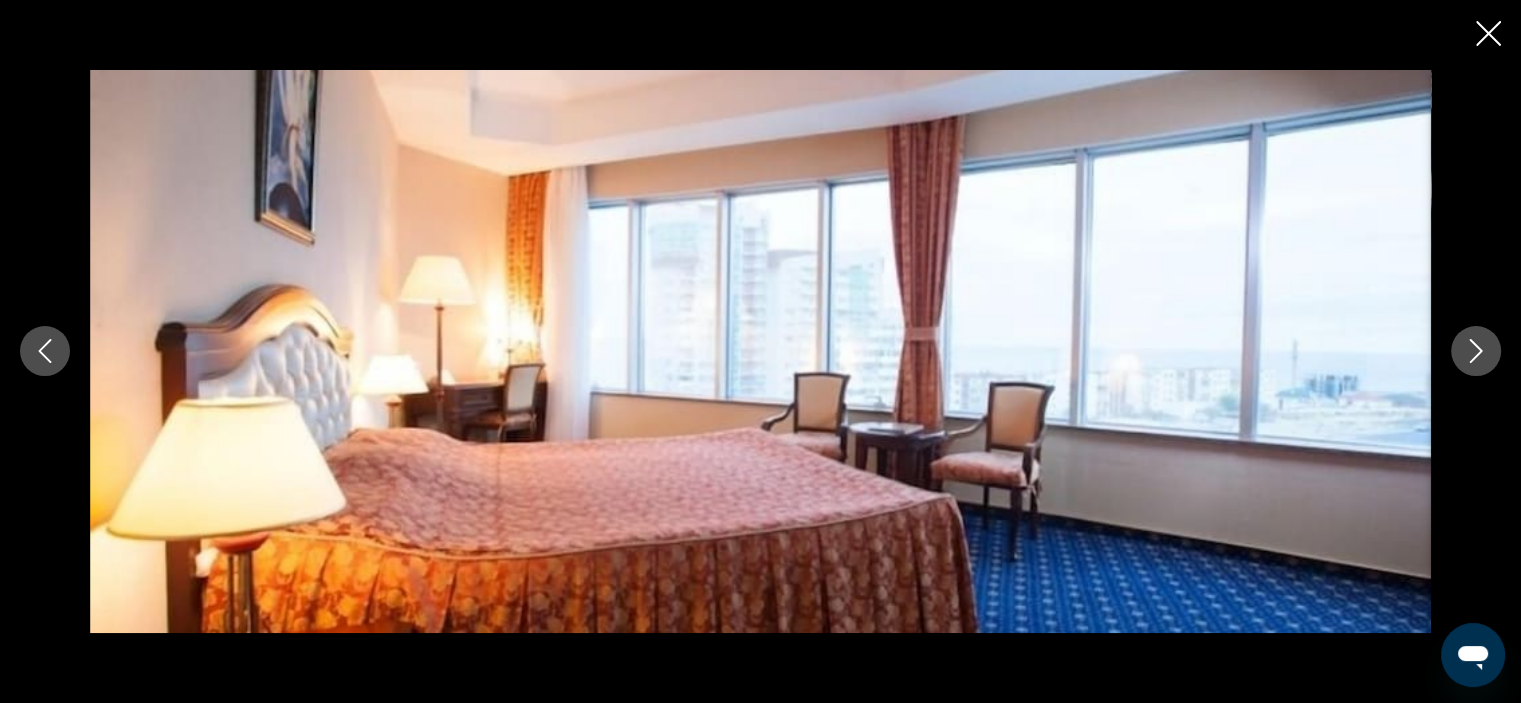 click 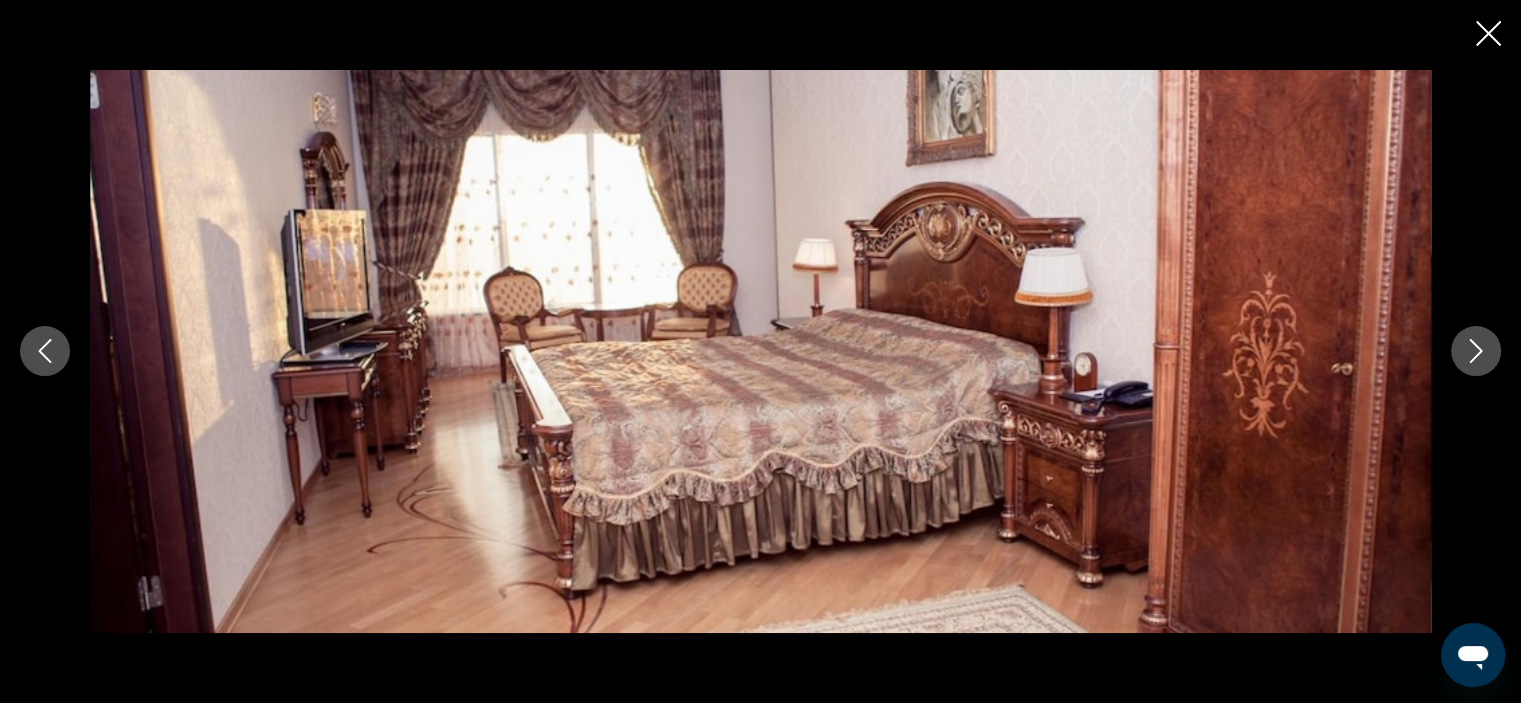 click 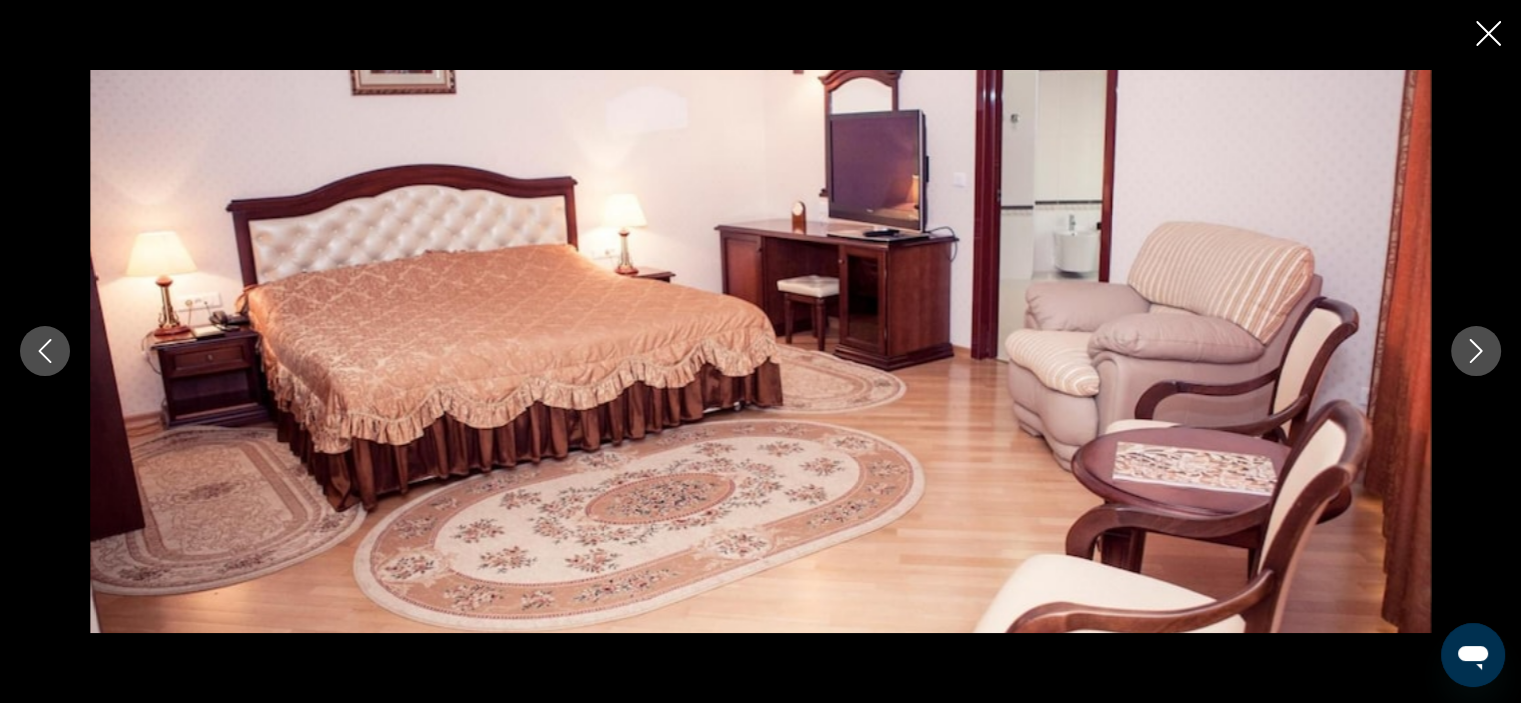 click 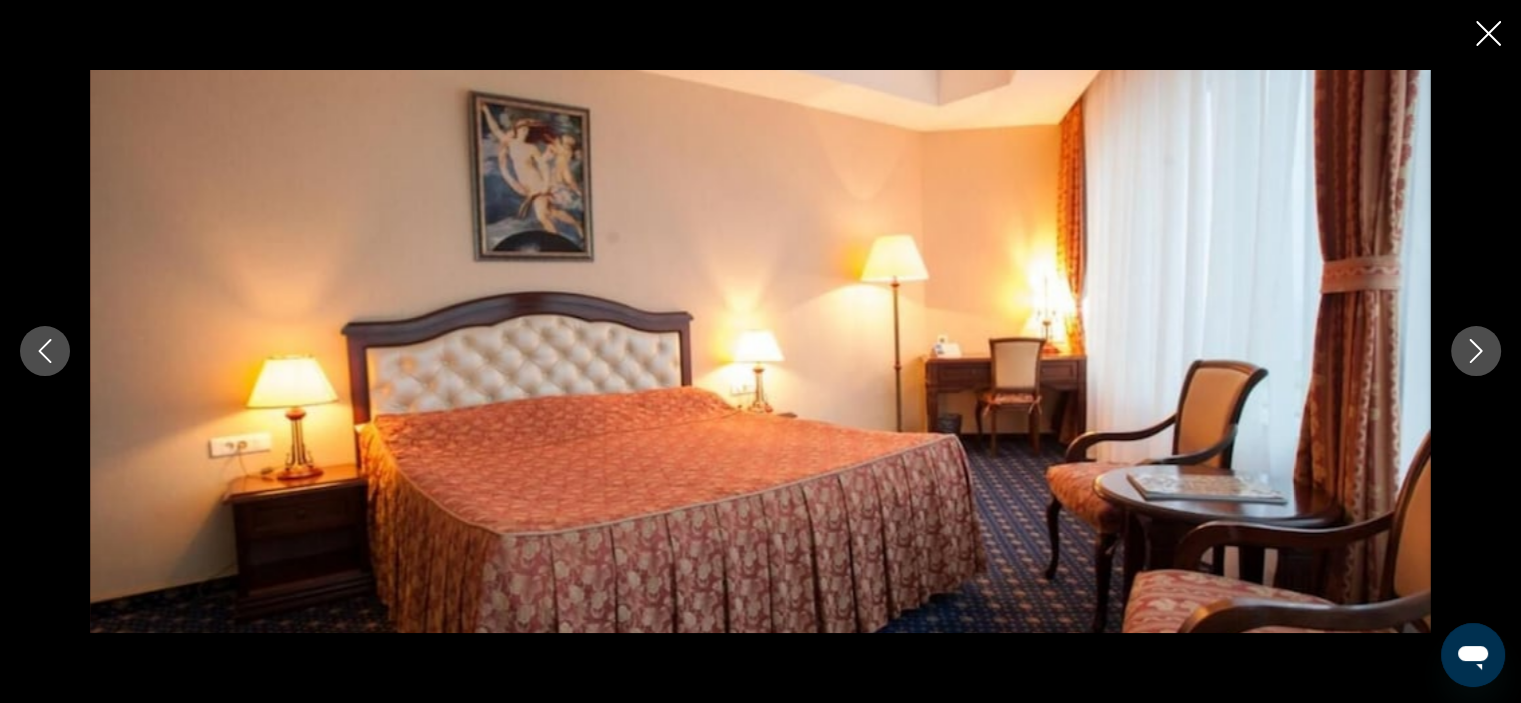 click 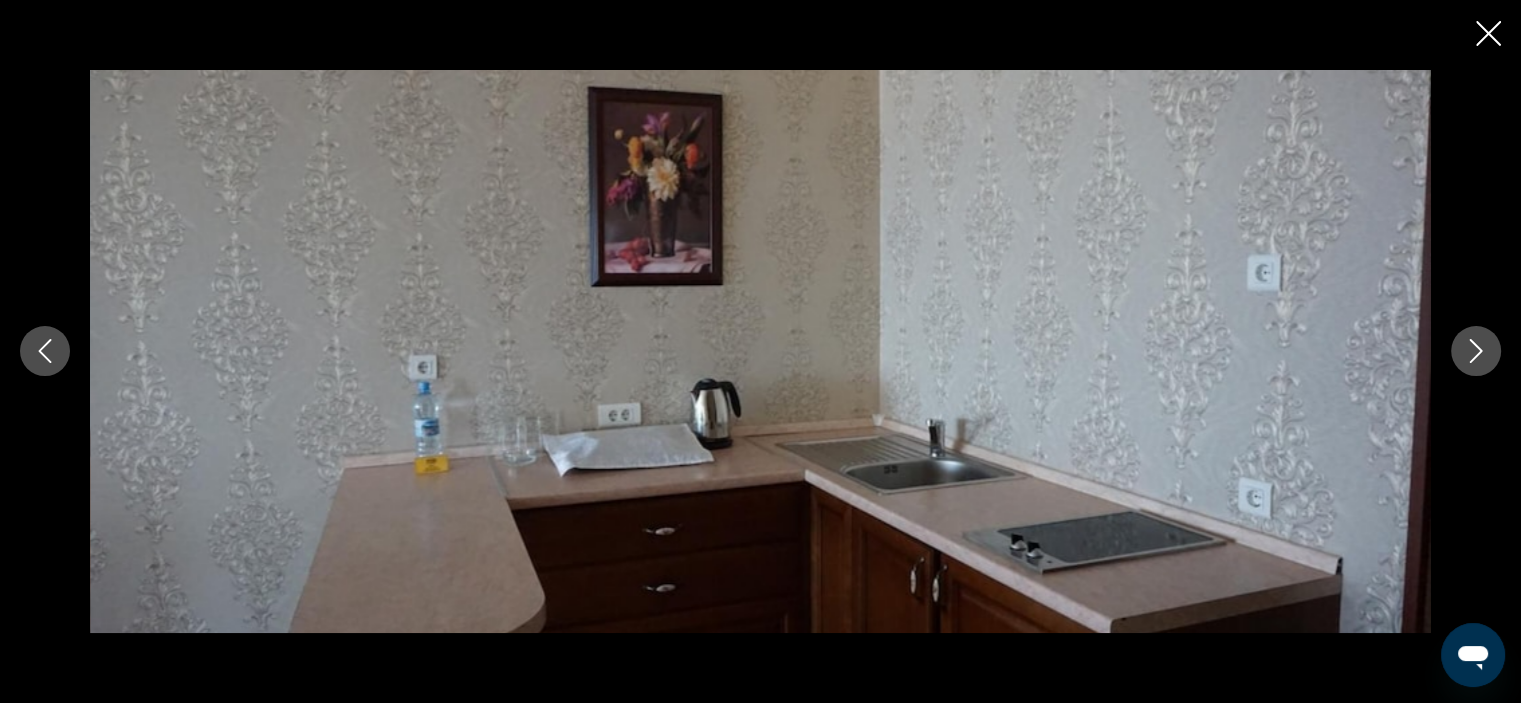 click 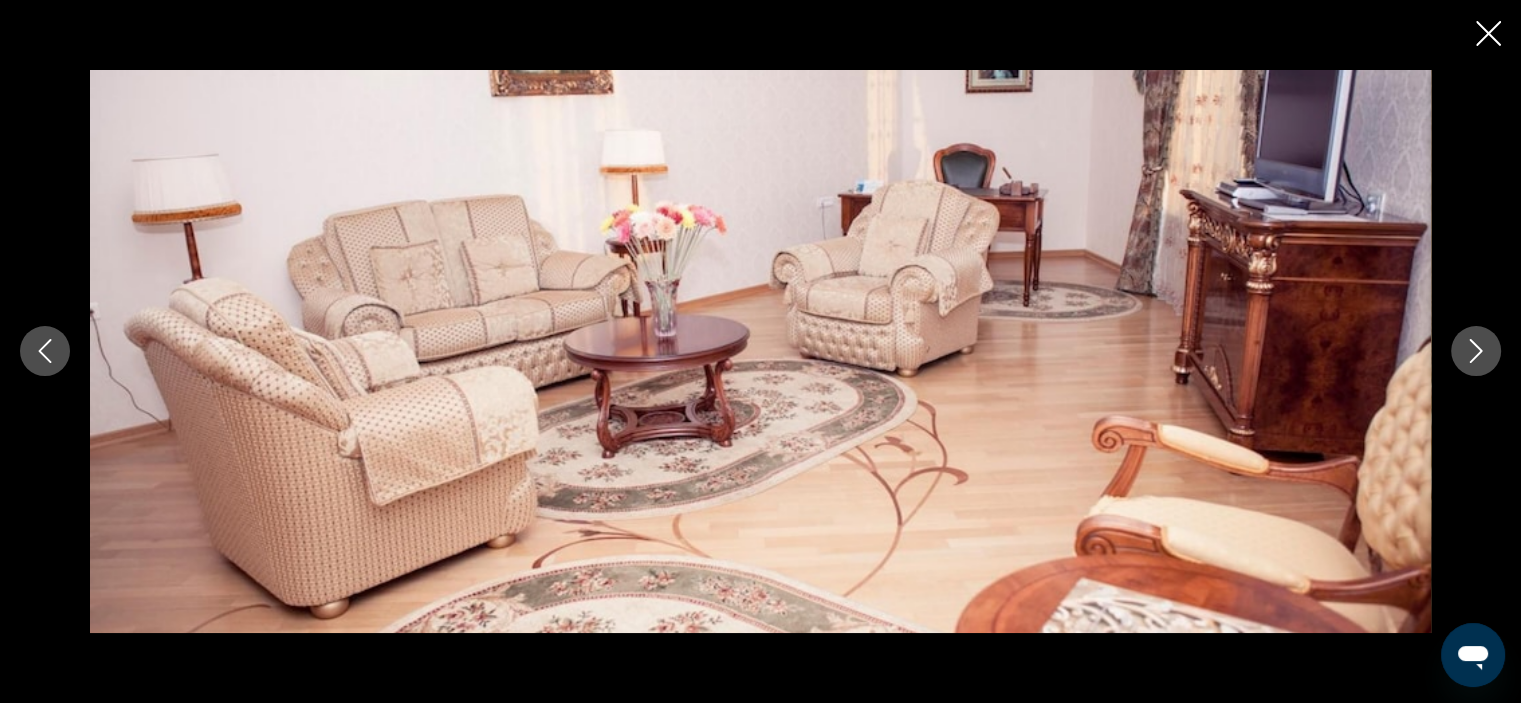 click 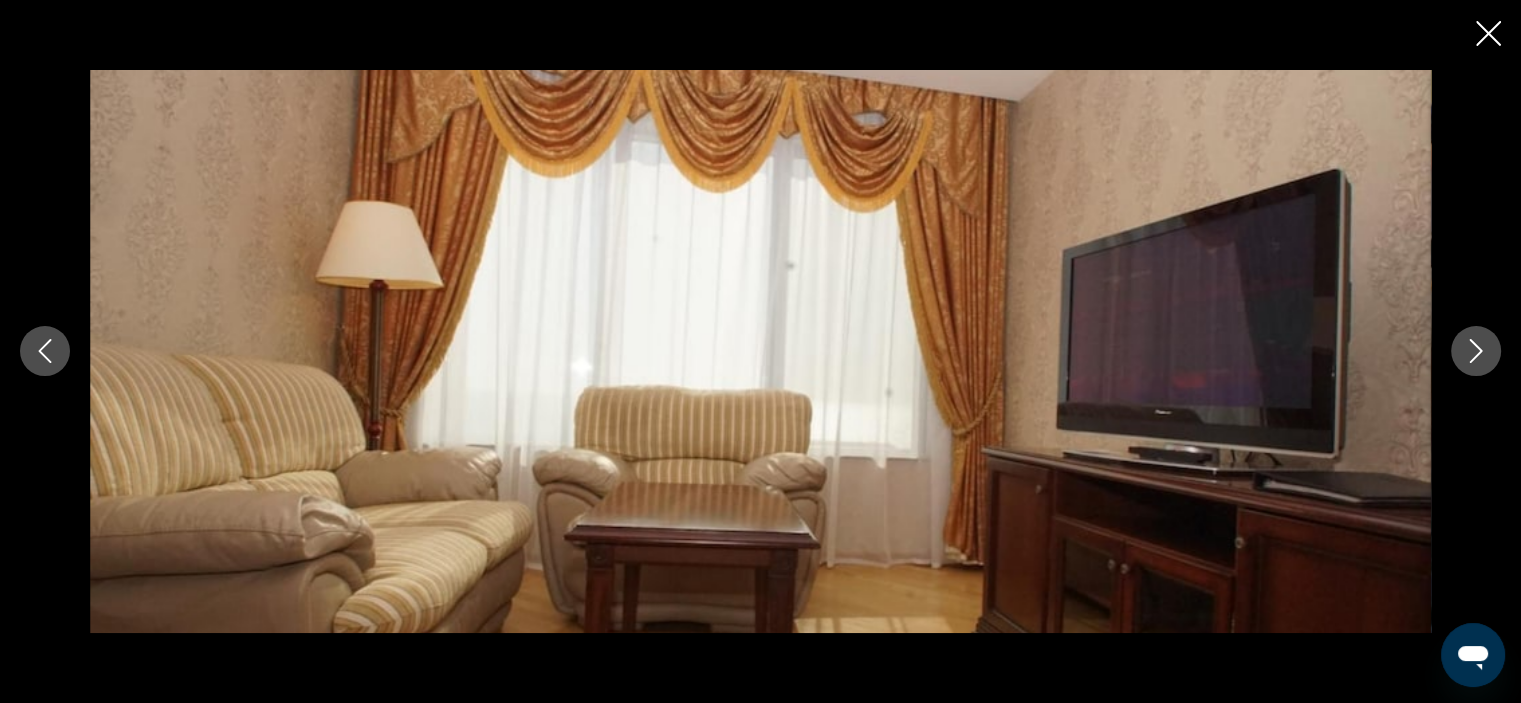 click 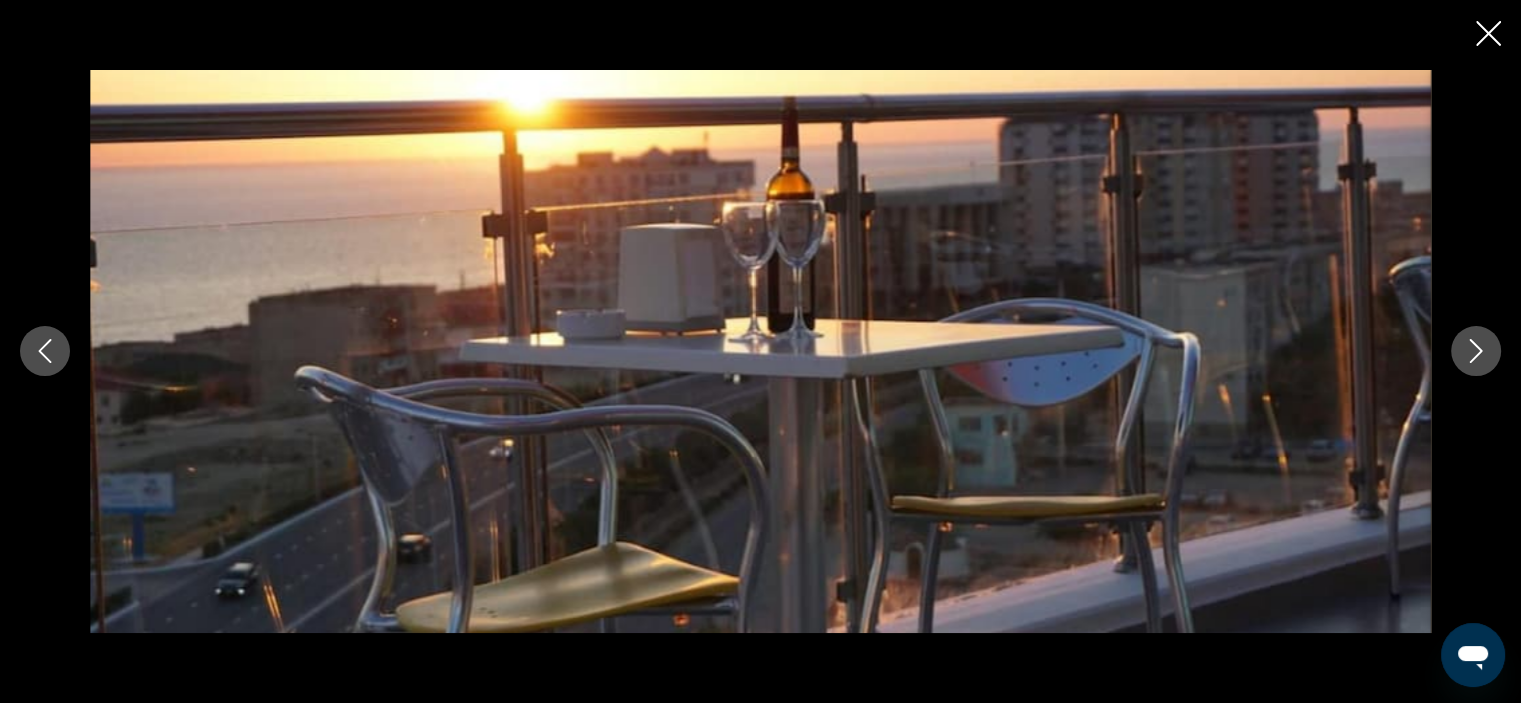 click 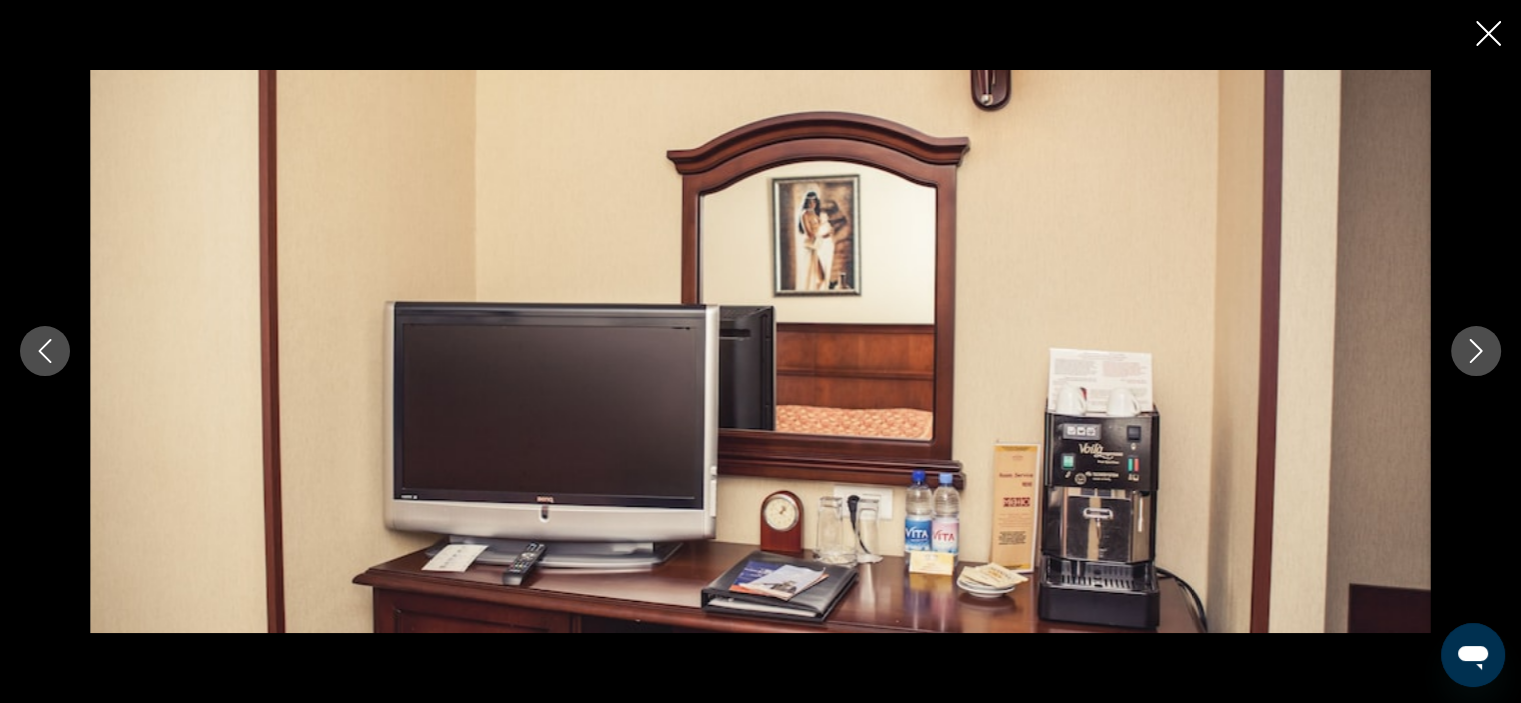 click 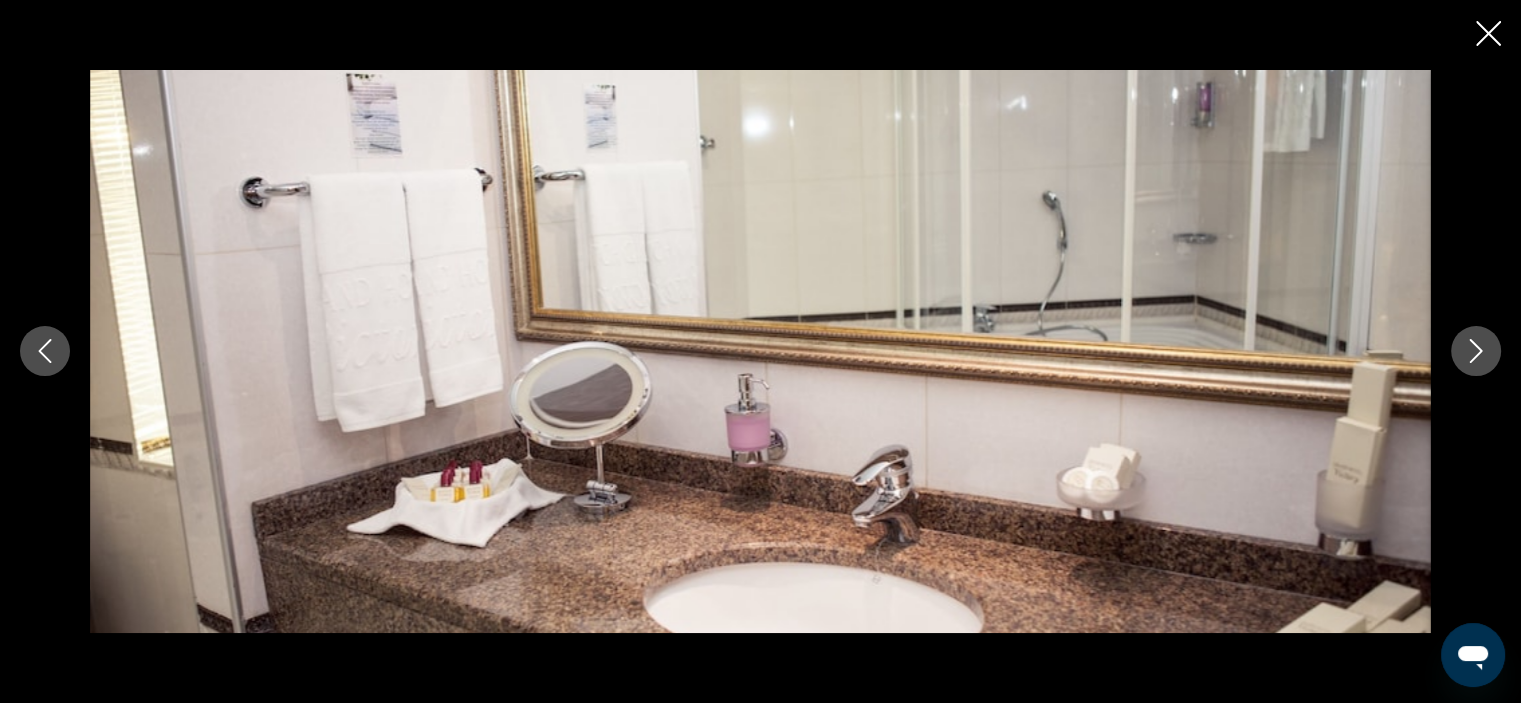 click 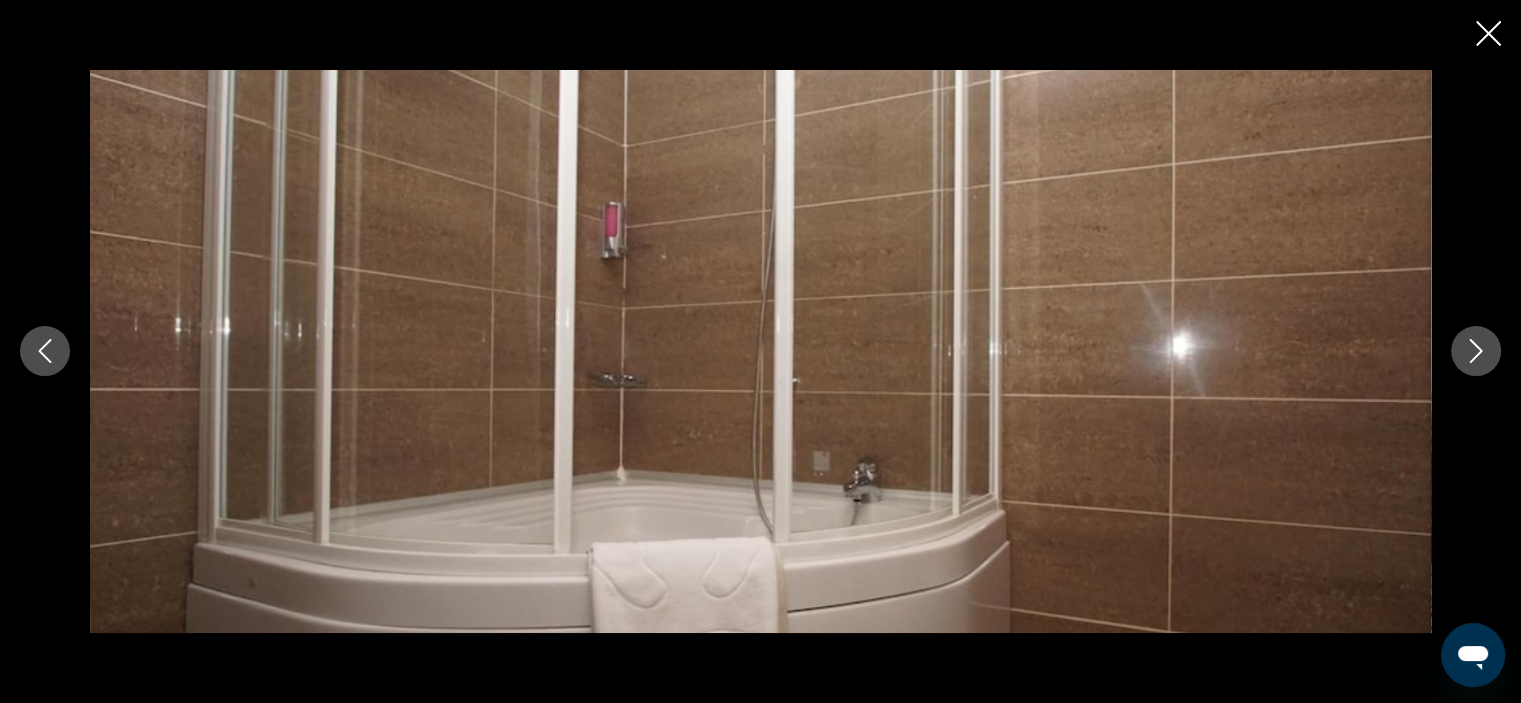 click 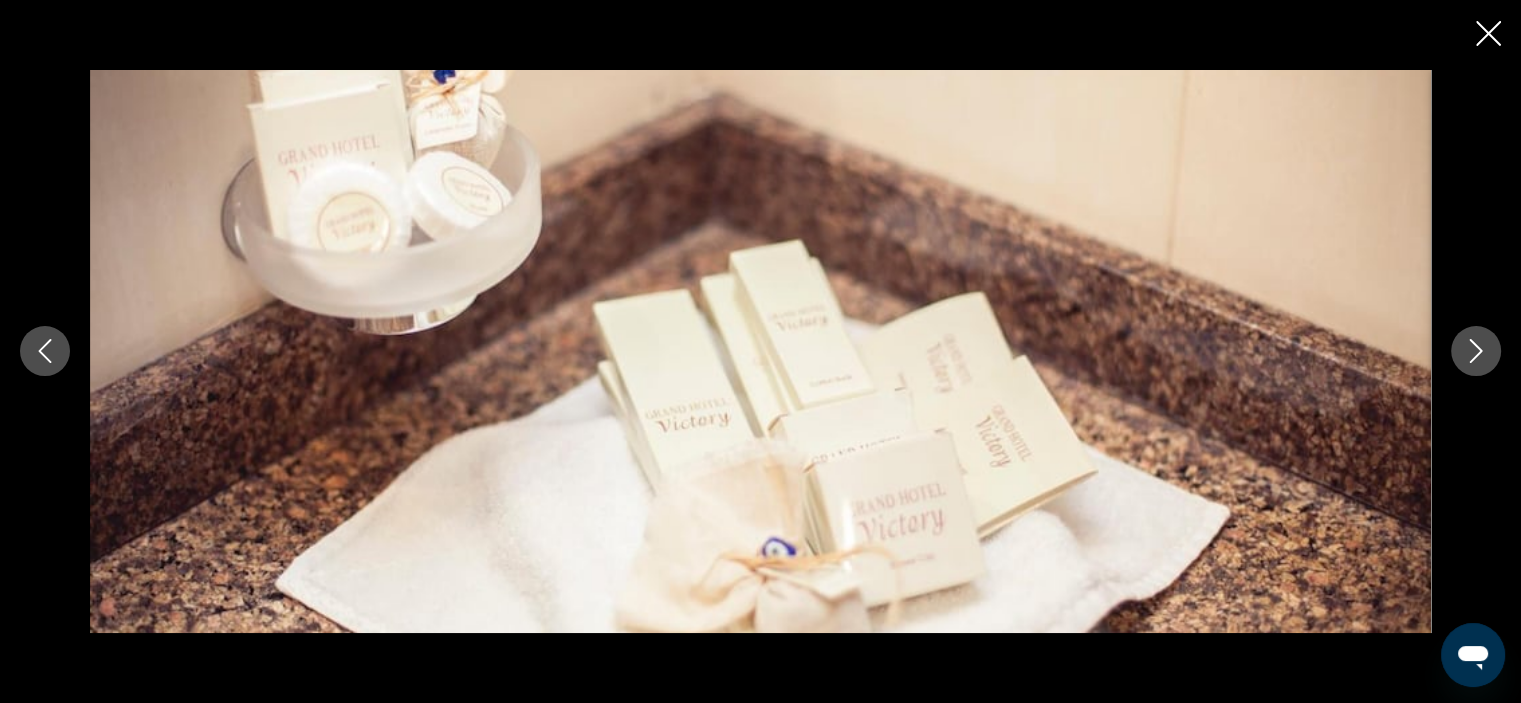 click 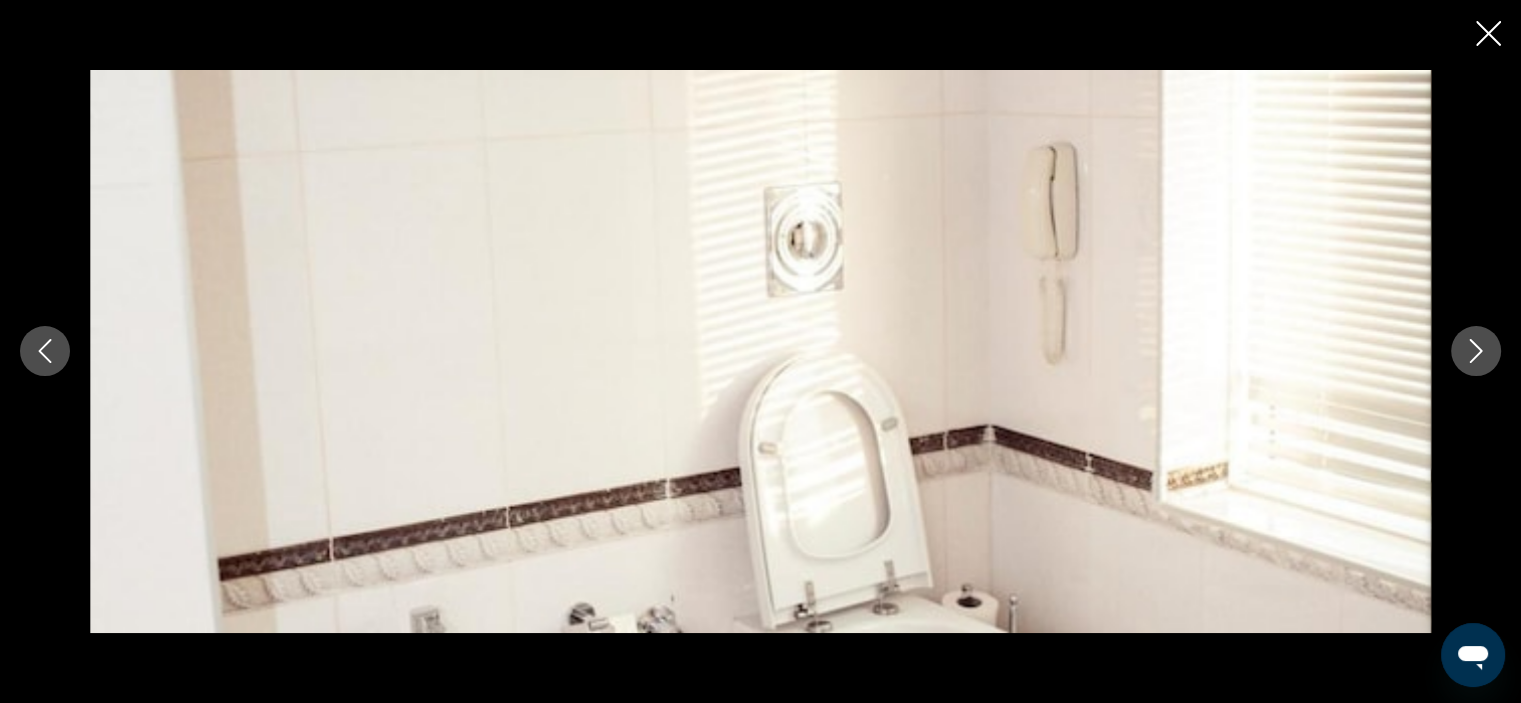 click 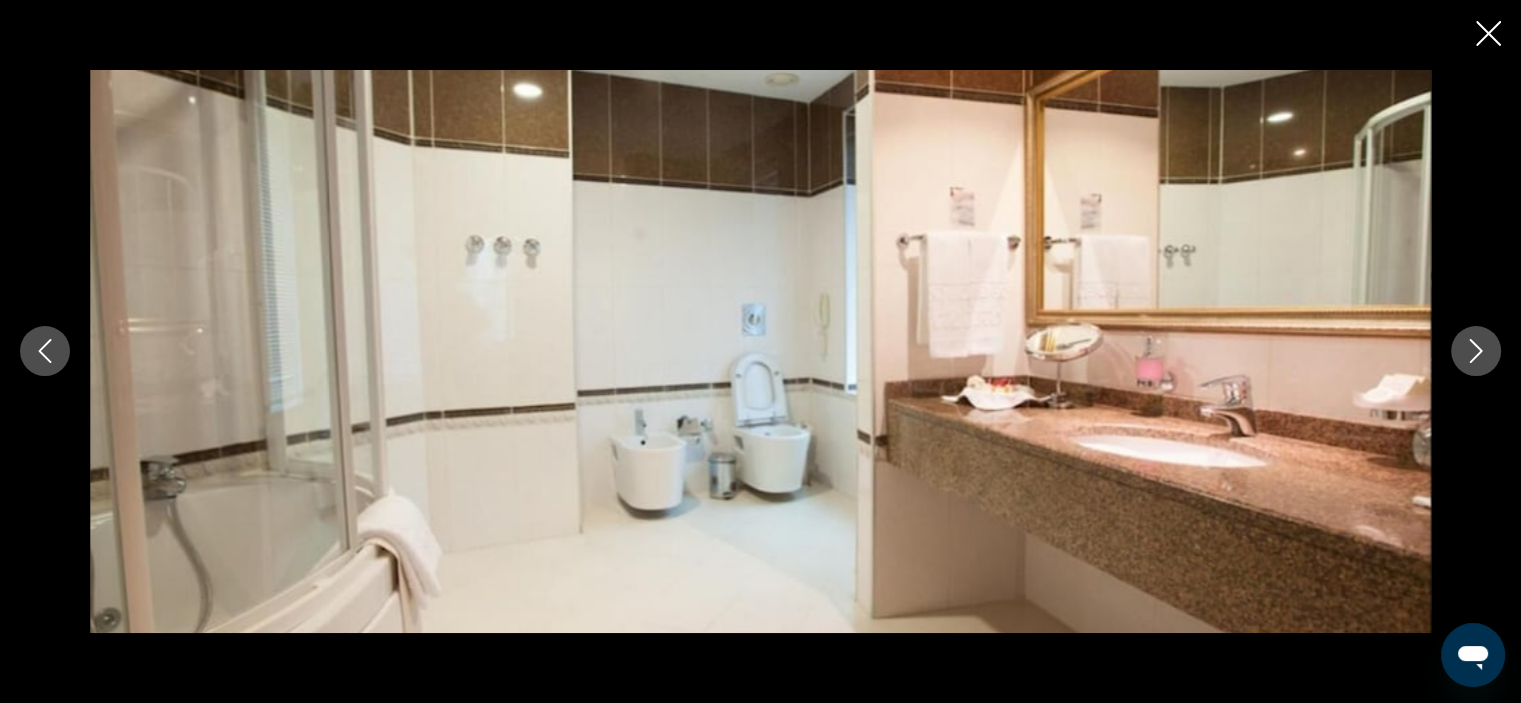 click 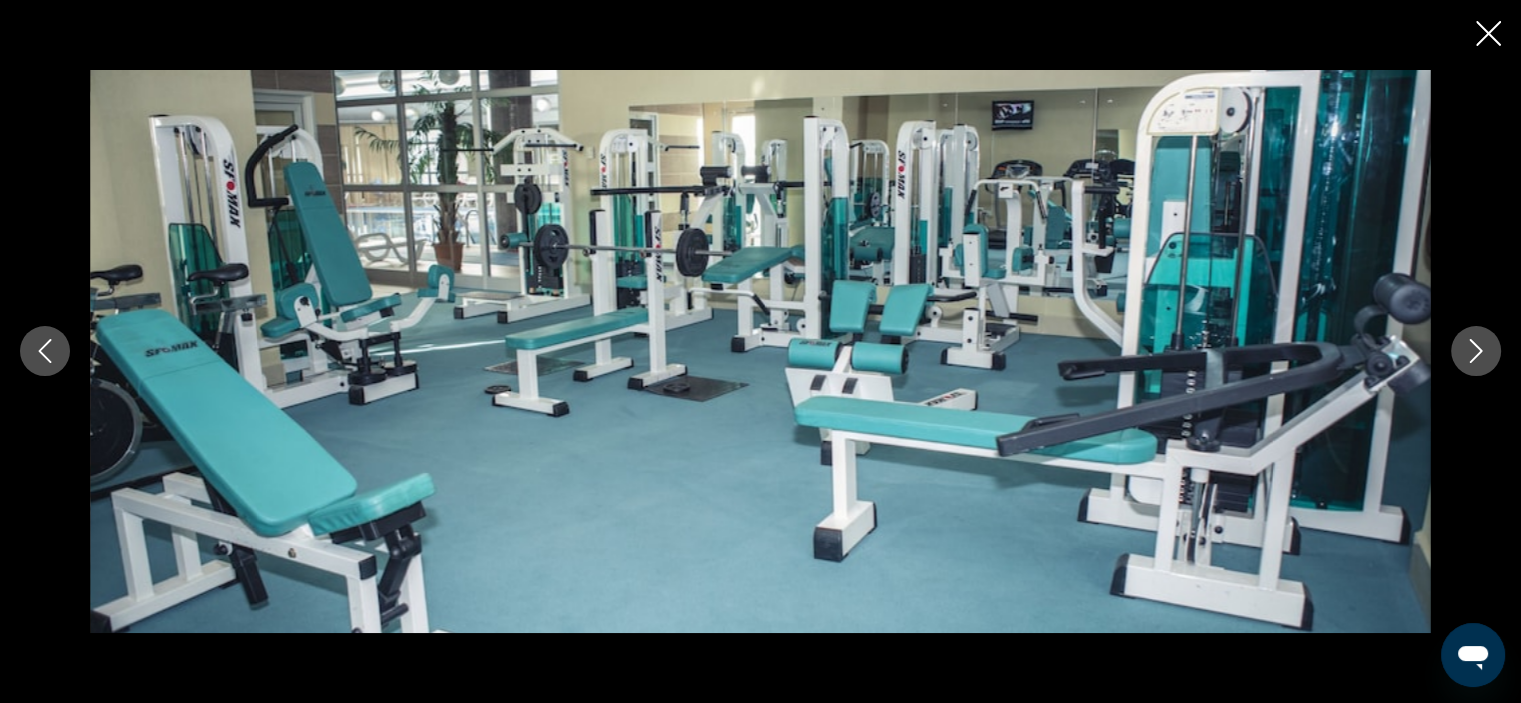 click 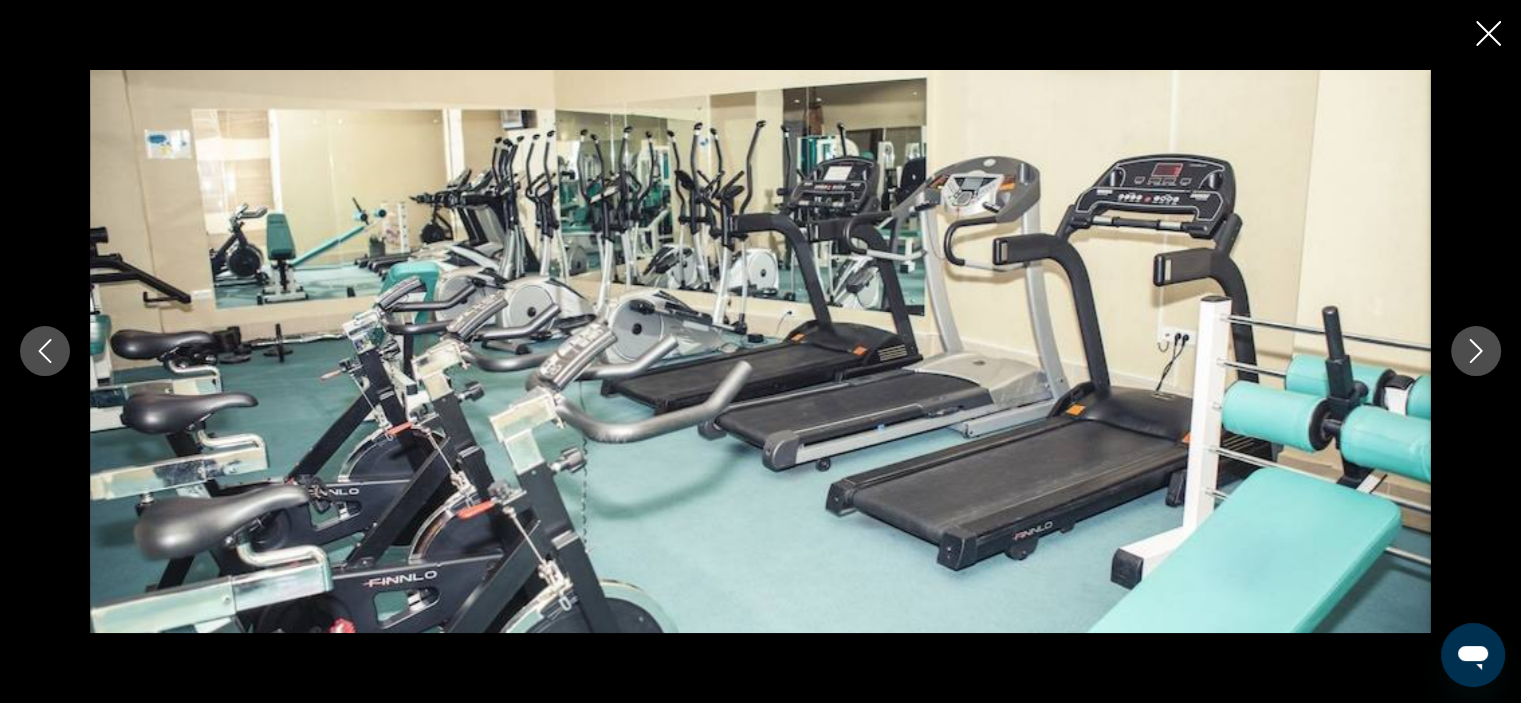 click 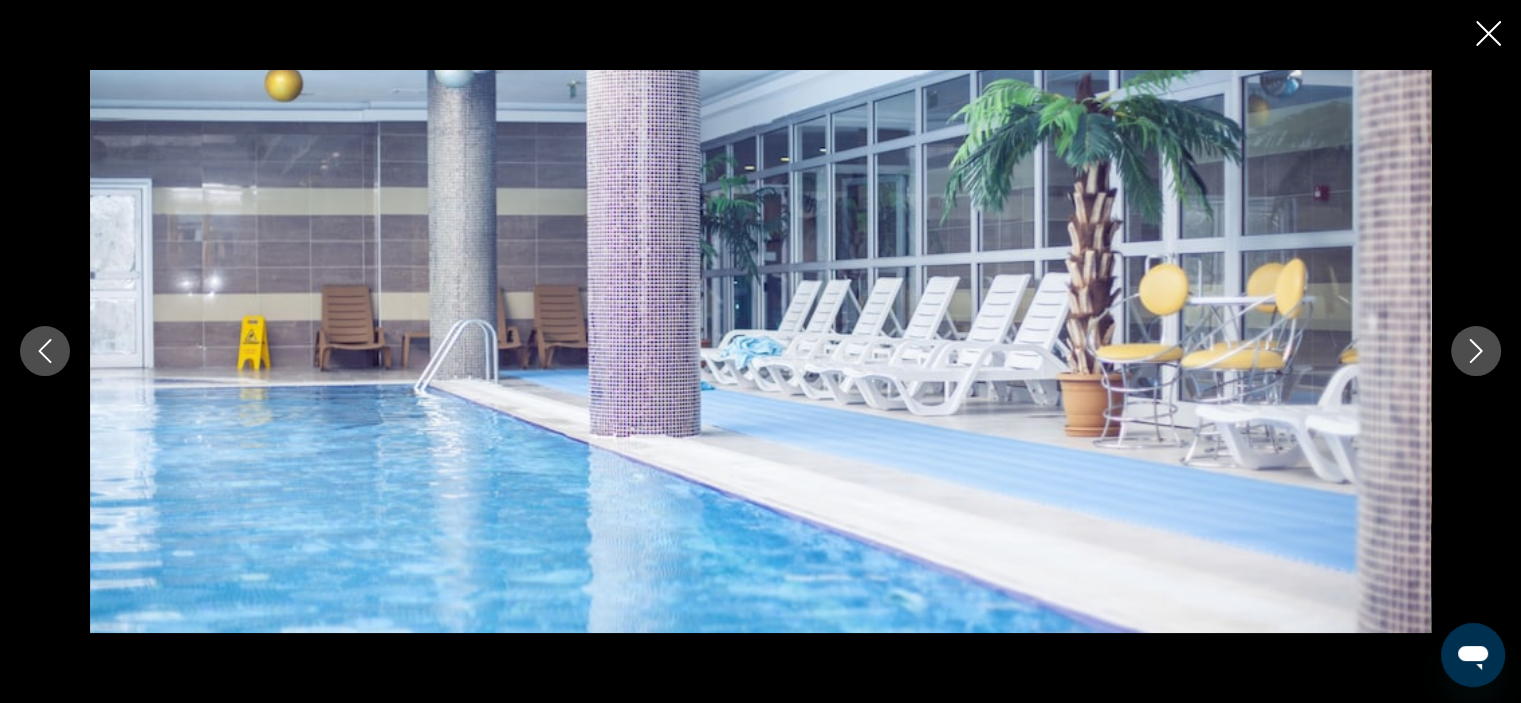 click 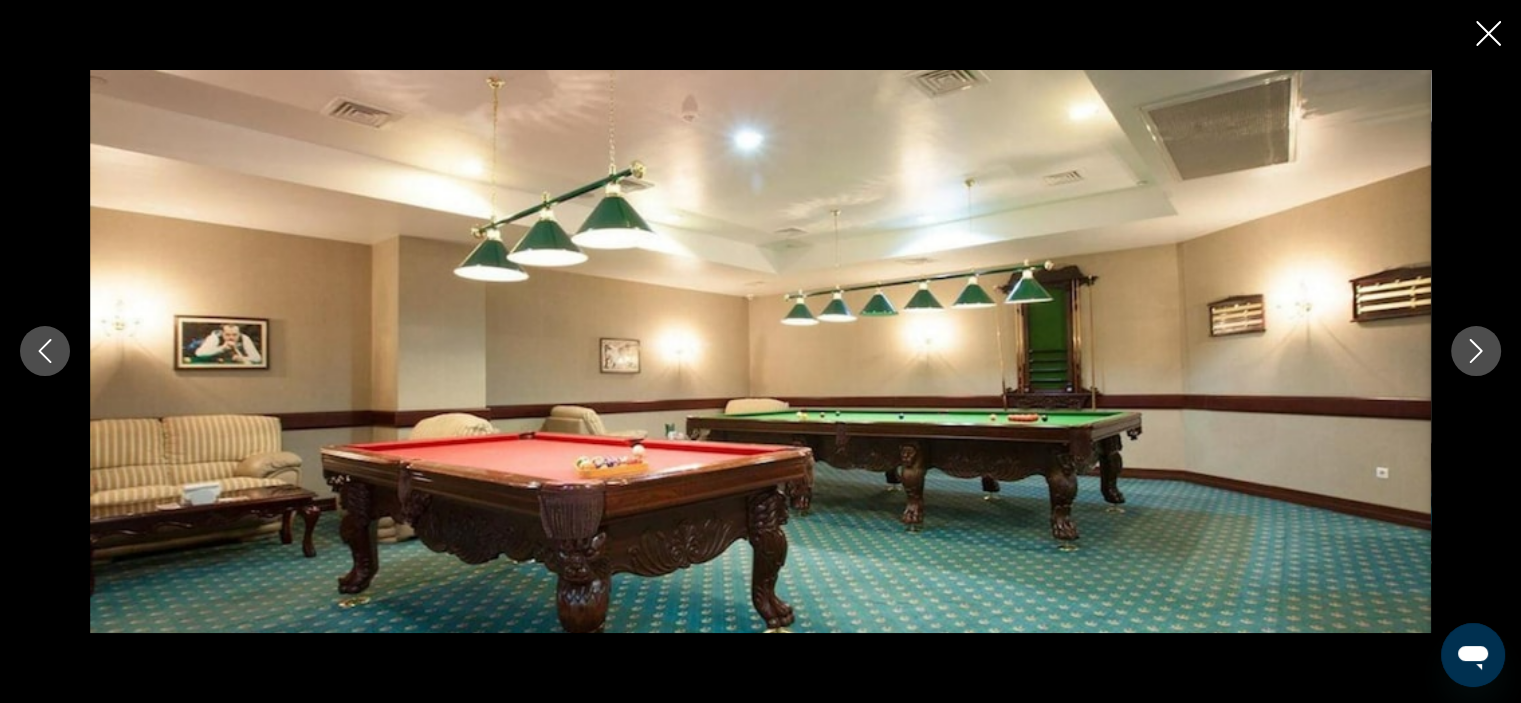 click 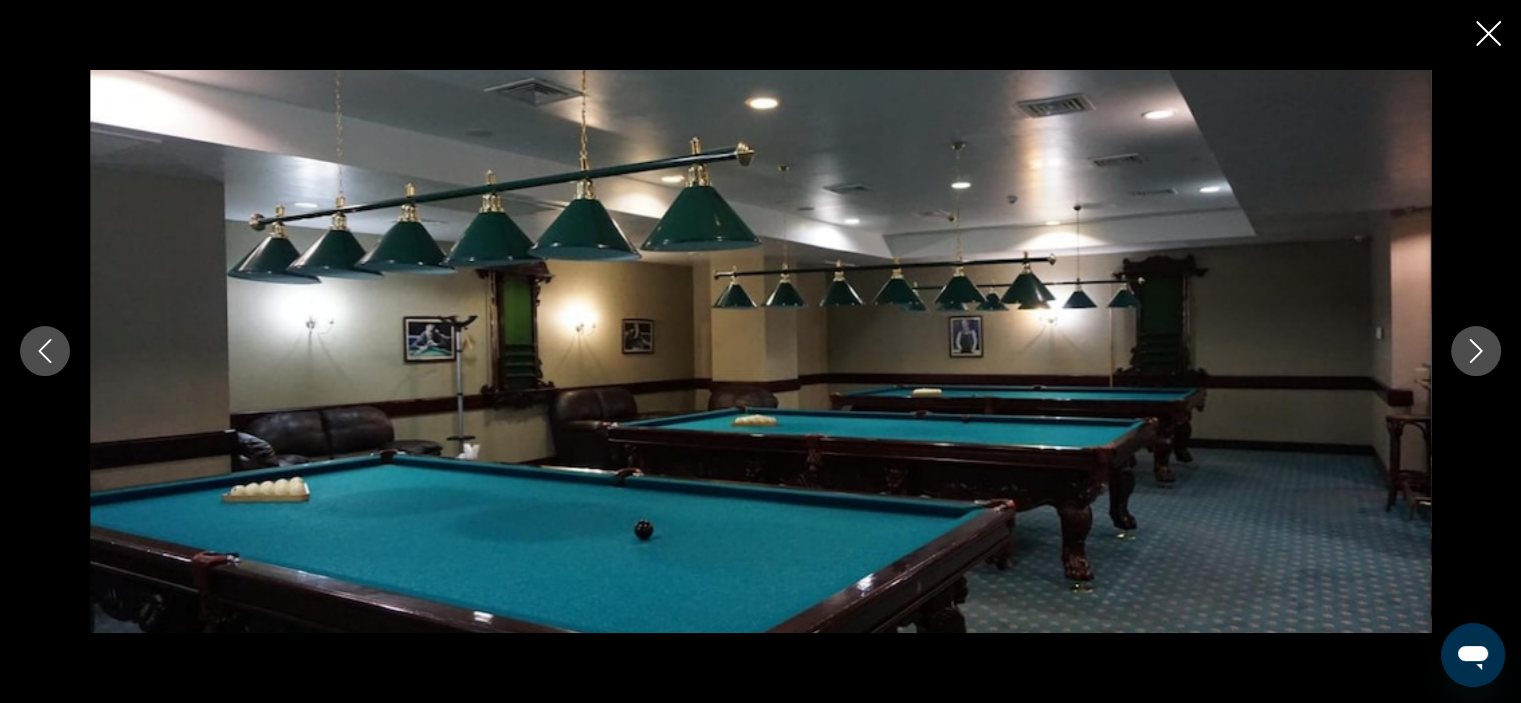 click 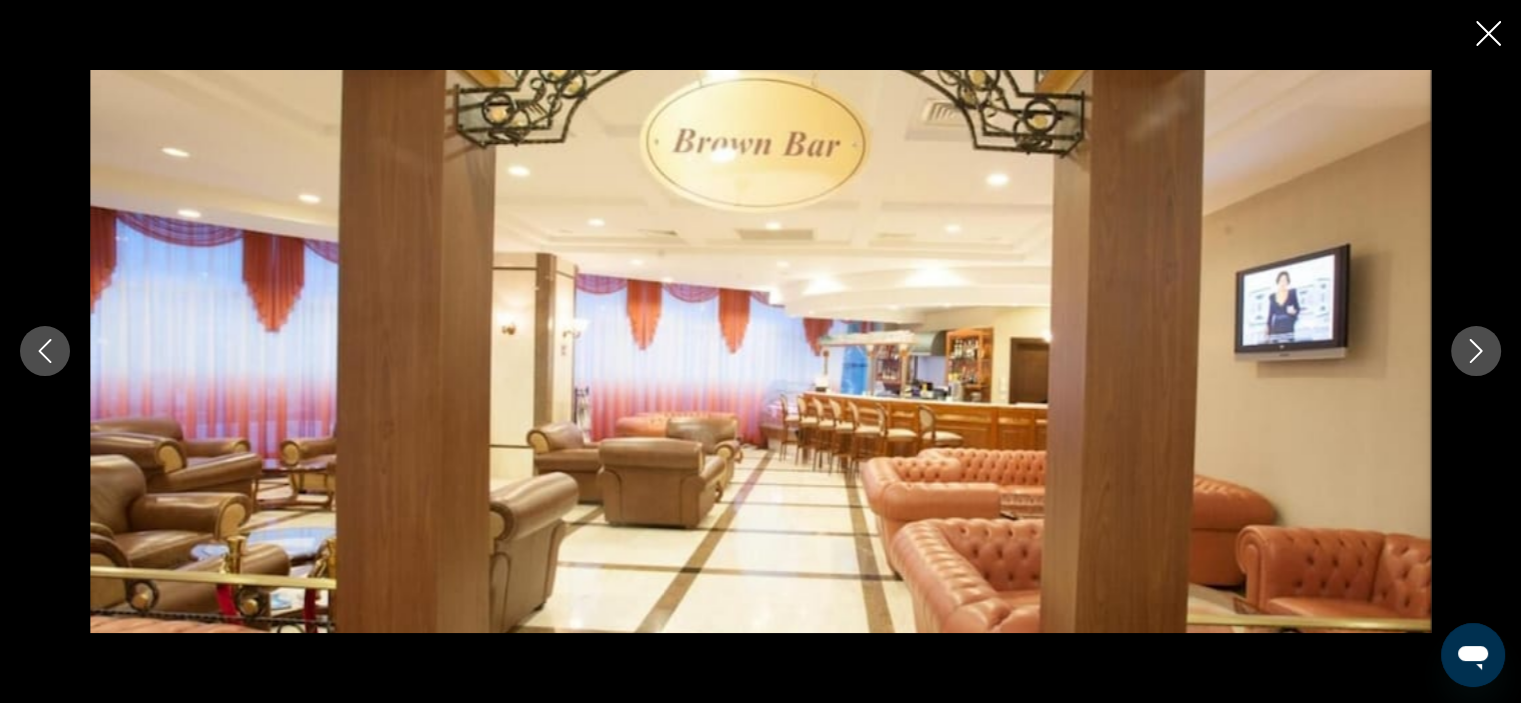 click 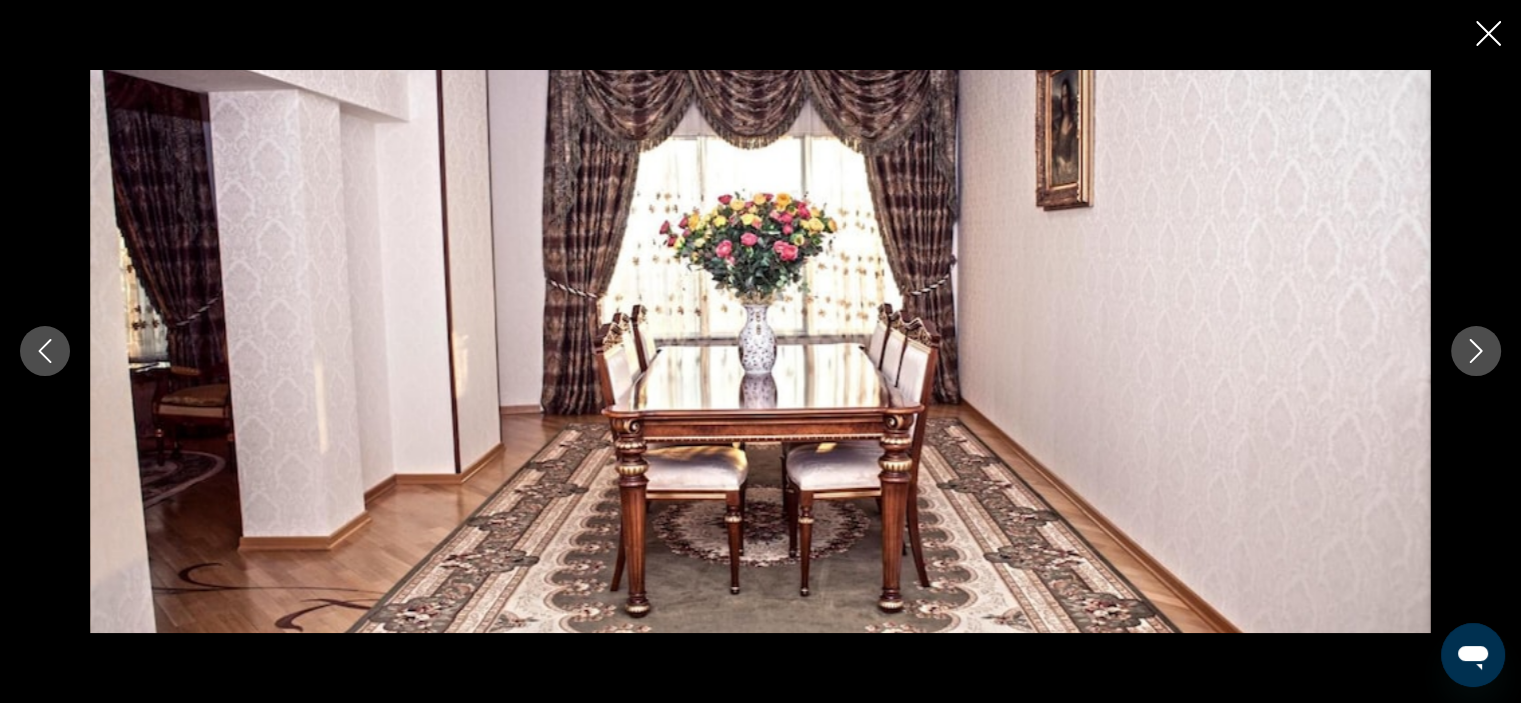 click 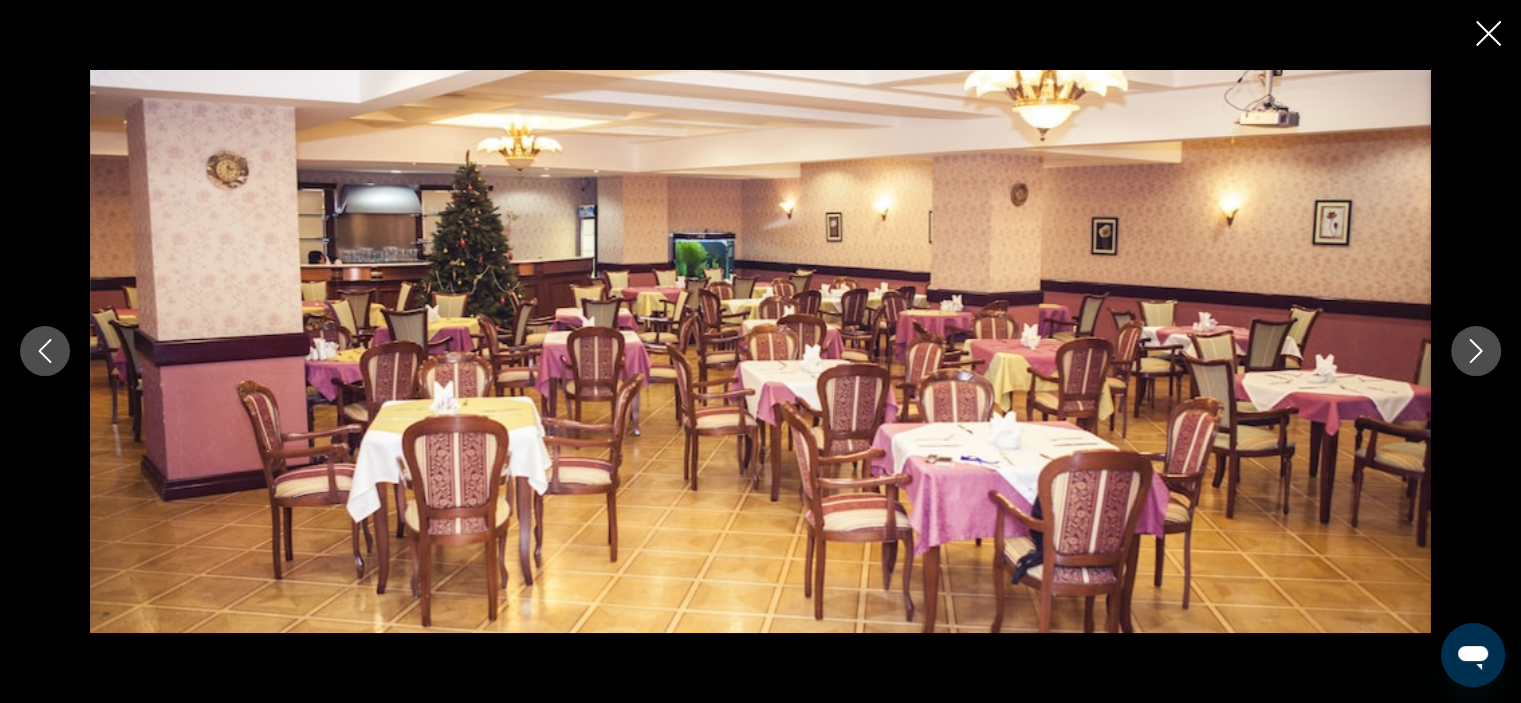 click 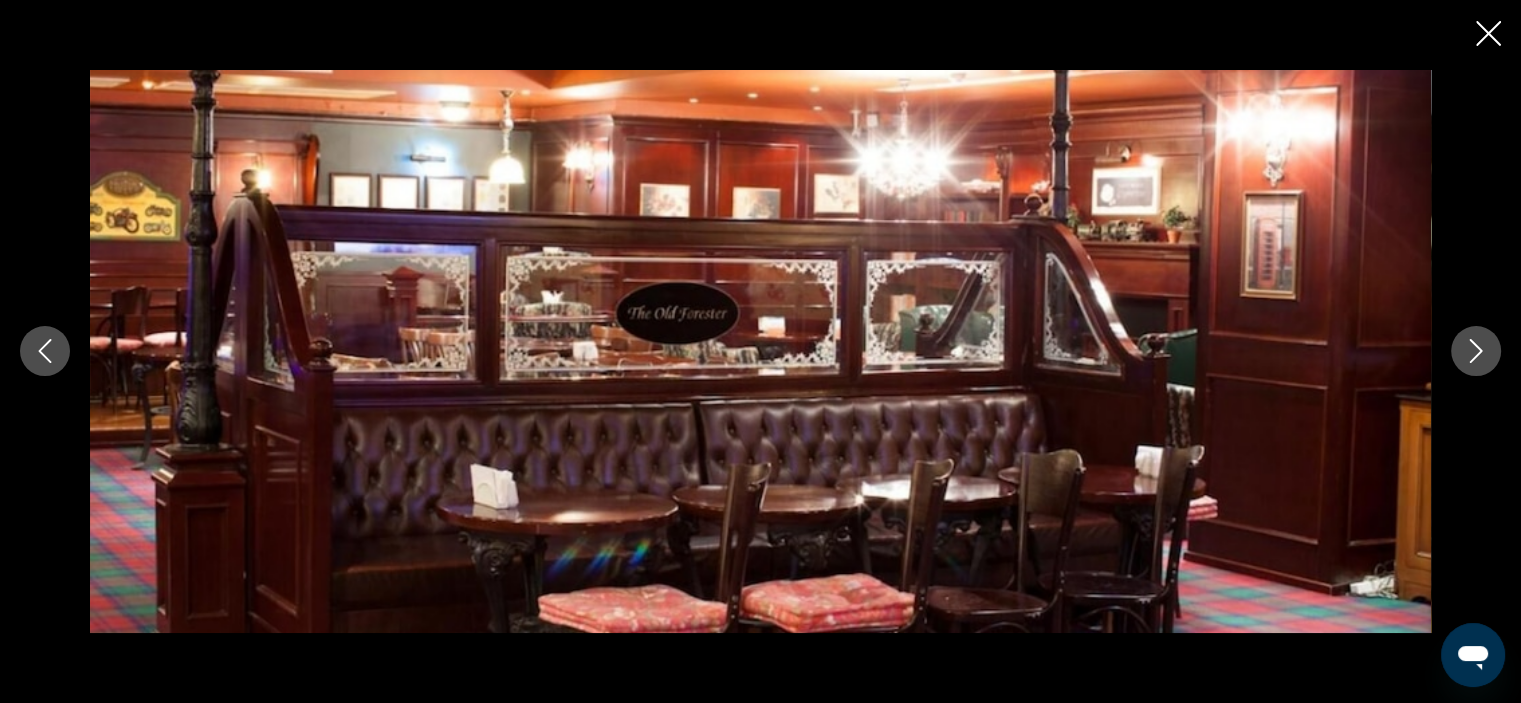 click 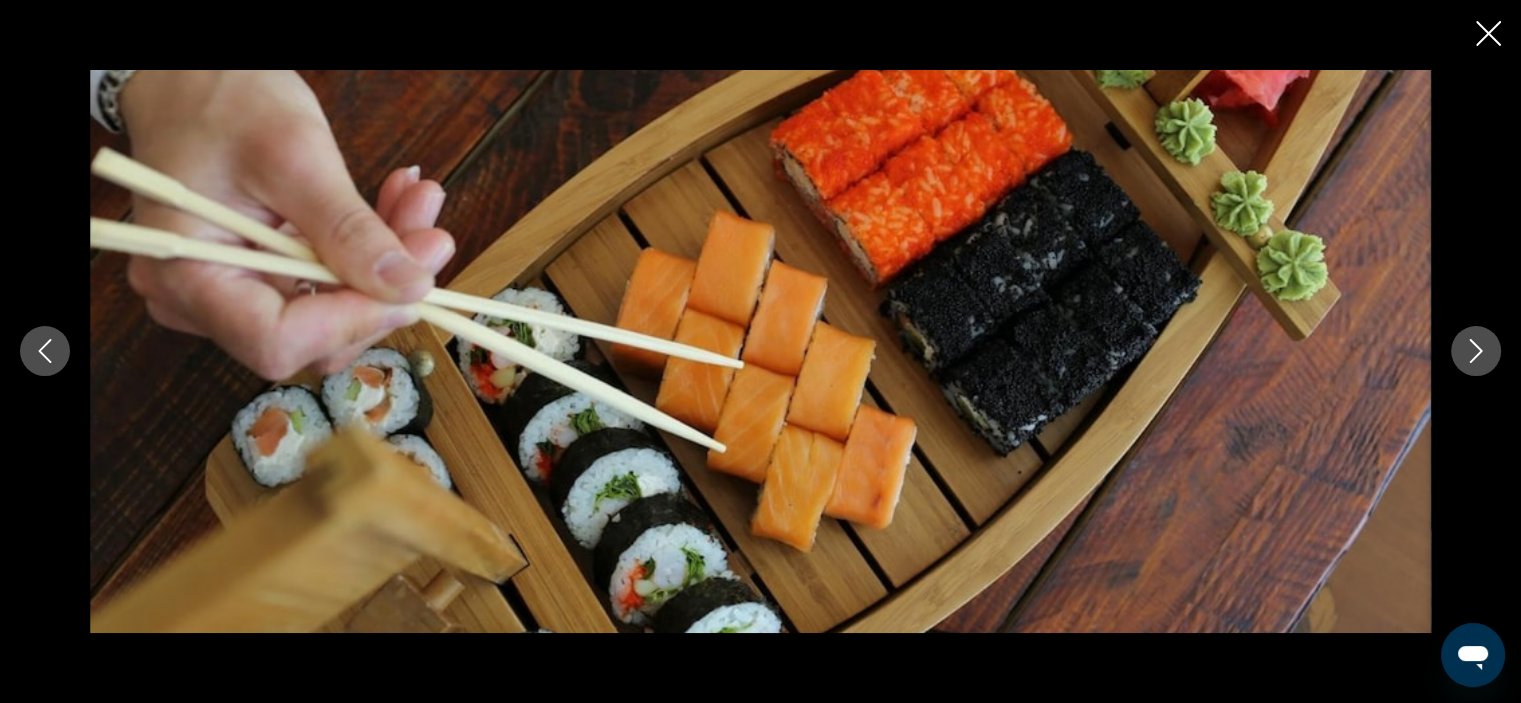 click 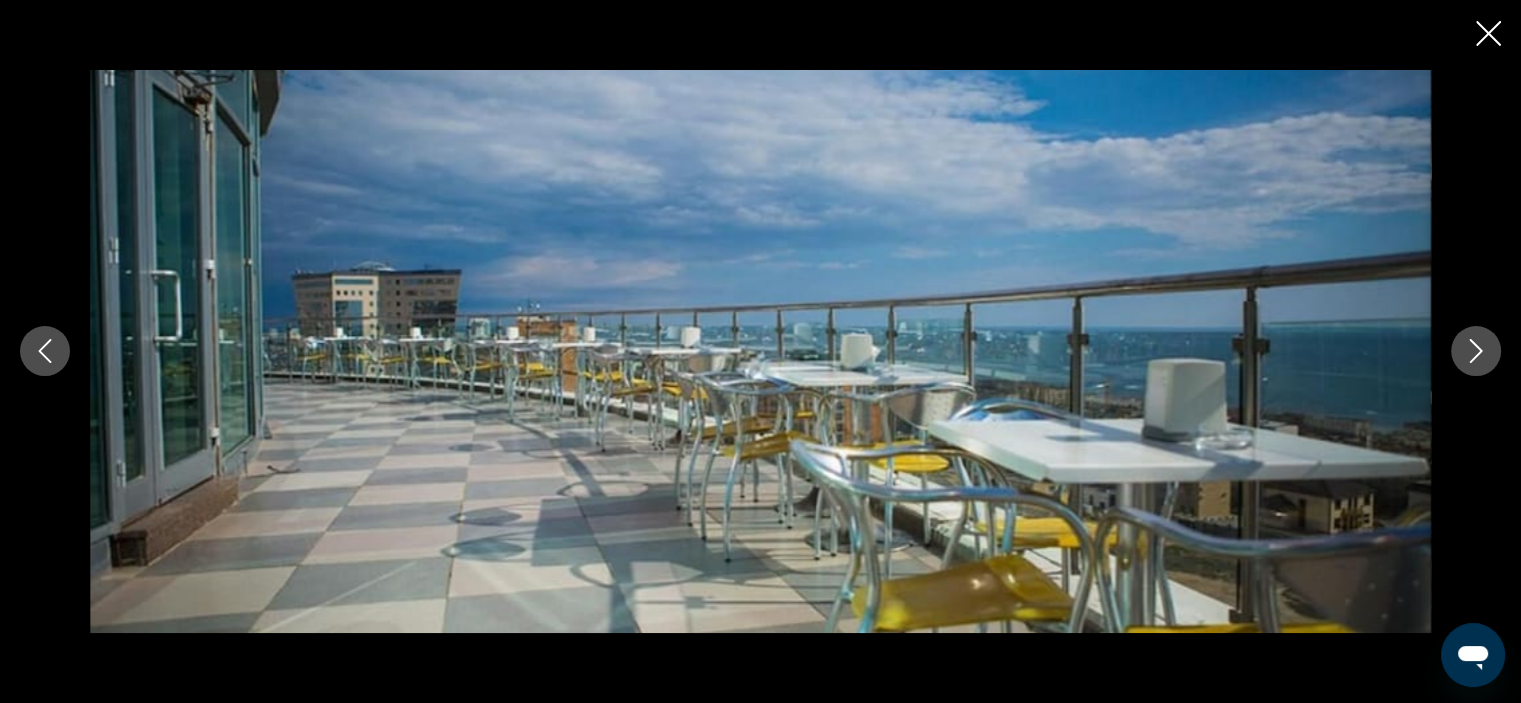 click 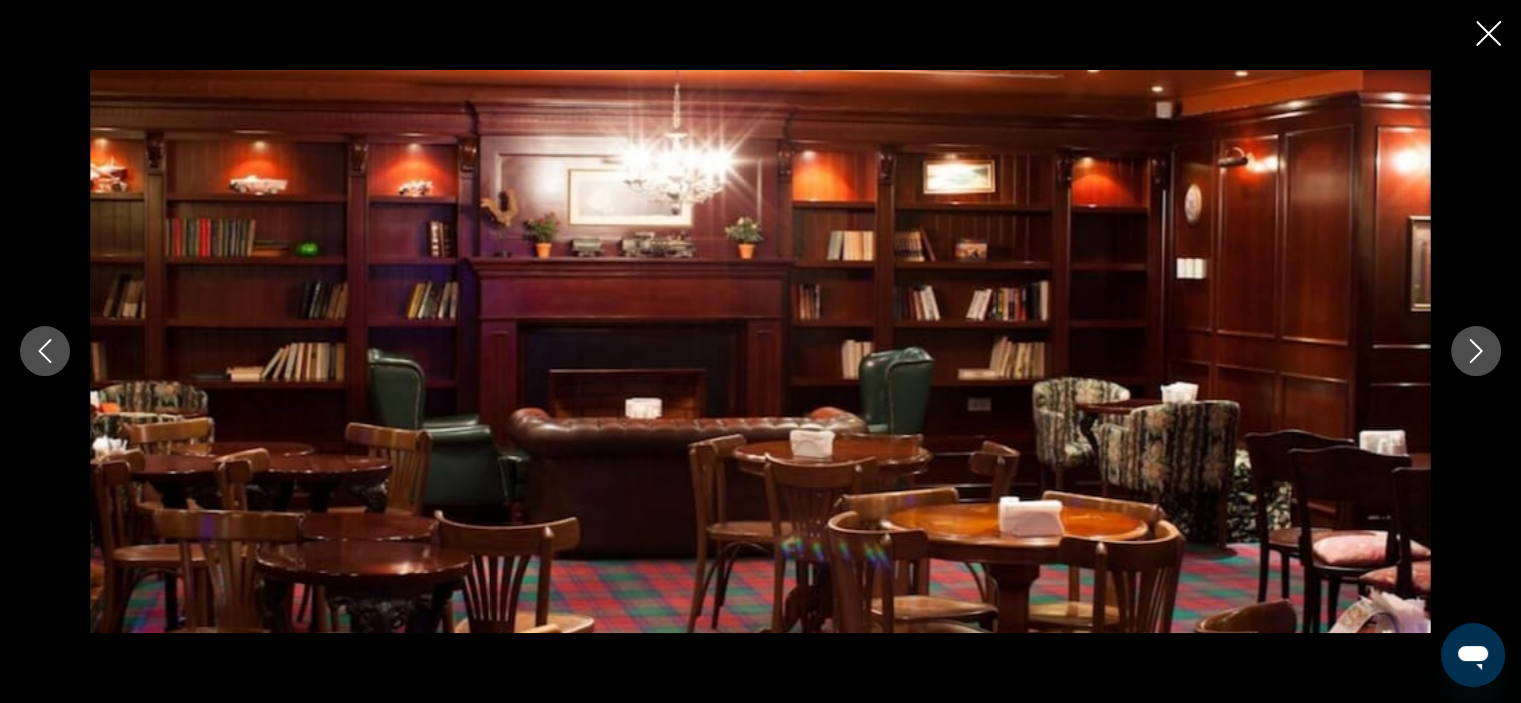 click 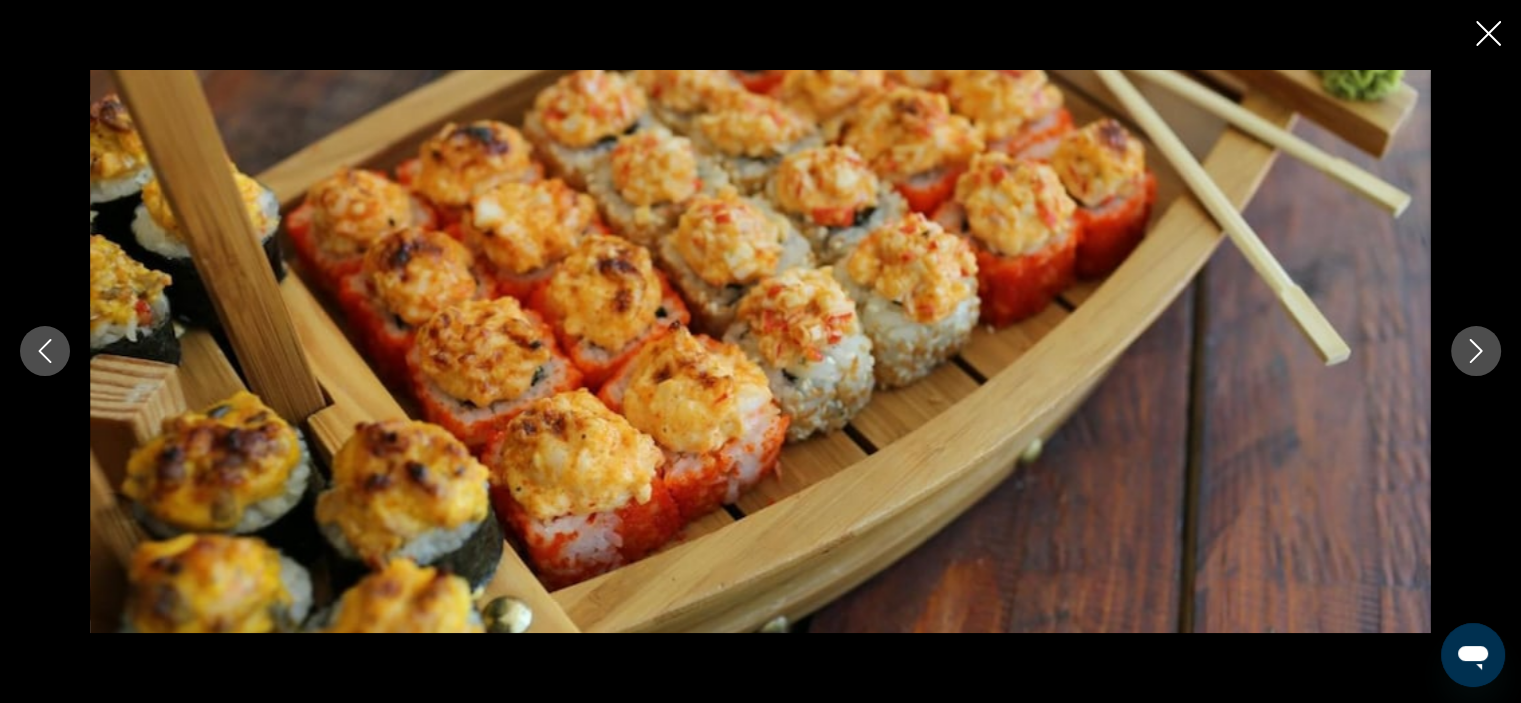 click 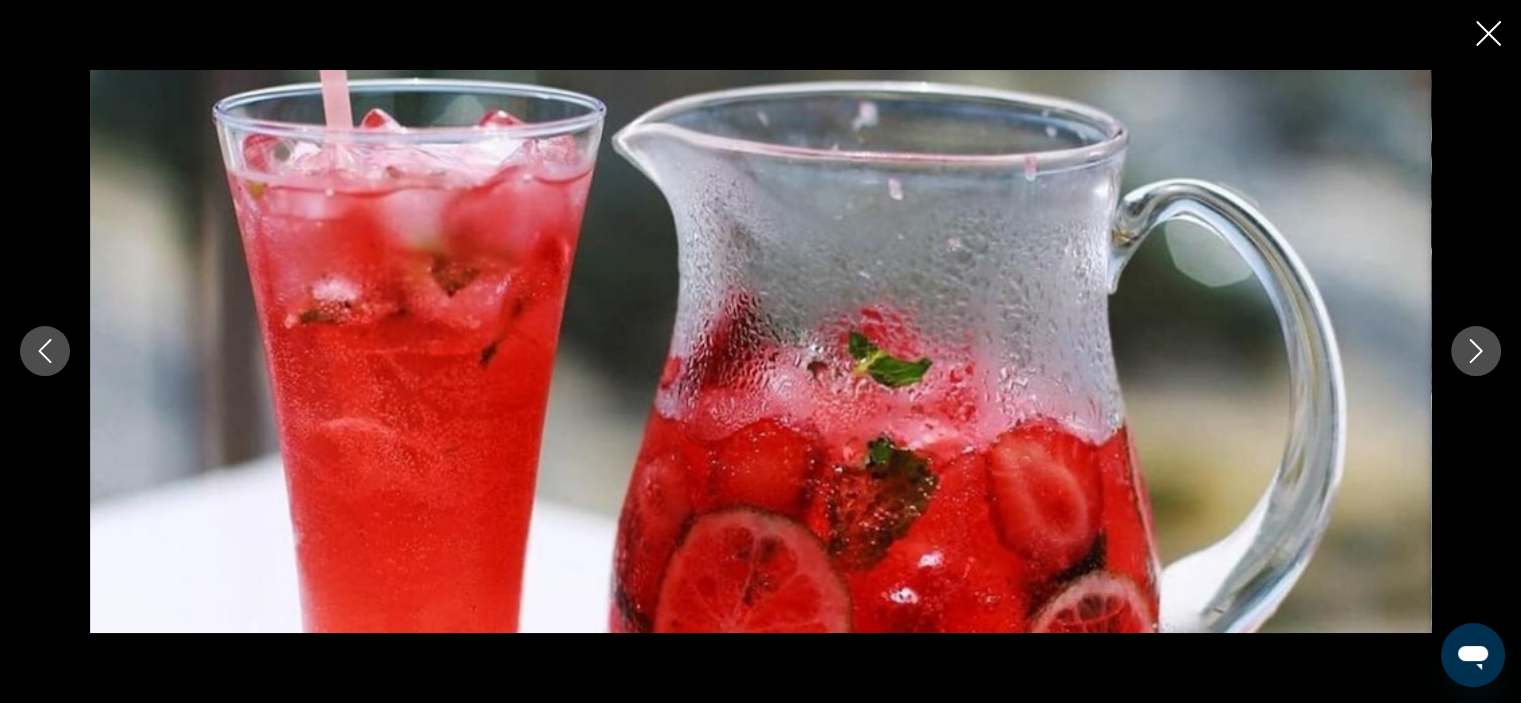 click 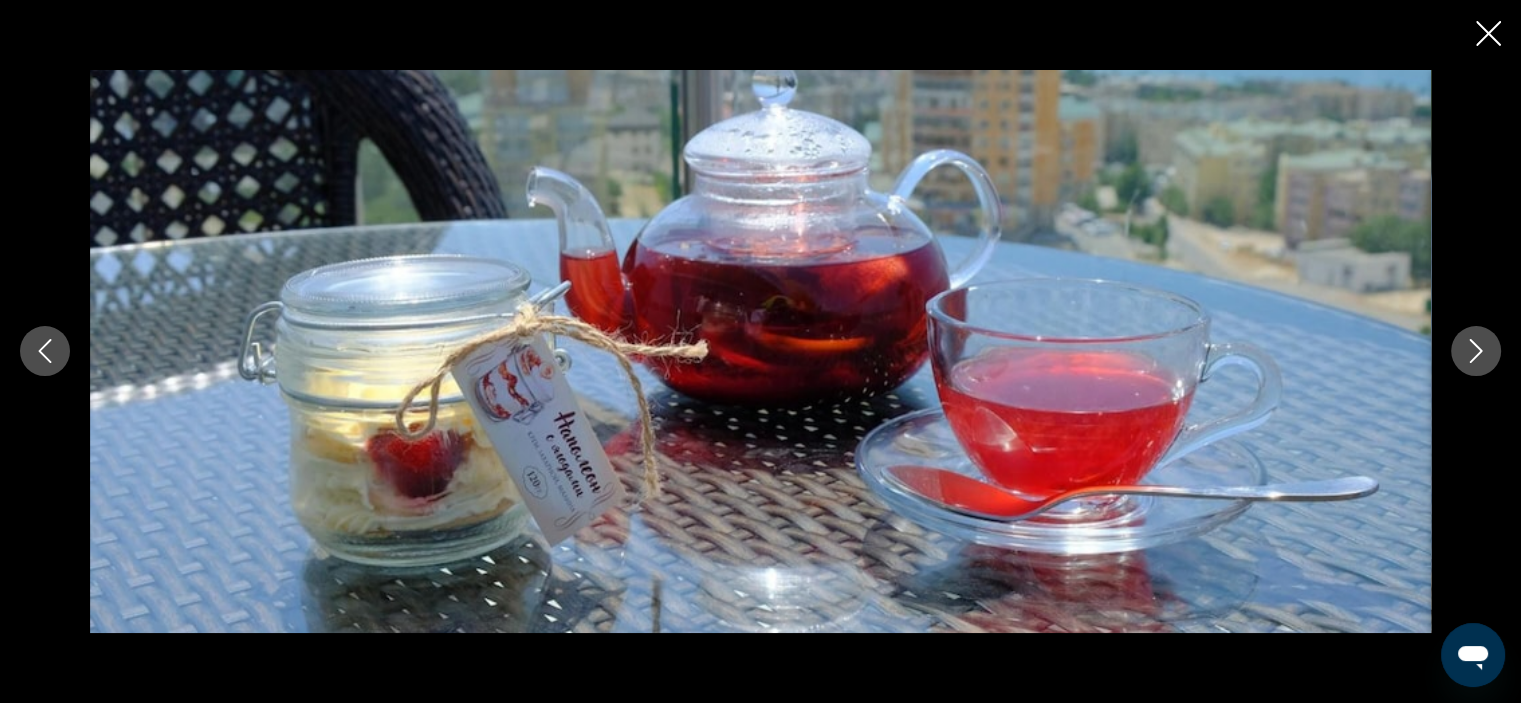 click 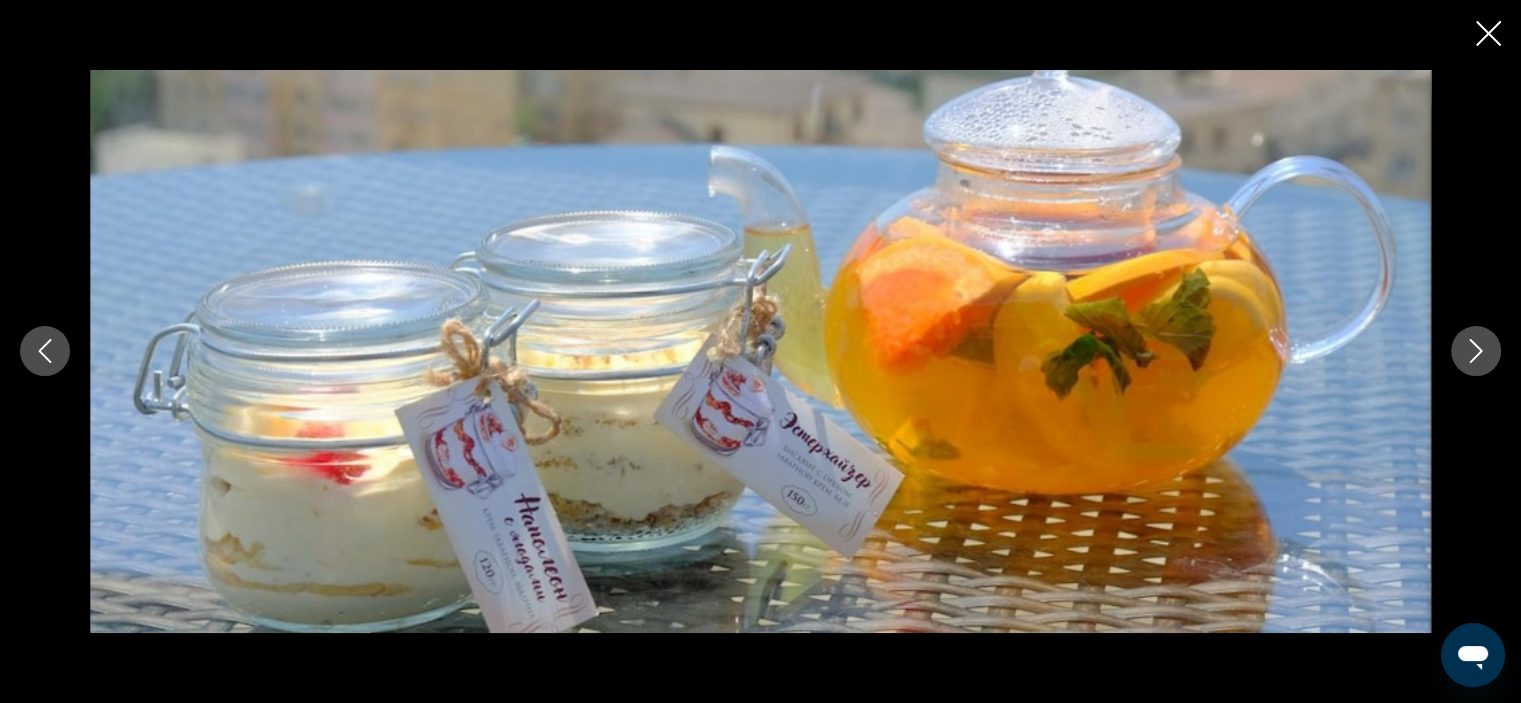 click 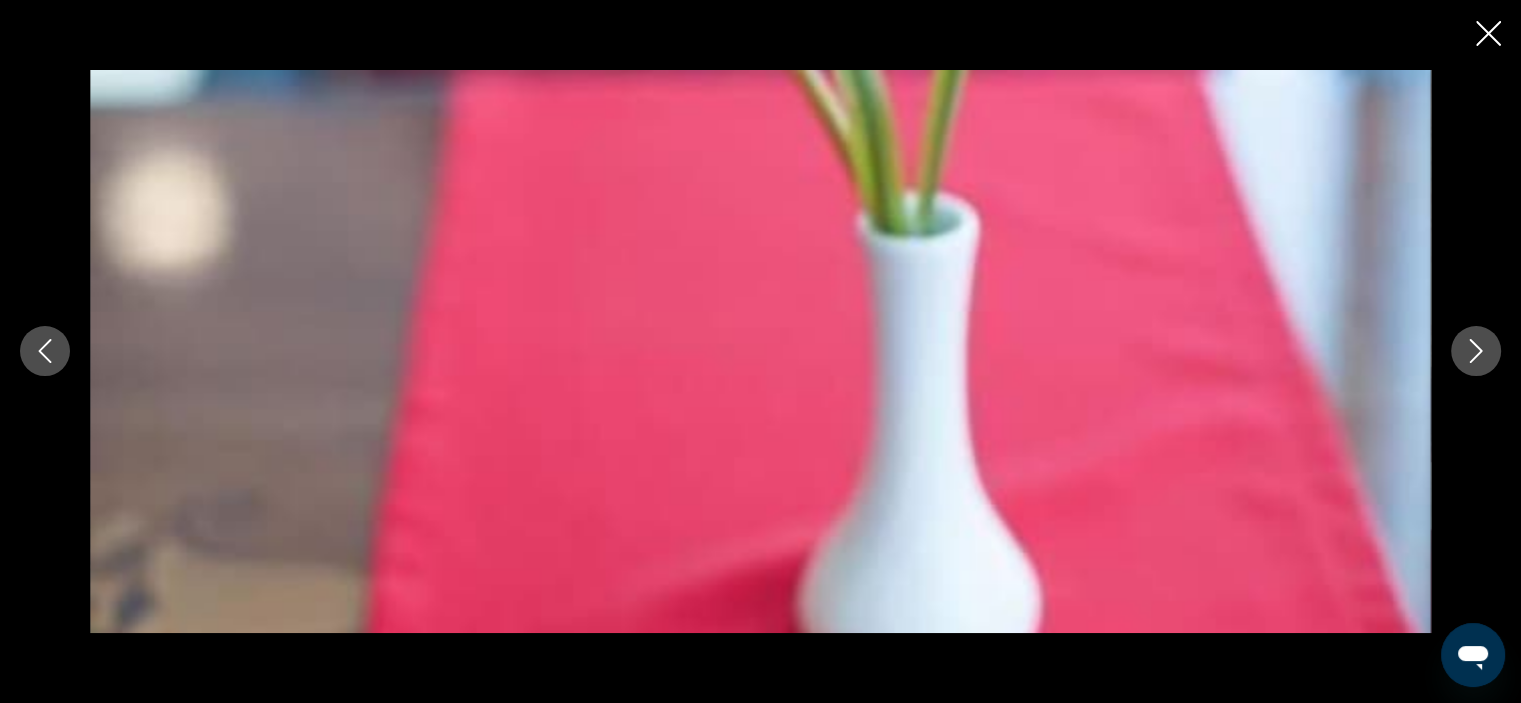 click 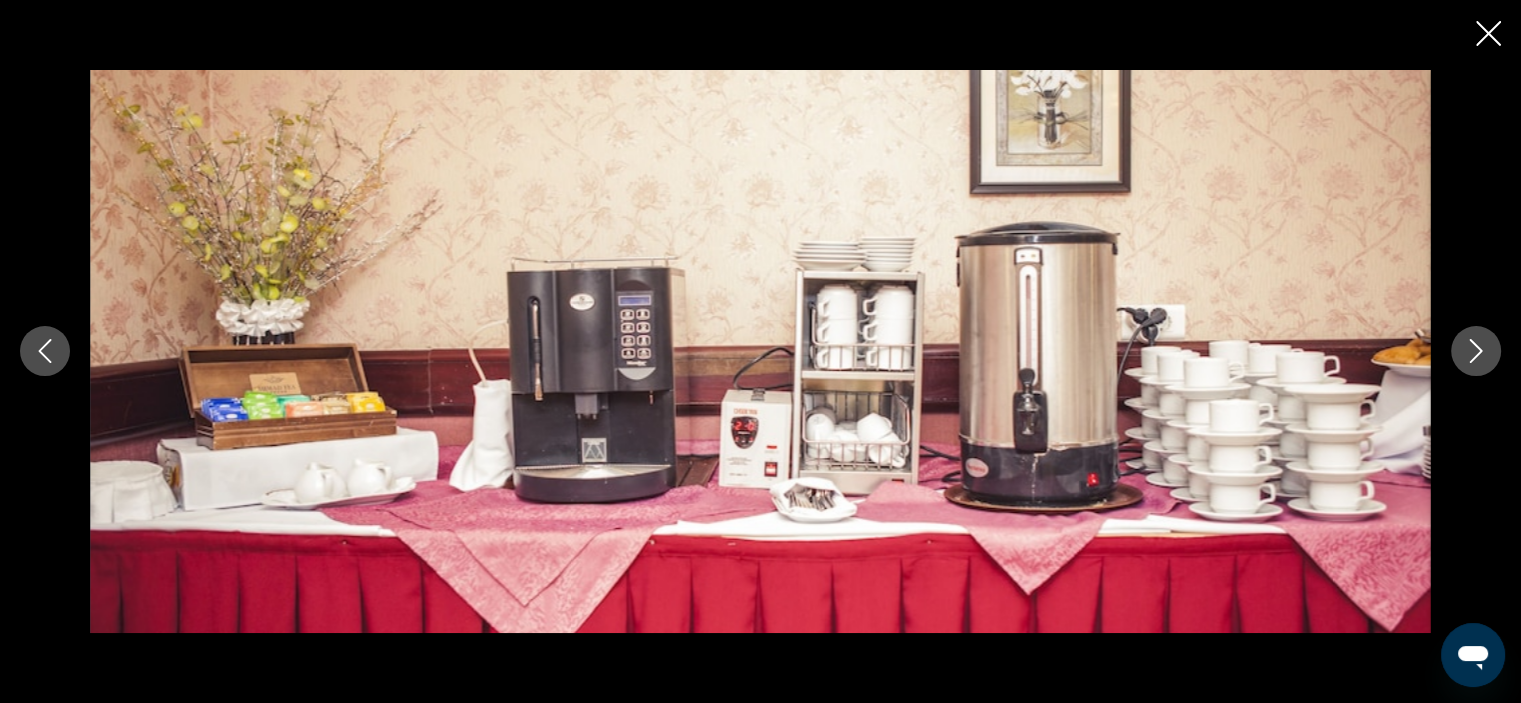 click 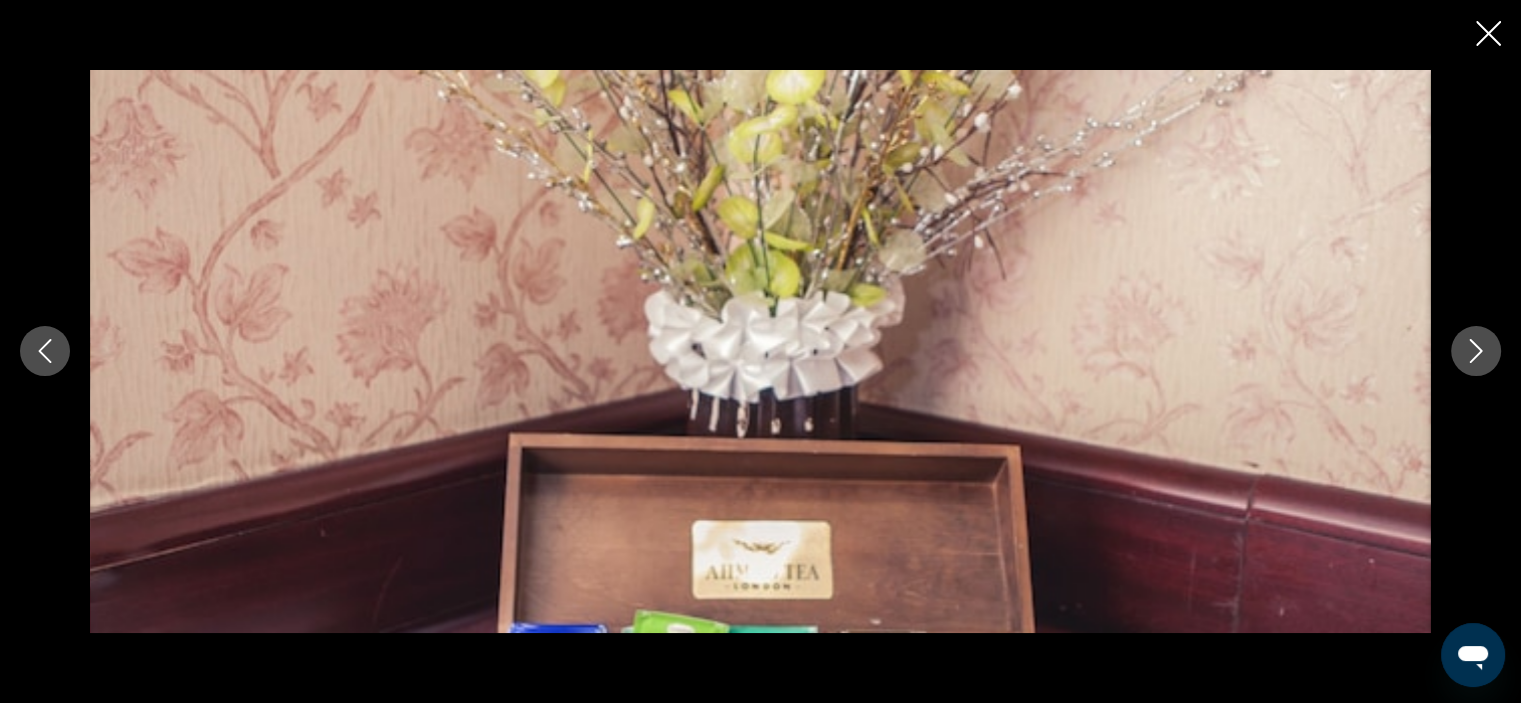 click 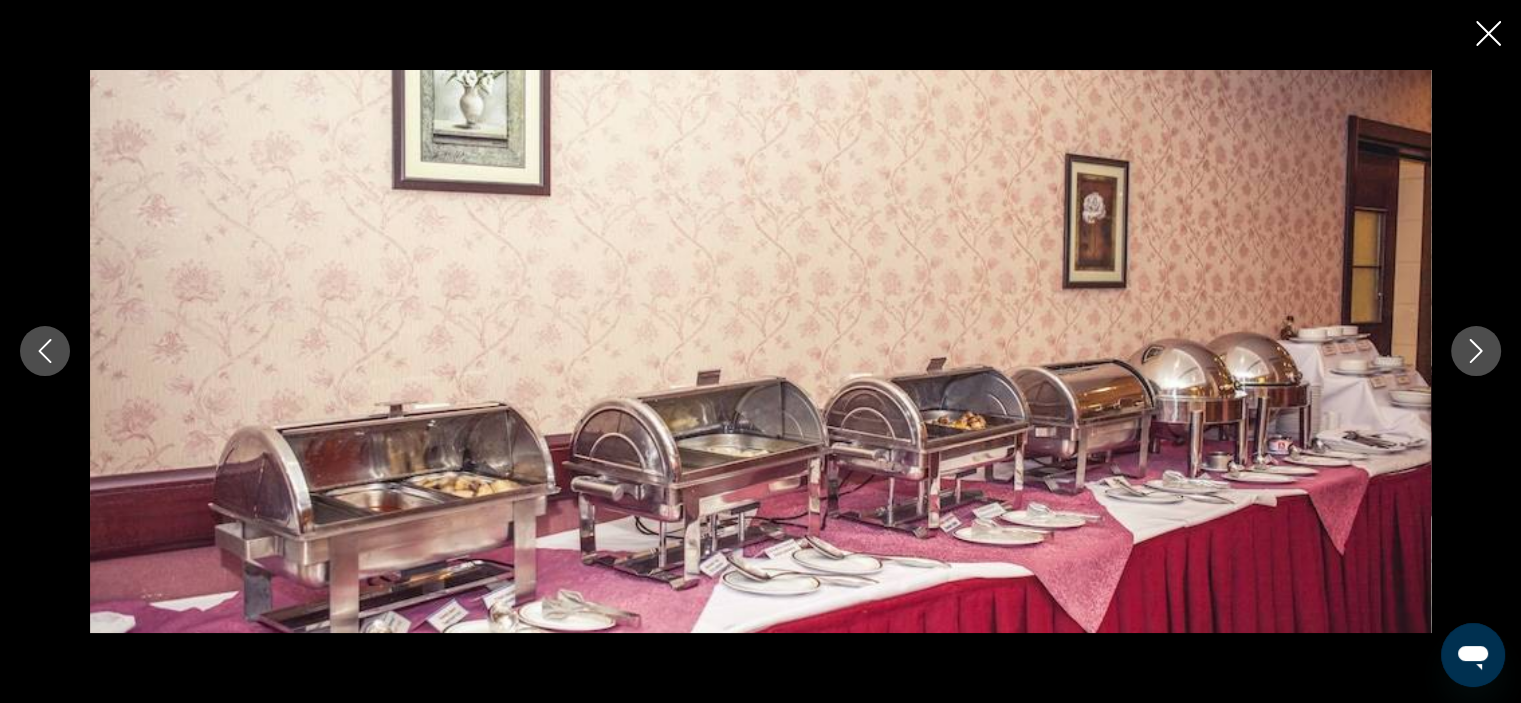 click 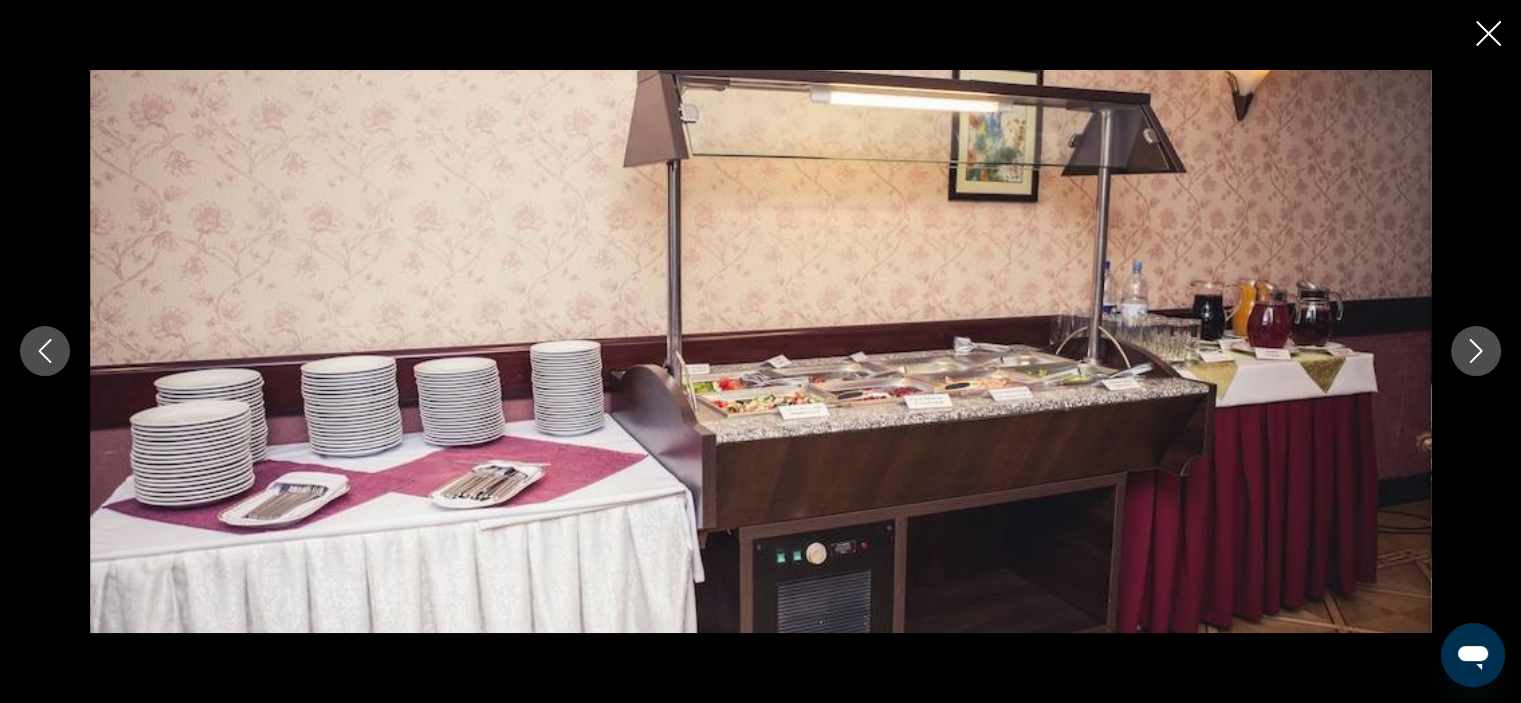 click 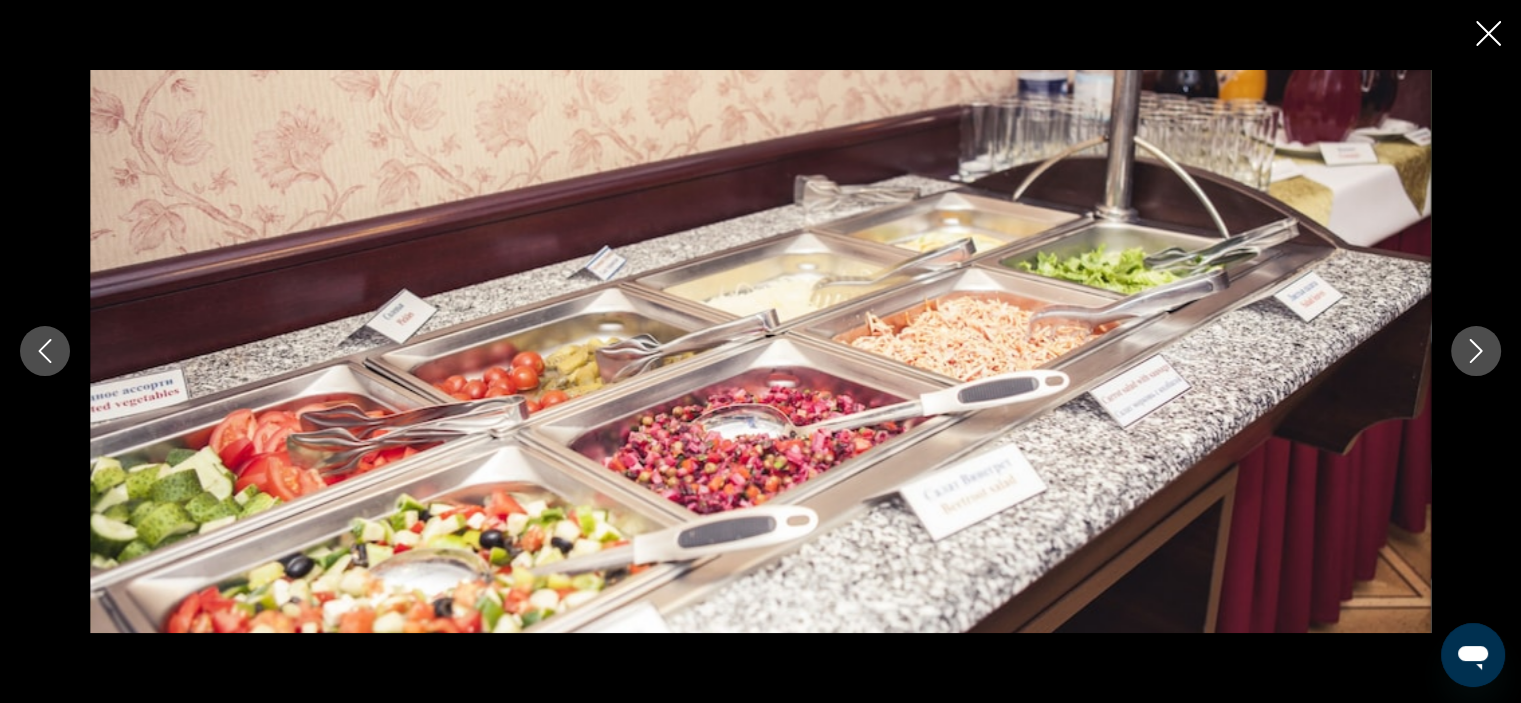 click 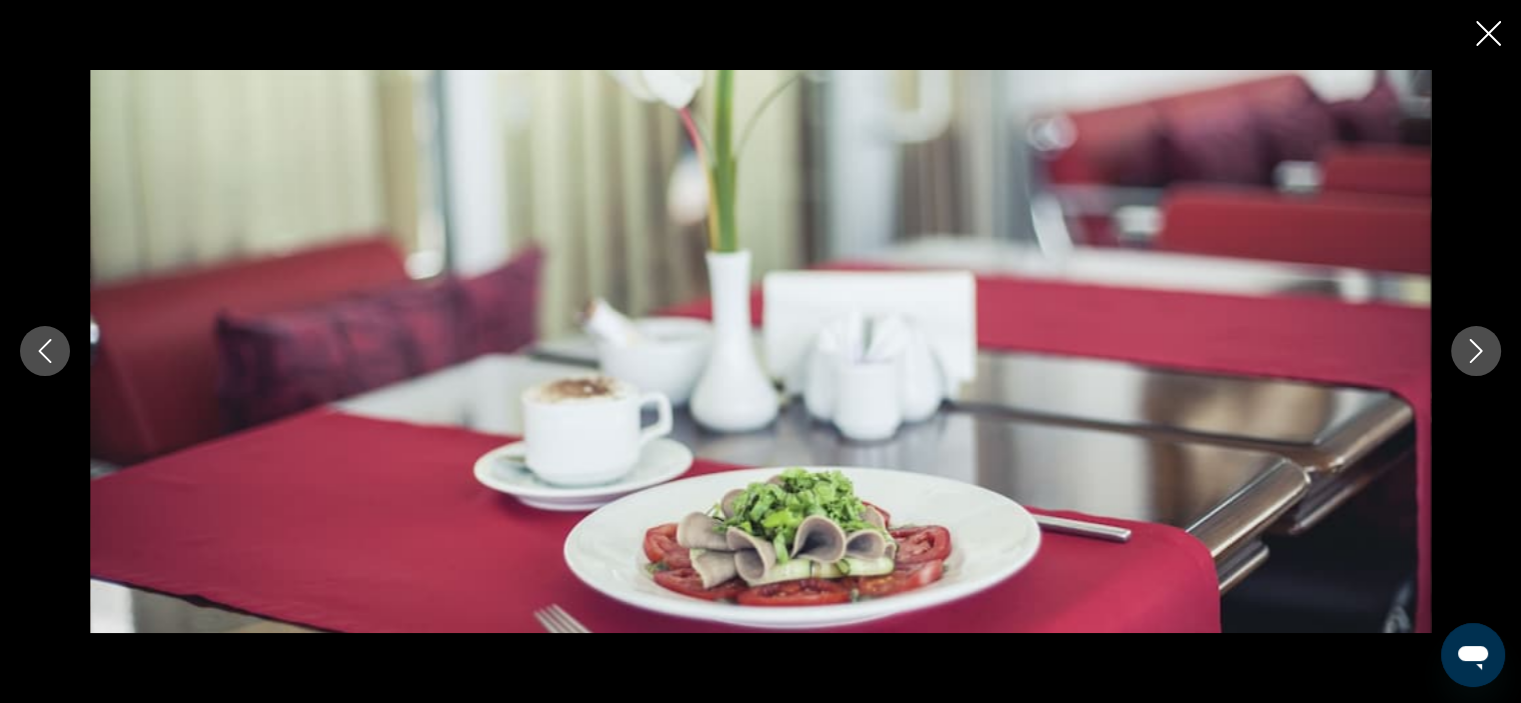 click 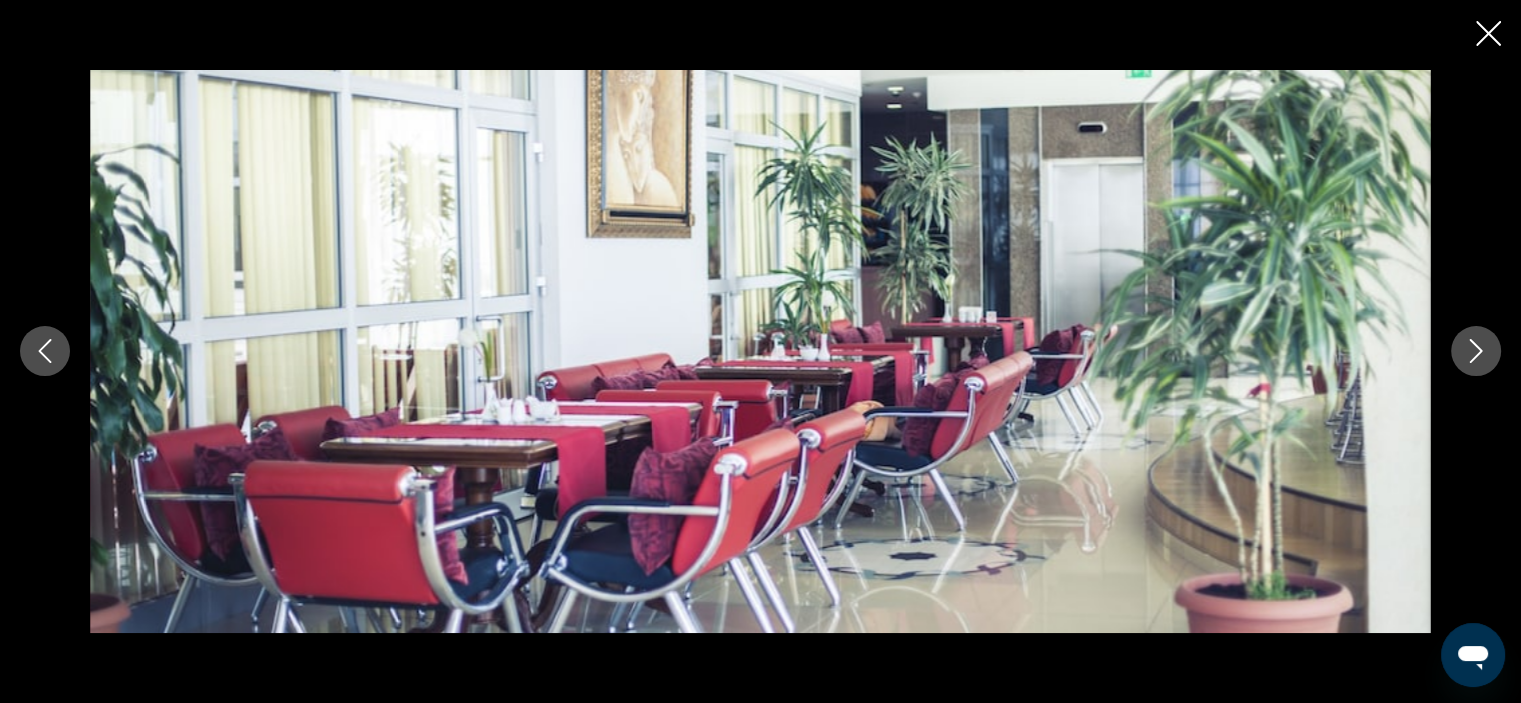 click 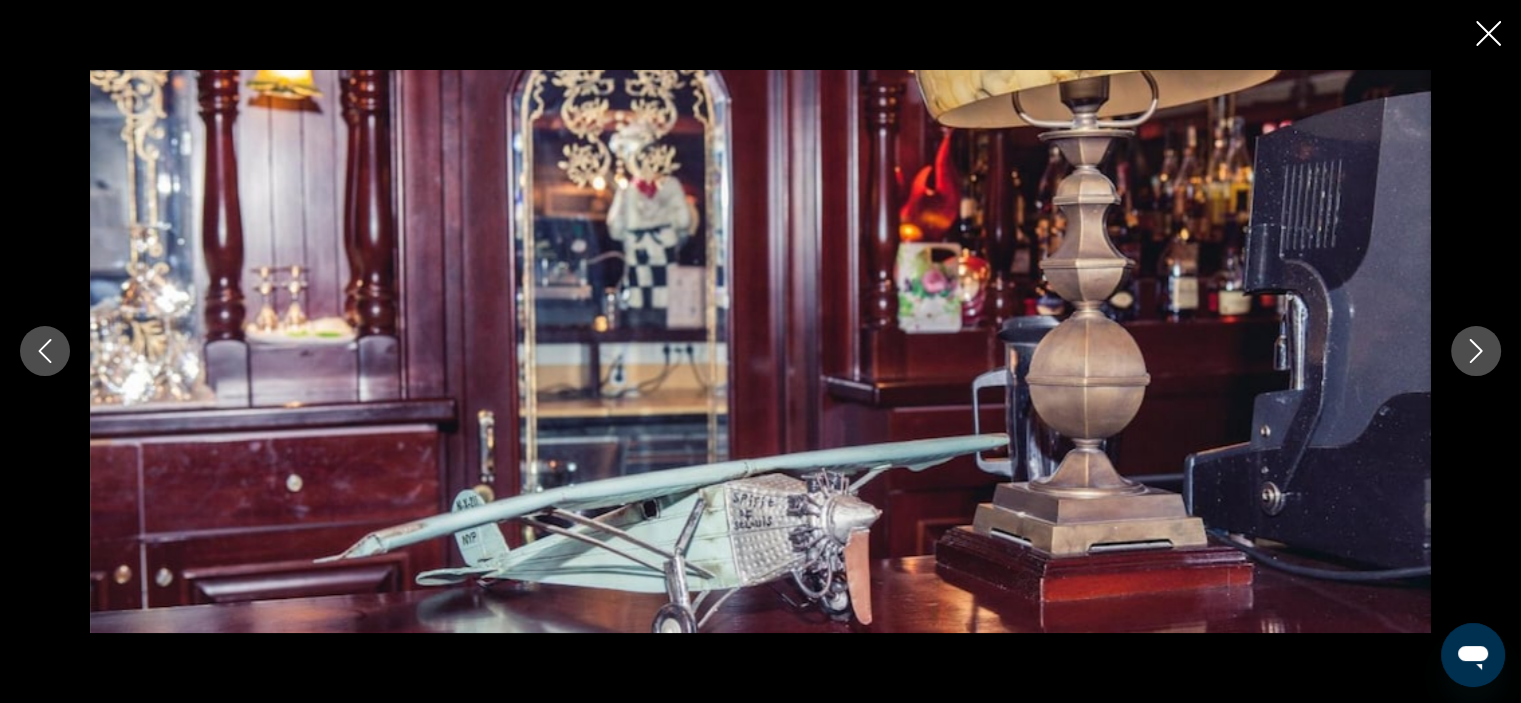 click 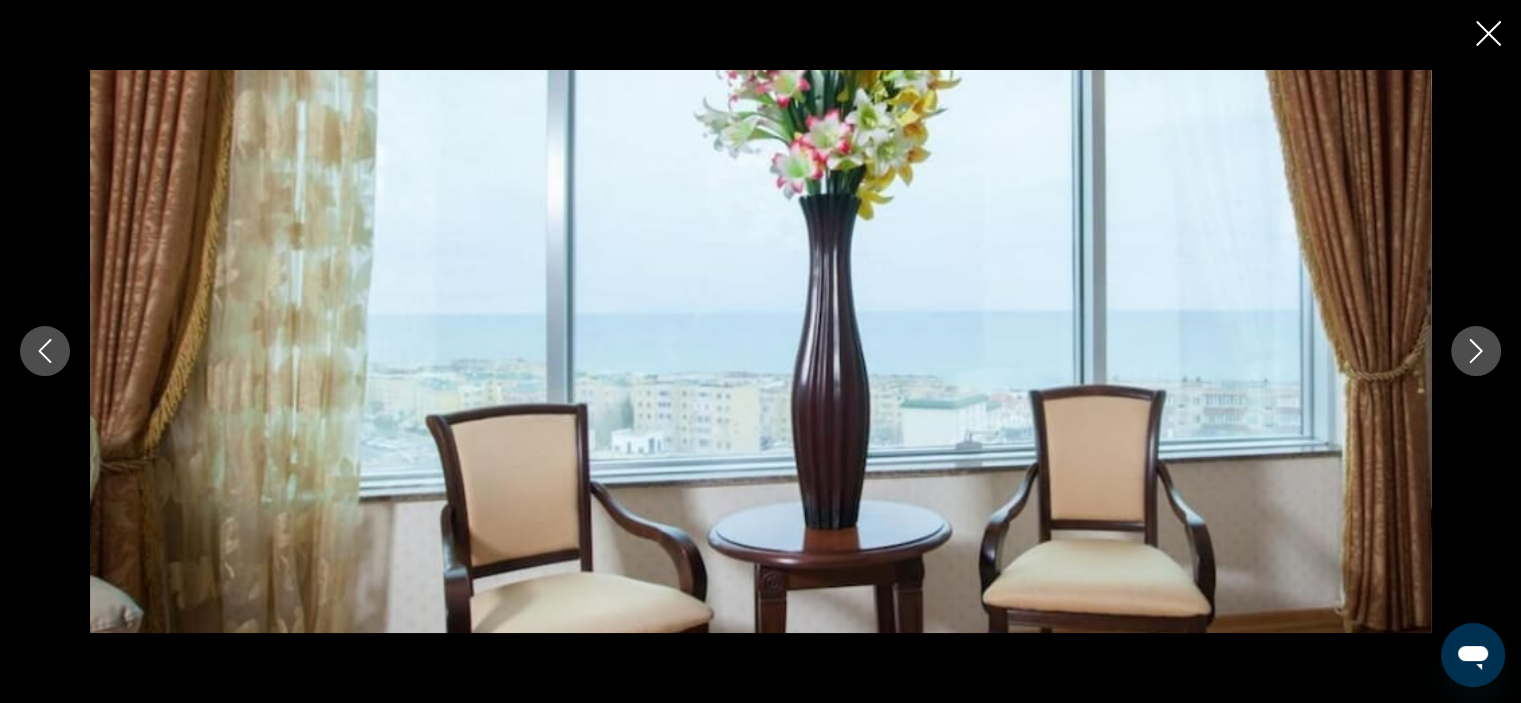 click 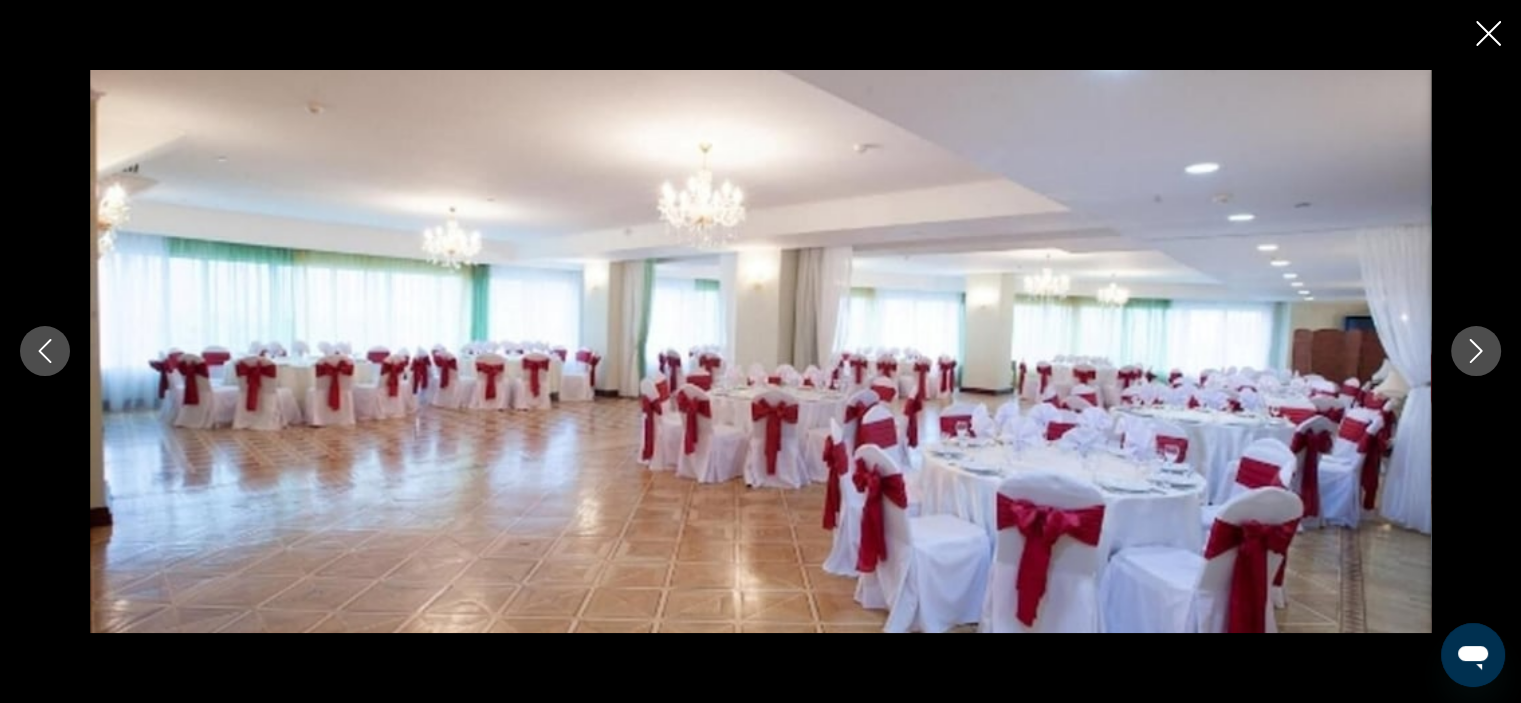 click 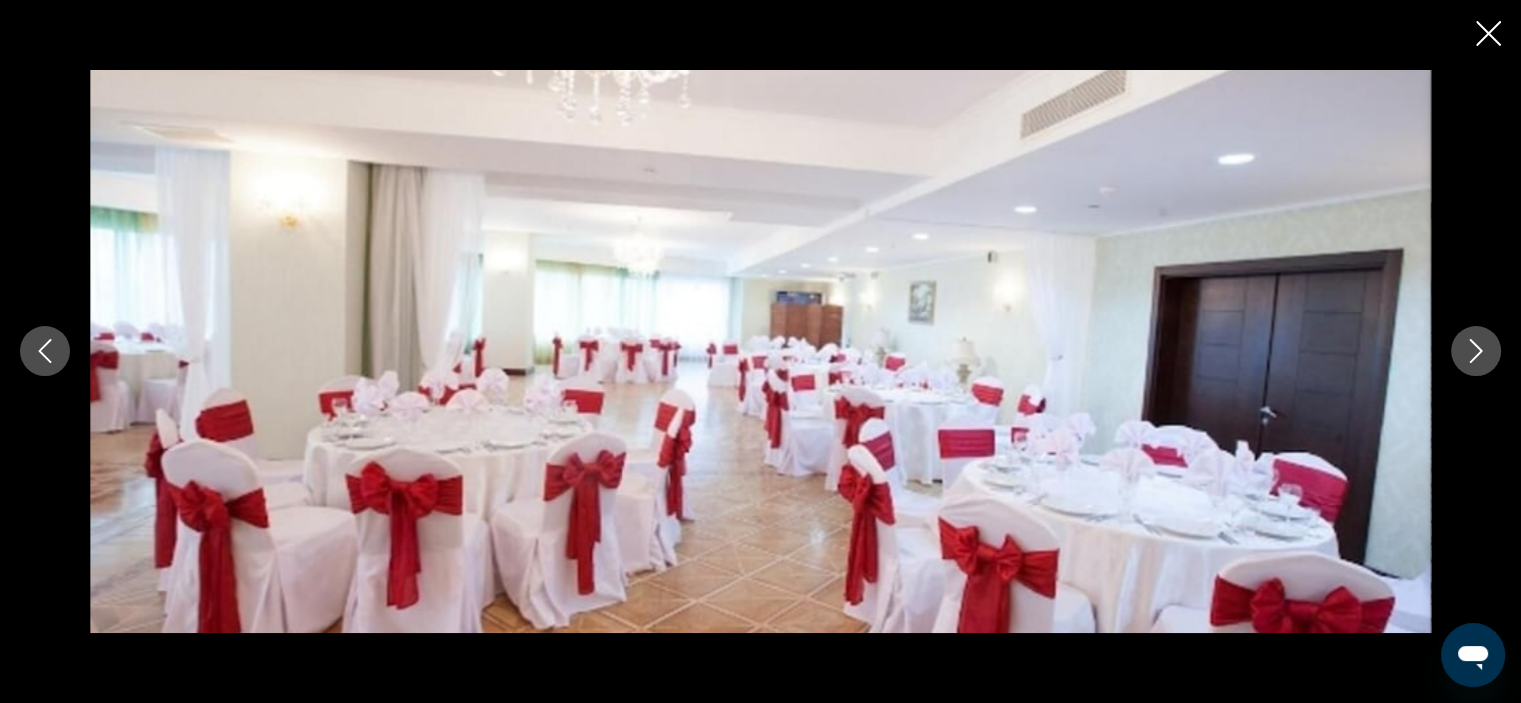 click 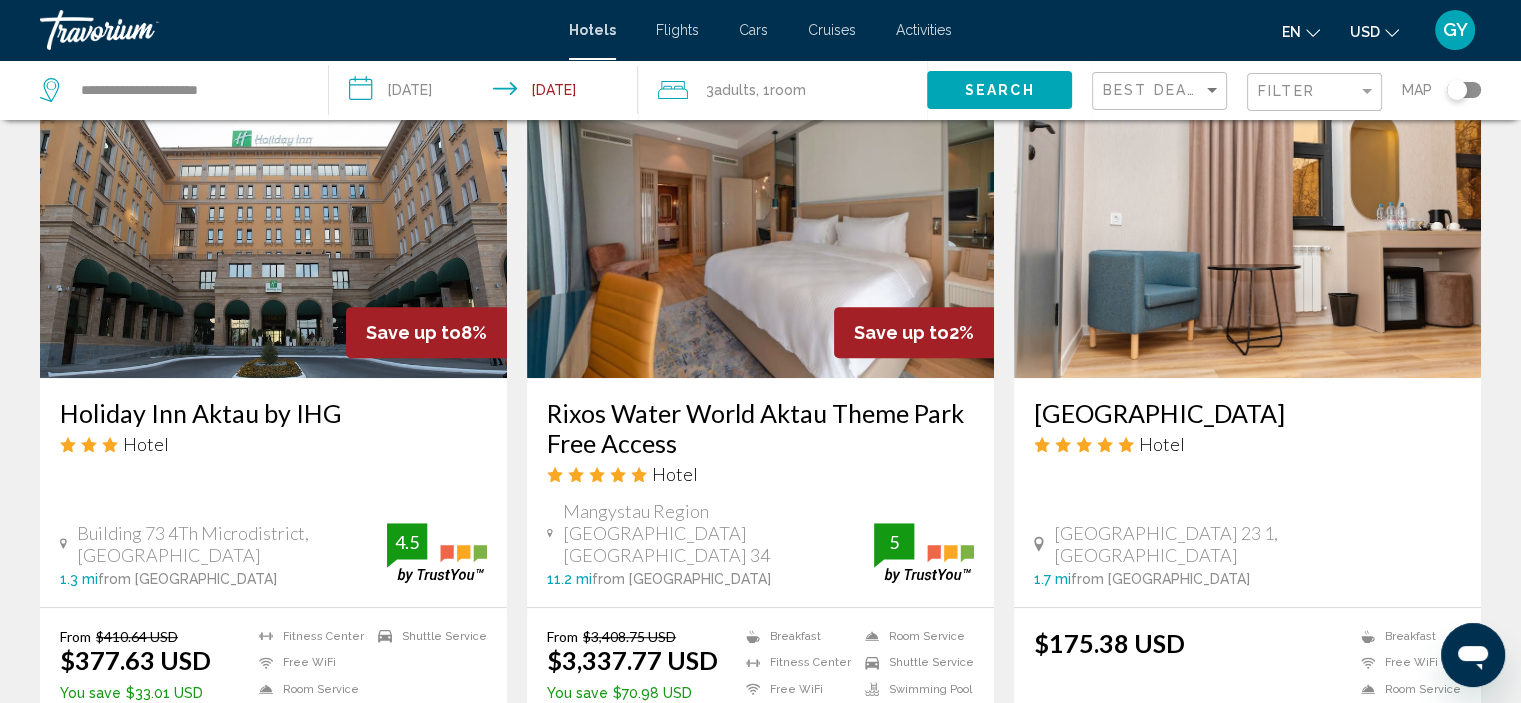 scroll, scrollTop: 847, scrollLeft: 0, axis: vertical 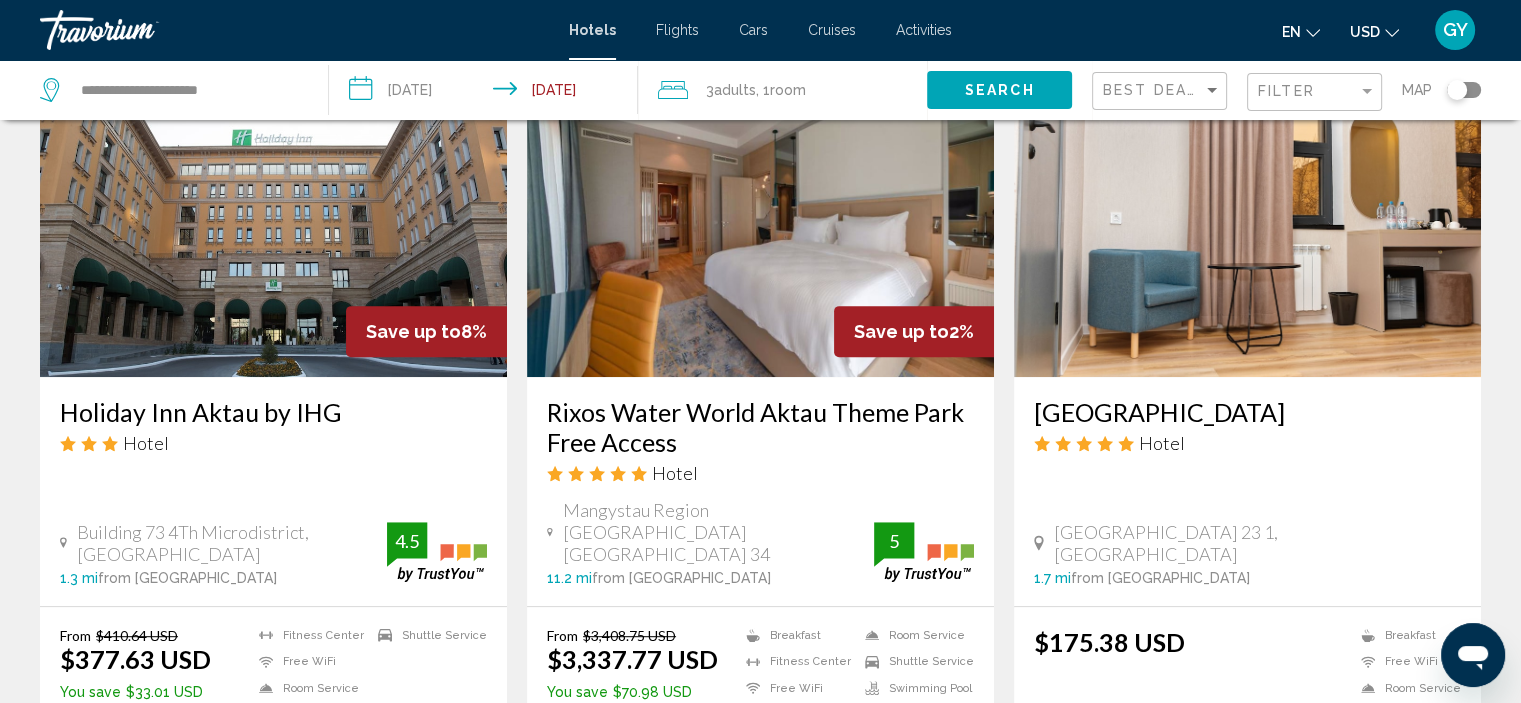 click at bounding box center [760, 217] 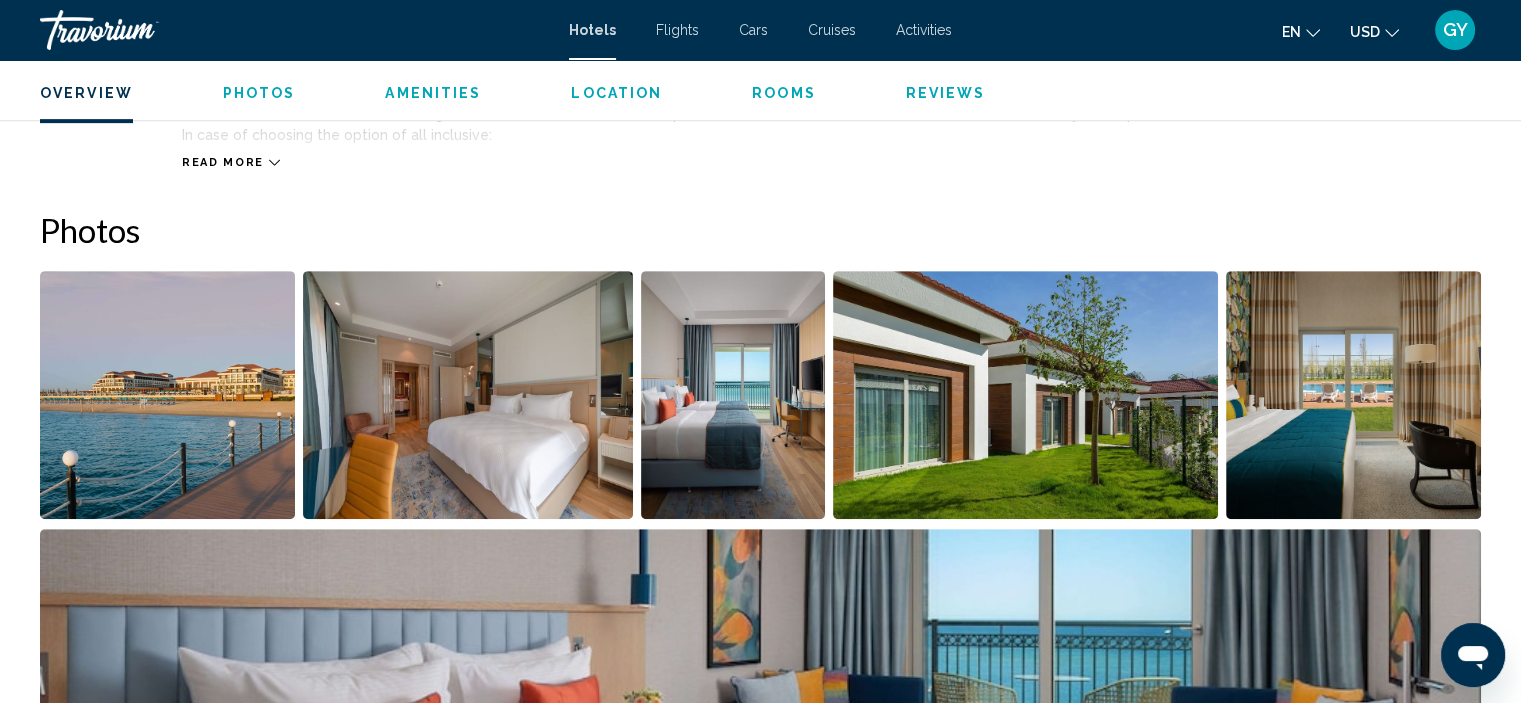 scroll, scrollTop: 886, scrollLeft: 0, axis: vertical 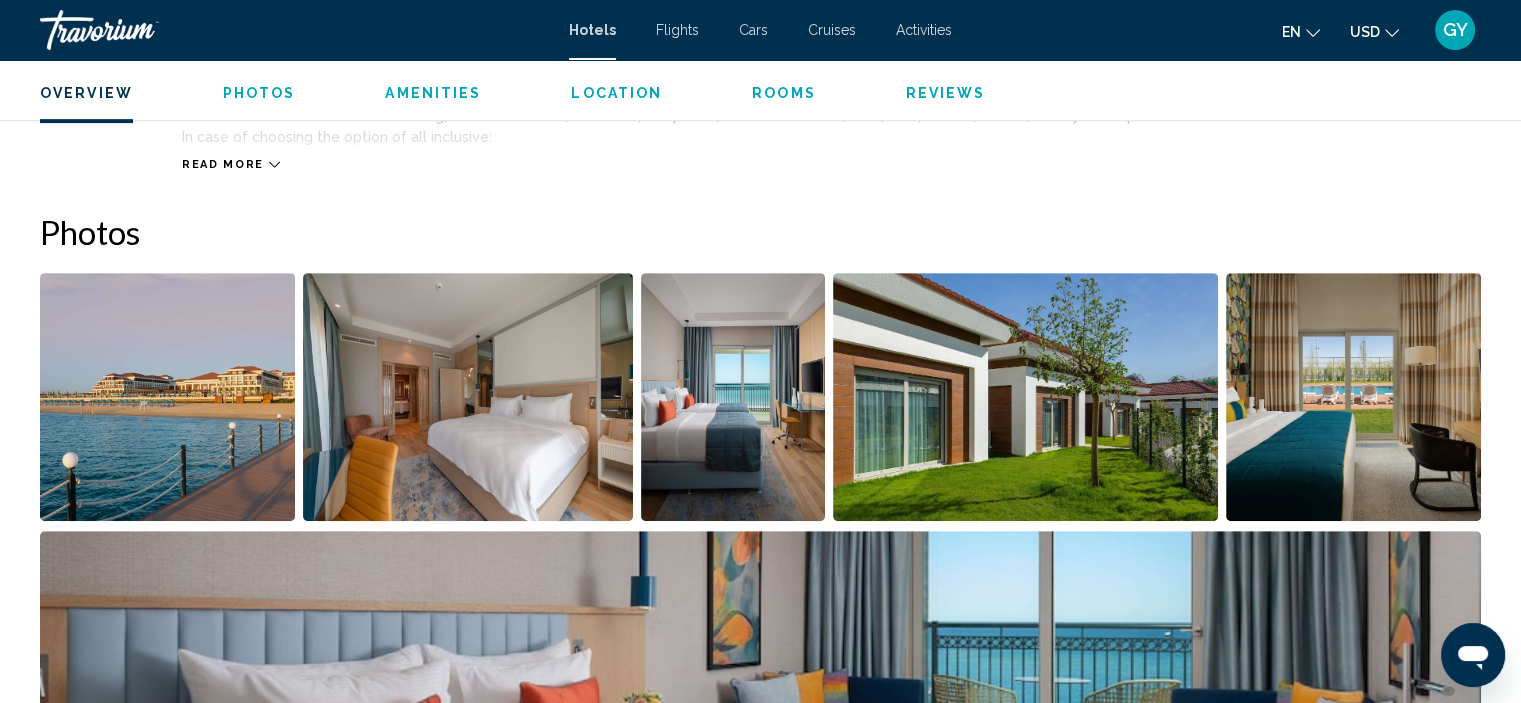 click at bounding box center [167, 397] 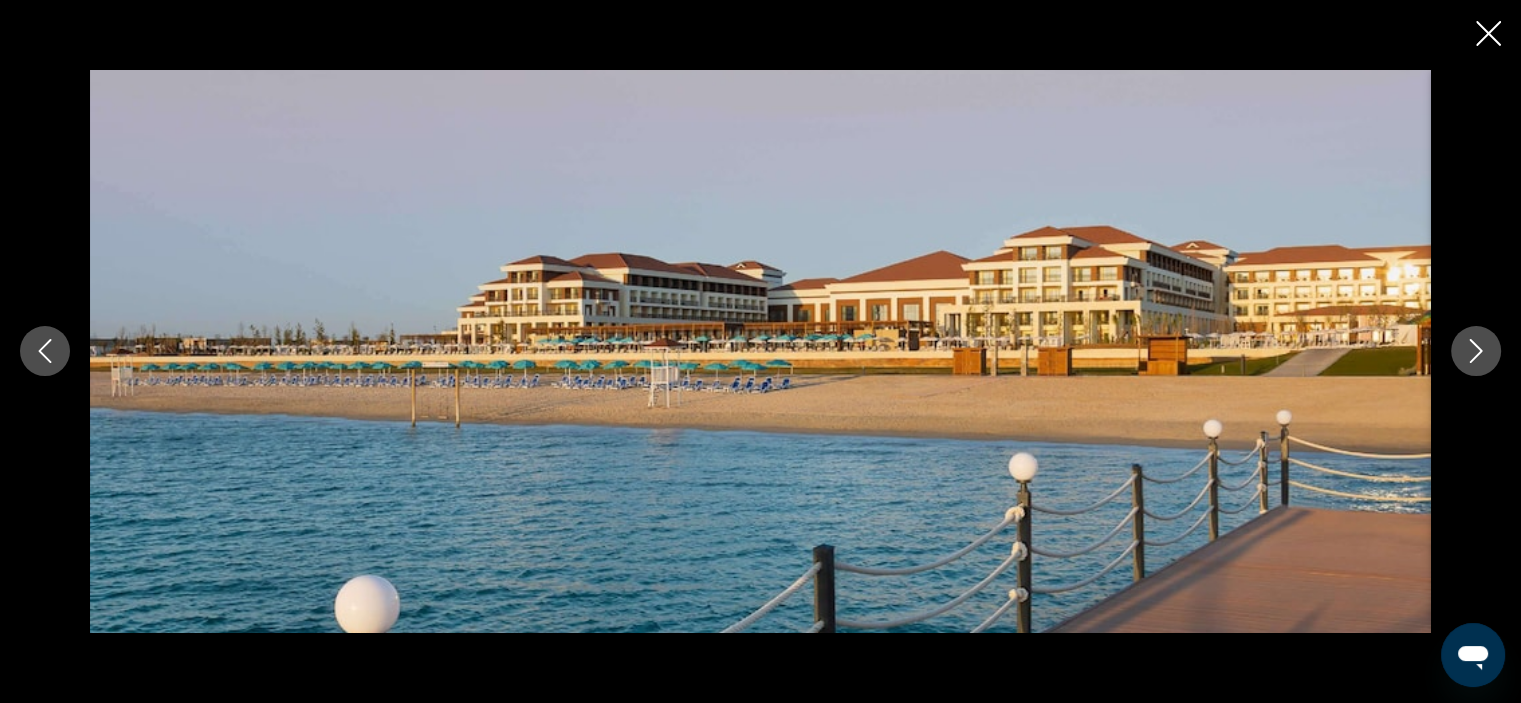 click 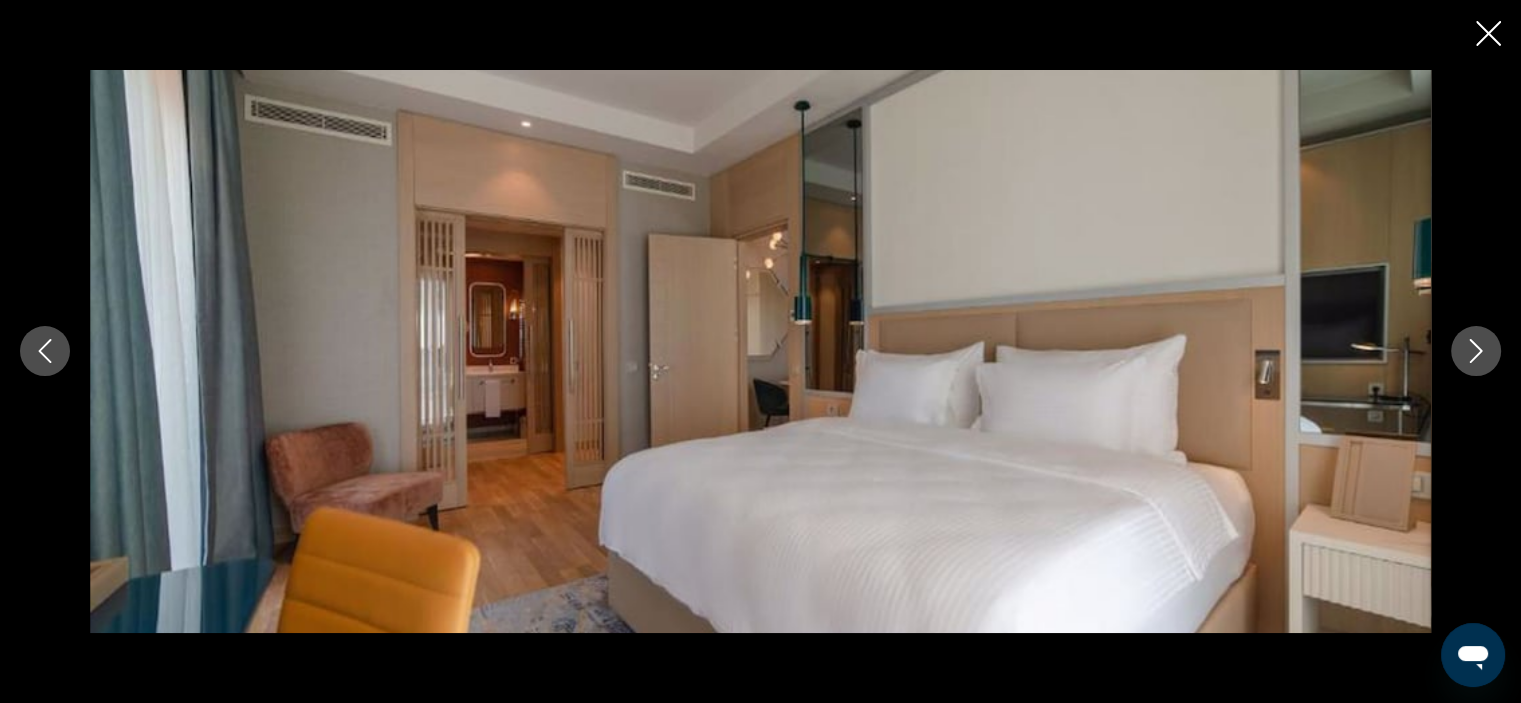 click 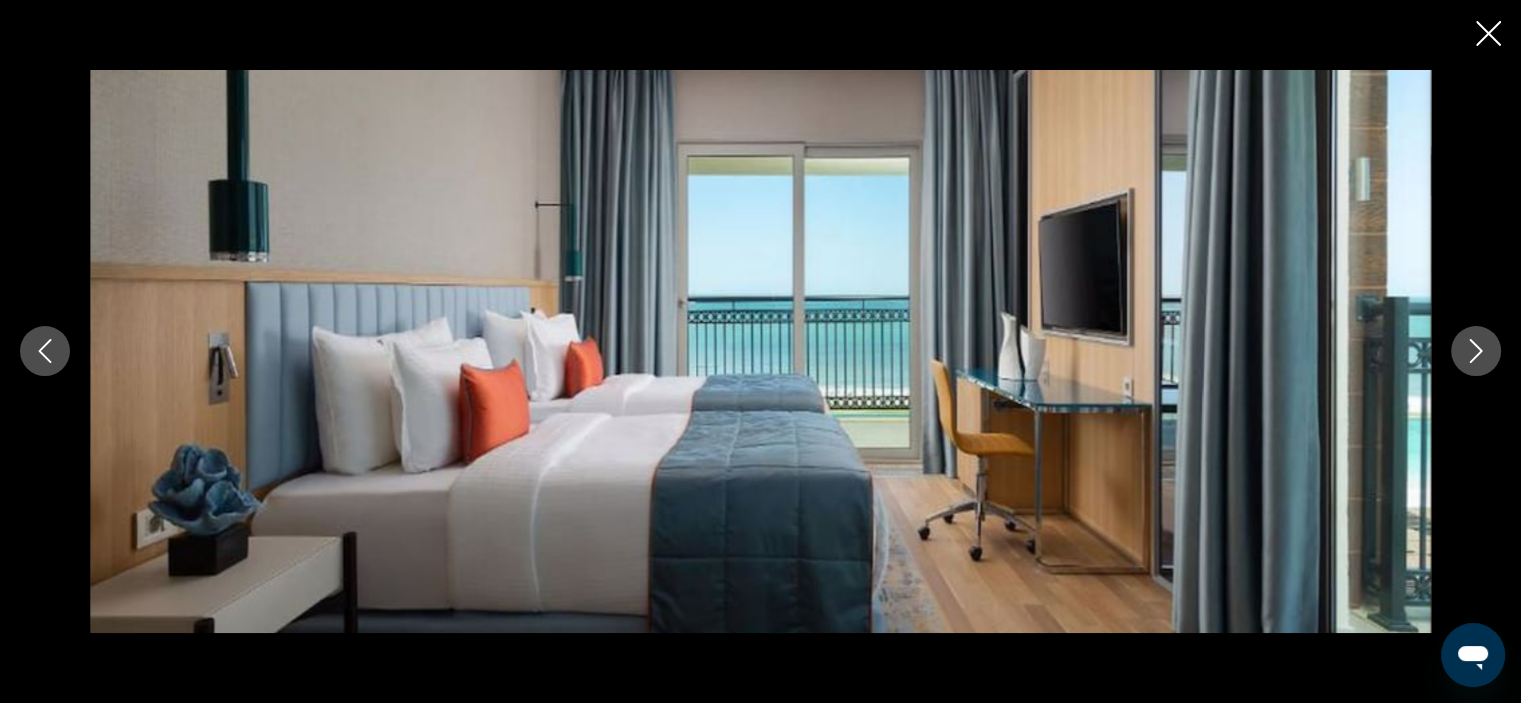 click 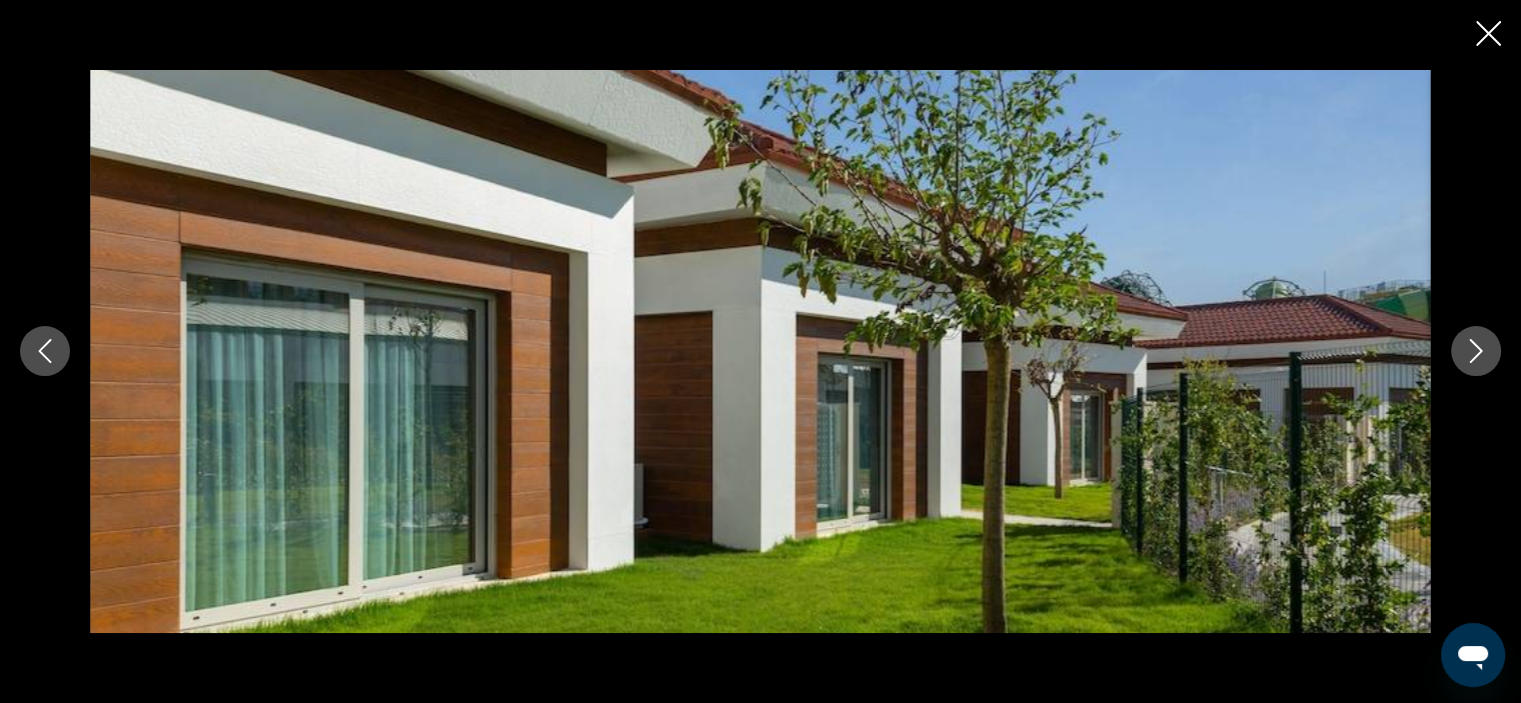 click 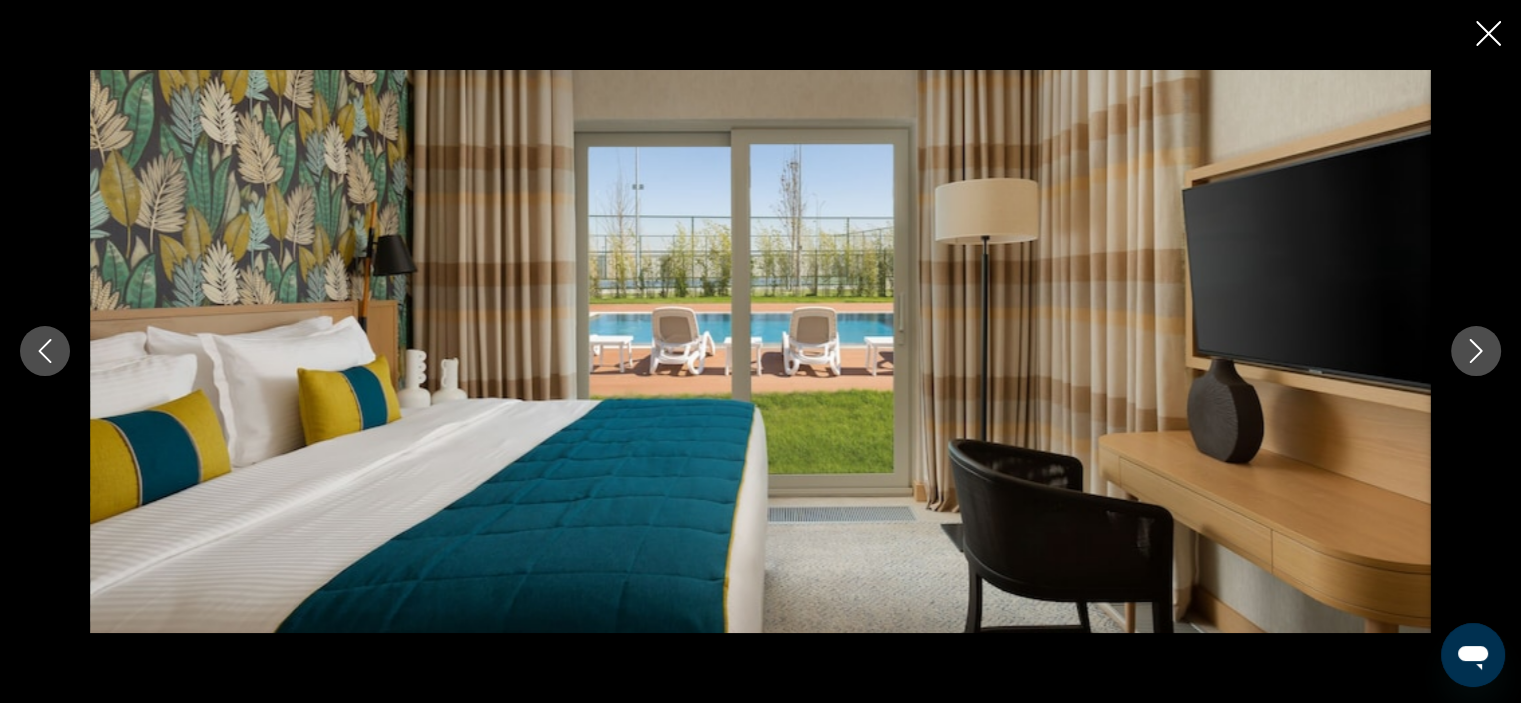 click 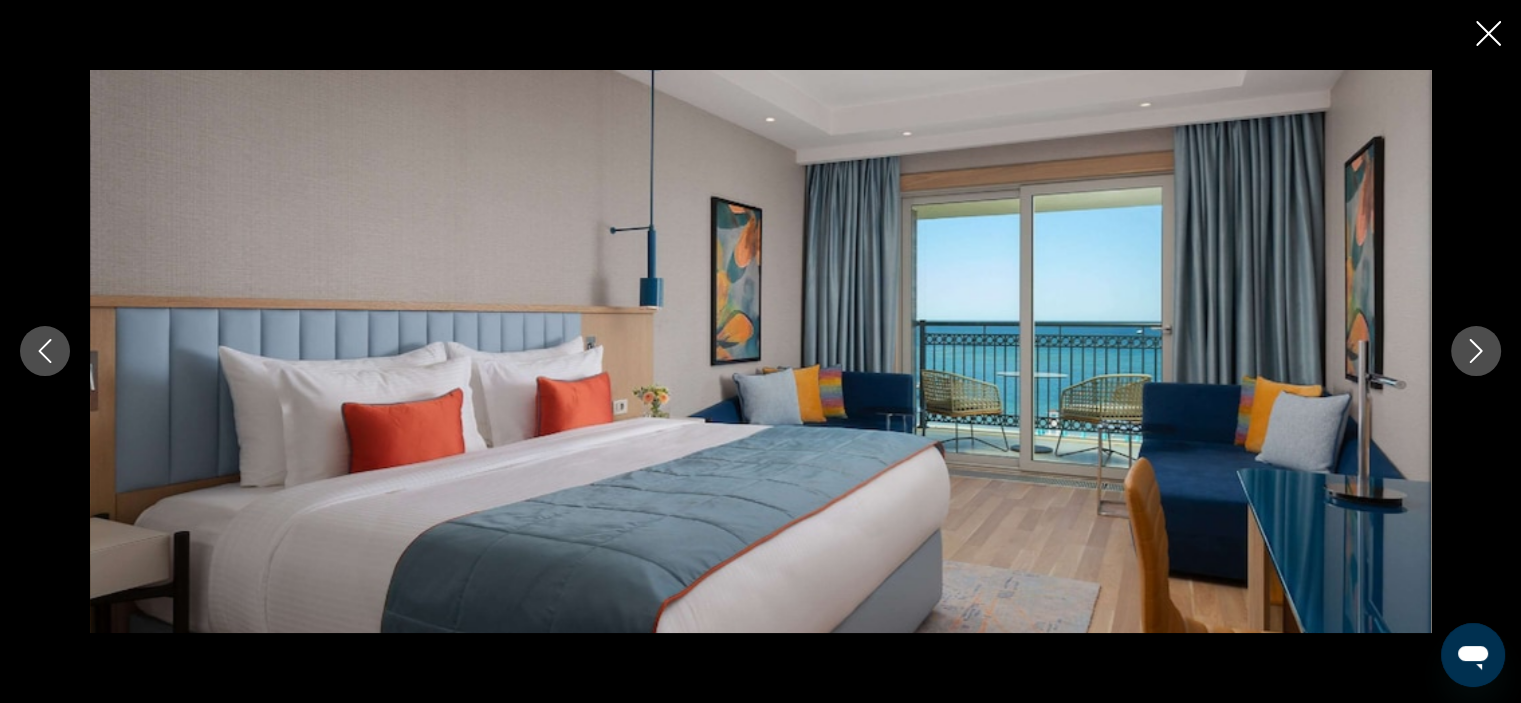 click 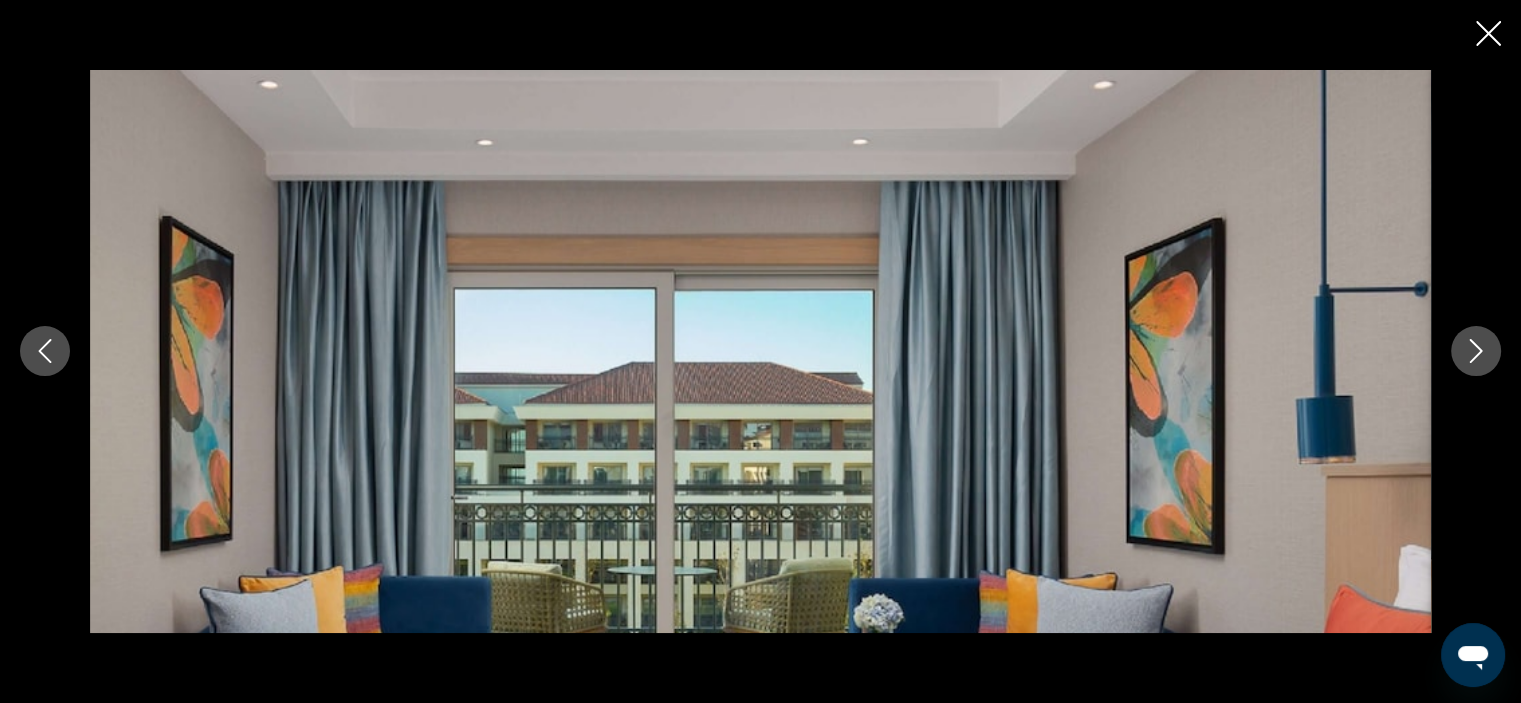 click 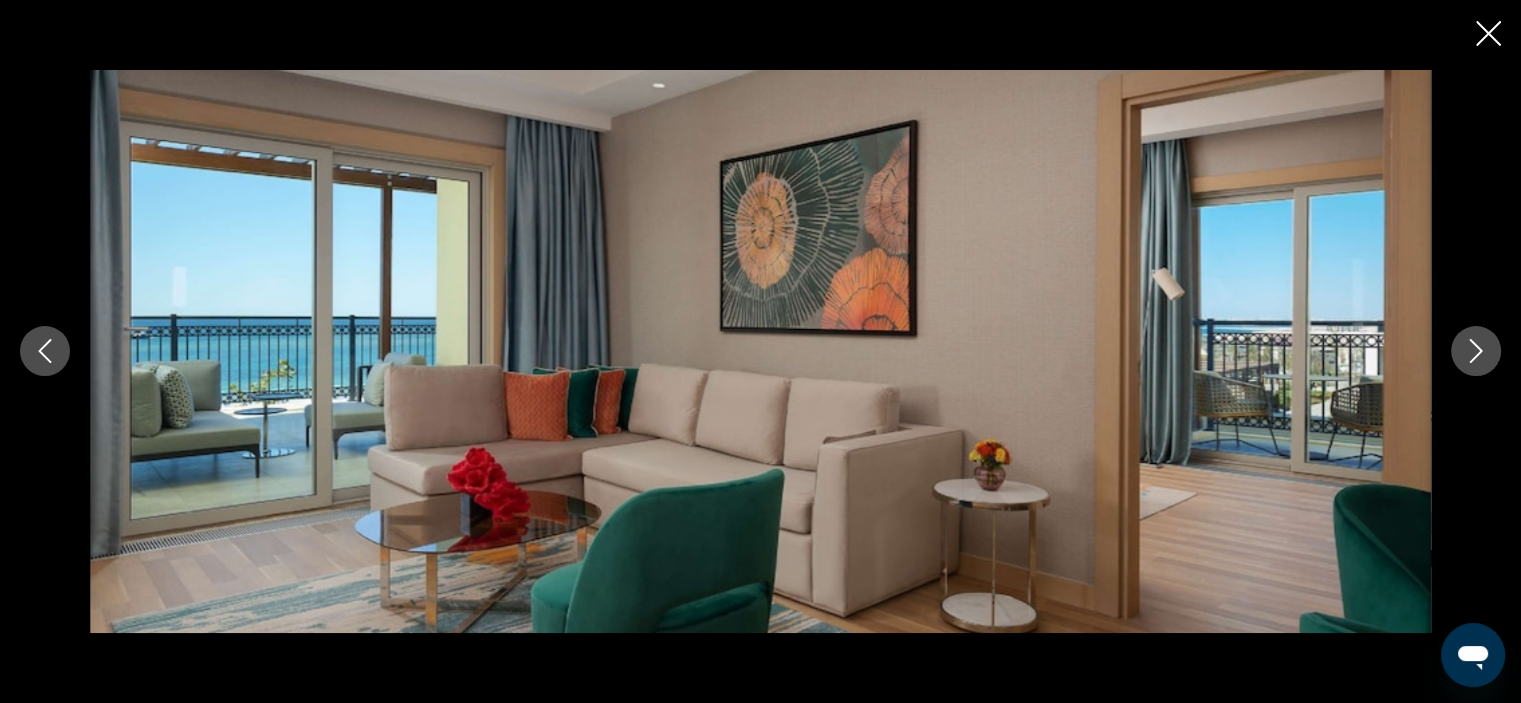 click 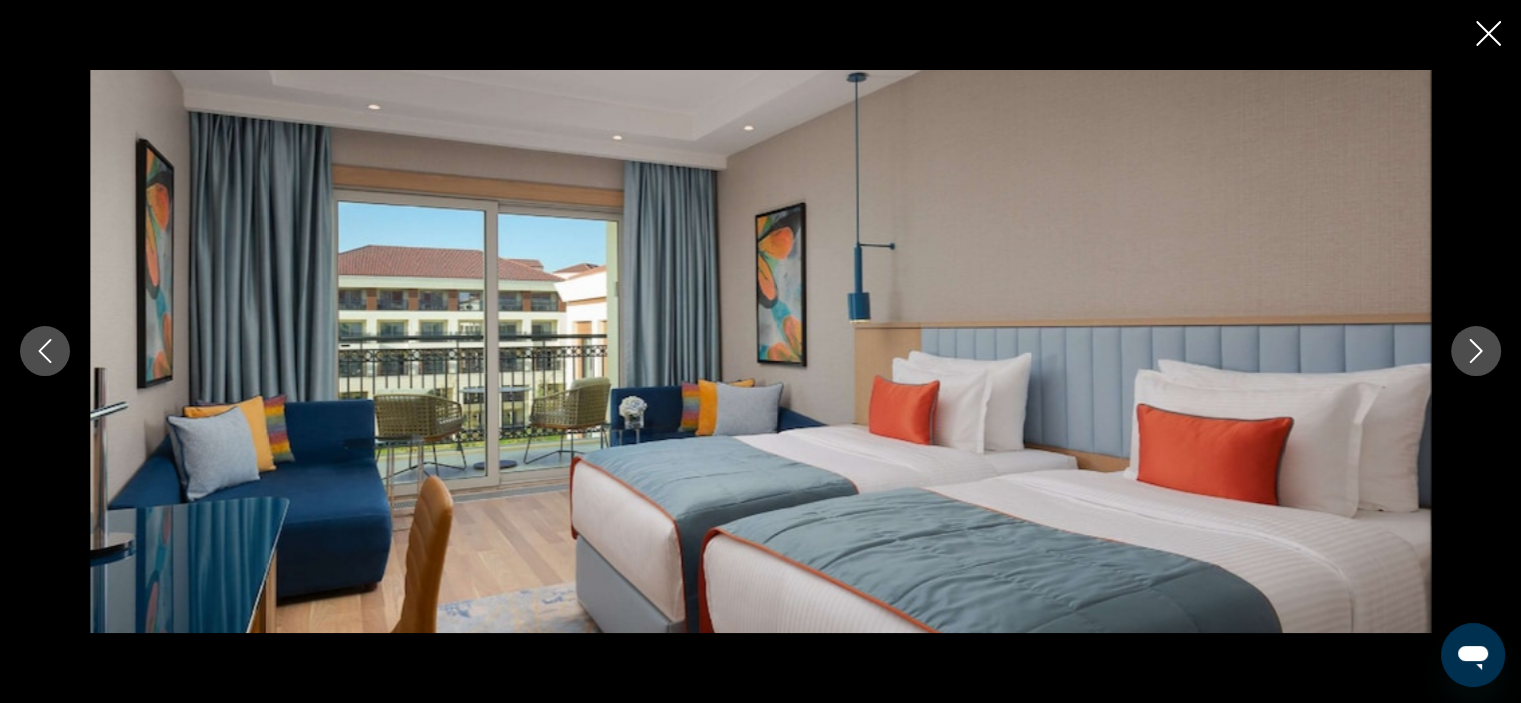 click 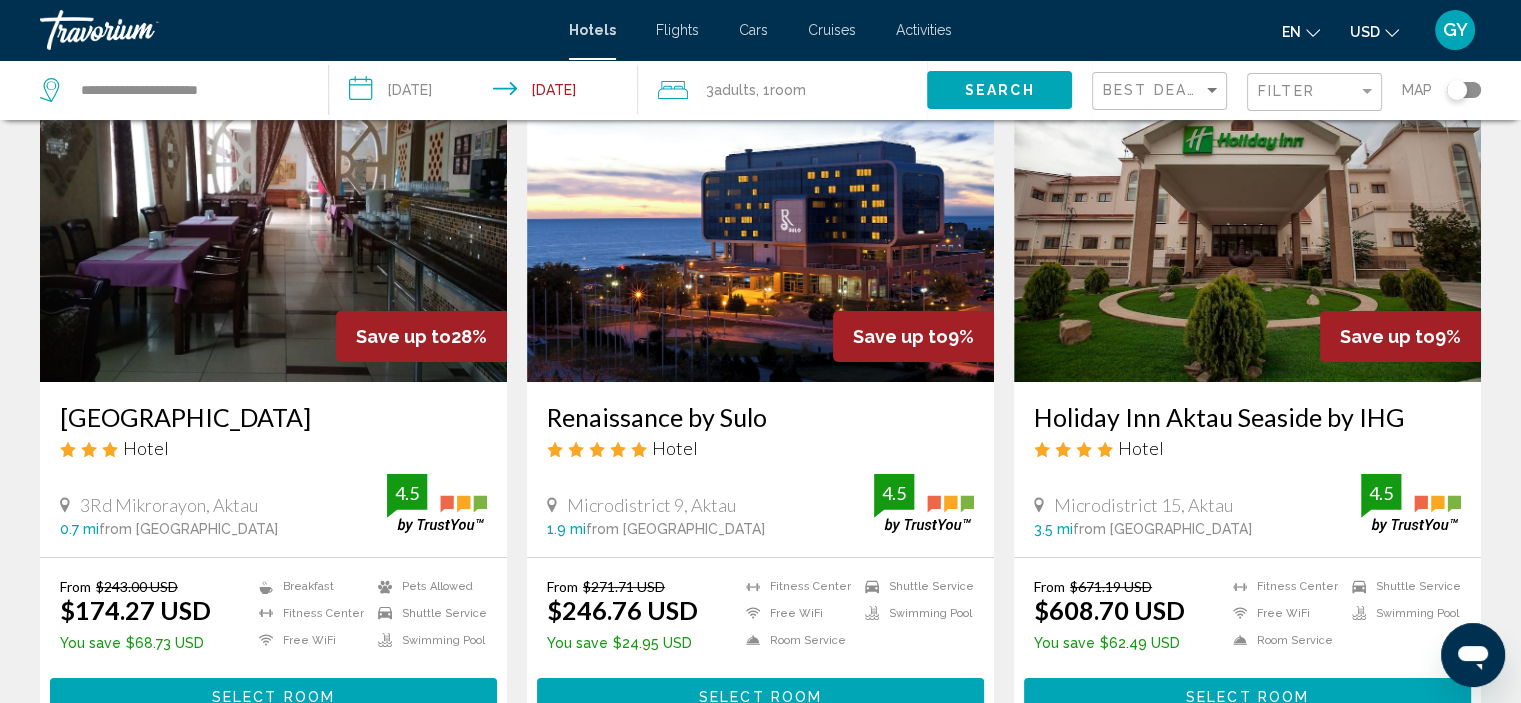 scroll, scrollTop: 129, scrollLeft: 0, axis: vertical 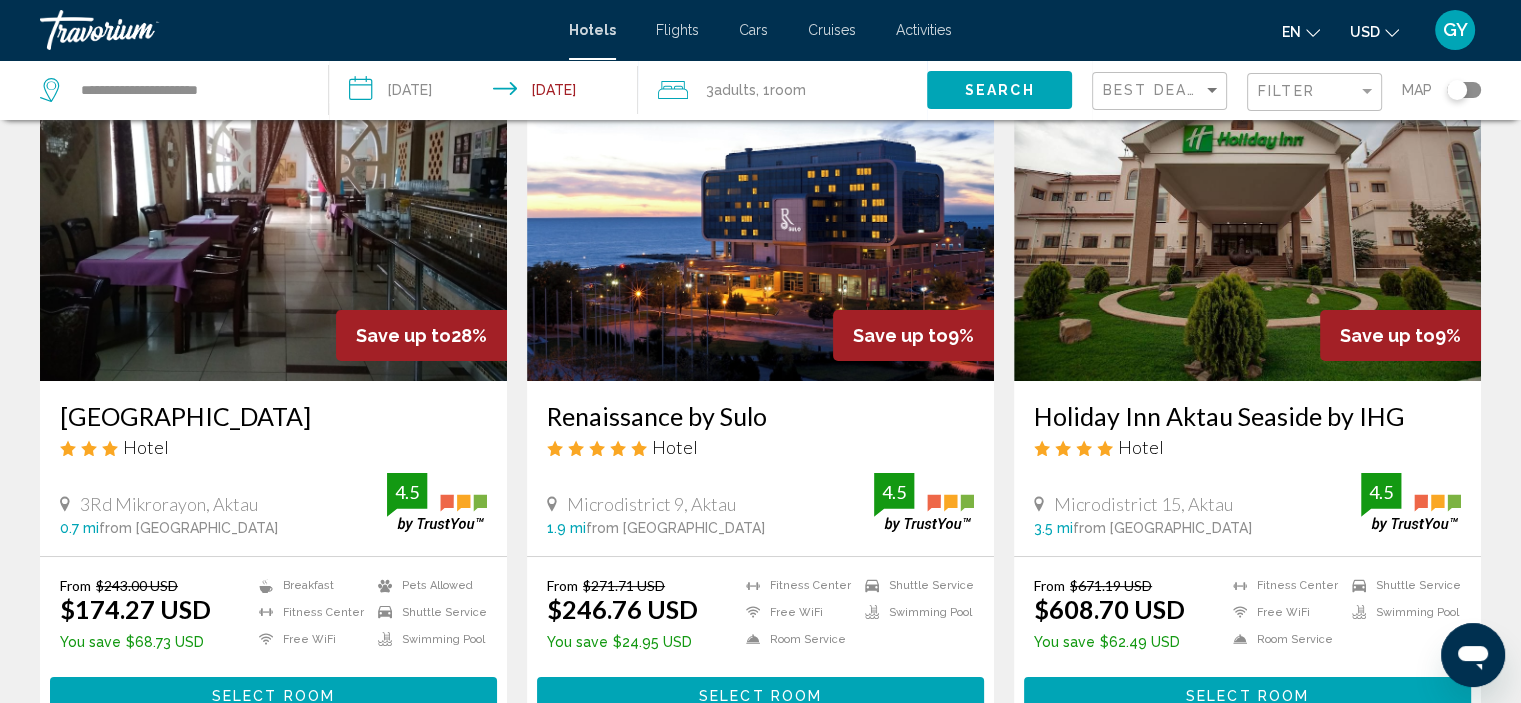 click at bounding box center [760, 221] 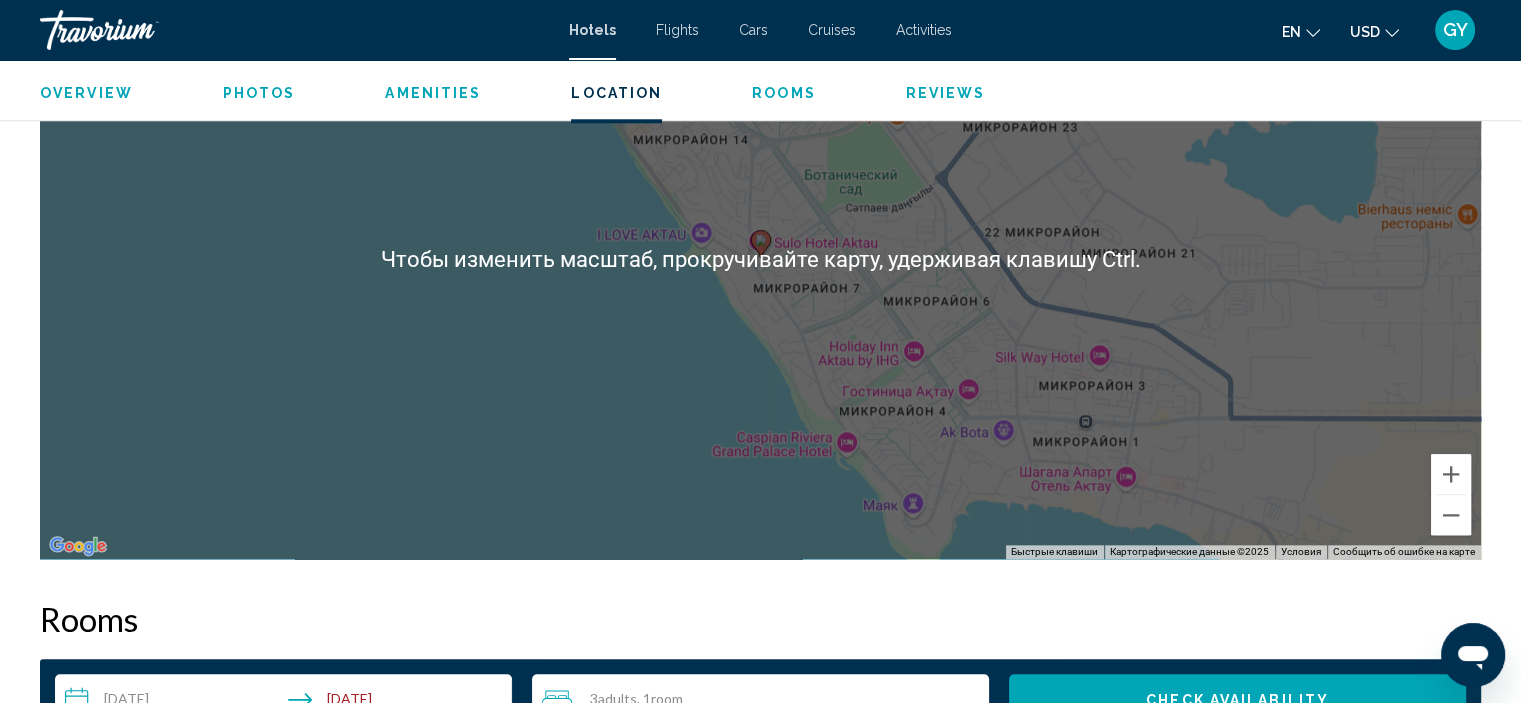 scroll, scrollTop: 2022, scrollLeft: 0, axis: vertical 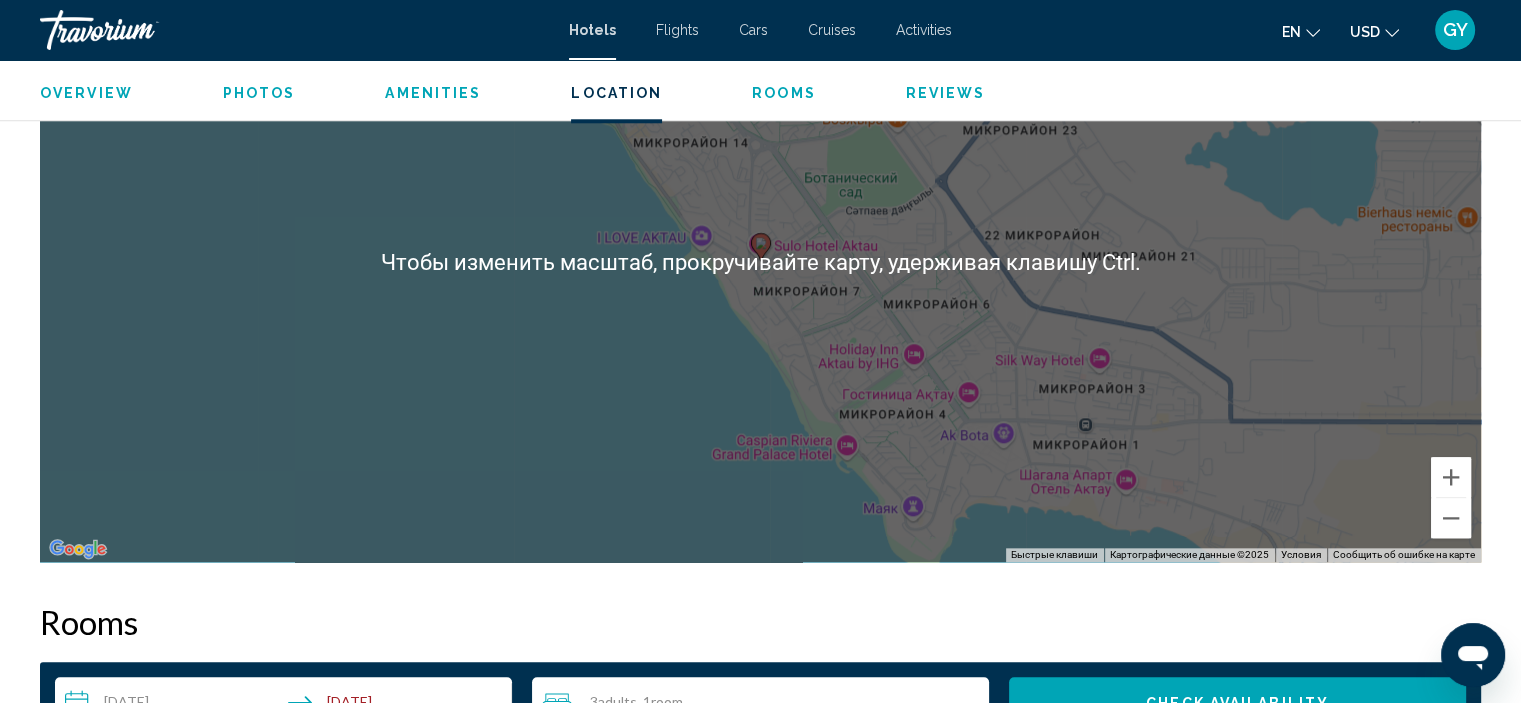 click on "Для навигации используйте клавиши со стрелками. Чтобы активировать перетаскивание с помощью клавиатуры, нажмите Alt + Ввод. После этого перемещайте маркер, используя клавиши со стрелками. Чтобы завершить перетаскивание, нажмите клавишу Ввод. Чтобы отменить действие, нажмите клавишу Esc." at bounding box center (760, 262) 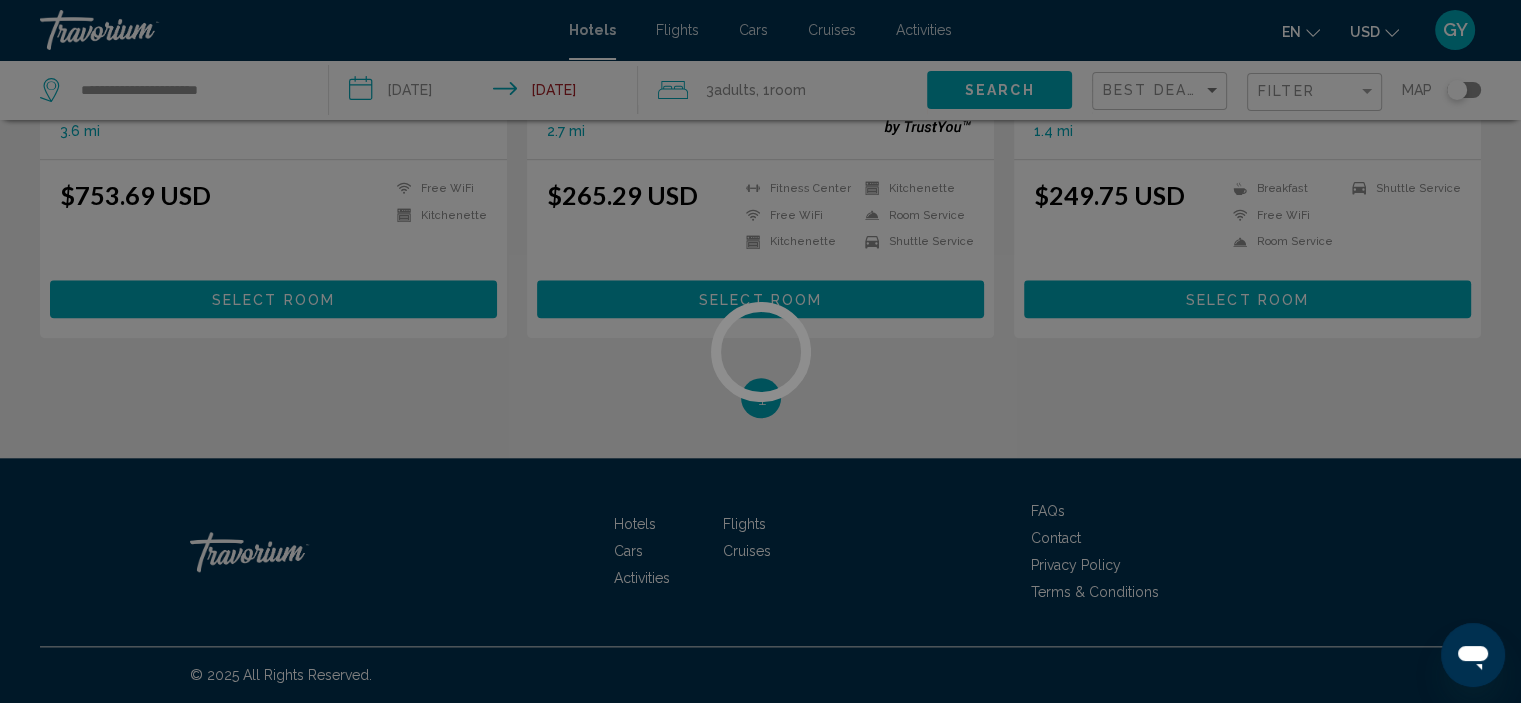 scroll, scrollTop: 0, scrollLeft: 0, axis: both 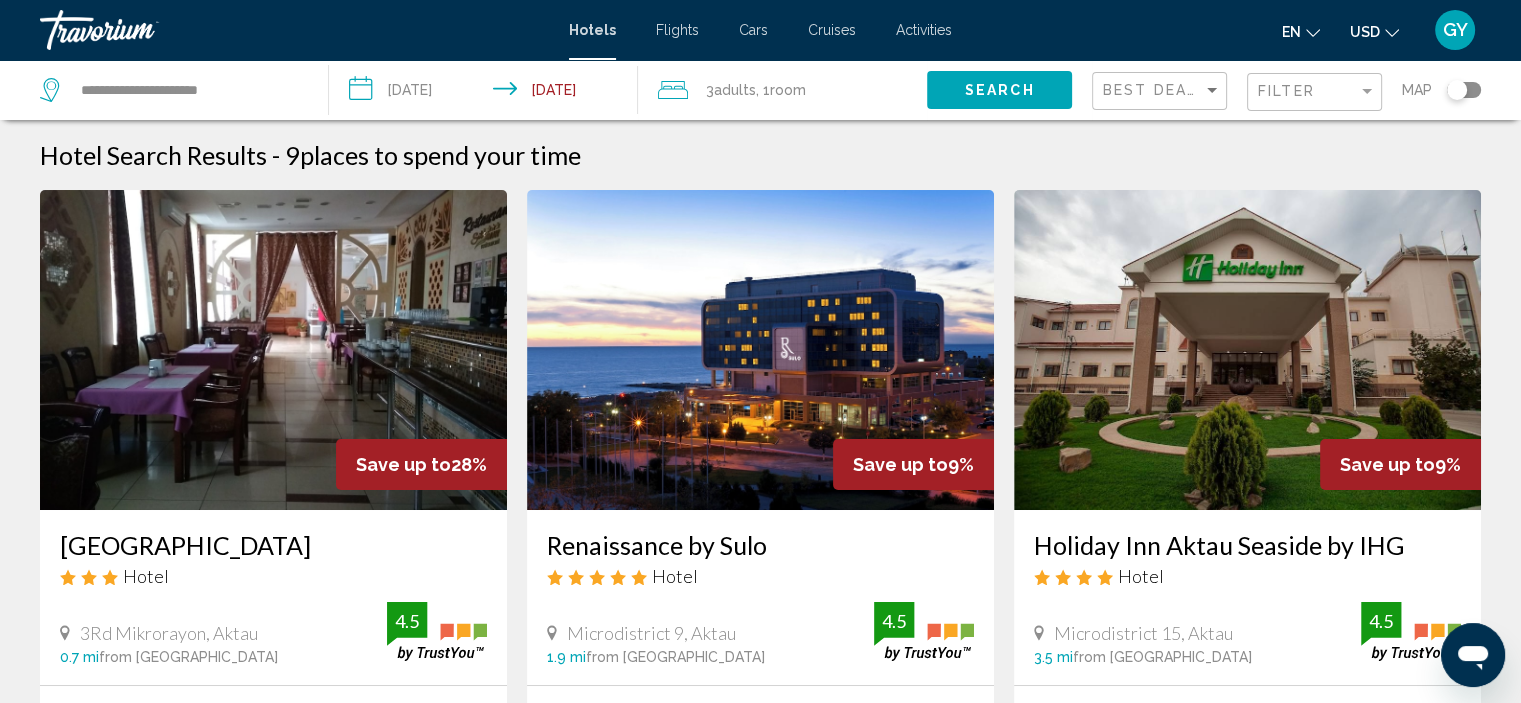 click at bounding box center (1247, 350) 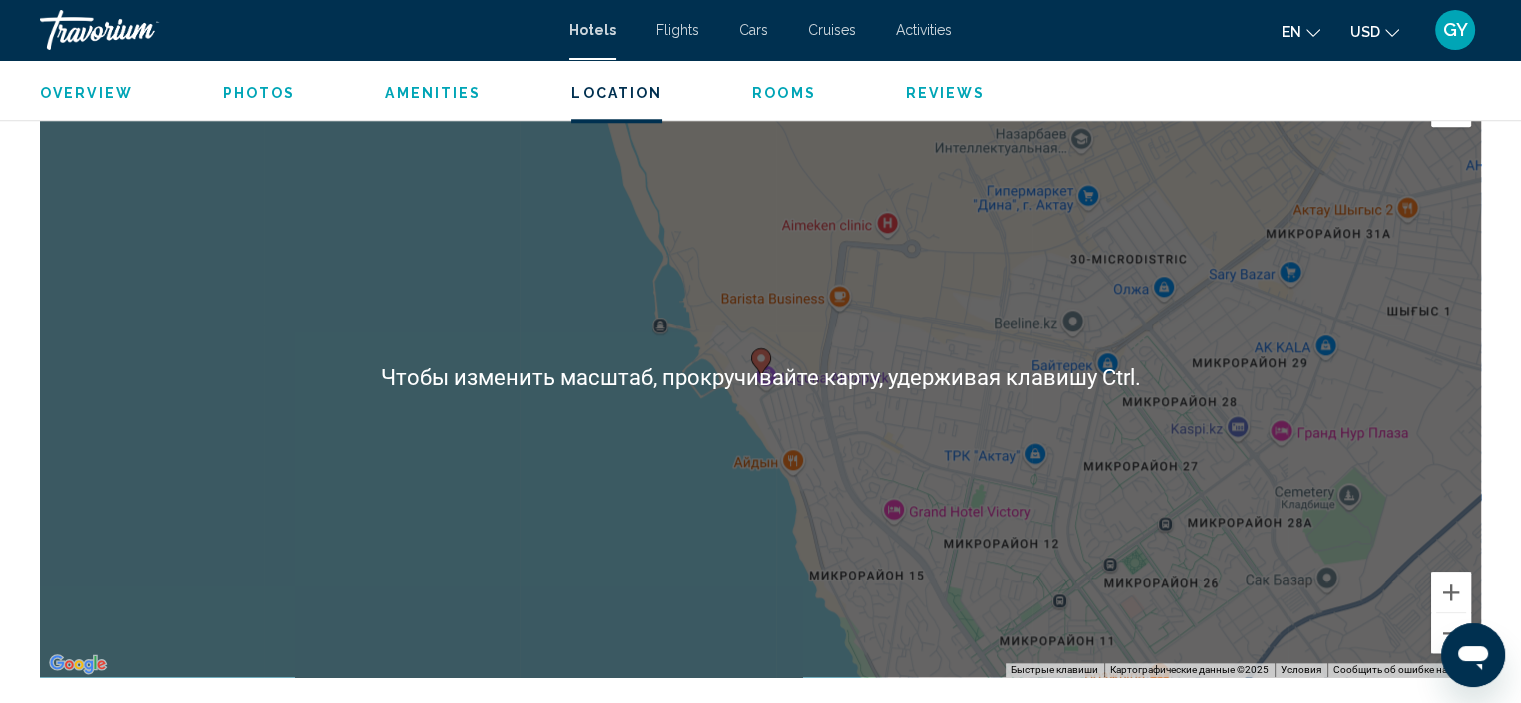 scroll, scrollTop: 1948, scrollLeft: 0, axis: vertical 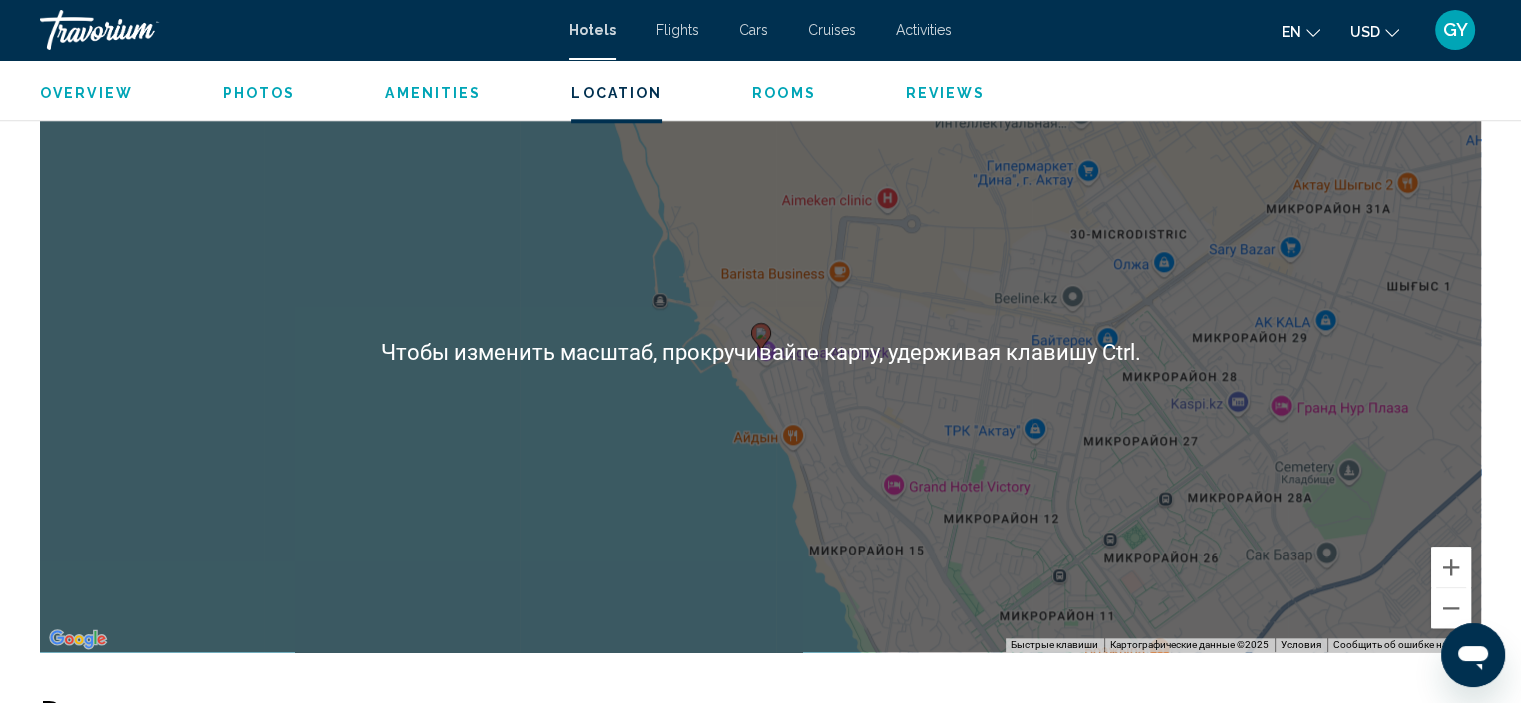 click on "Для навигации используйте клавиши со стрелками. Чтобы активировать перетаскивание с помощью клавиатуры, нажмите Alt + Ввод. После этого перемещайте маркер, используя клавиши со стрелками. Чтобы завершить перетаскивание, нажмите клавишу Ввод. Чтобы отменить действие, нажмите клавишу Esc." at bounding box center [760, 352] 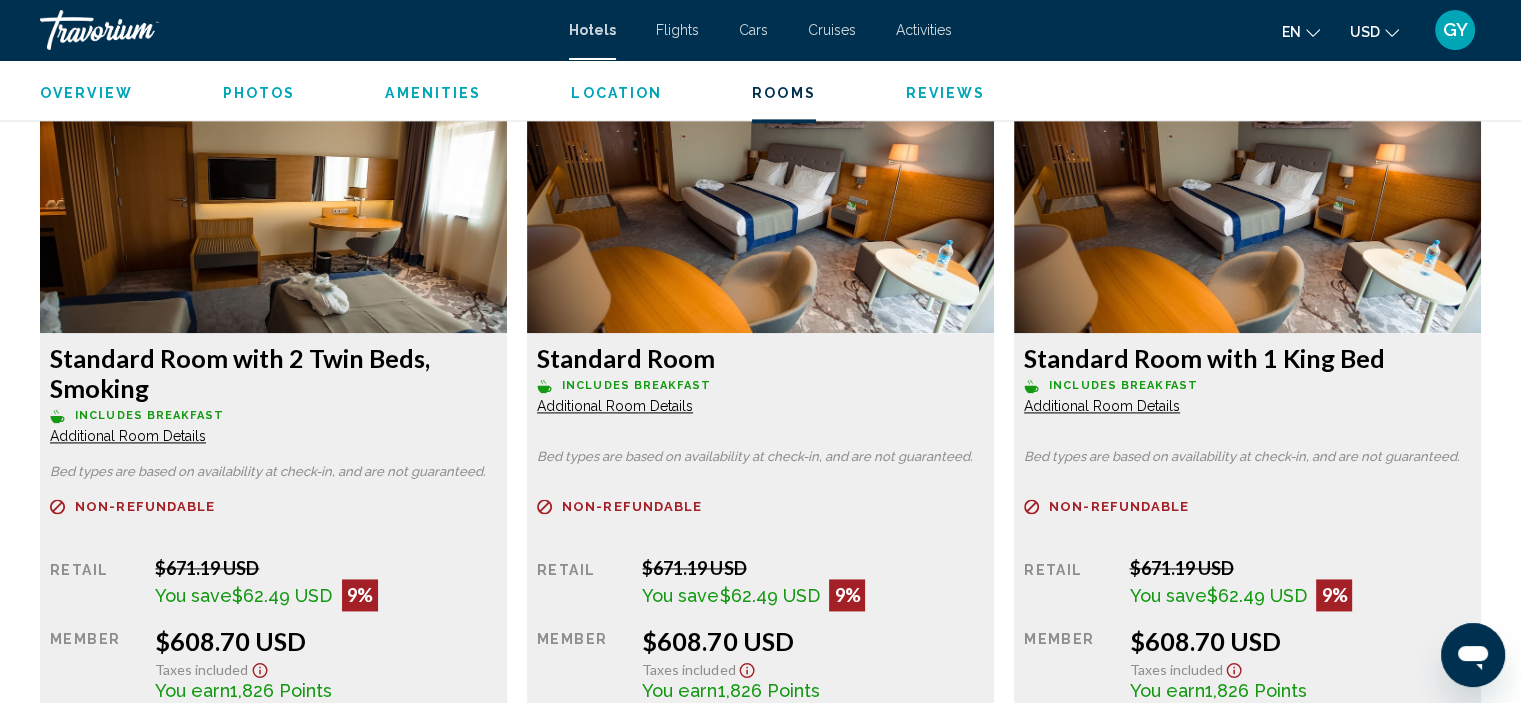 scroll, scrollTop: 2736, scrollLeft: 0, axis: vertical 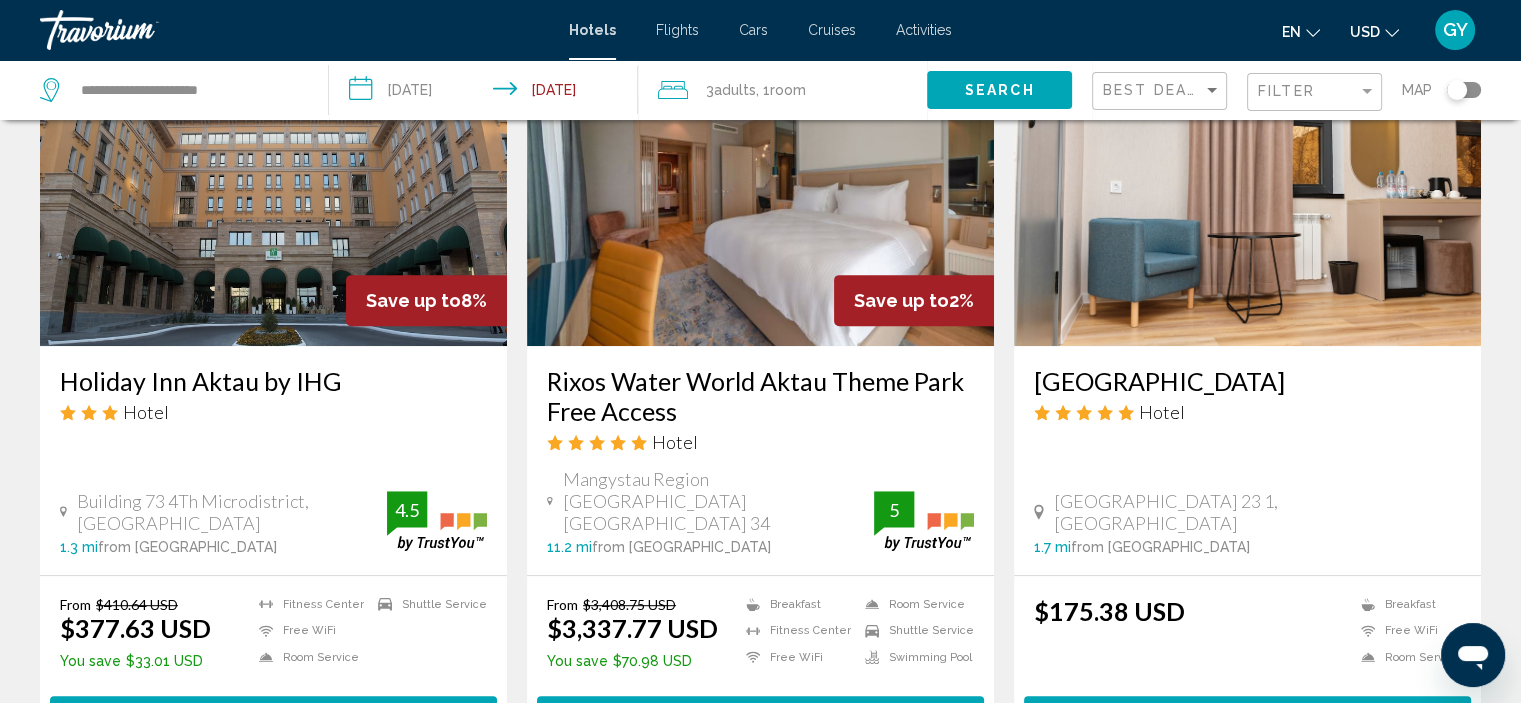 click at bounding box center [1247, 186] 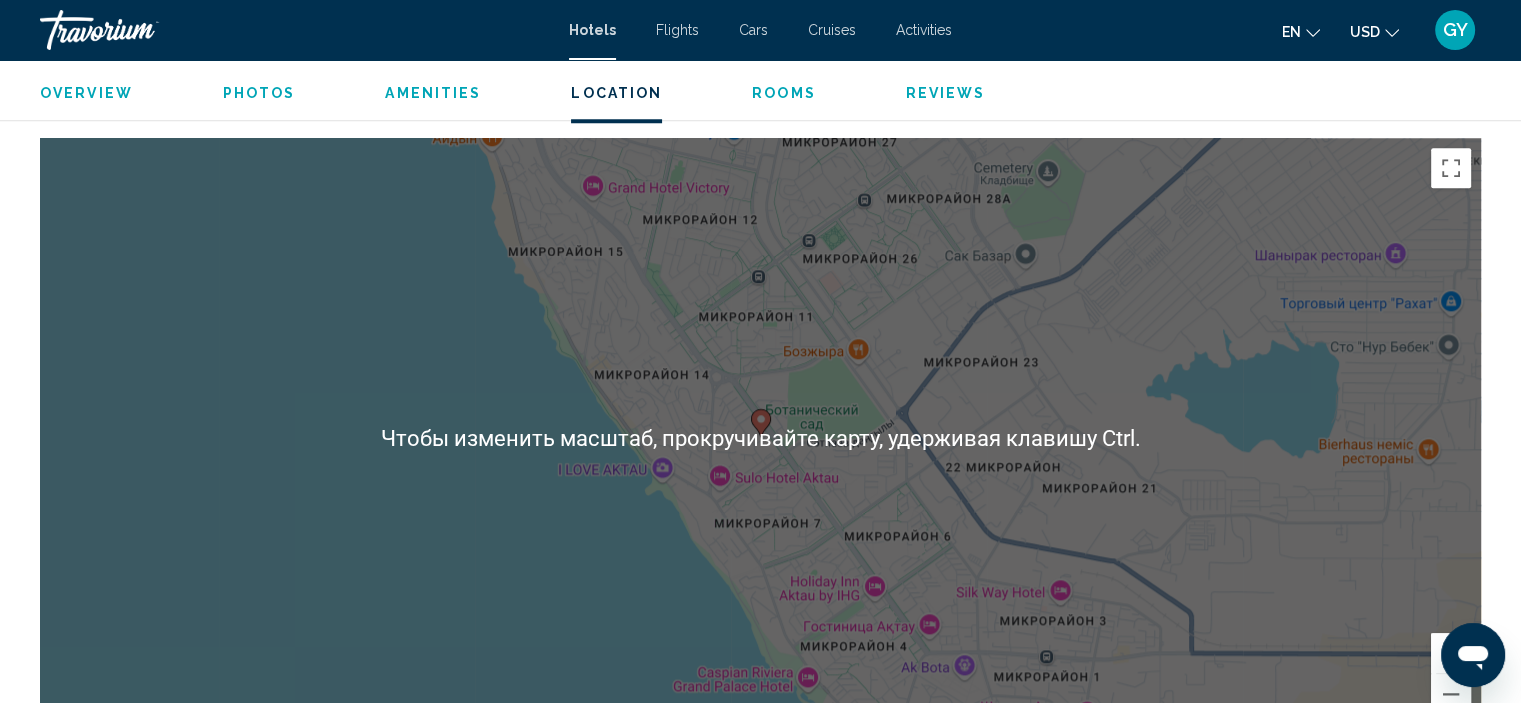scroll, scrollTop: 1873, scrollLeft: 0, axis: vertical 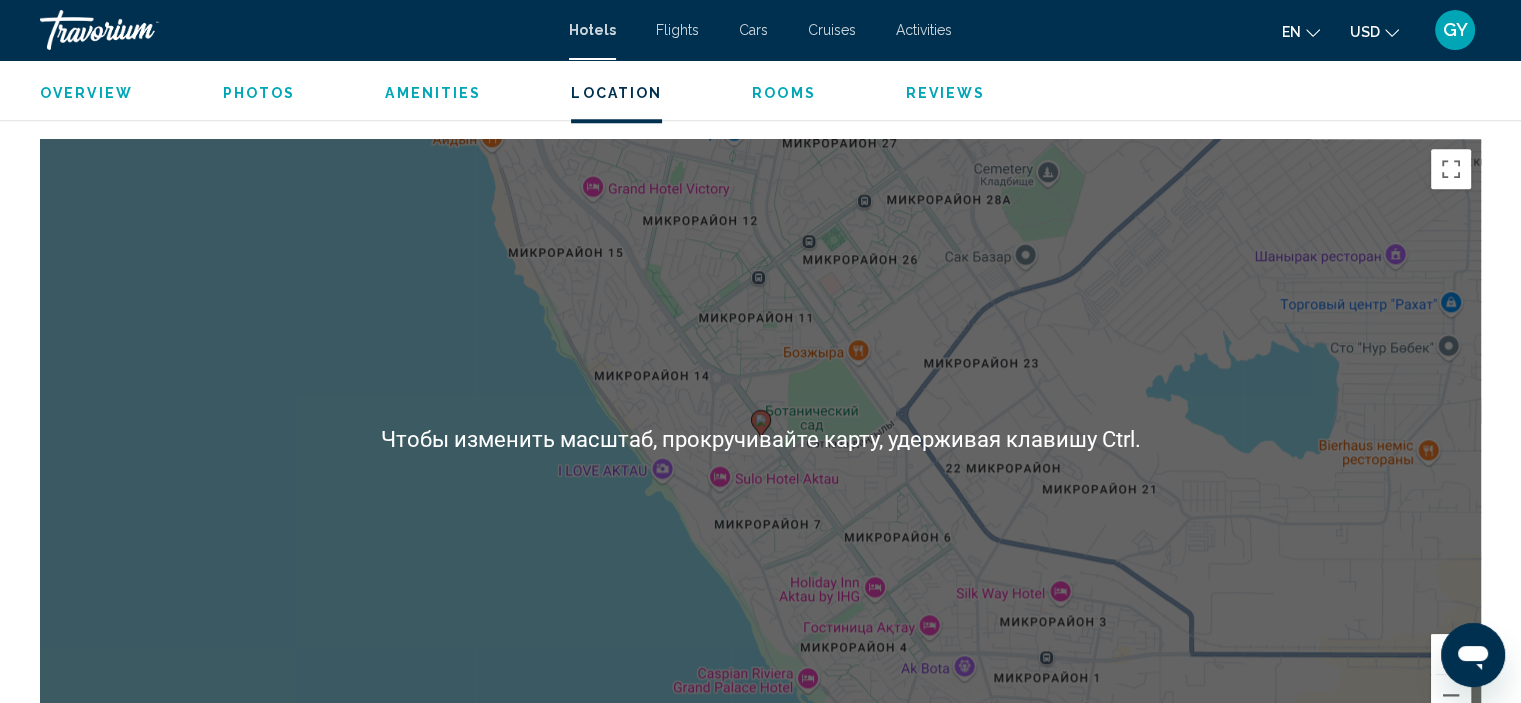 click on "Для навигации используйте клавиши со стрелками. Чтобы активировать перетаскивание с помощью клавиатуры, нажмите Alt + Ввод. После этого перемещайте маркер, используя клавиши со стрелками. Чтобы завершить перетаскивание, нажмите клавишу Ввод. Чтобы отменить действие, нажмите клавишу Esc." at bounding box center [760, 439] 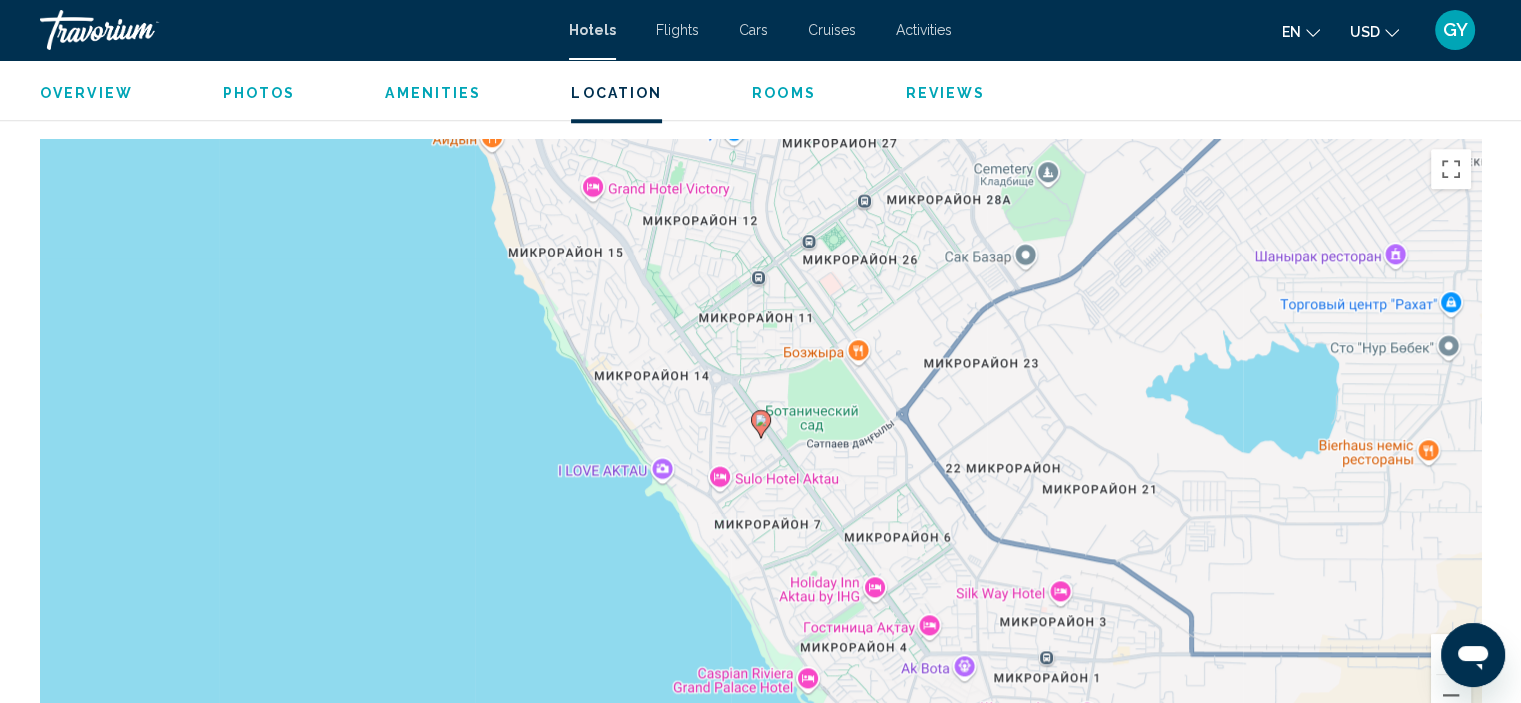 click on "Для навигации используйте клавиши со стрелками. Чтобы активировать перетаскивание с помощью клавиатуры, нажмите Alt + Ввод. После этого перемещайте маркер, используя клавиши со стрелками. Чтобы завершить перетаскивание, нажмите клавишу Ввод. Чтобы отменить действие, нажмите клавишу Esc." at bounding box center [760, 439] 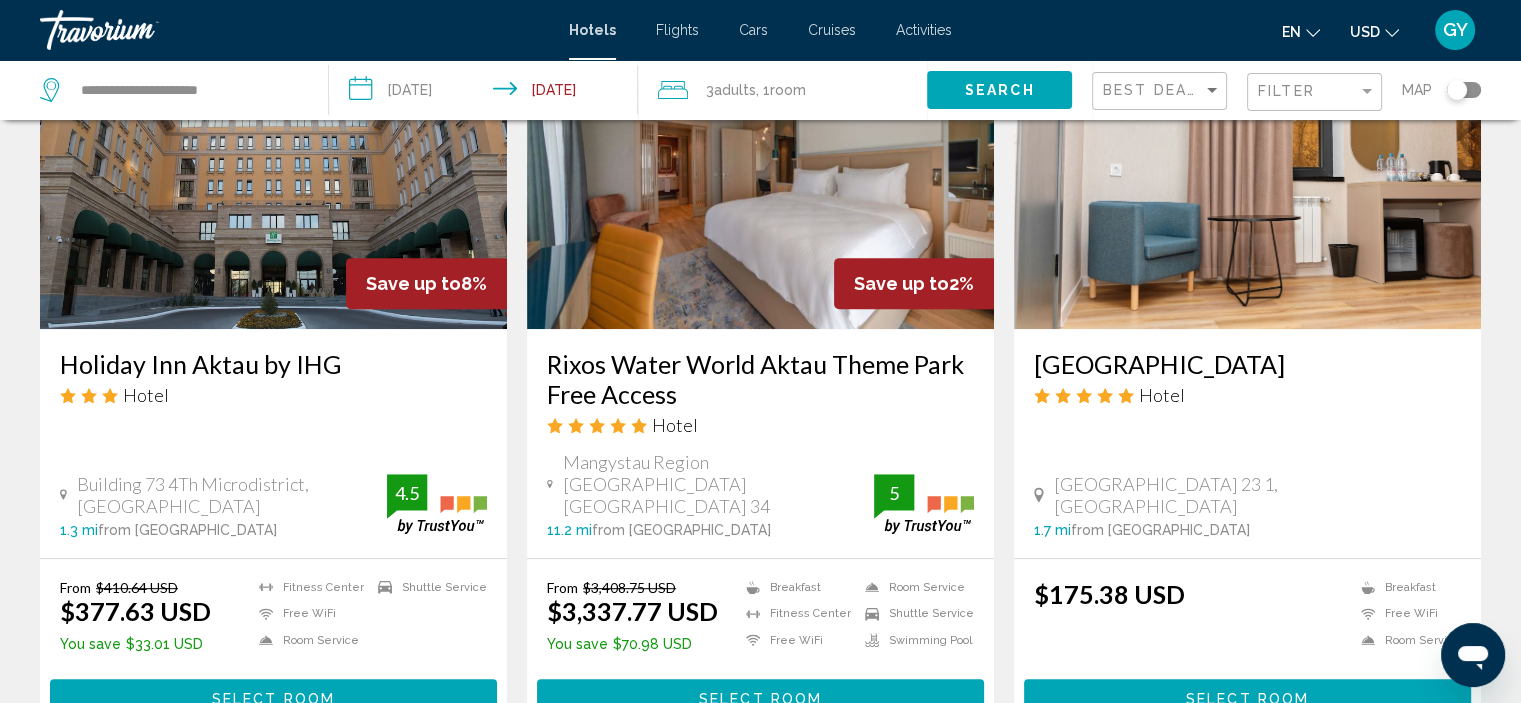 scroll, scrollTop: 888, scrollLeft: 0, axis: vertical 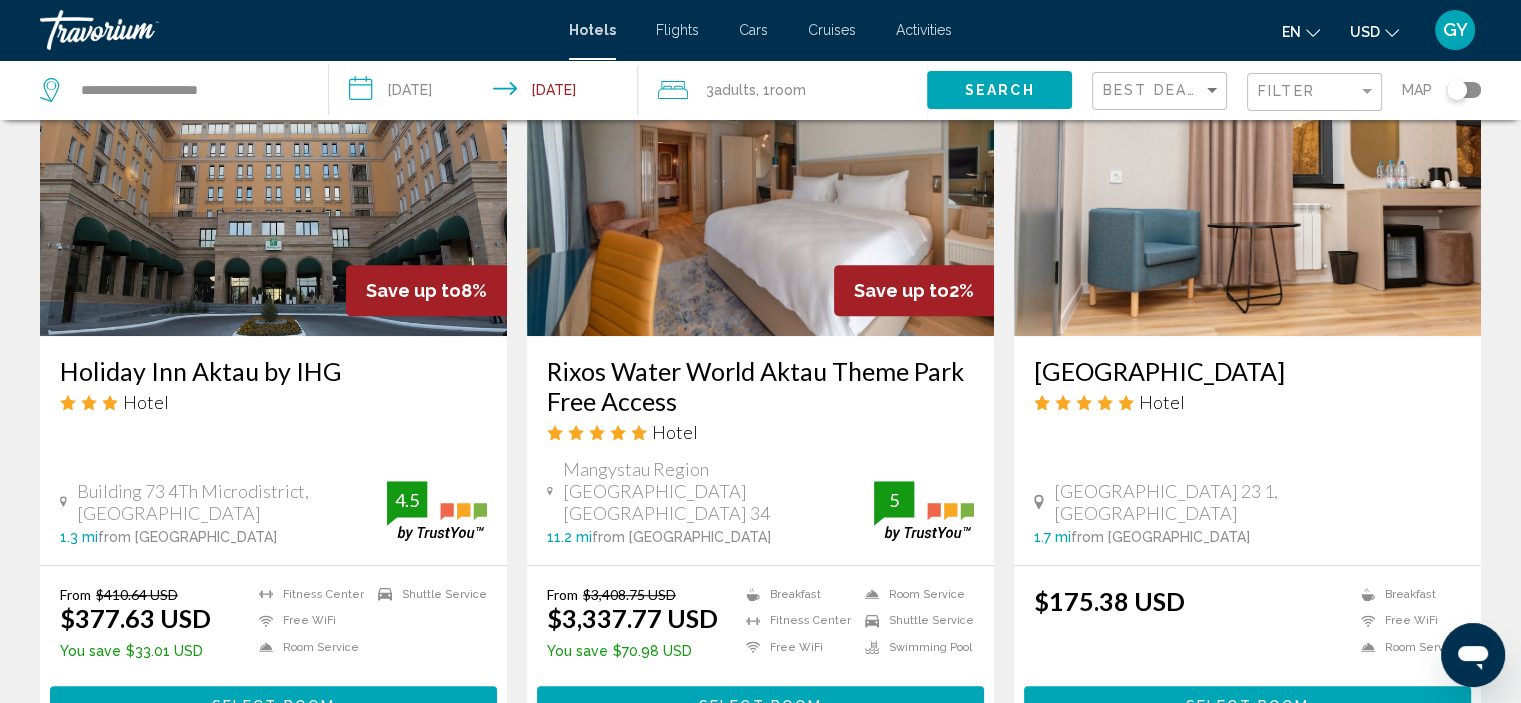 click at bounding box center (1247, 176) 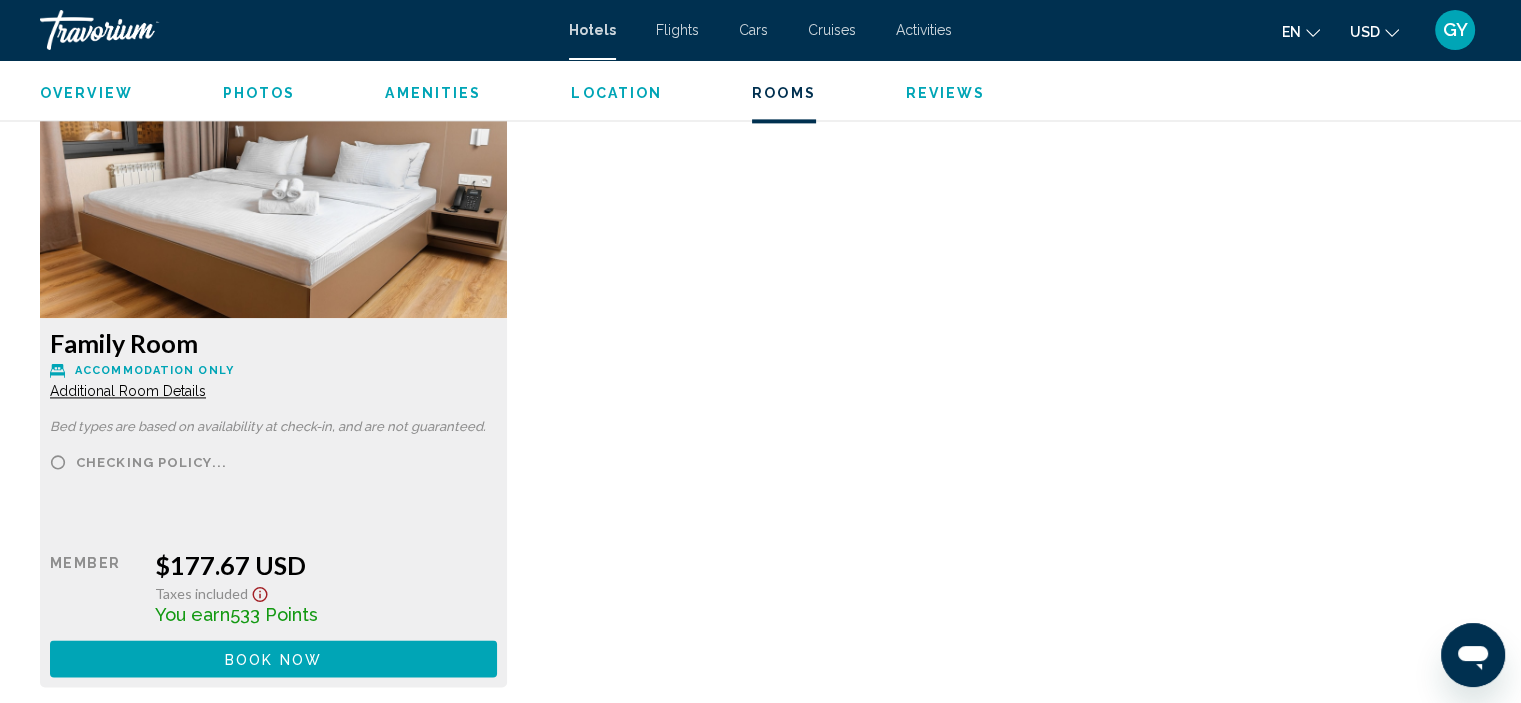scroll, scrollTop: 2763, scrollLeft: 0, axis: vertical 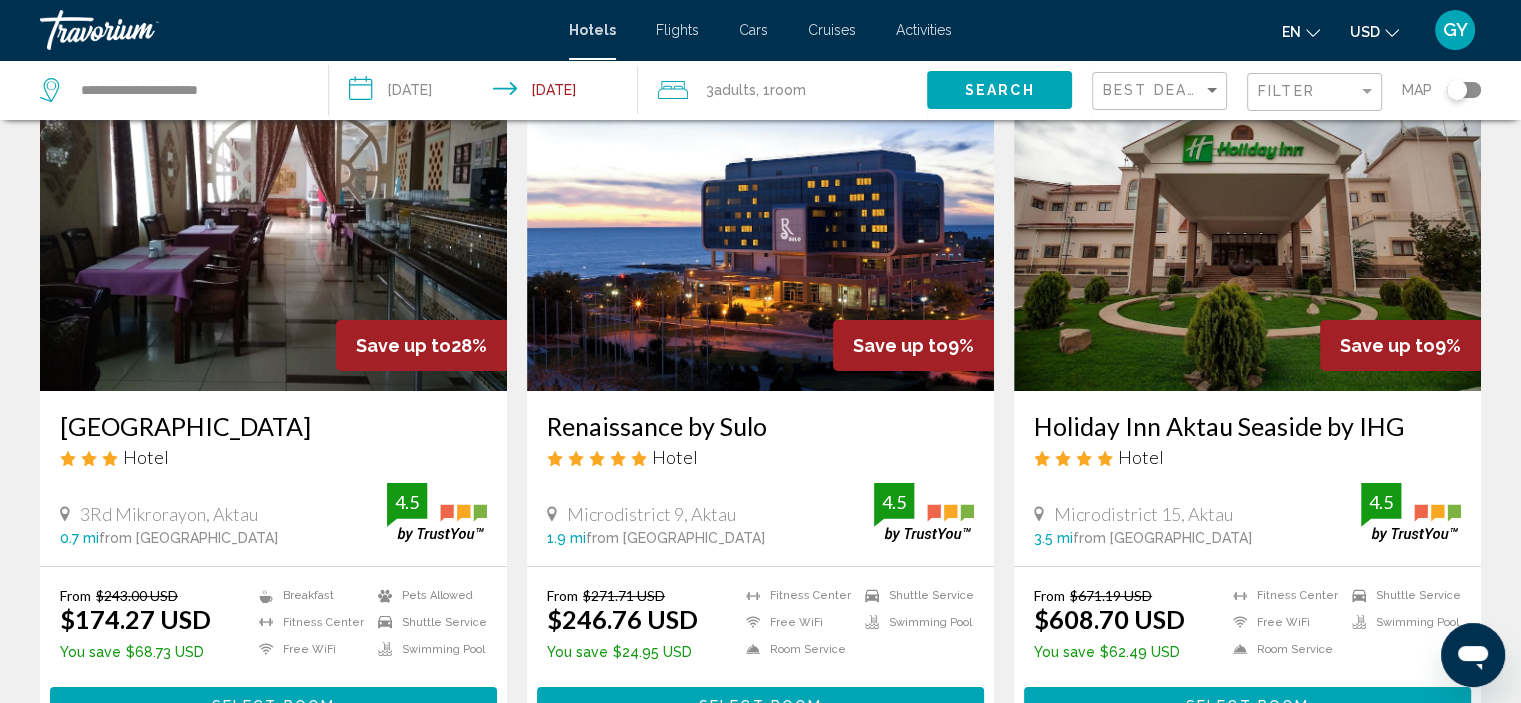 click at bounding box center [760, 231] 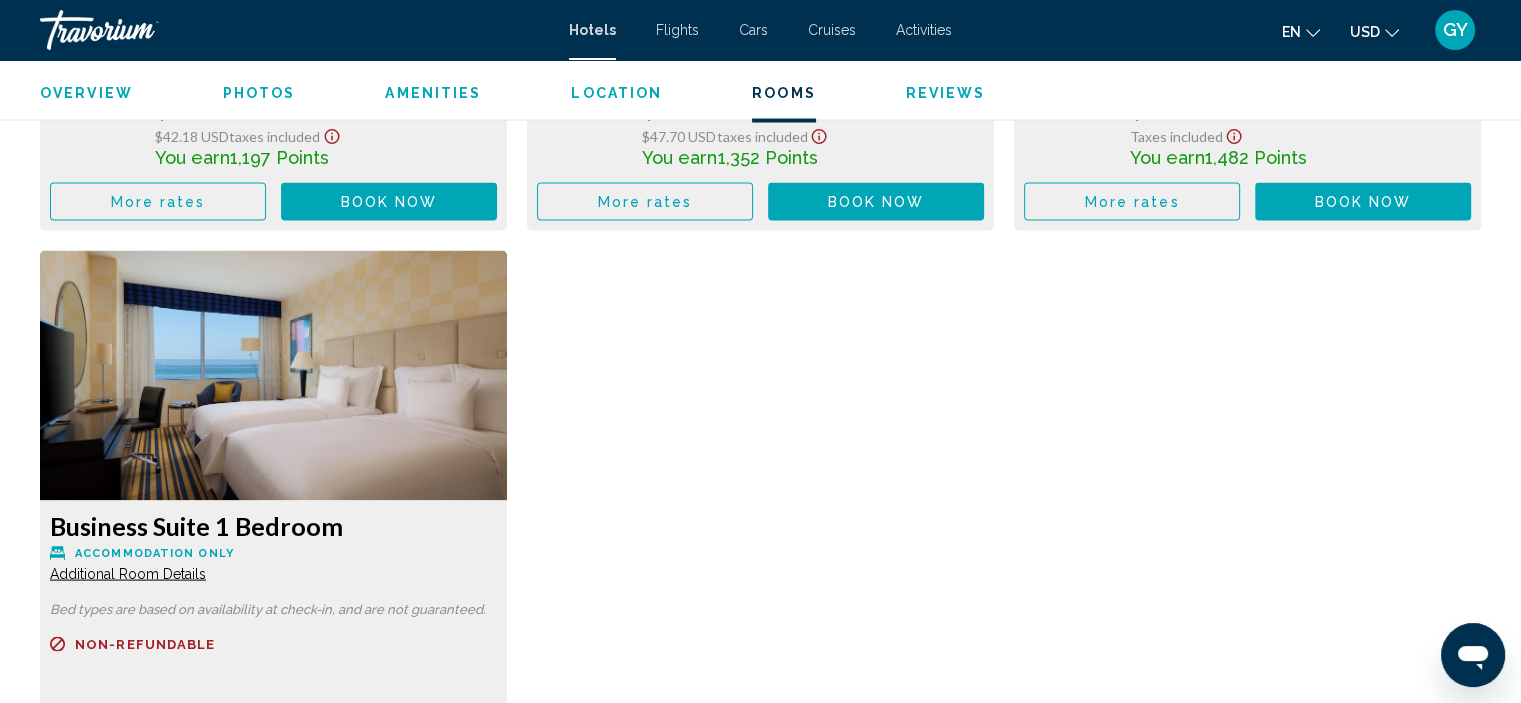 scroll, scrollTop: 3864, scrollLeft: 0, axis: vertical 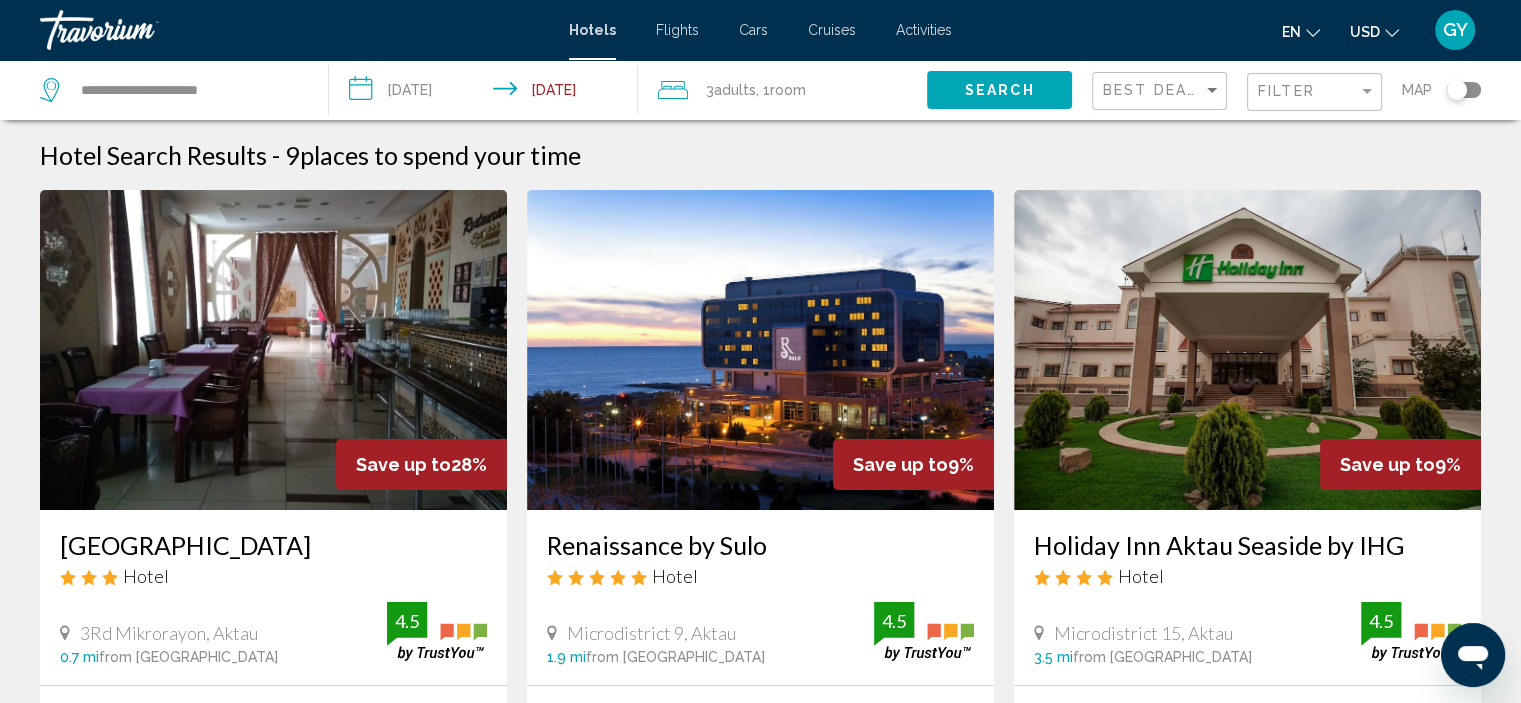 click at bounding box center [273, 350] 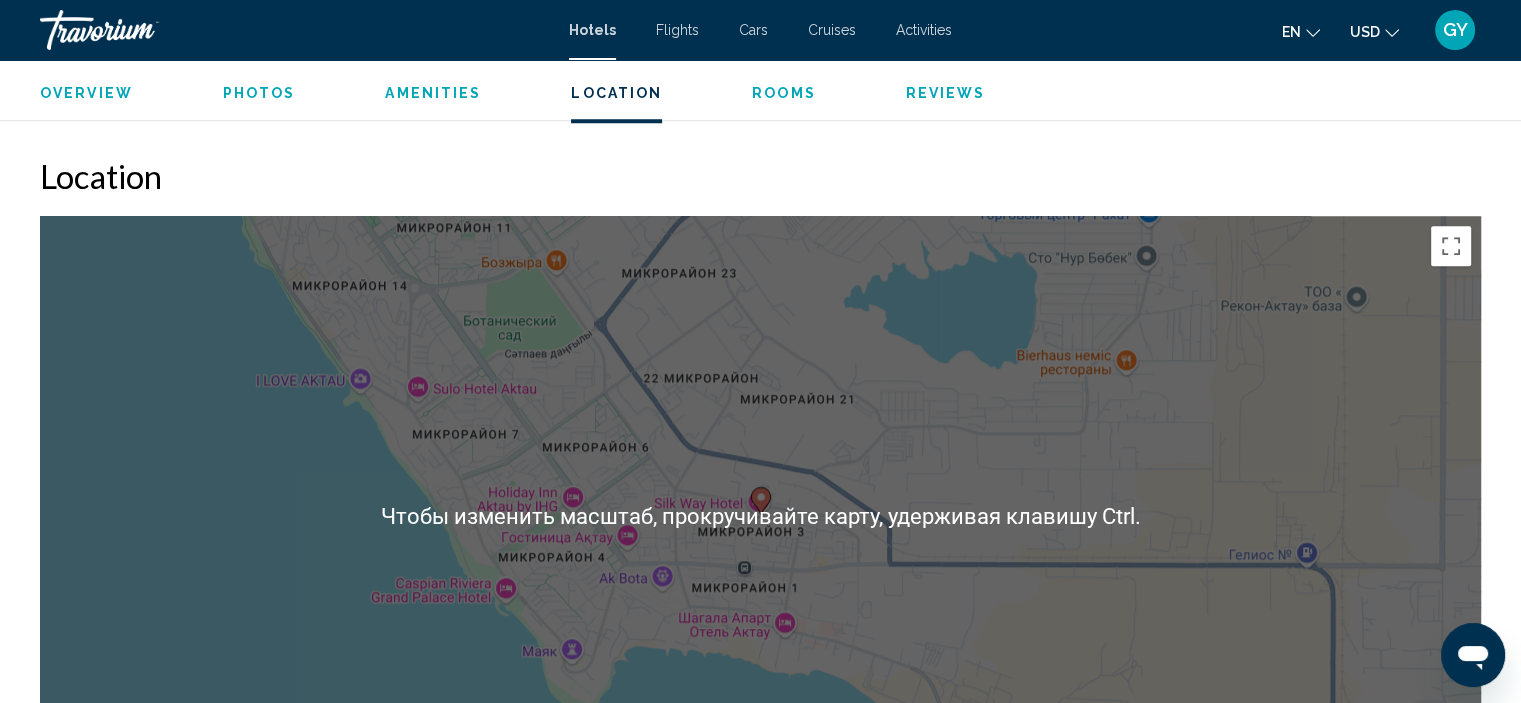 scroll, scrollTop: 1936, scrollLeft: 0, axis: vertical 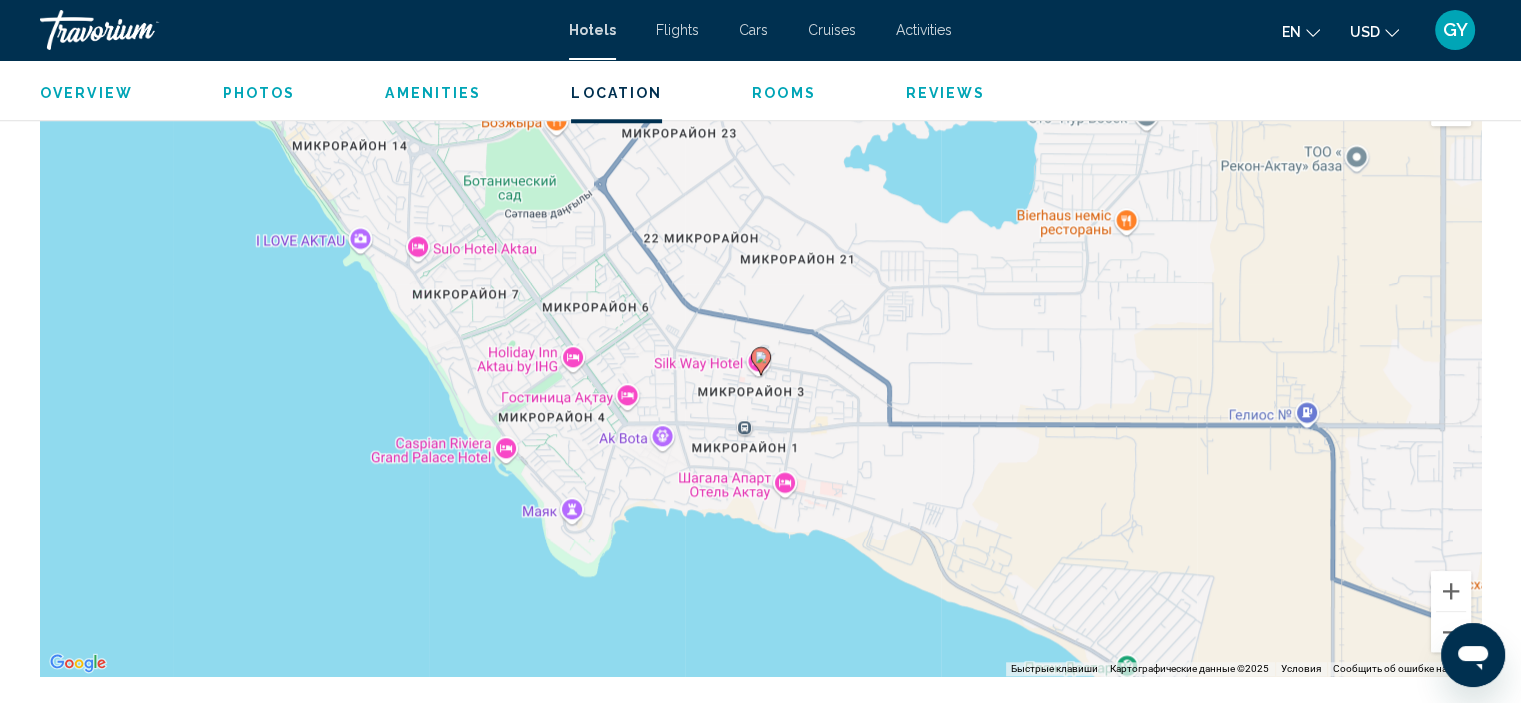 click on "Для навигации используйте клавиши со стрелками. Чтобы активировать перетаскивание с помощью клавиатуры, нажмите Alt + Ввод. После этого перемещайте маркер, используя клавиши со стрелками. Чтобы завершить перетаскивание, нажмите клавишу Ввод. Чтобы отменить действие, нажмите клавишу Esc." at bounding box center [760, 376] 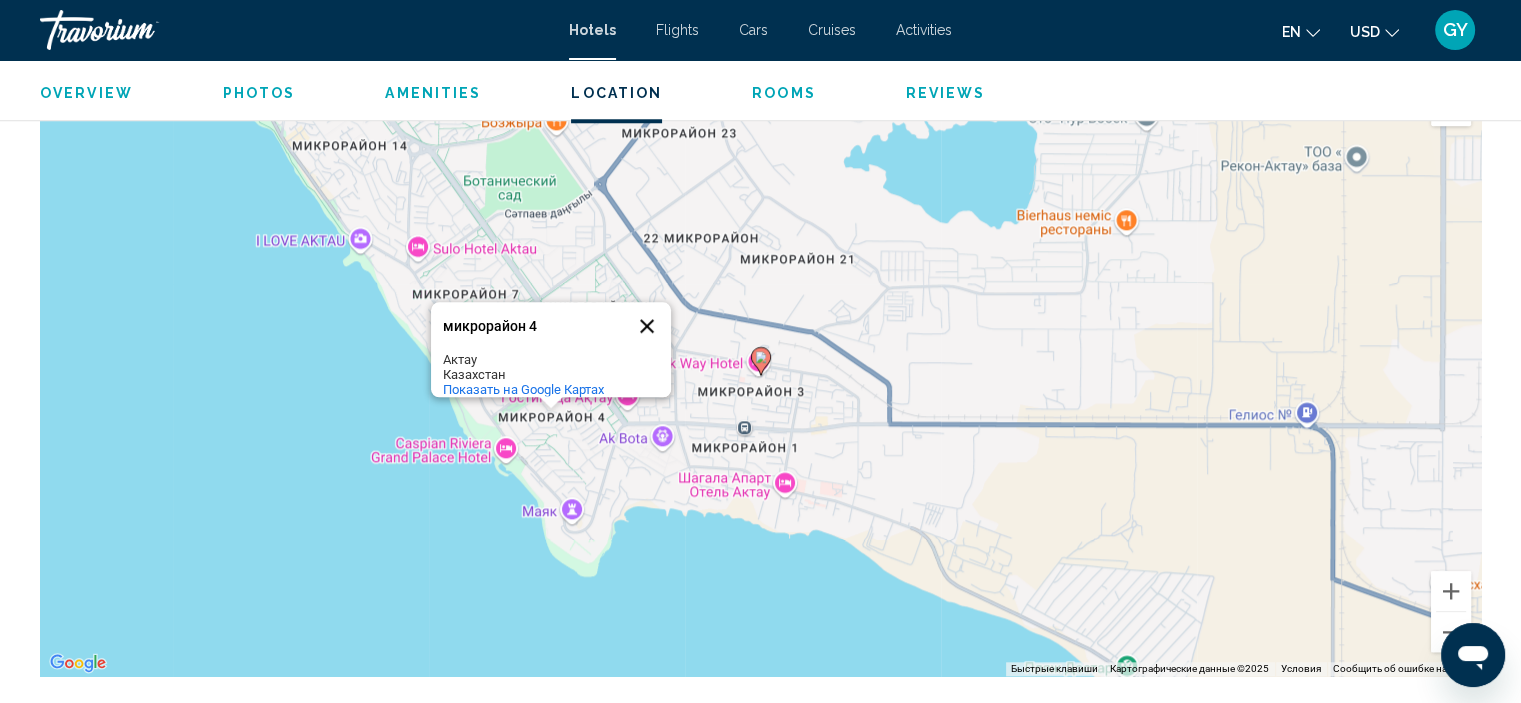 click at bounding box center (647, 326) 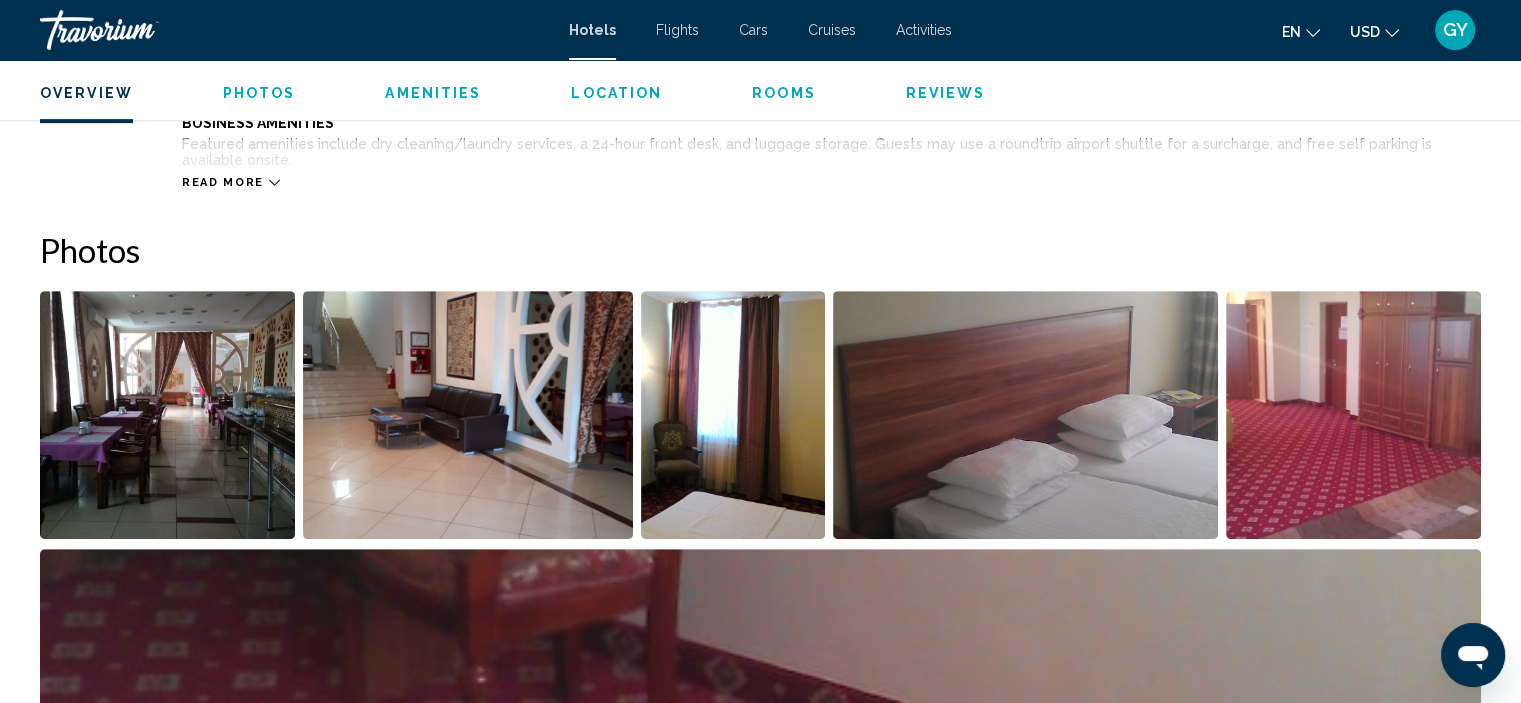 scroll, scrollTop: 901, scrollLeft: 0, axis: vertical 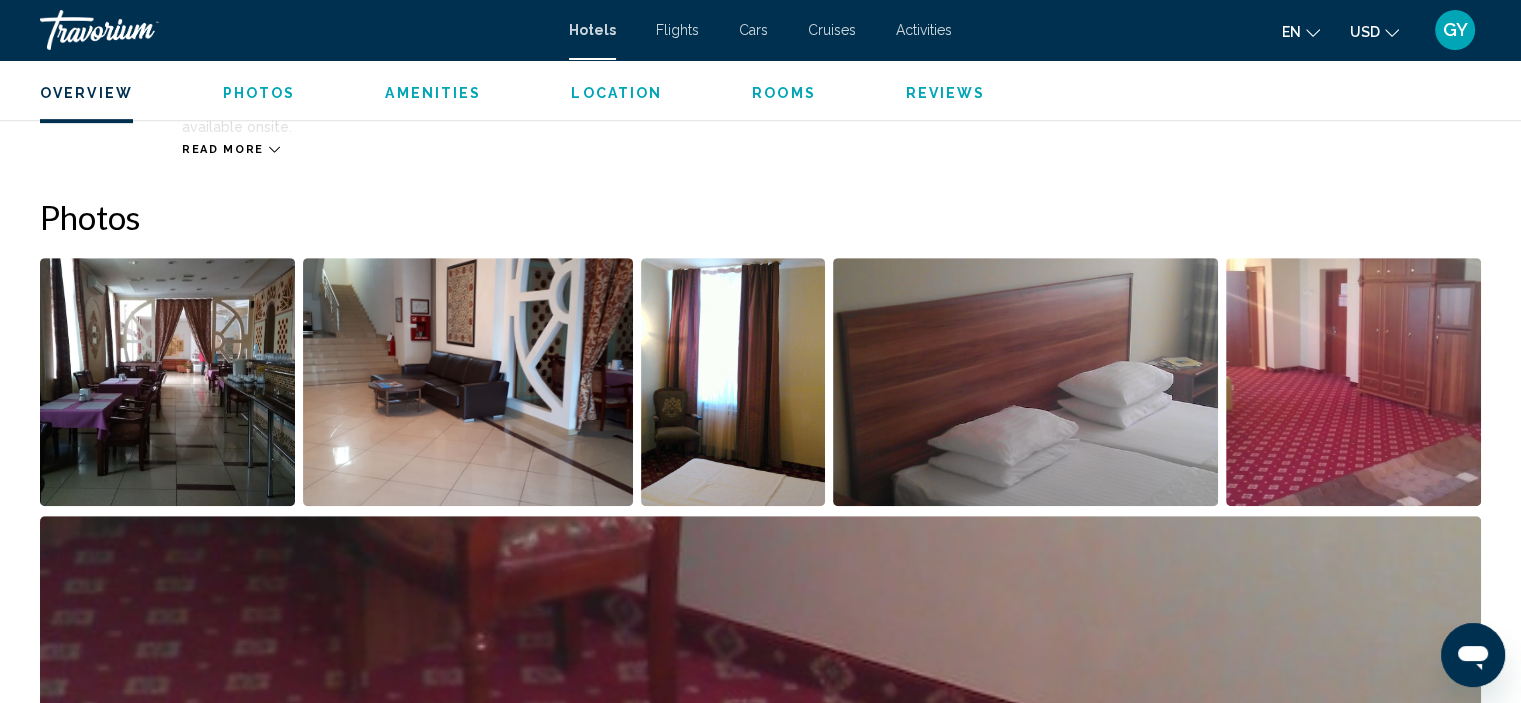 click at bounding box center (167, 382) 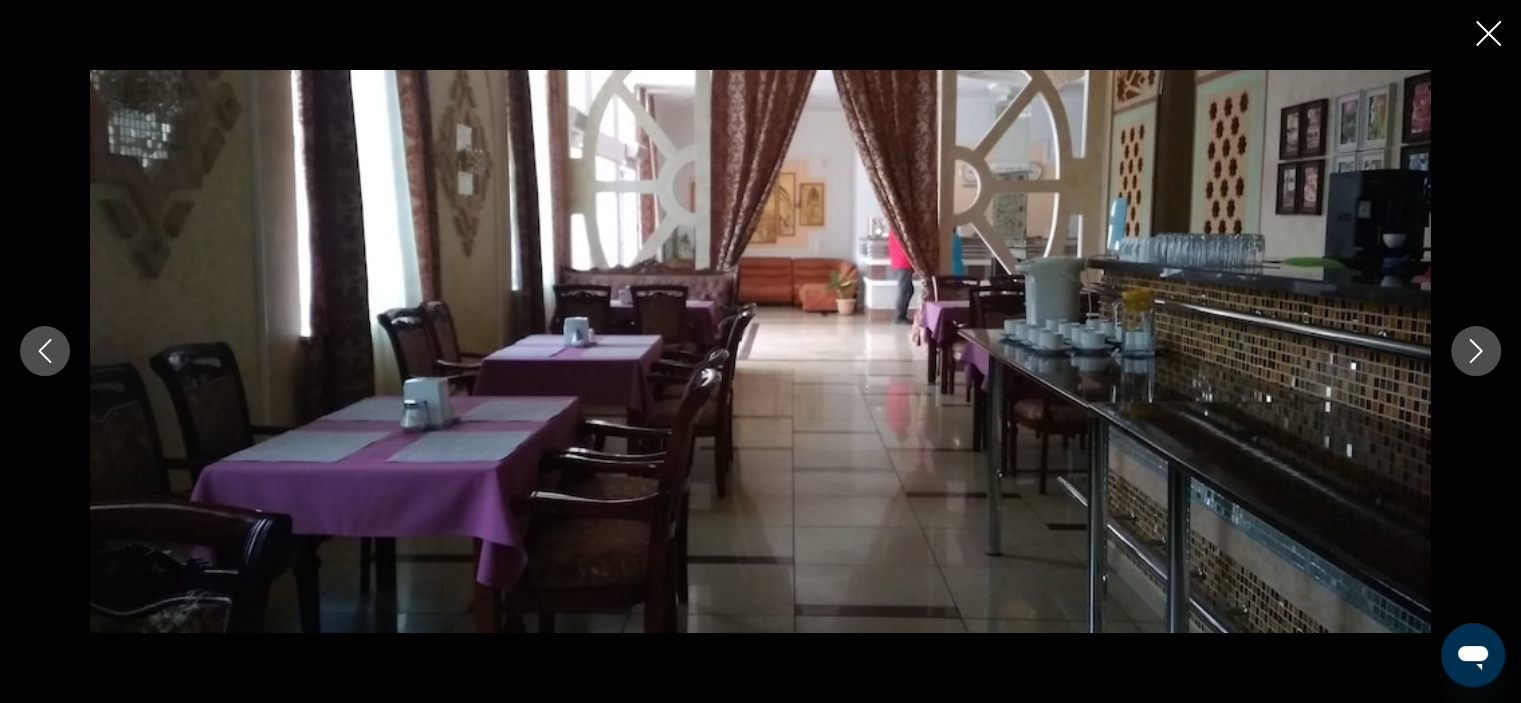 click 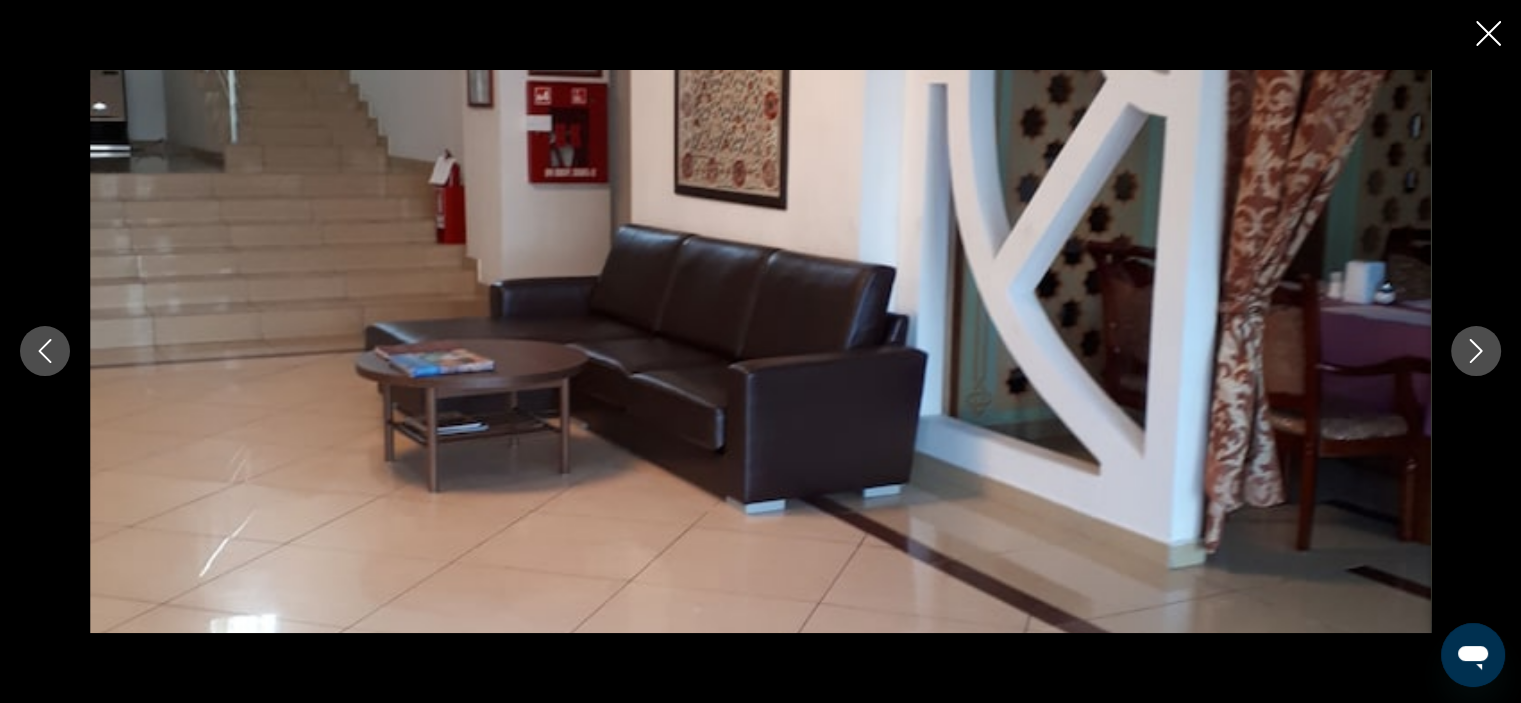 click 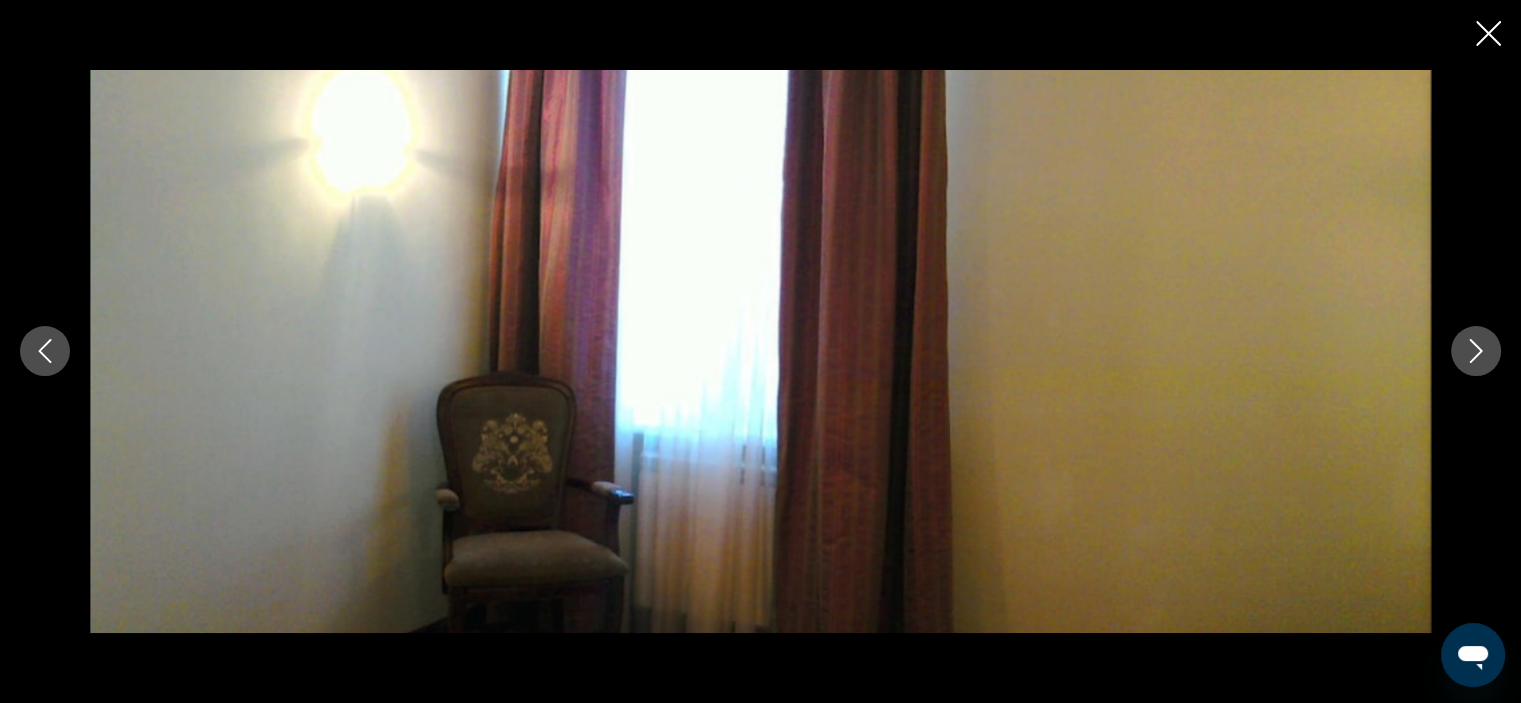 click 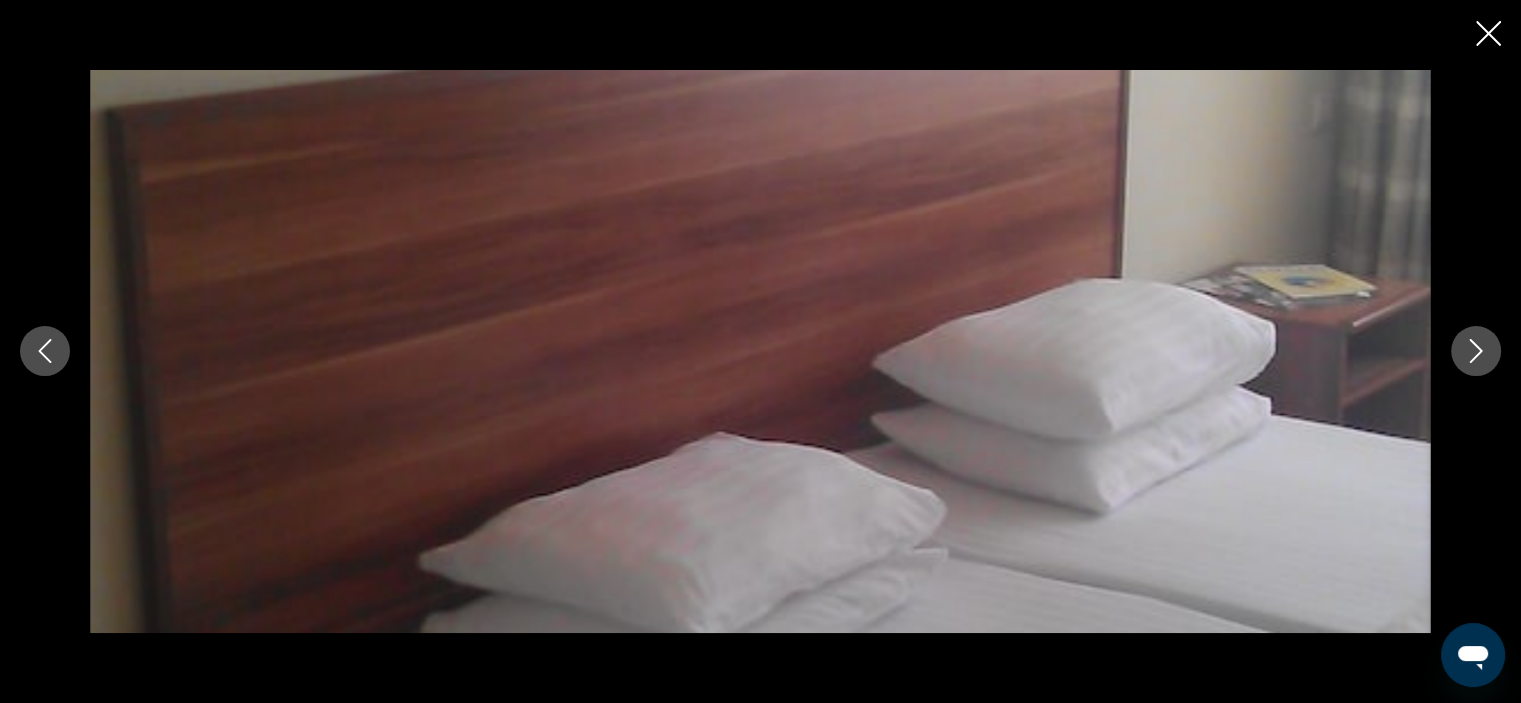 click 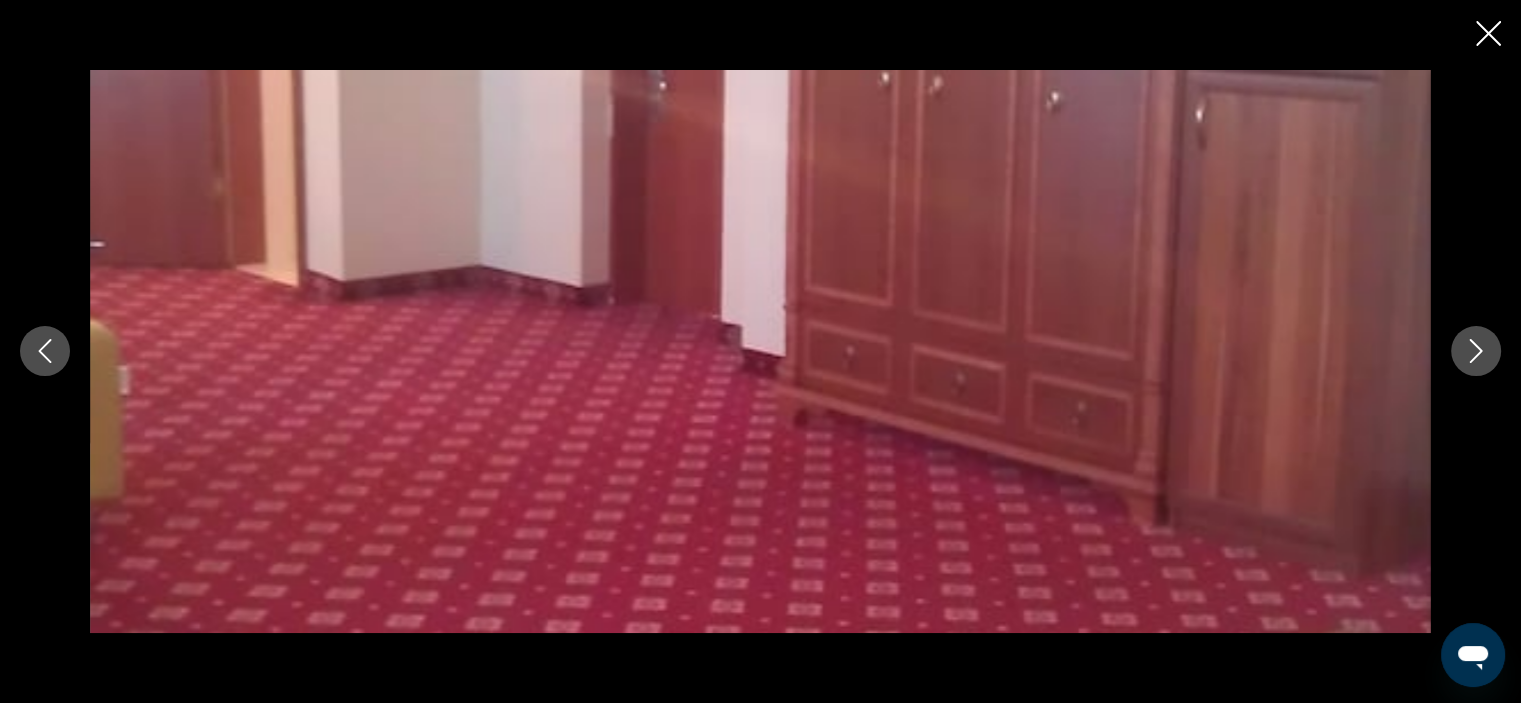click 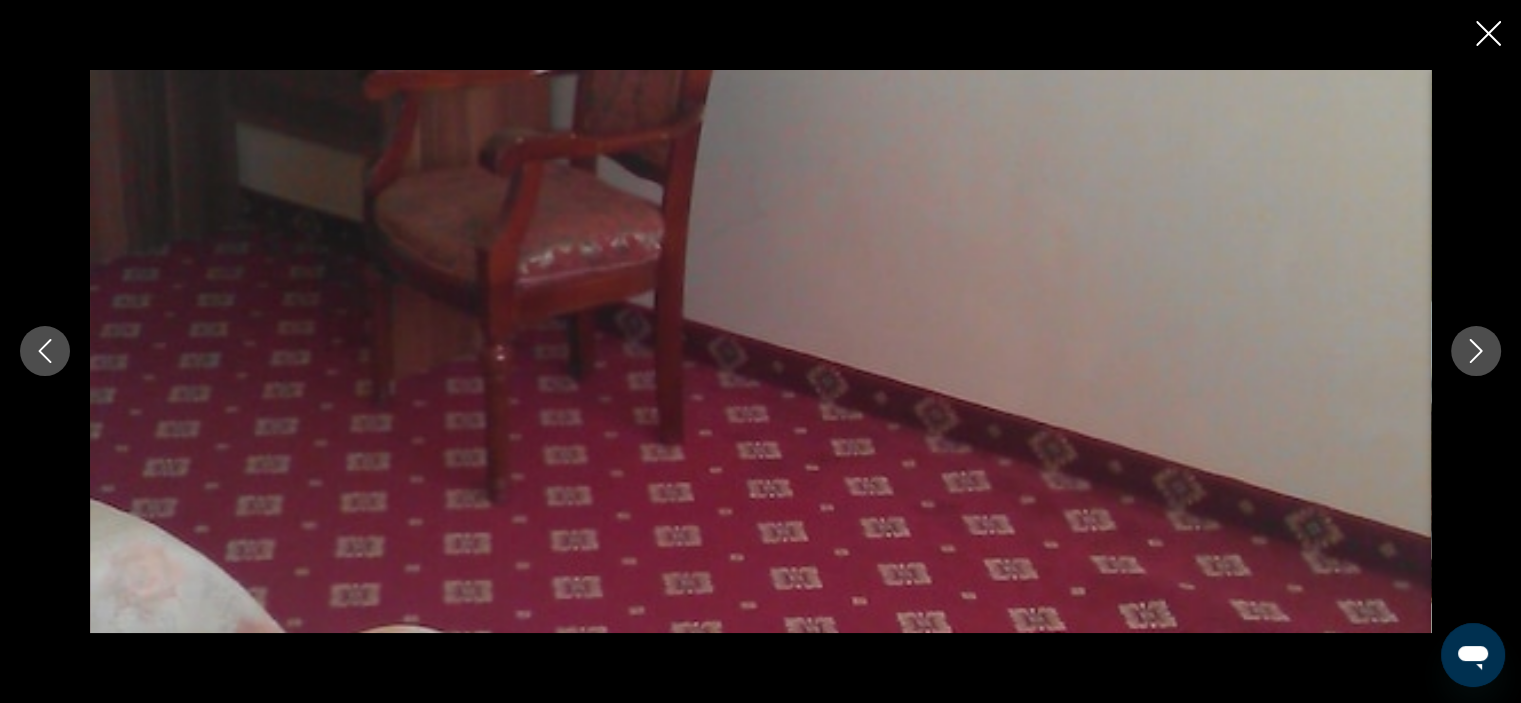 click 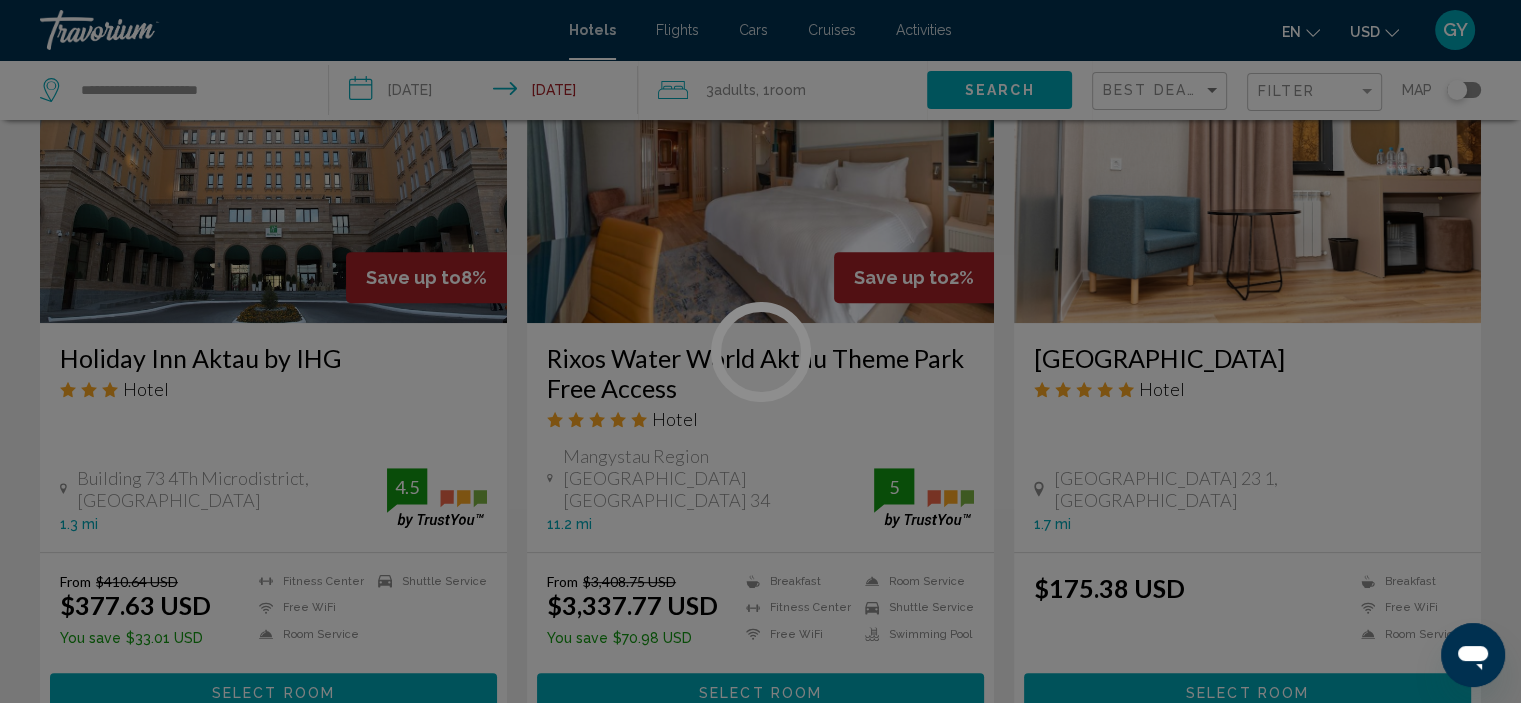 scroll, scrollTop: 0, scrollLeft: 0, axis: both 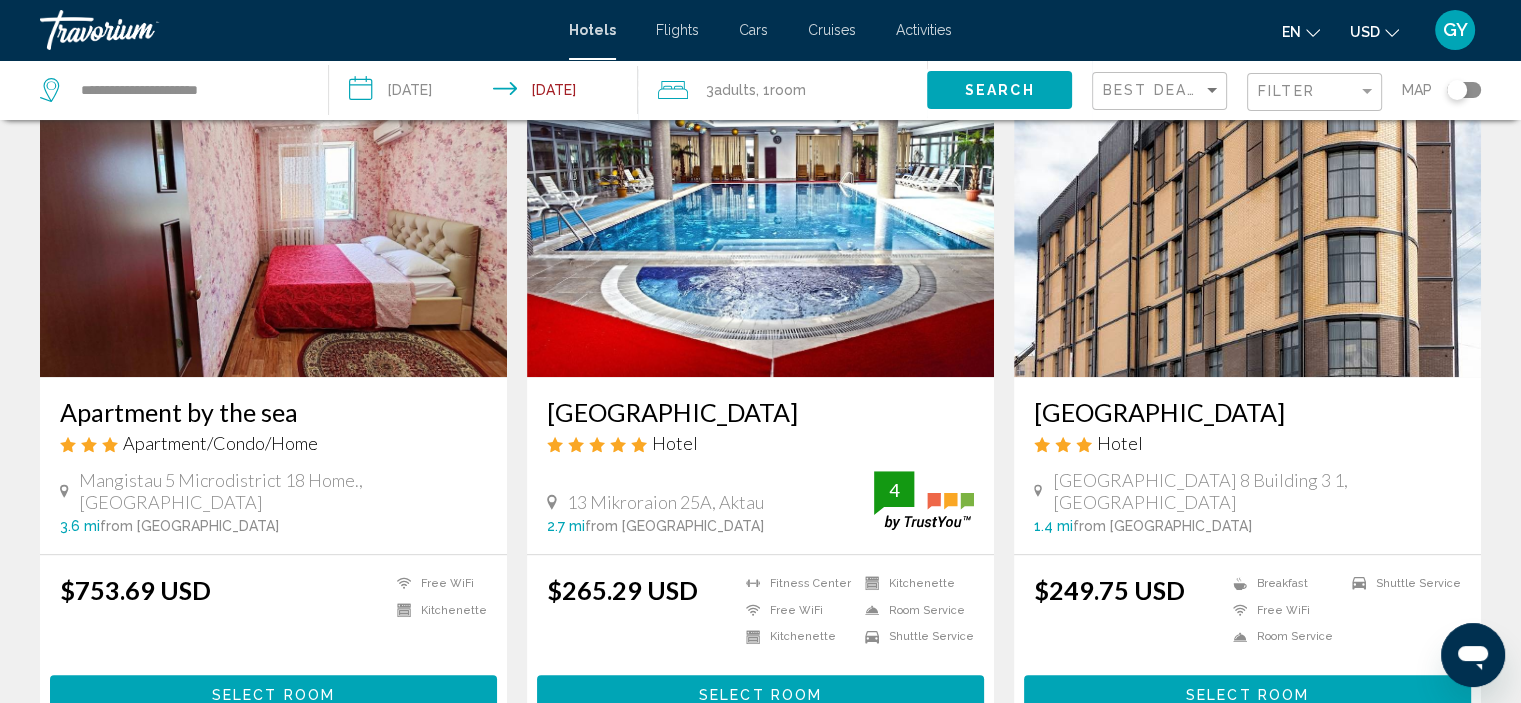click at bounding box center (1247, 217) 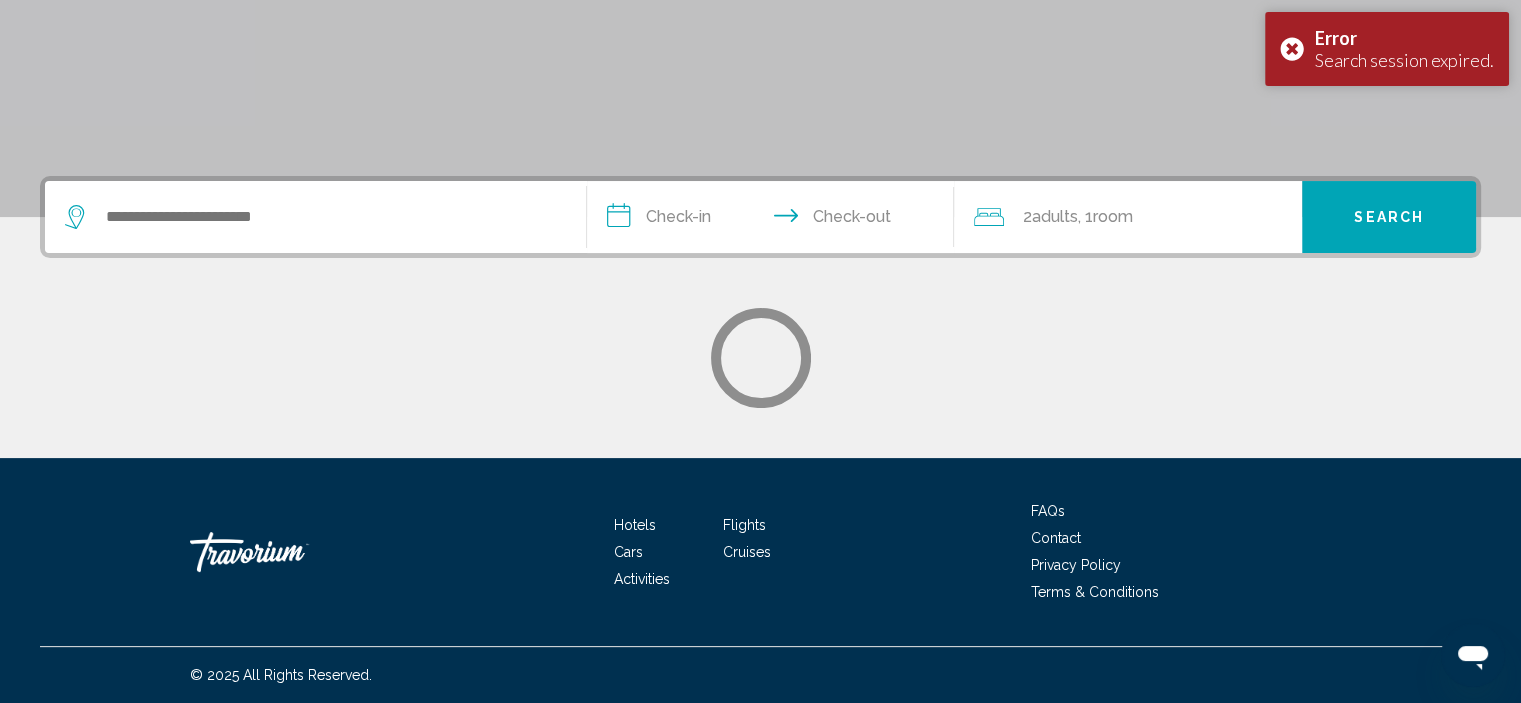 scroll, scrollTop: 0, scrollLeft: 0, axis: both 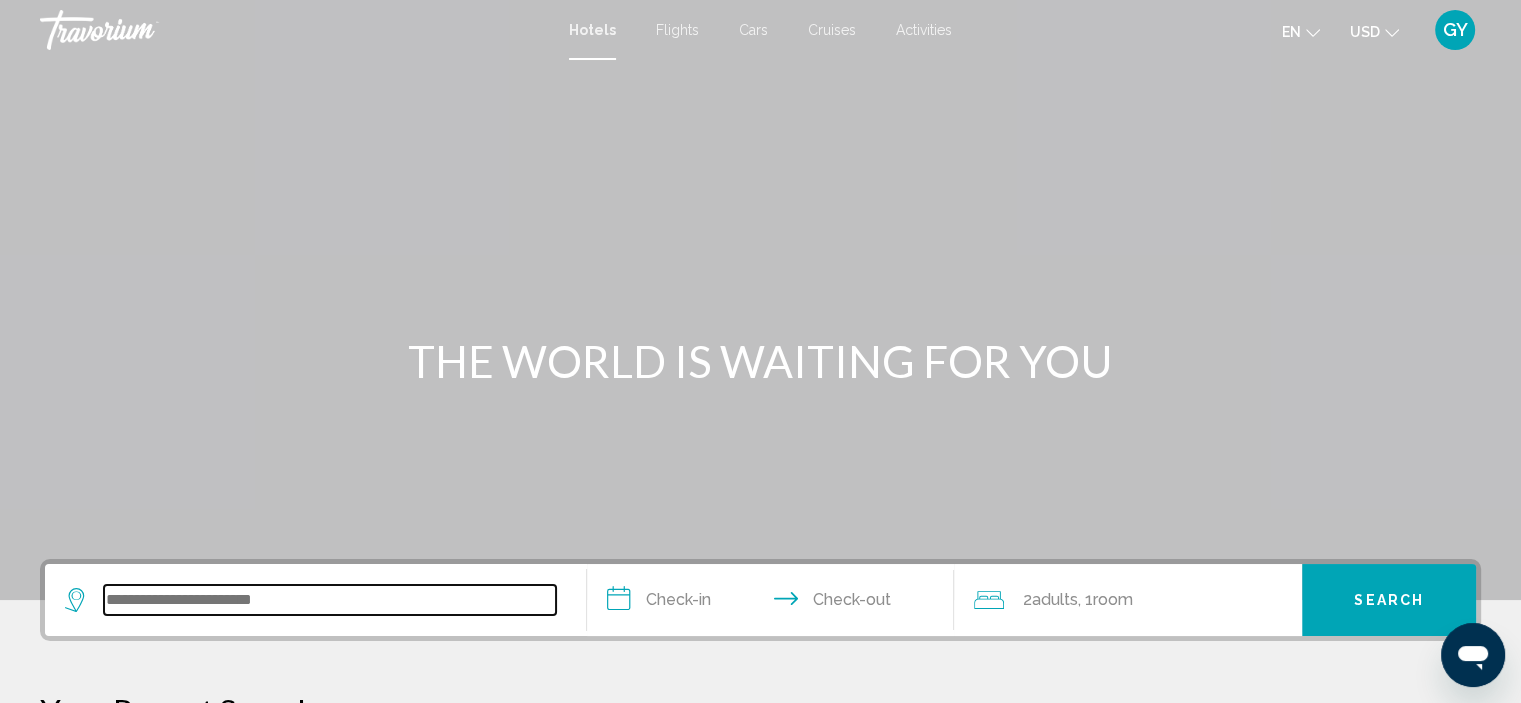 click at bounding box center (330, 600) 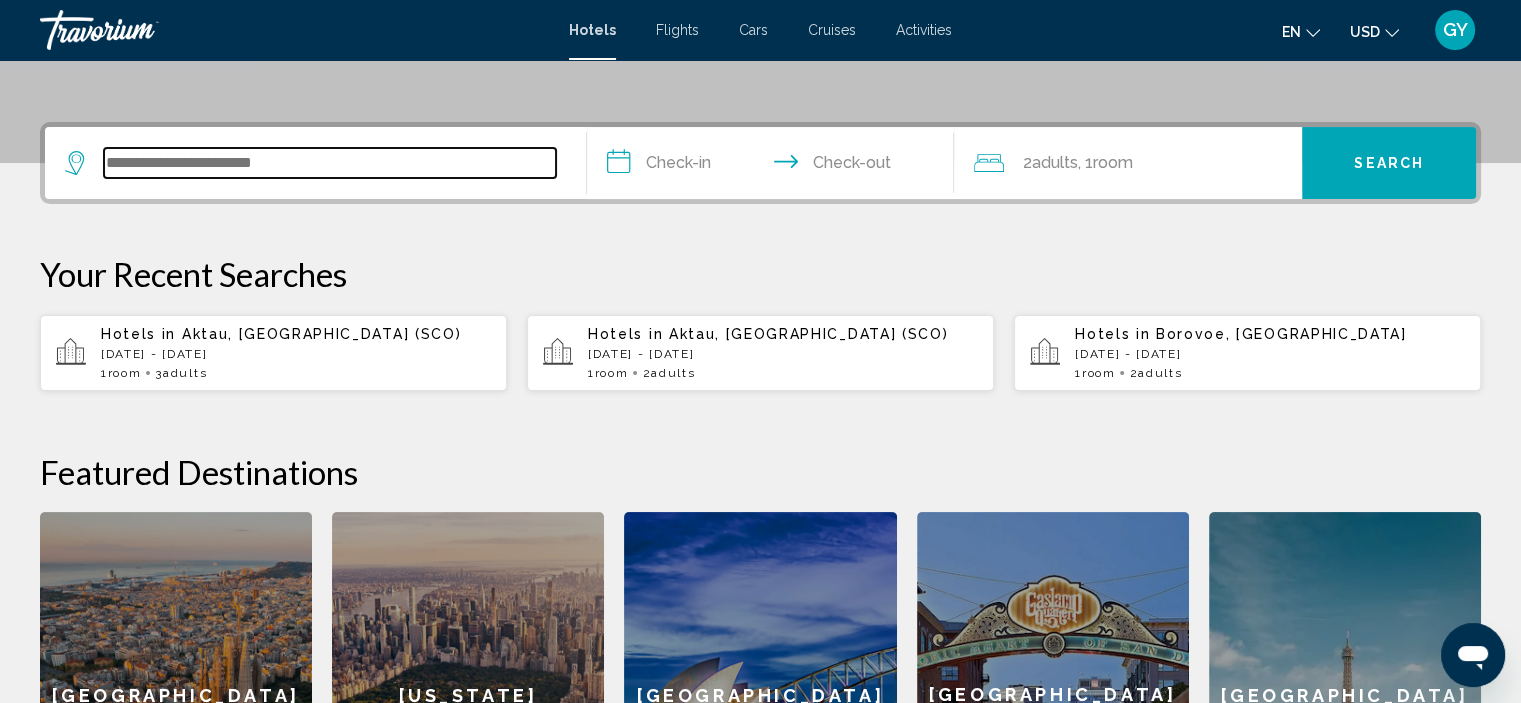 scroll, scrollTop: 493, scrollLeft: 0, axis: vertical 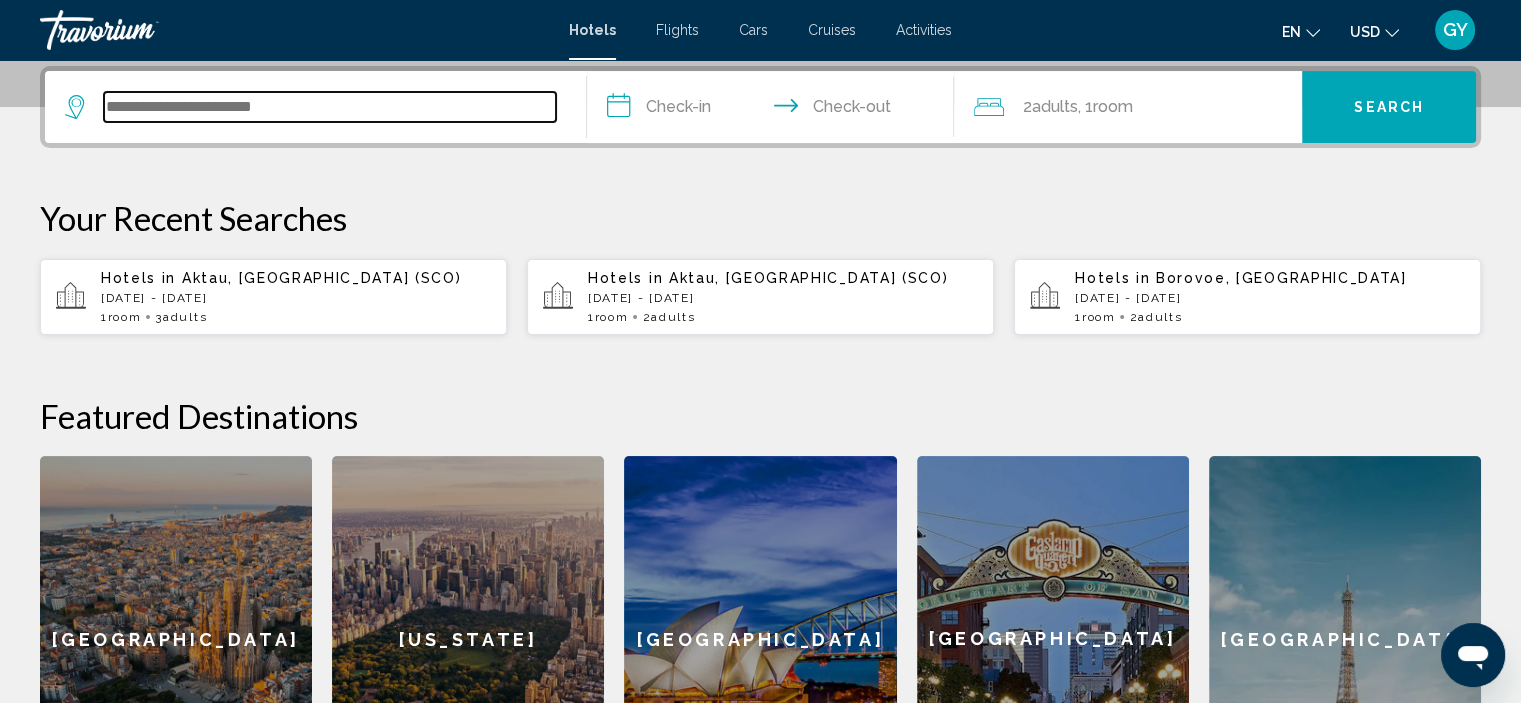 click at bounding box center [330, 107] 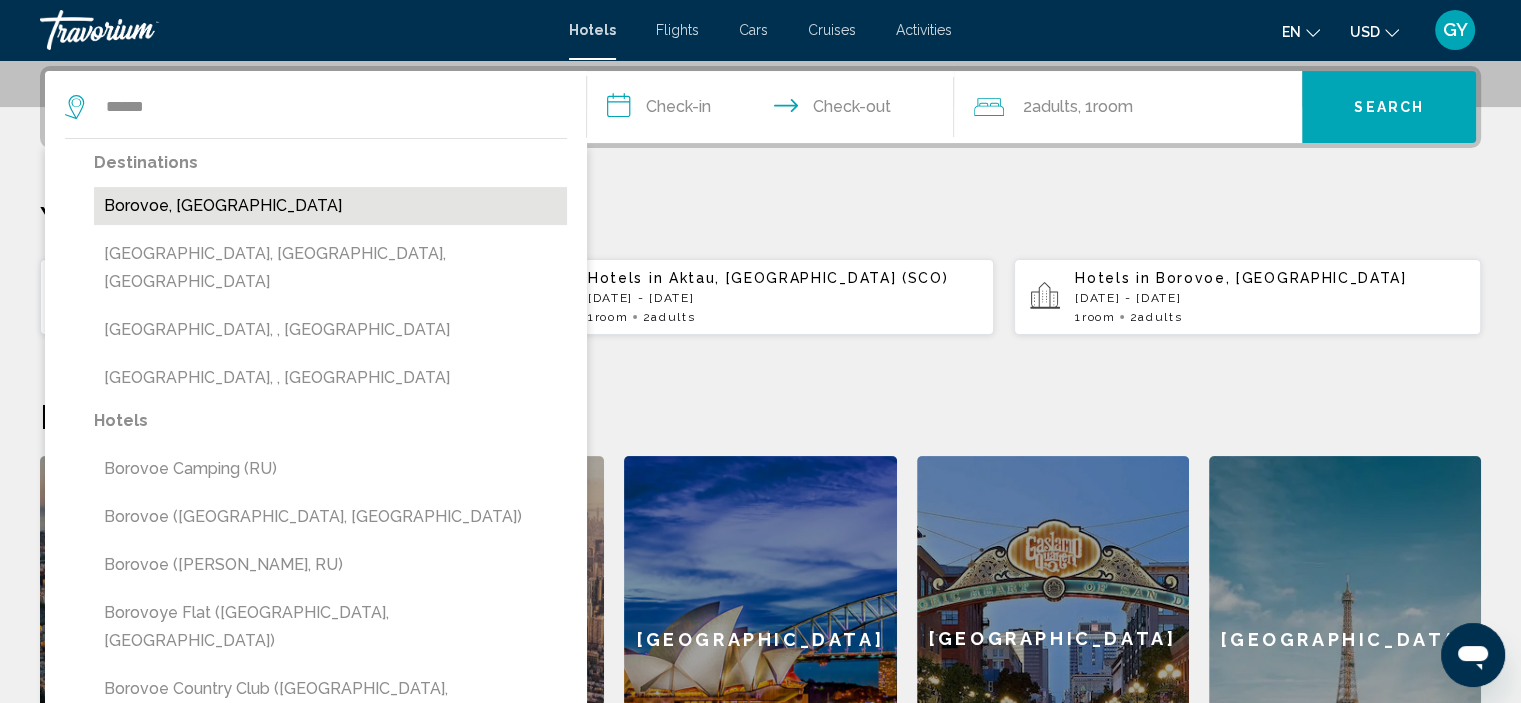 click on "Borovoe, [GEOGRAPHIC_DATA]" at bounding box center (330, 206) 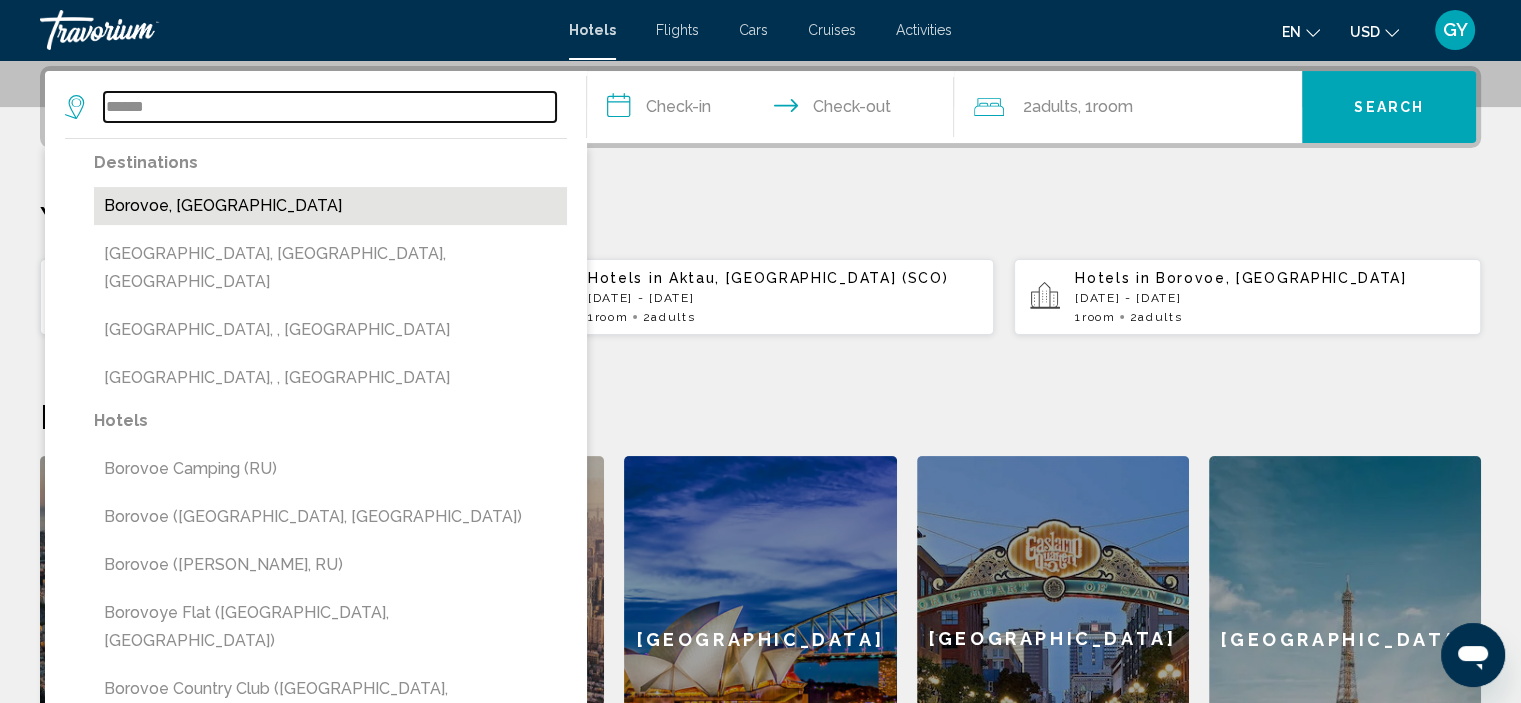 type on "**********" 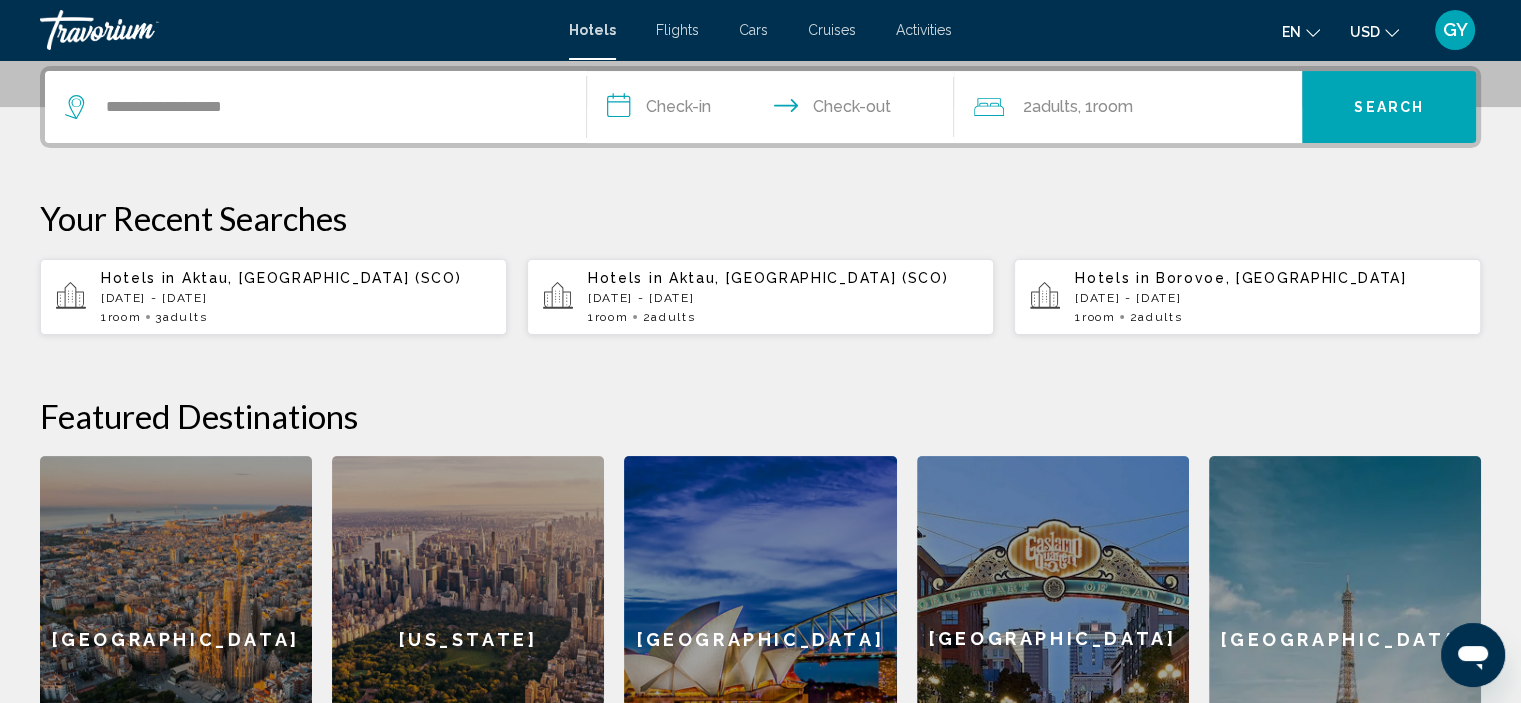 click on "**********" at bounding box center [775, 110] 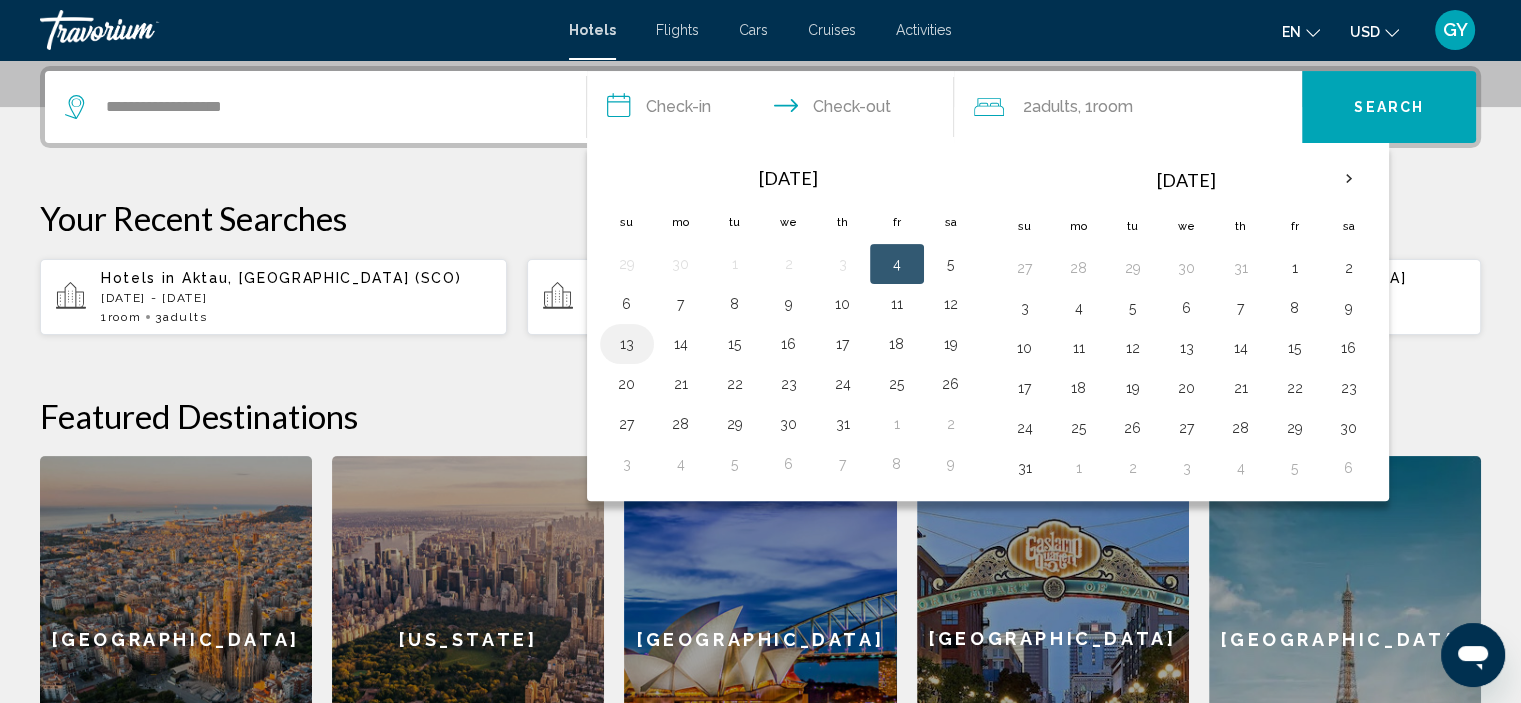click on "13" at bounding box center [627, 344] 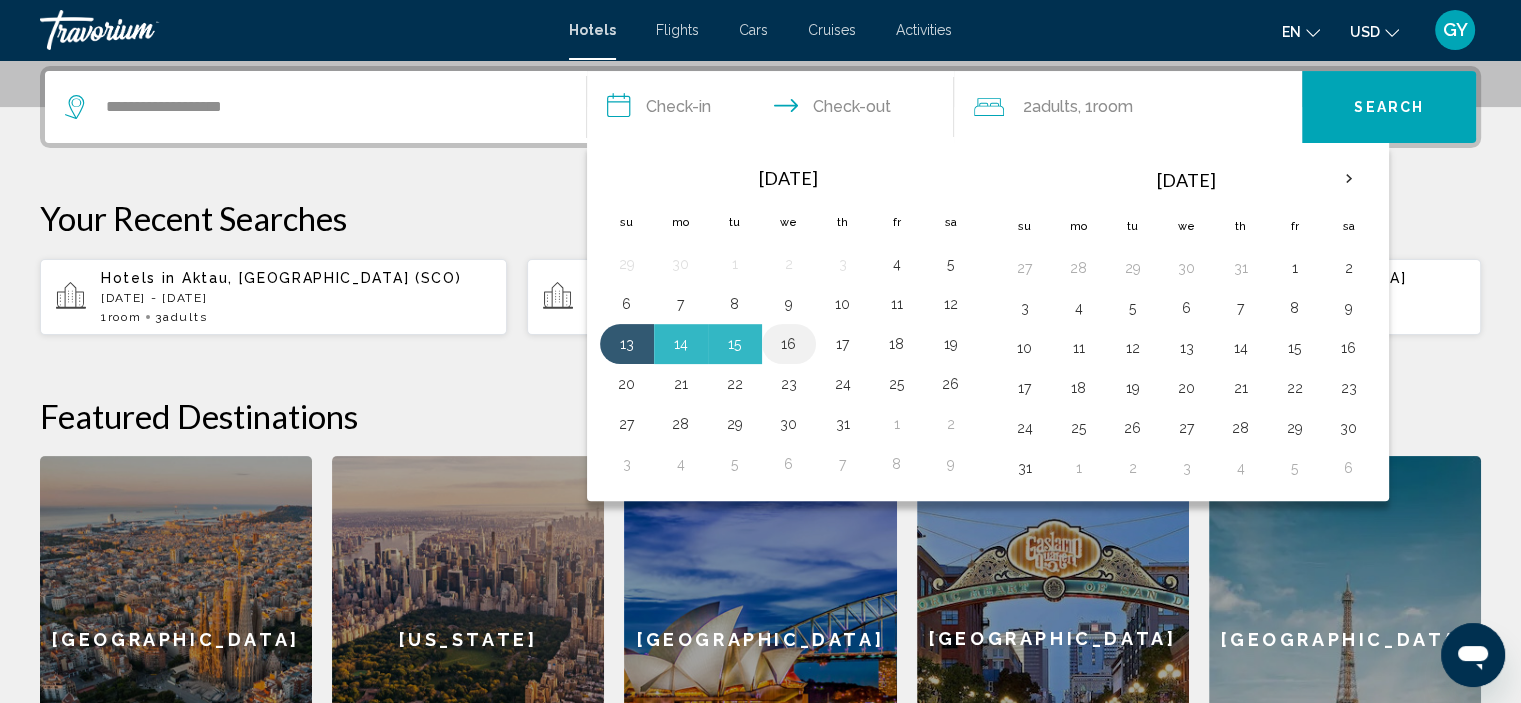 click on "16" at bounding box center [789, 344] 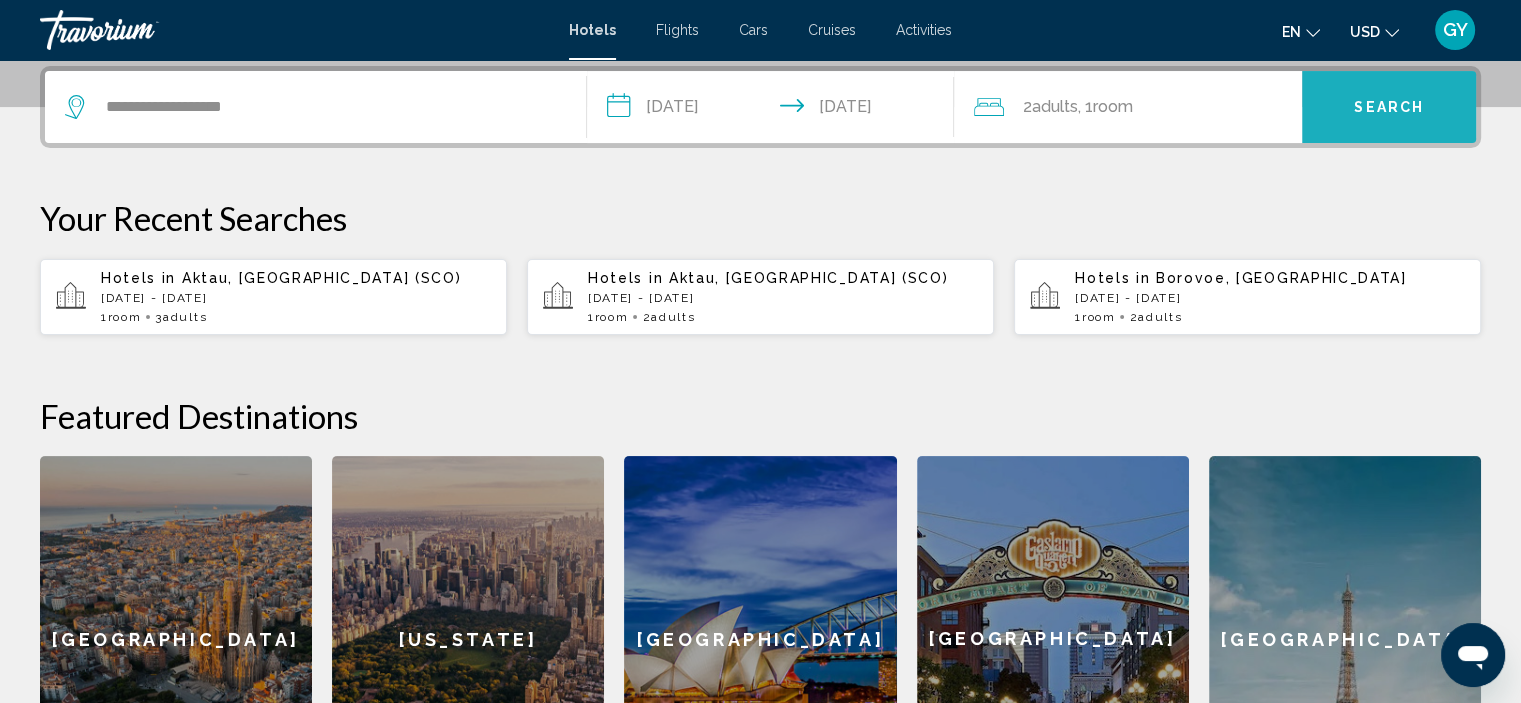 click on "Search" at bounding box center (1389, 107) 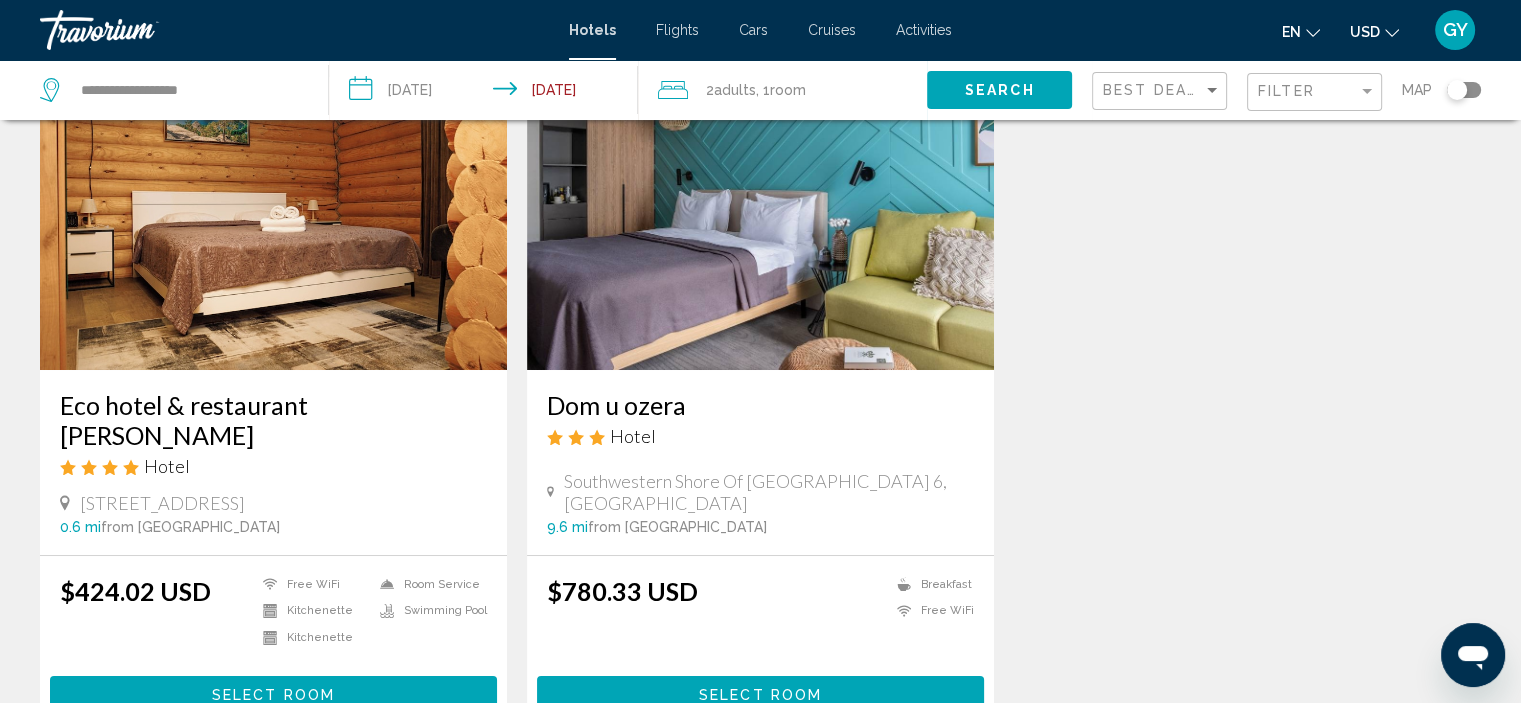 scroll, scrollTop: 124, scrollLeft: 0, axis: vertical 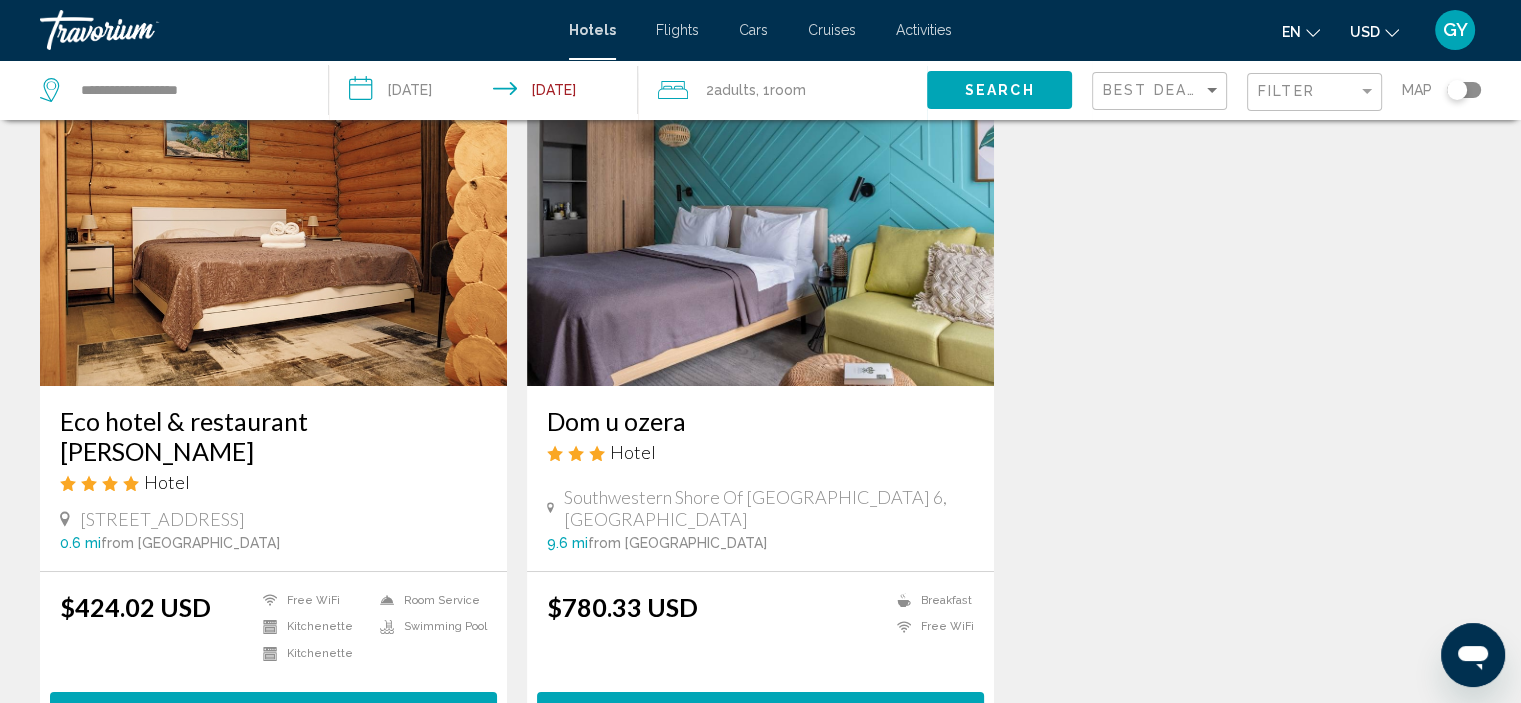 click at bounding box center (273, 226) 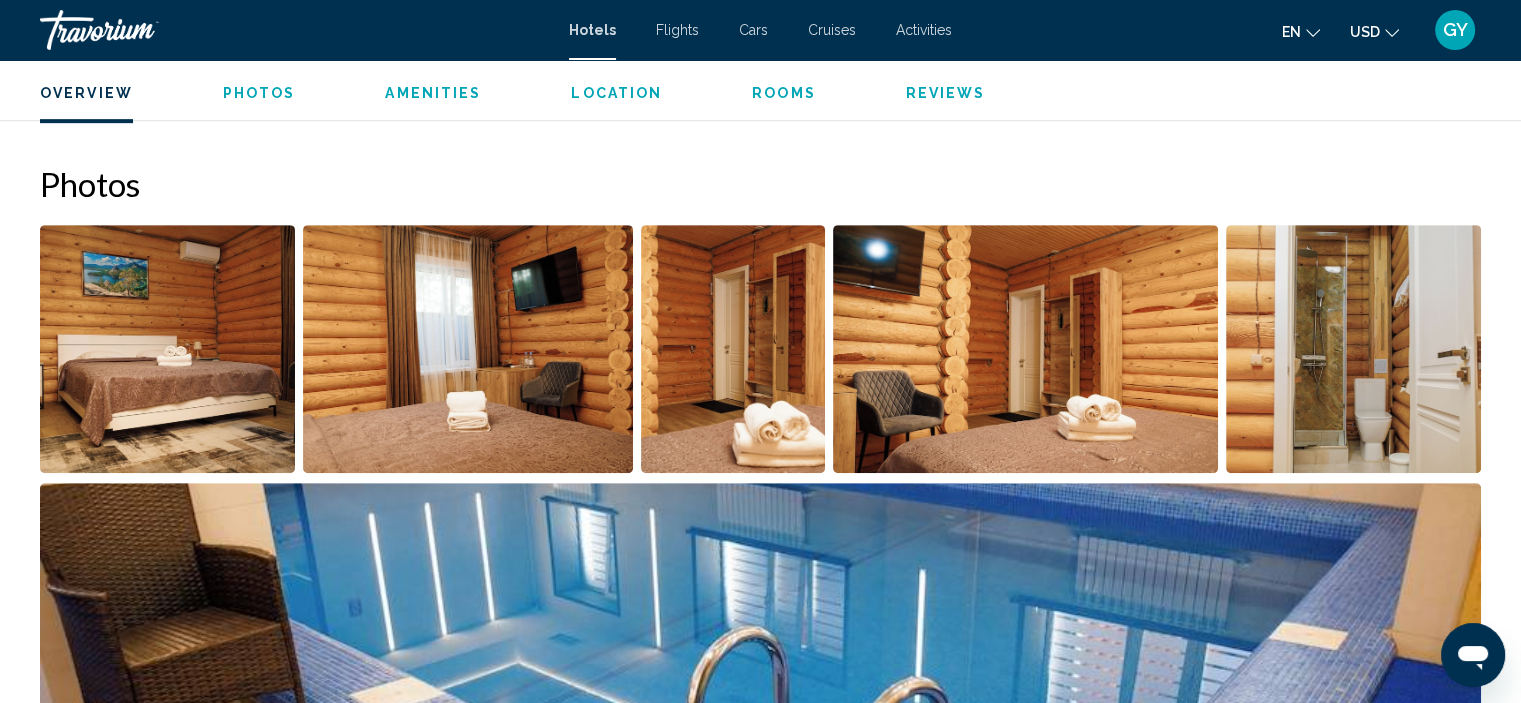 scroll, scrollTop: 928, scrollLeft: 0, axis: vertical 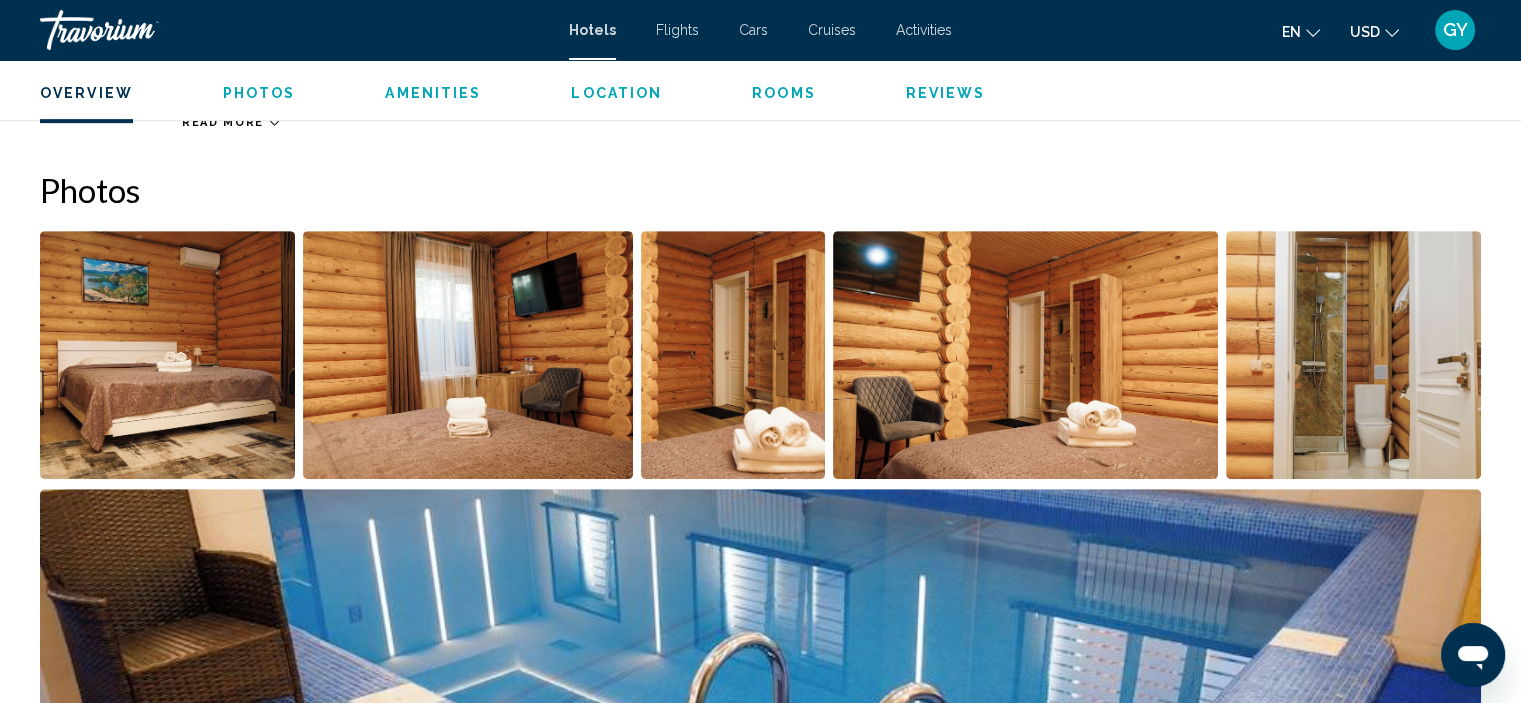 click at bounding box center (167, 355) 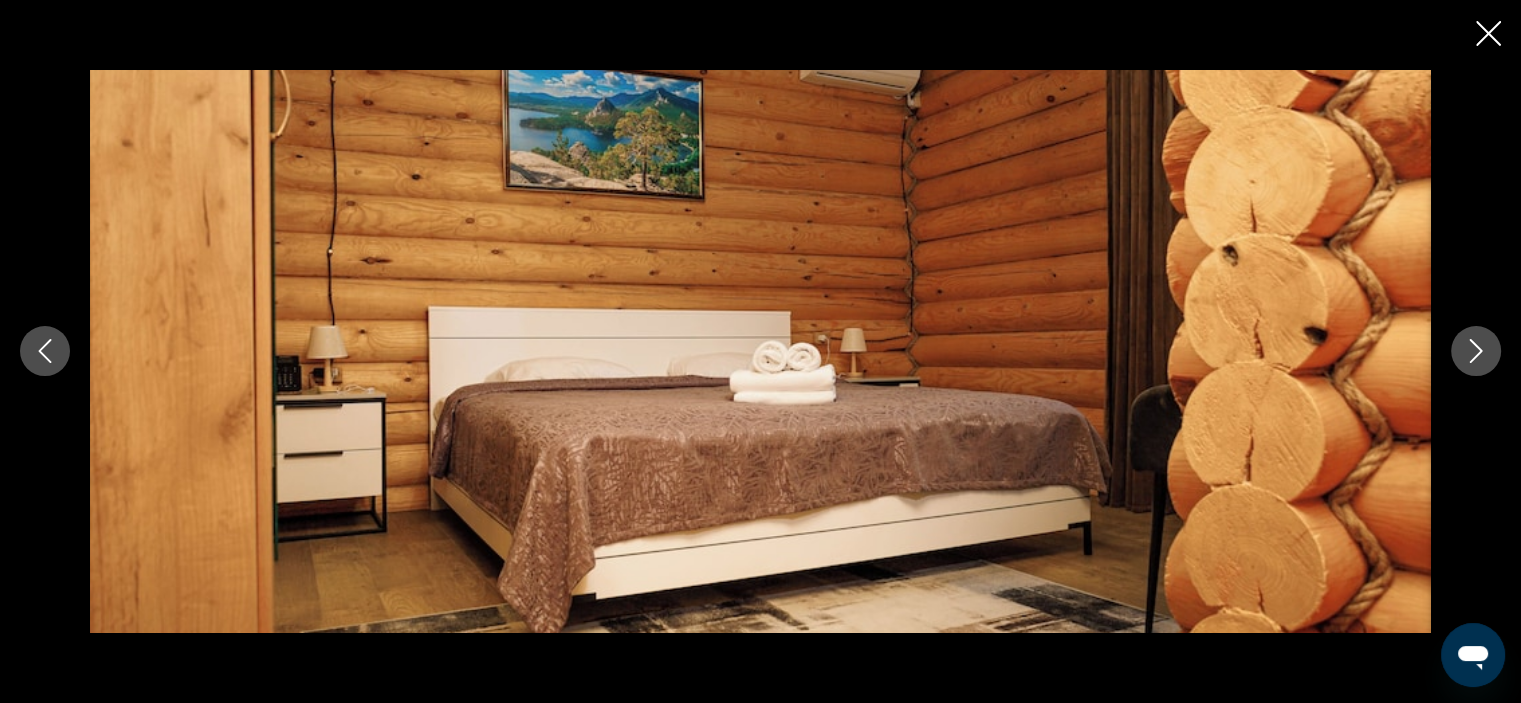 click 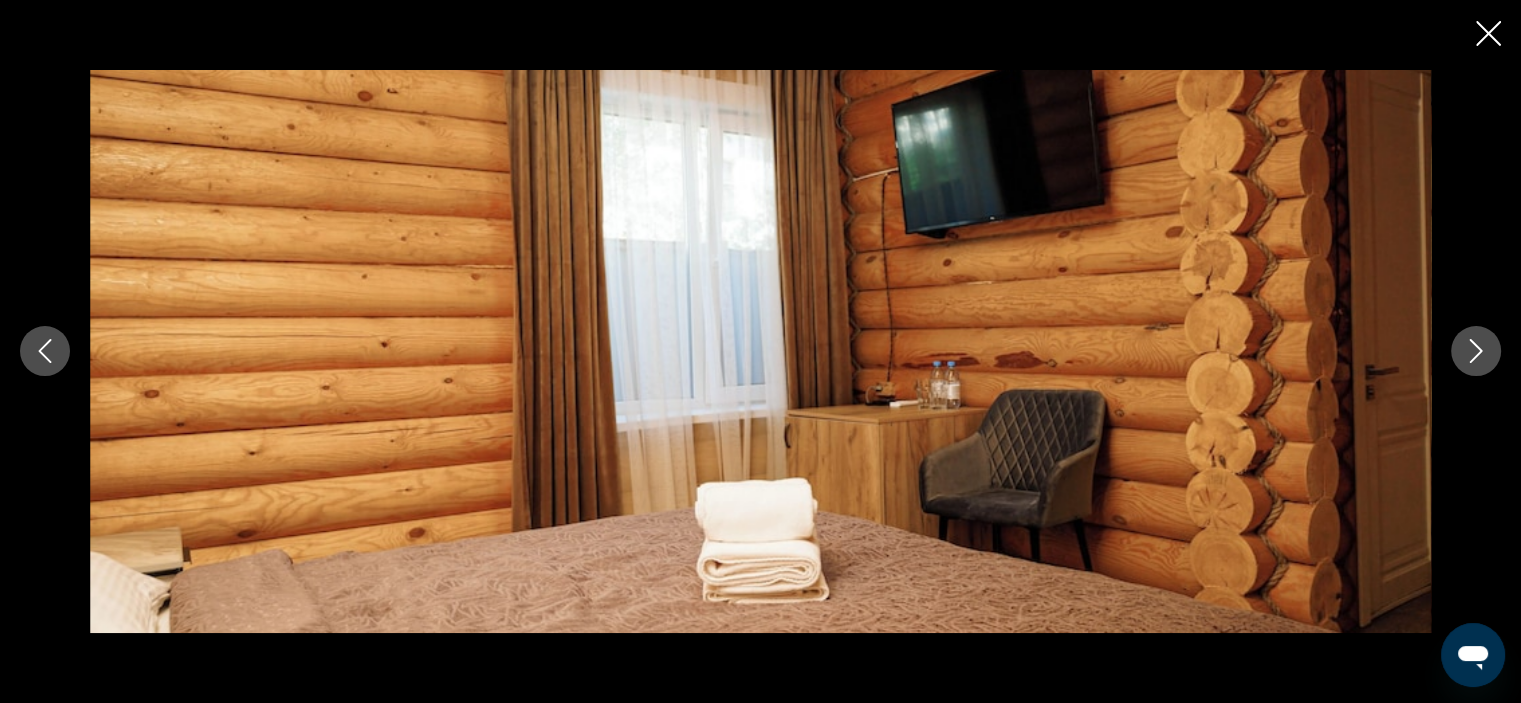 click 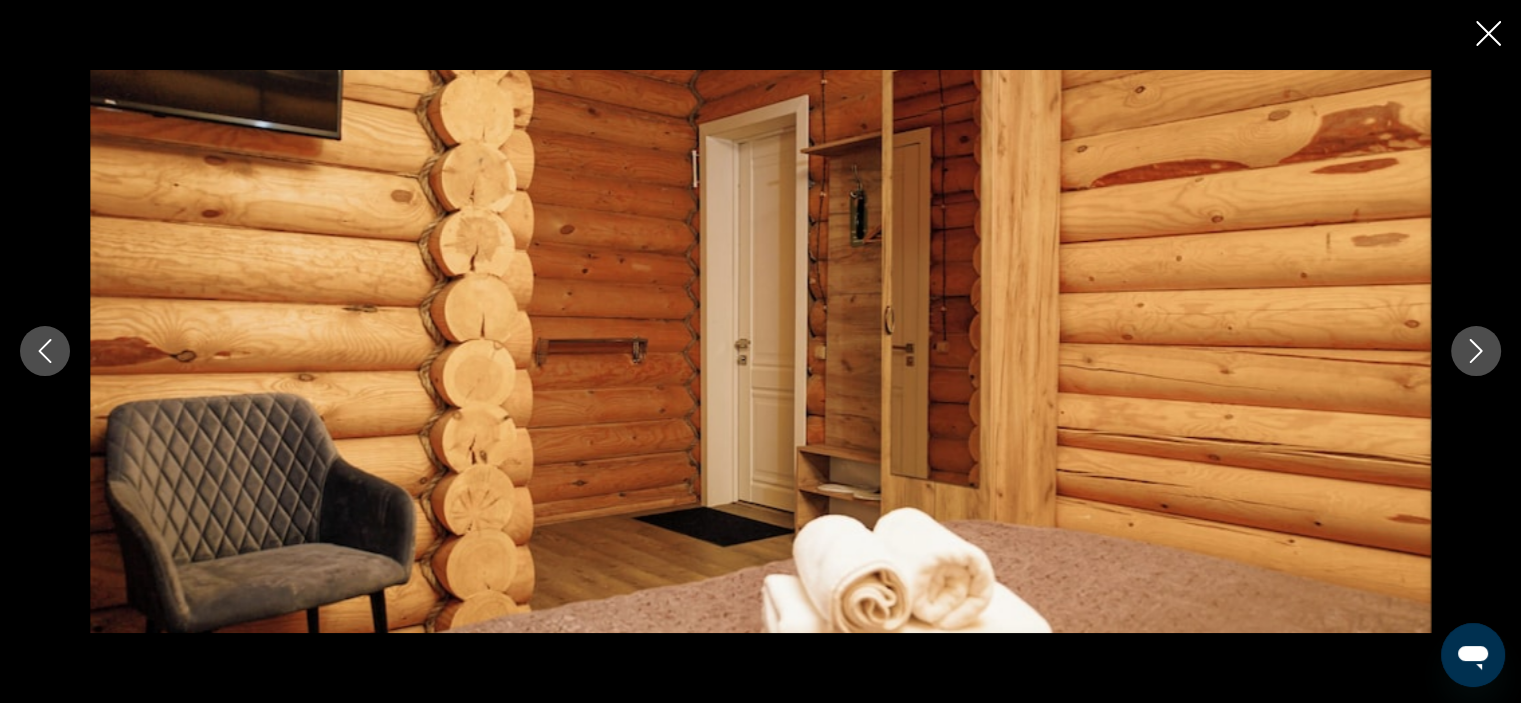 click 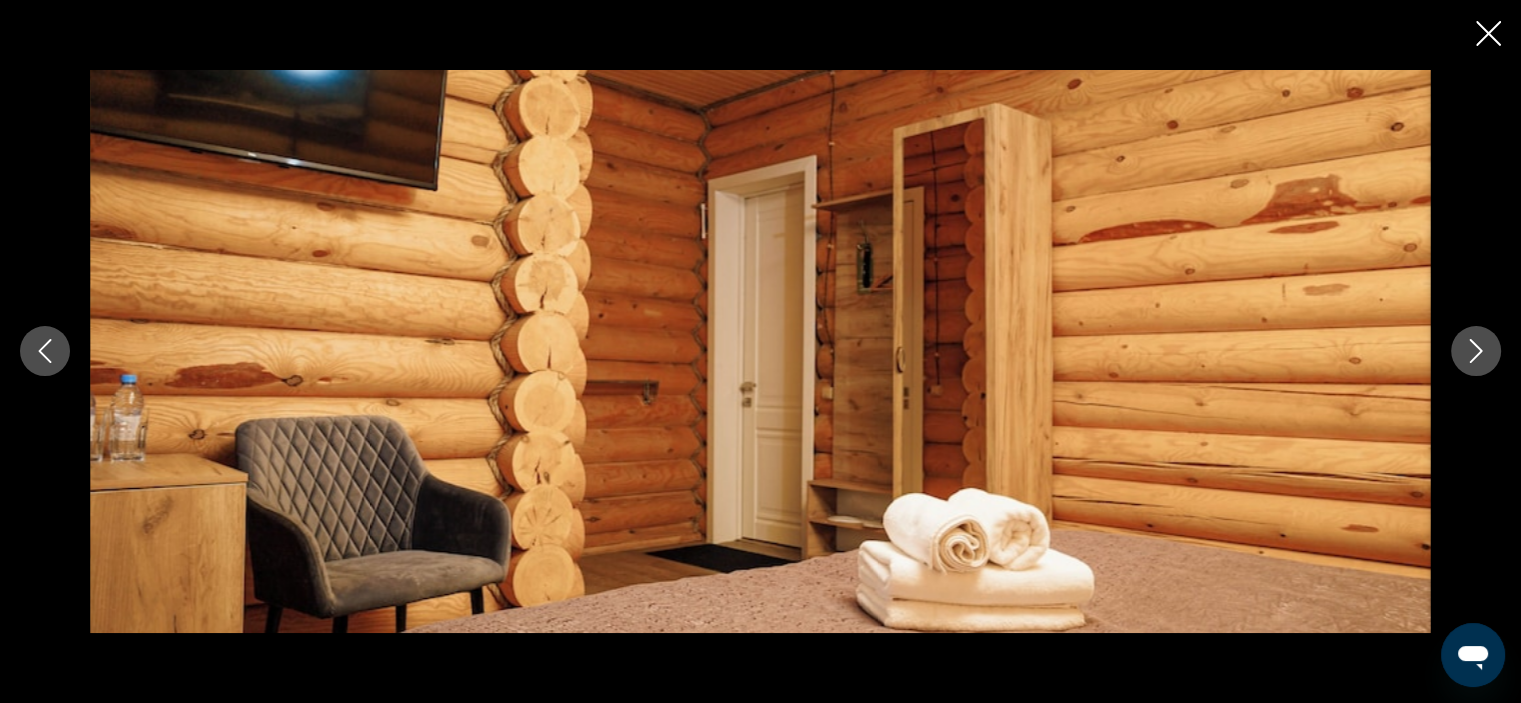 click 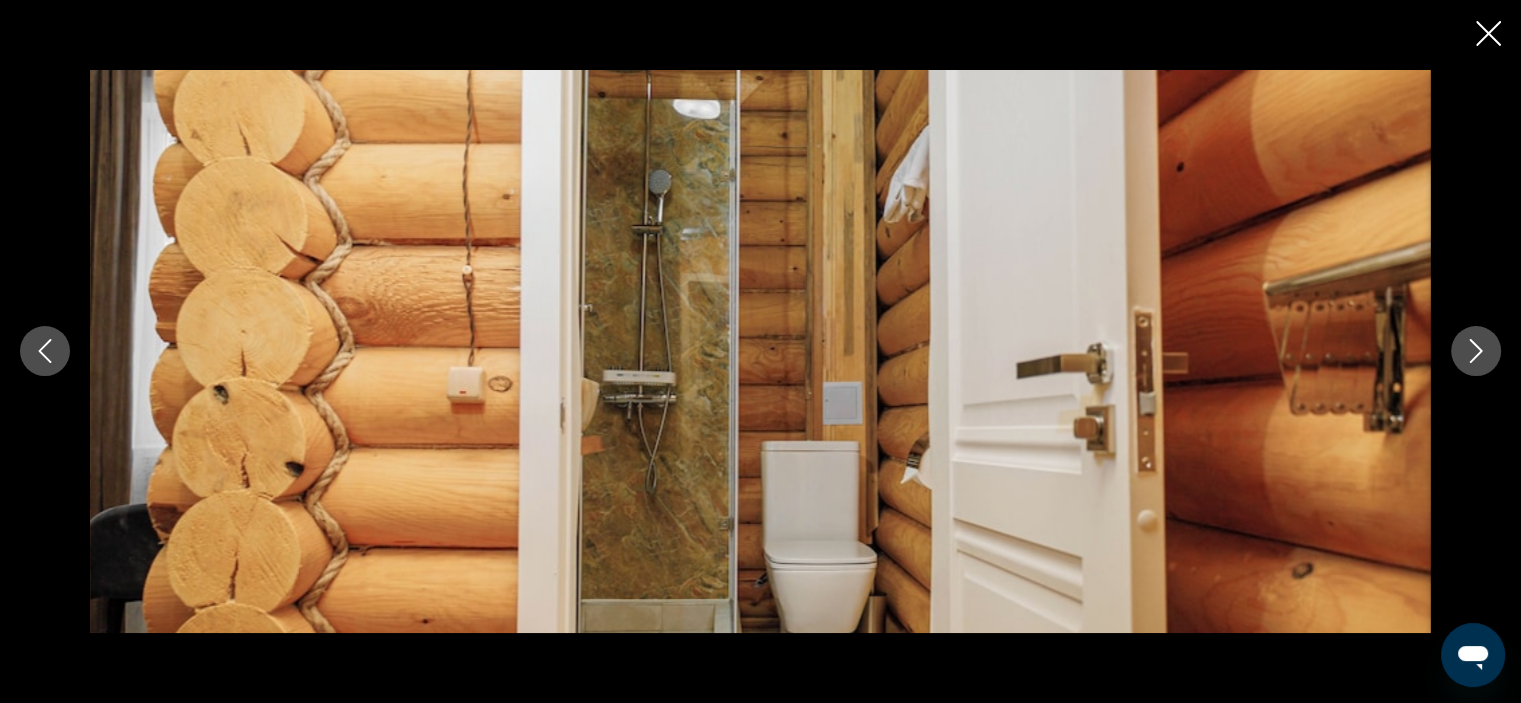 click 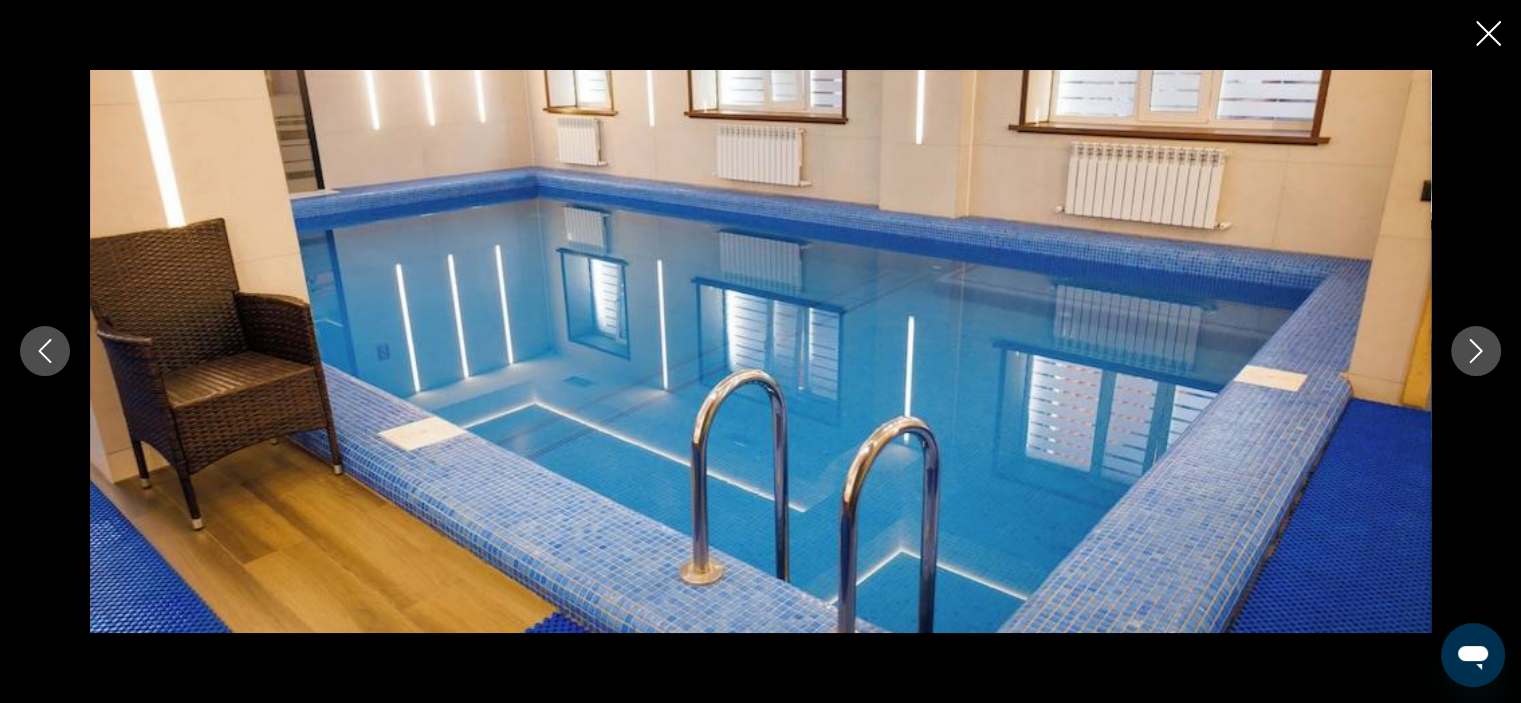 click 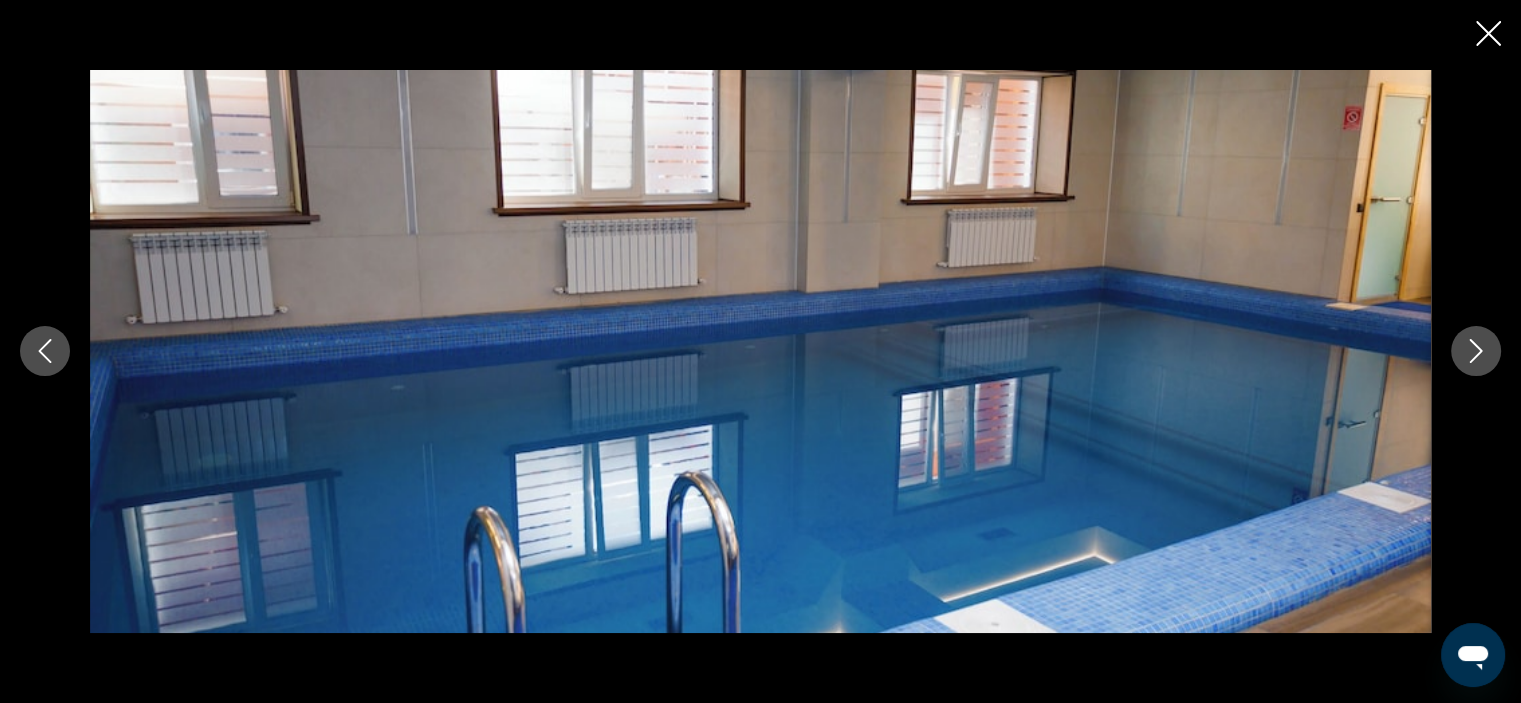click 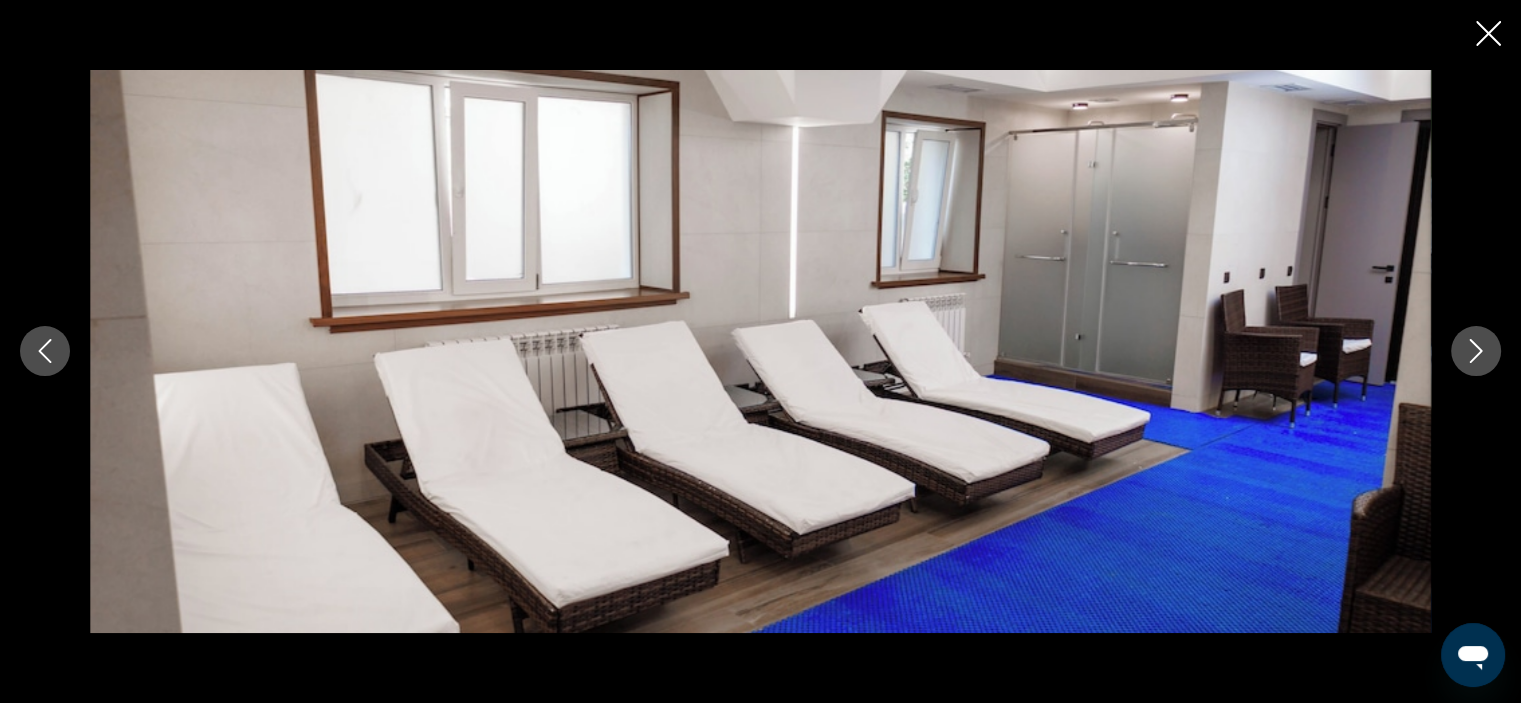 click 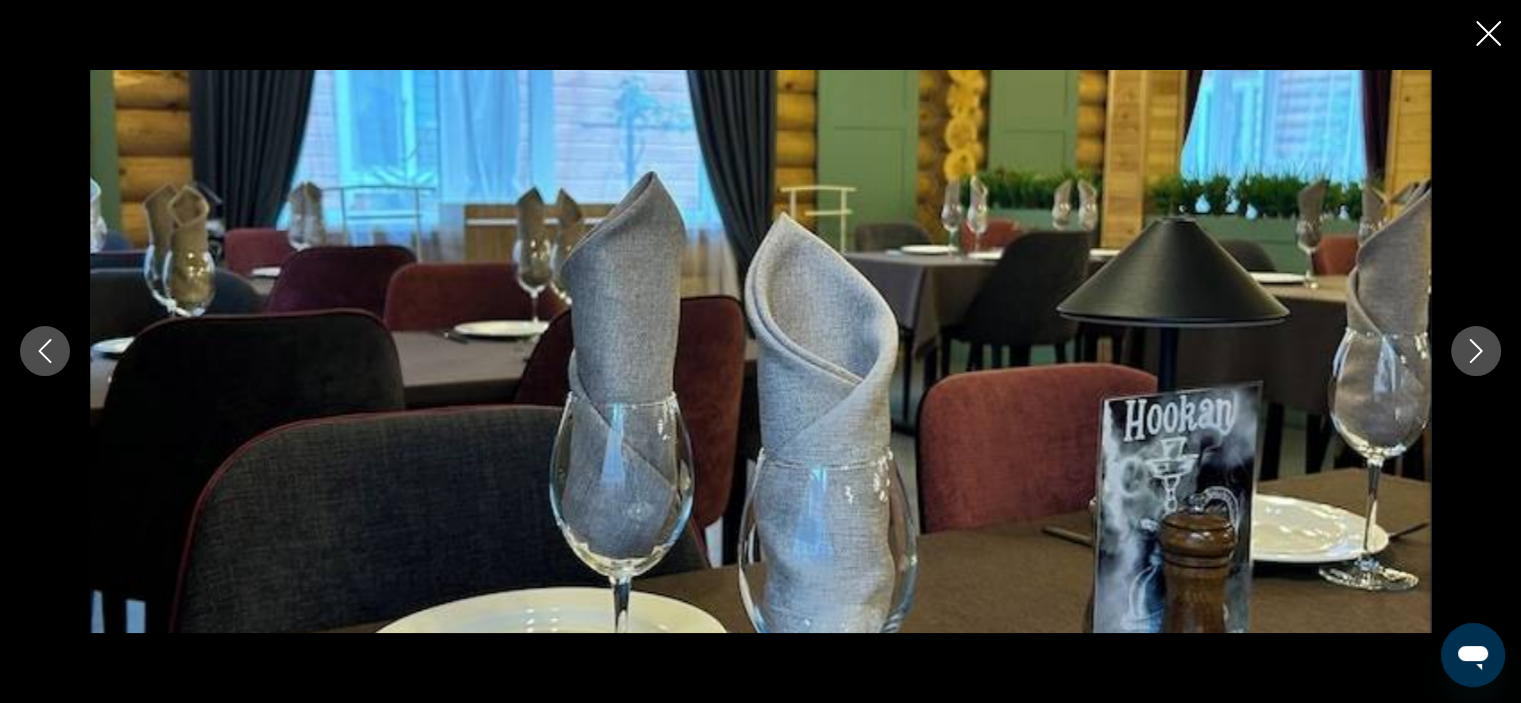 click 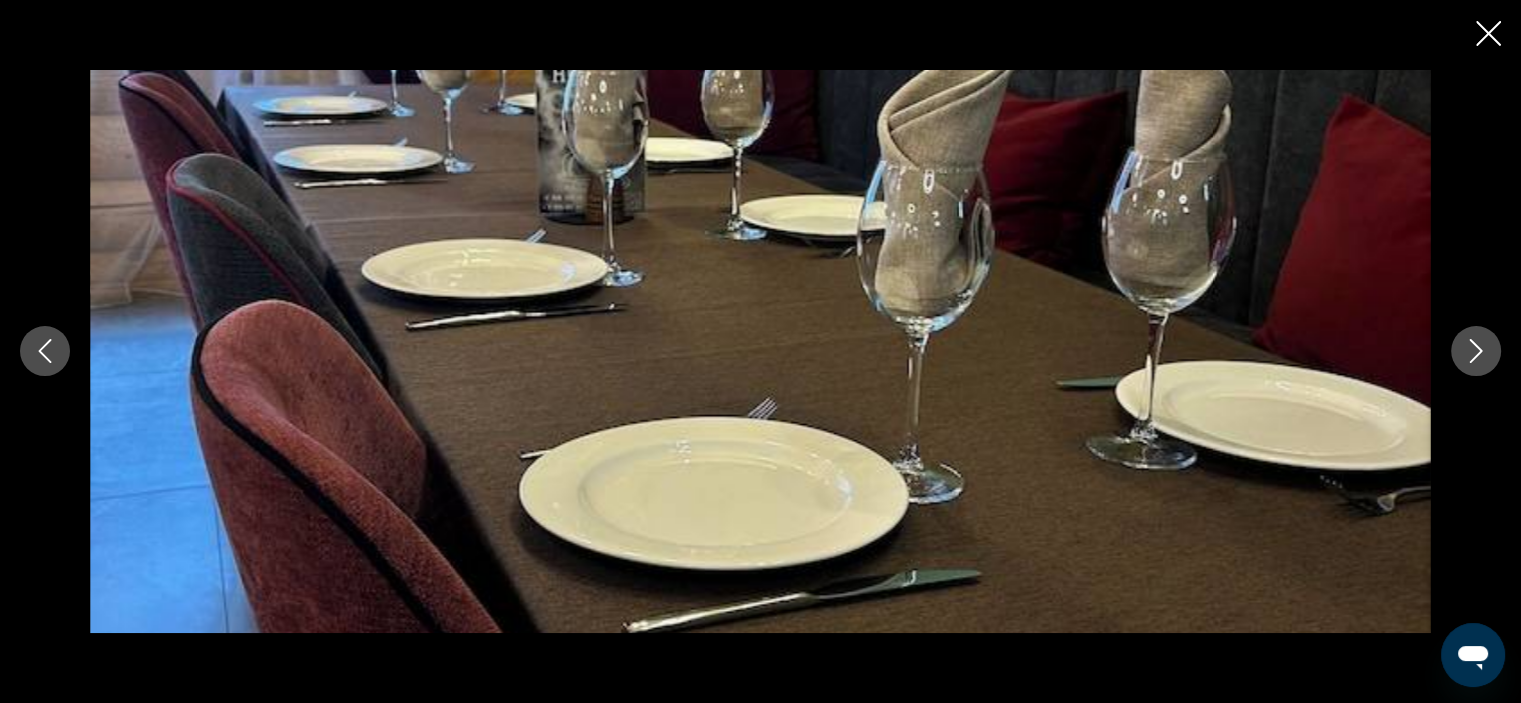 click 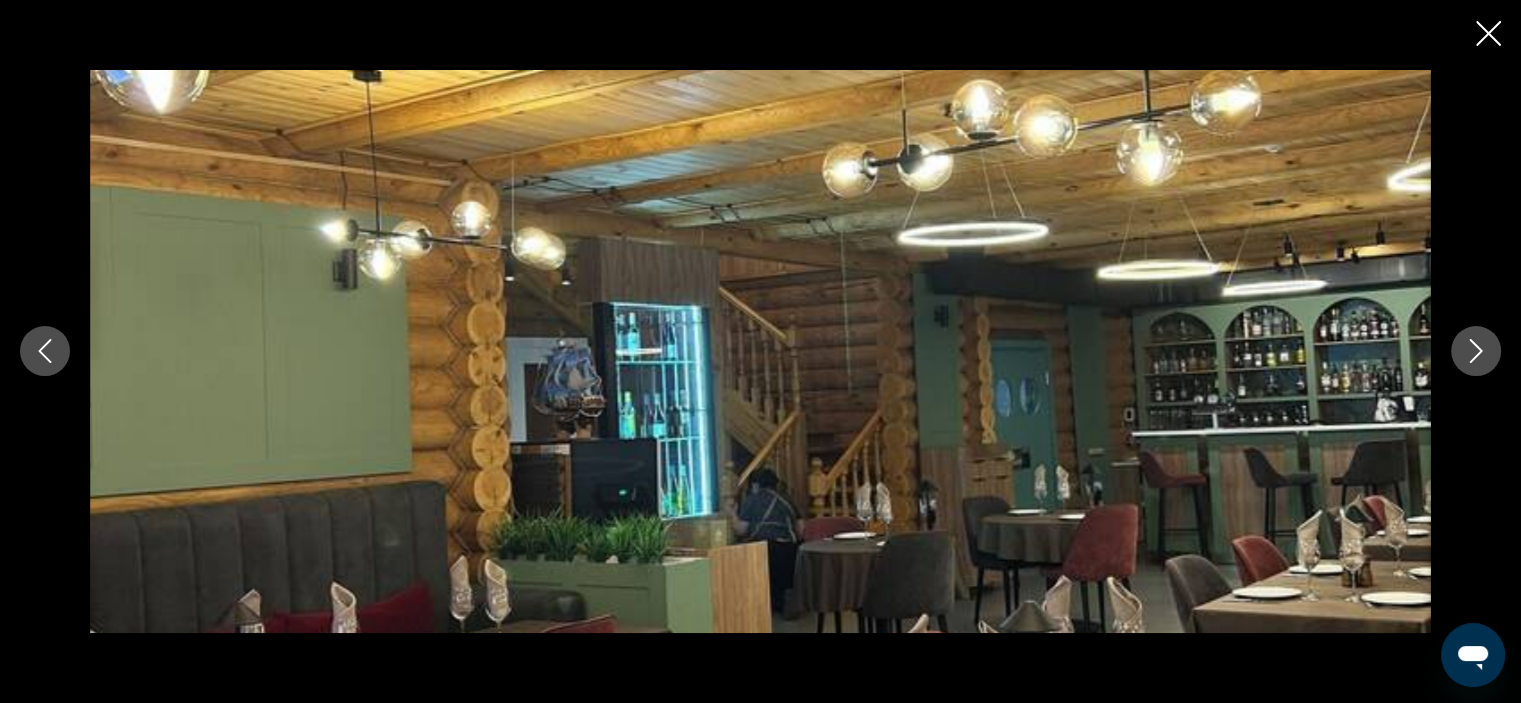 click 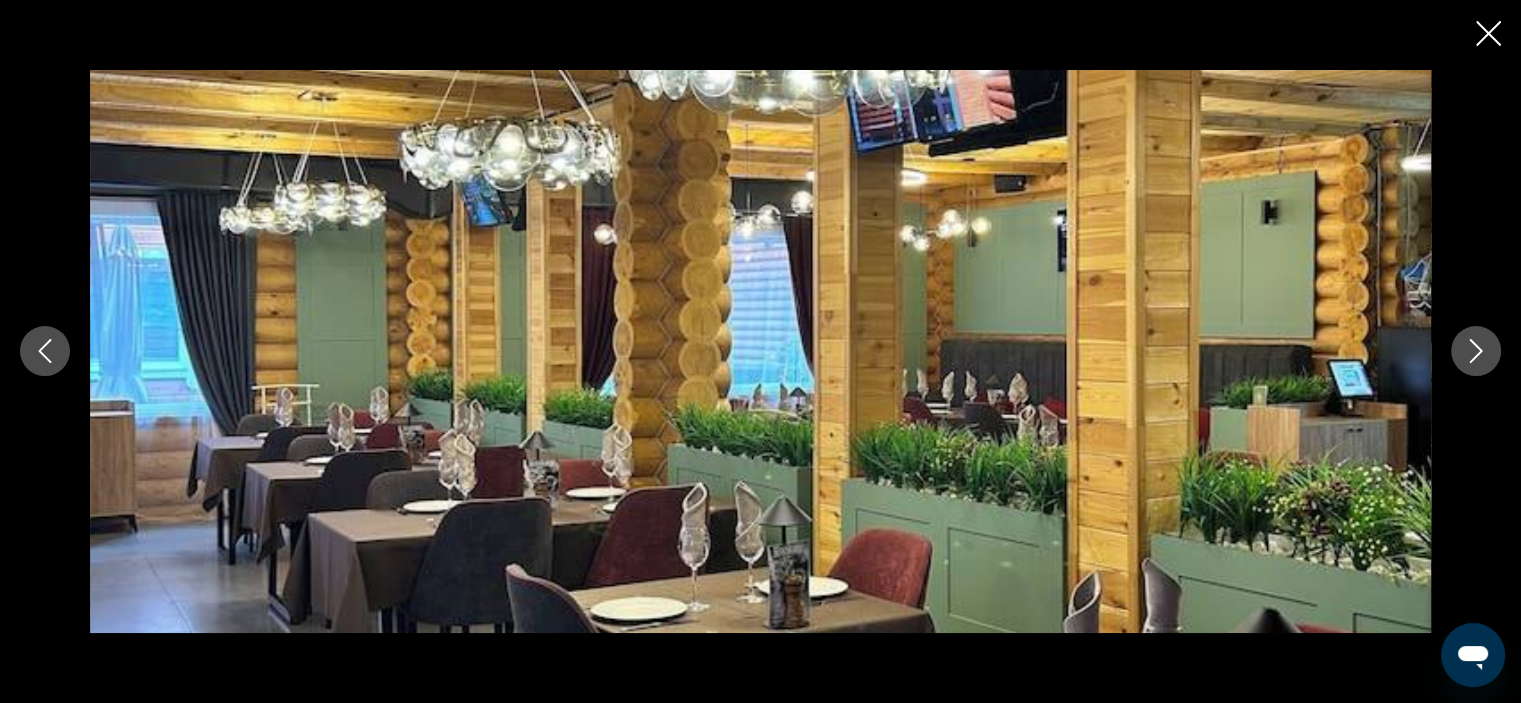 click 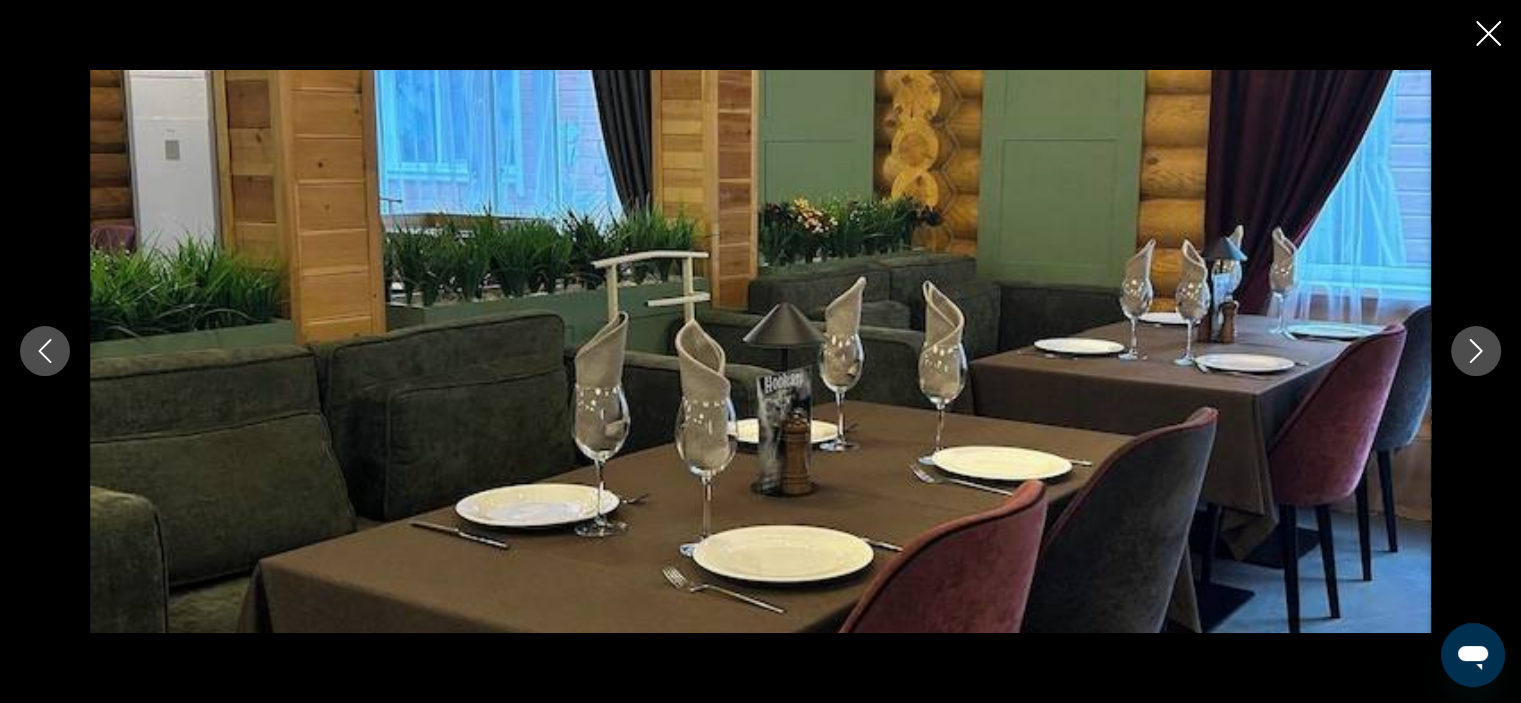 click 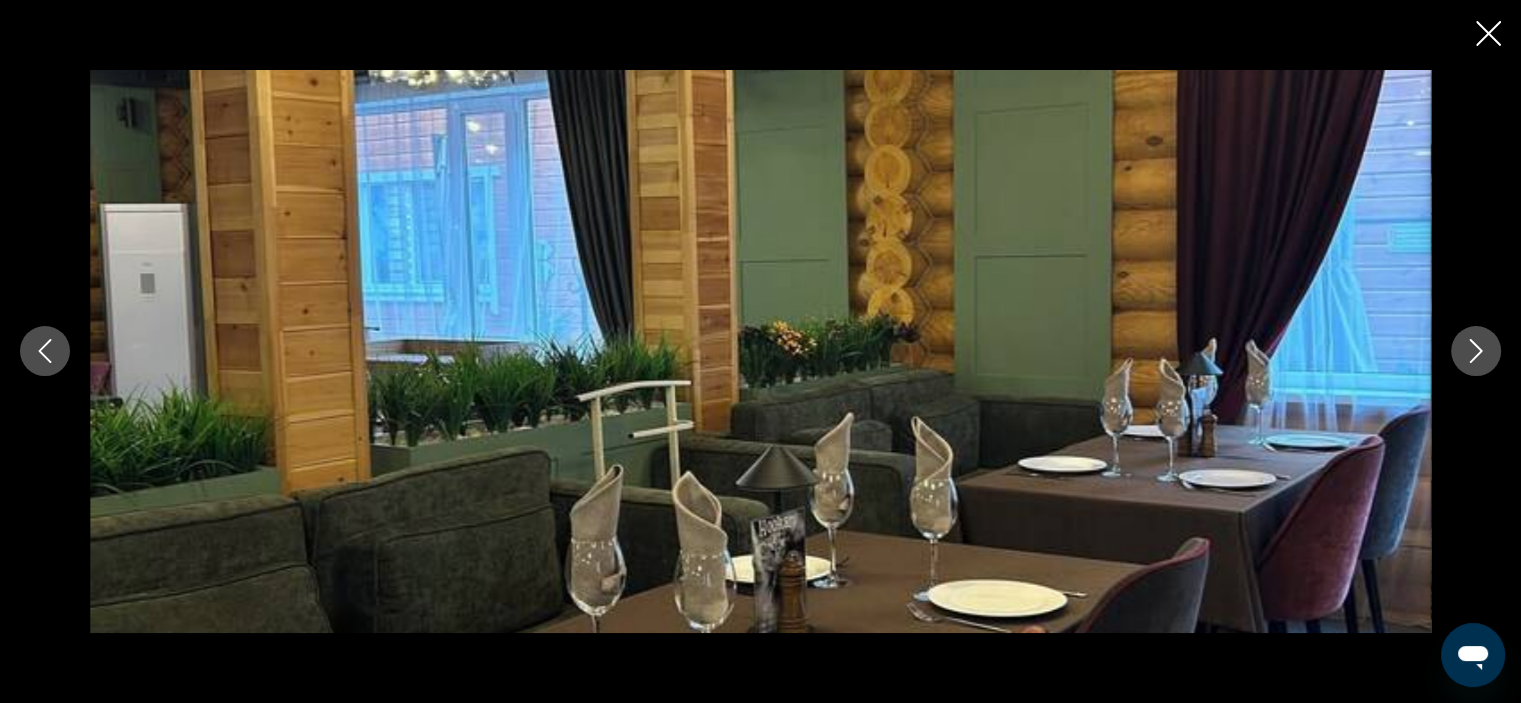 click 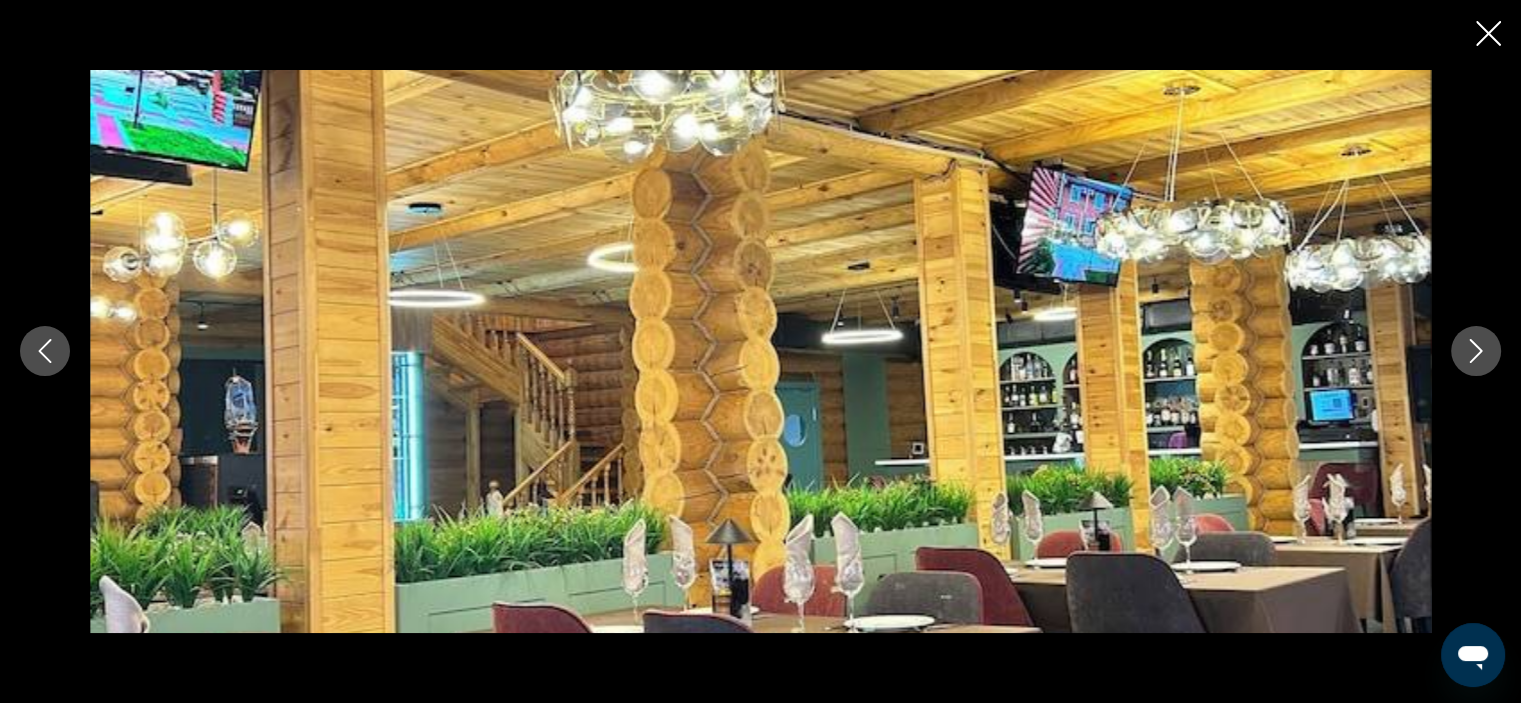 click 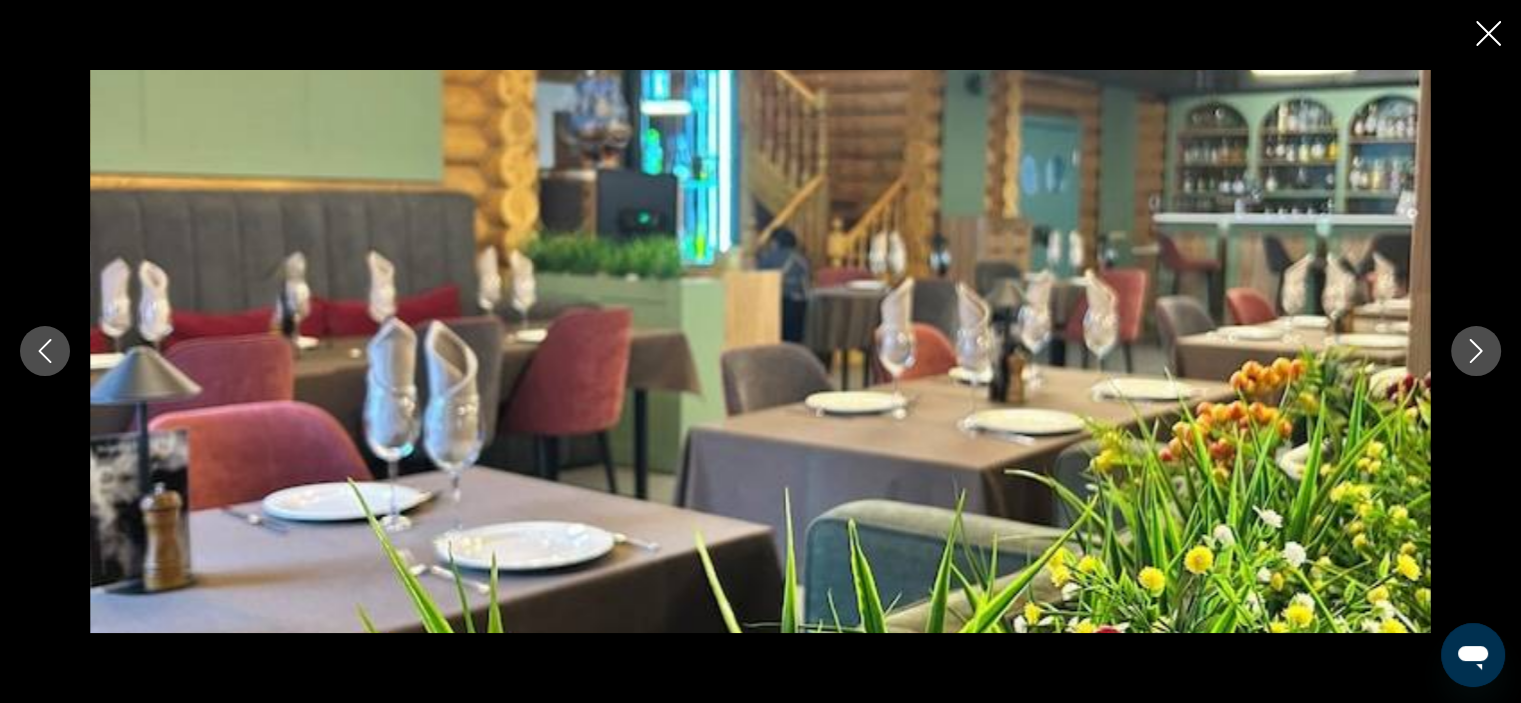 click 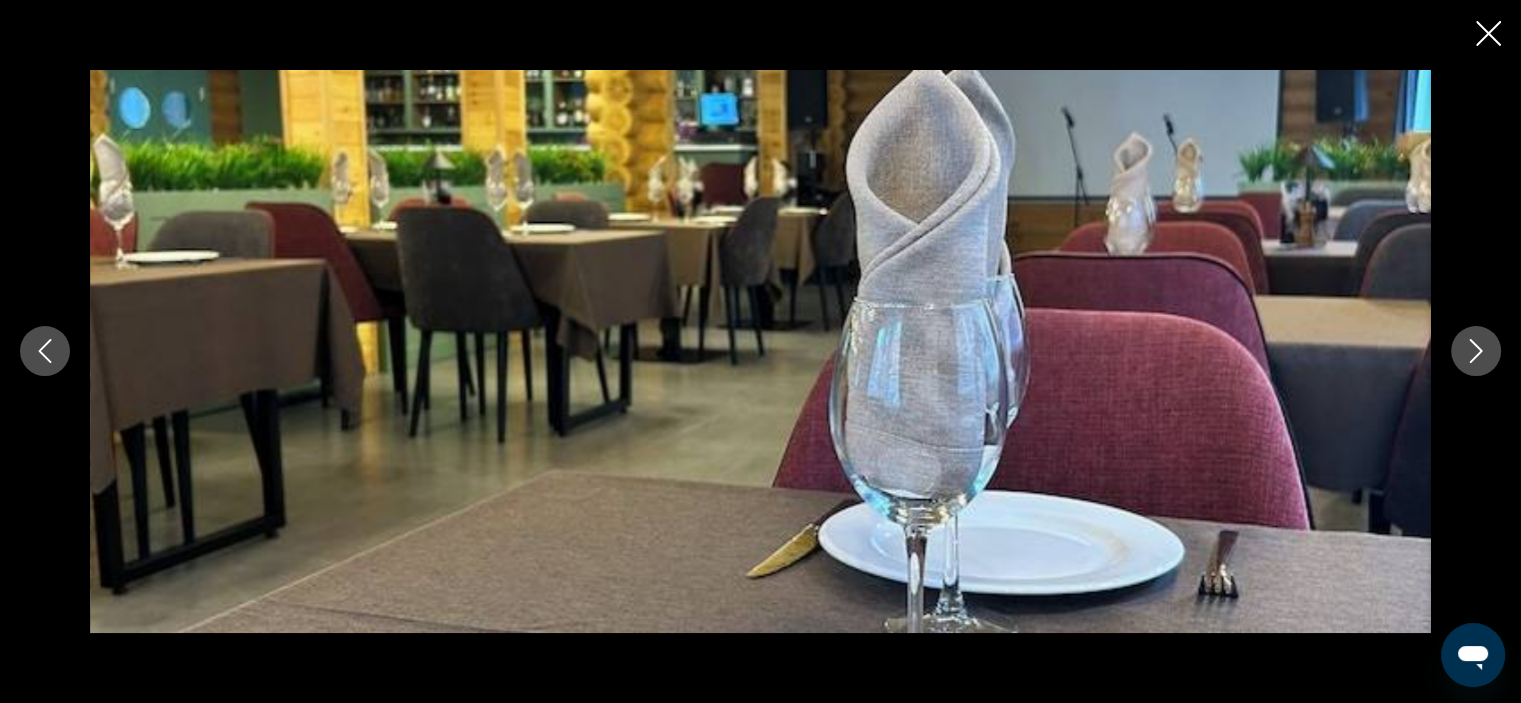 click 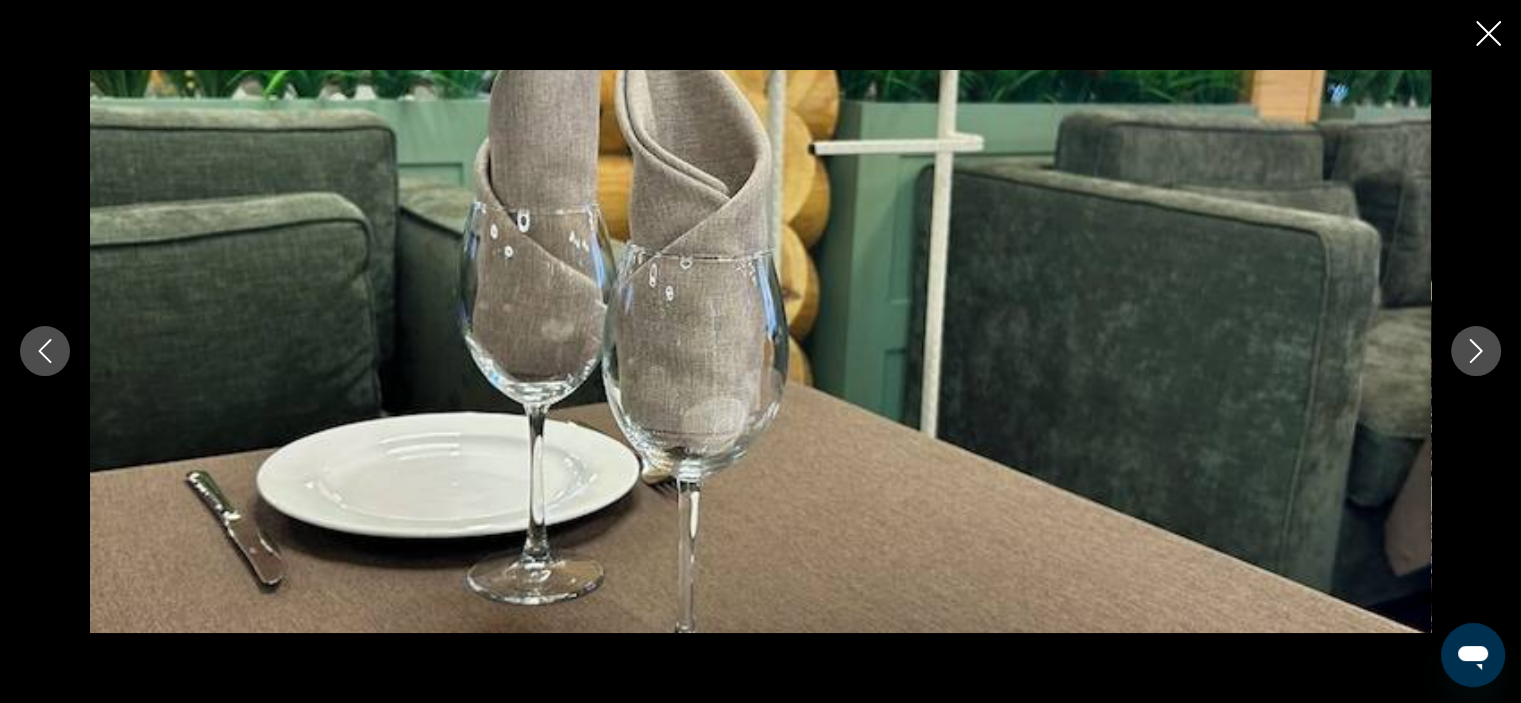 click 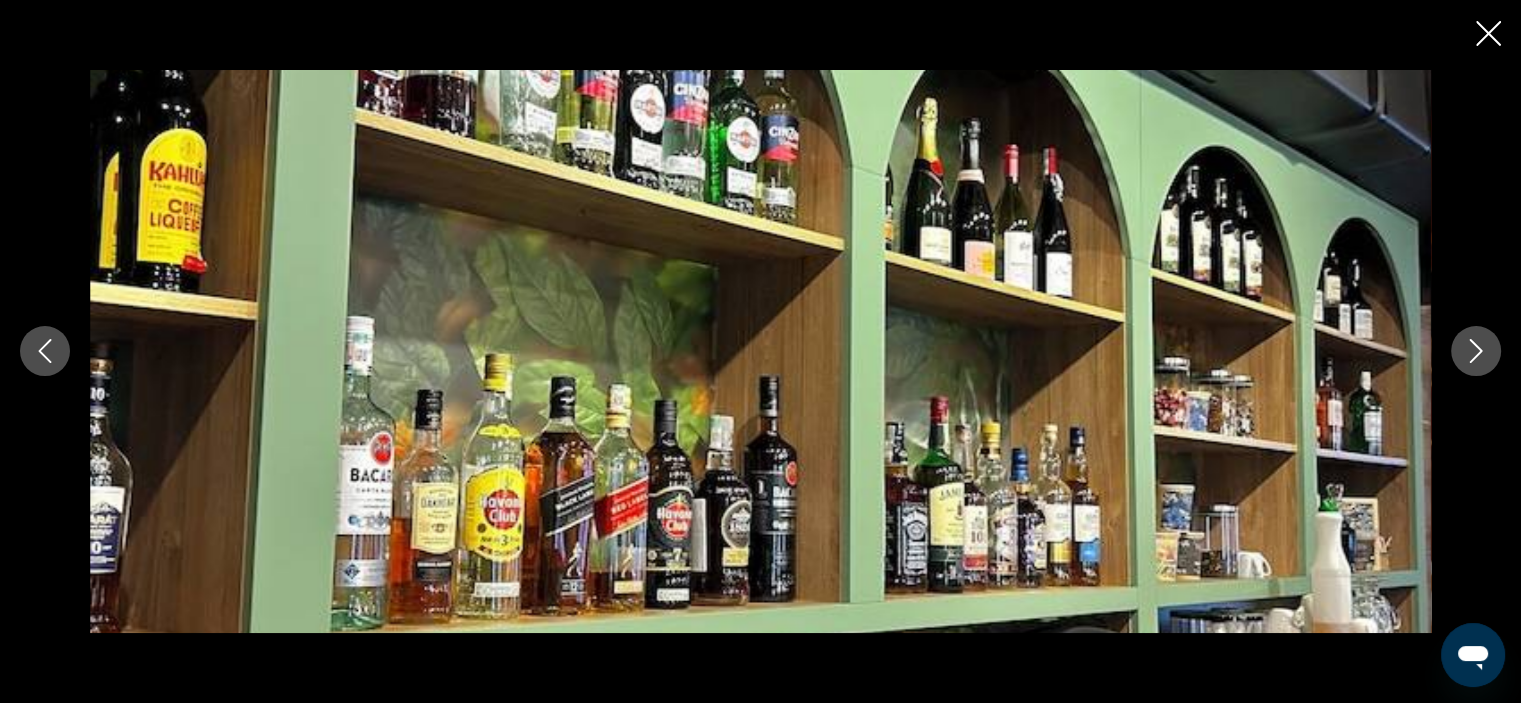 click 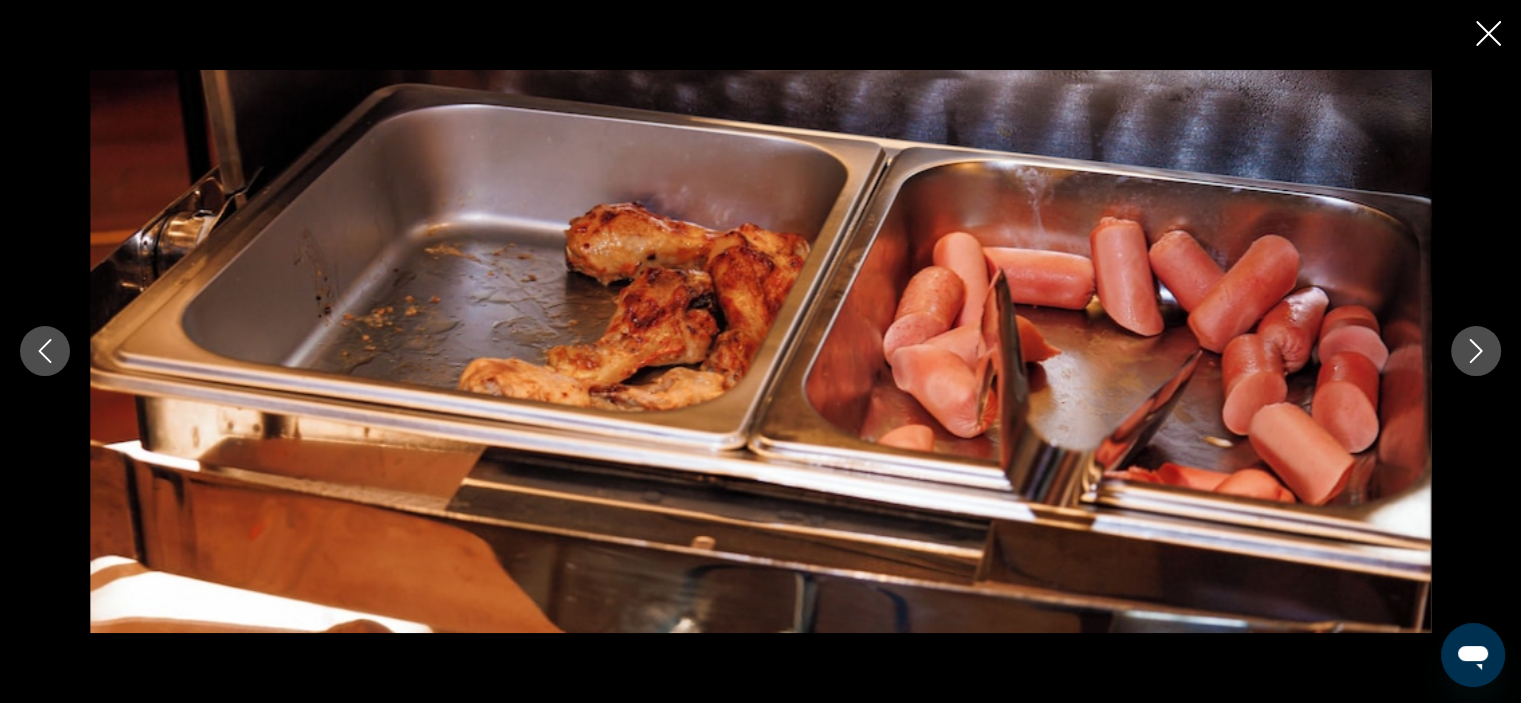 click 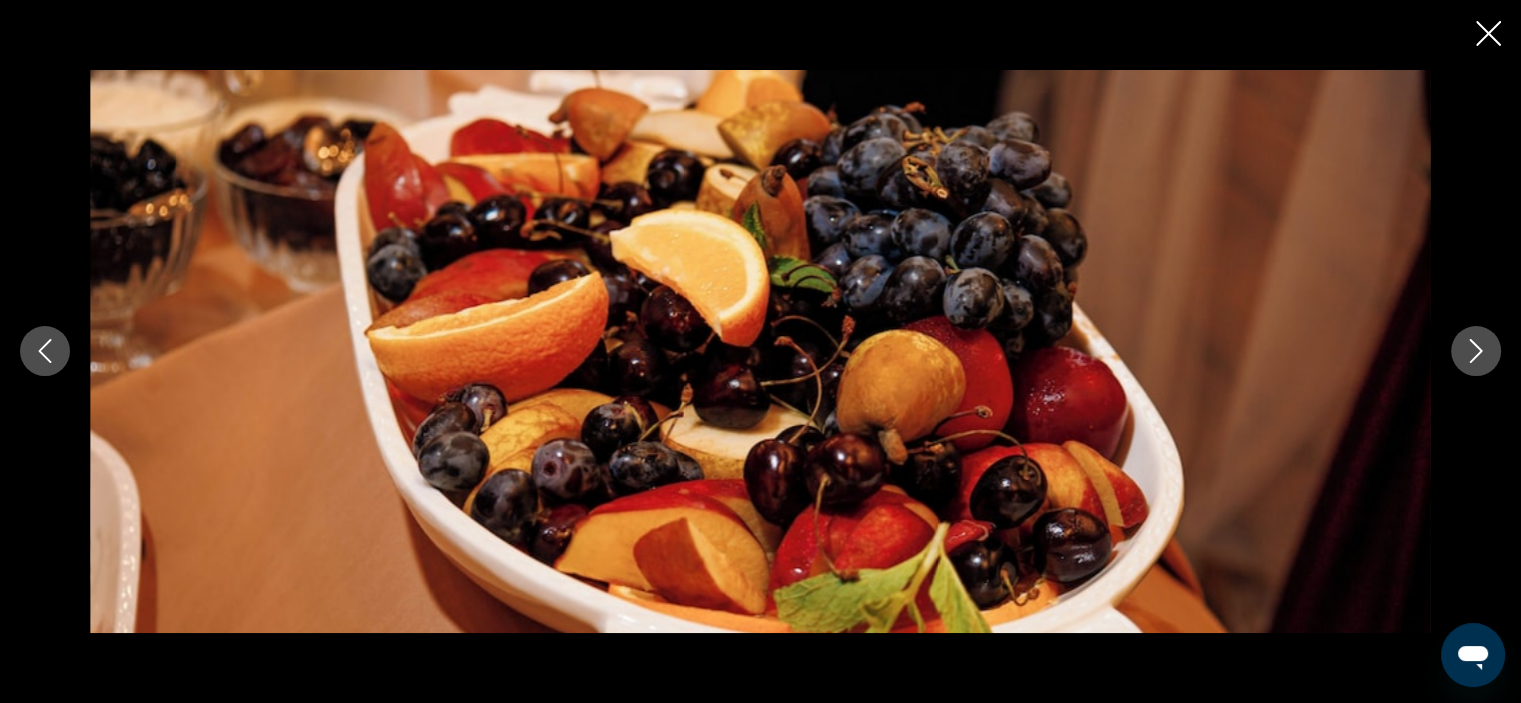 click 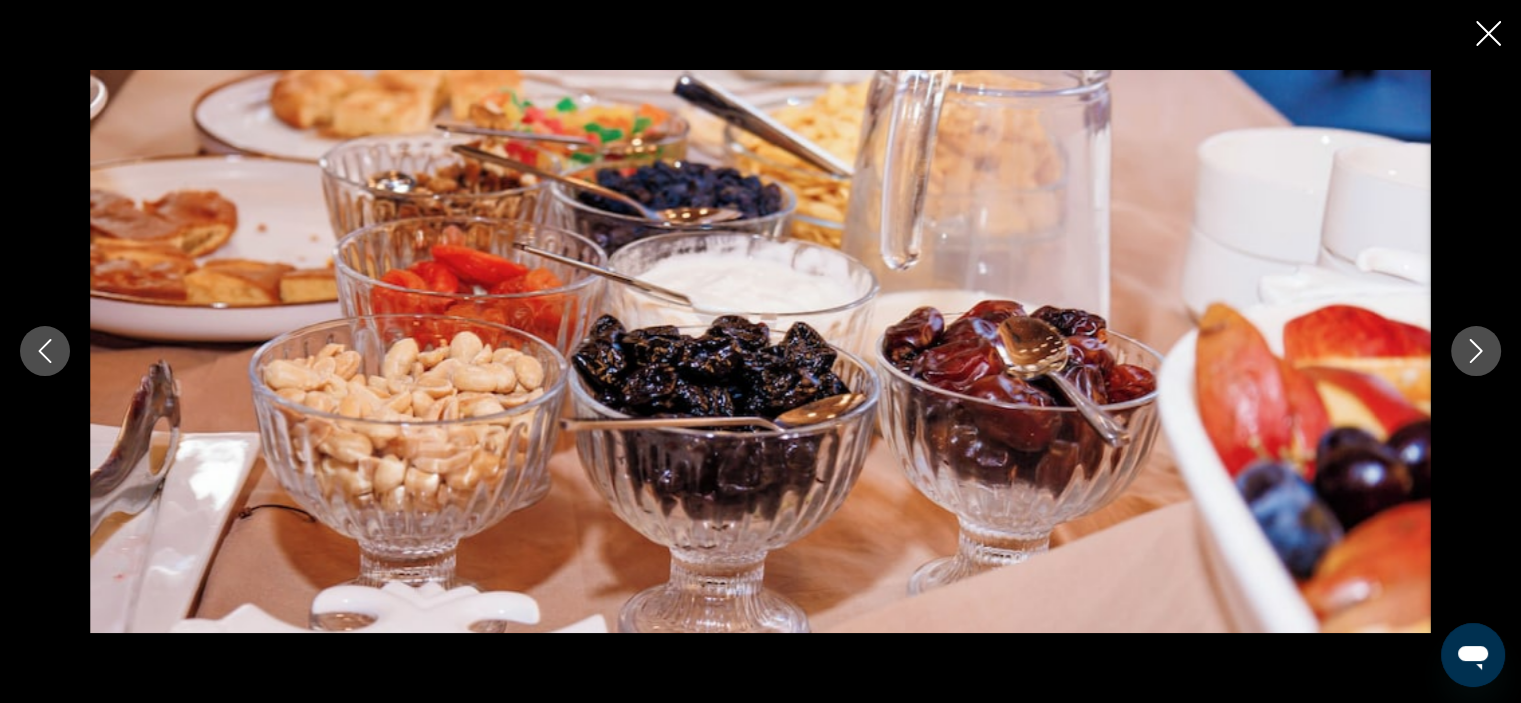 click 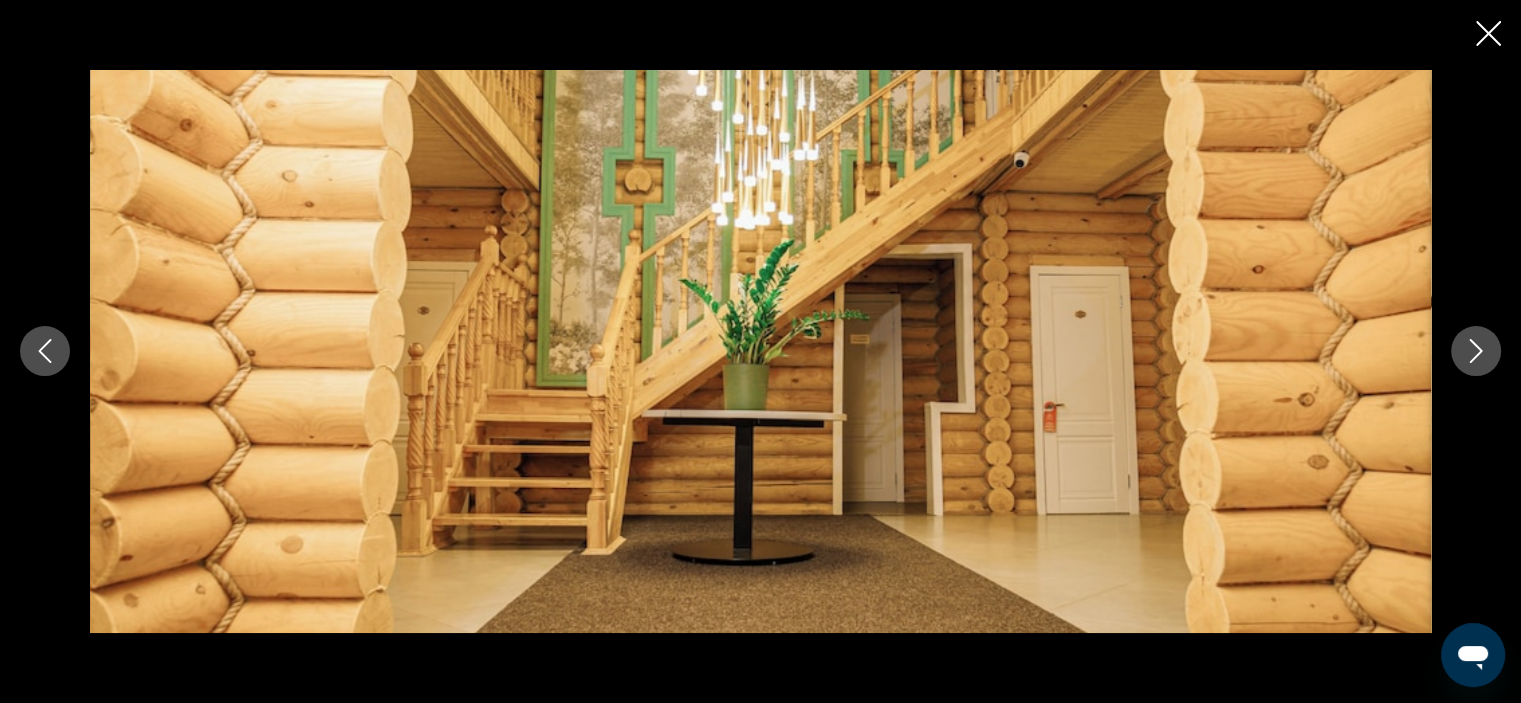 click 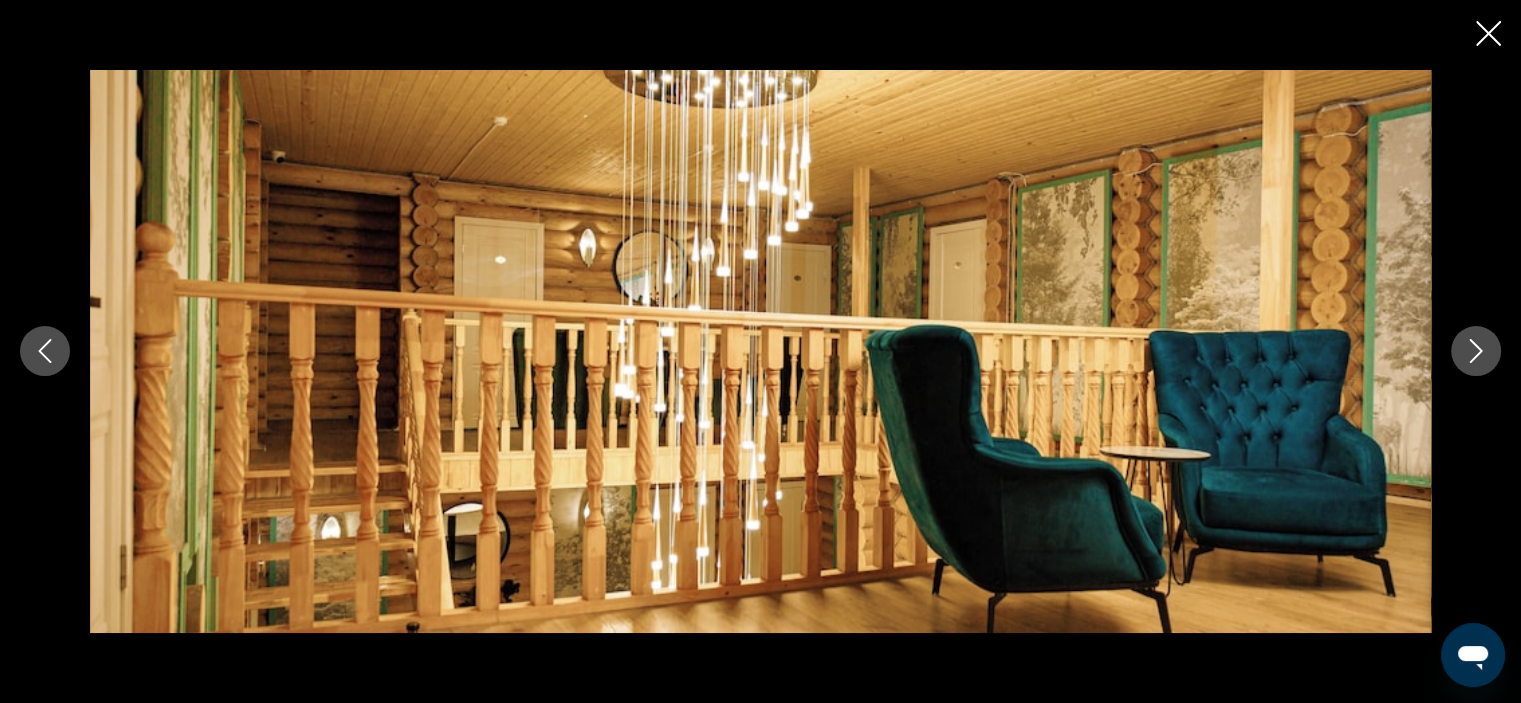 click 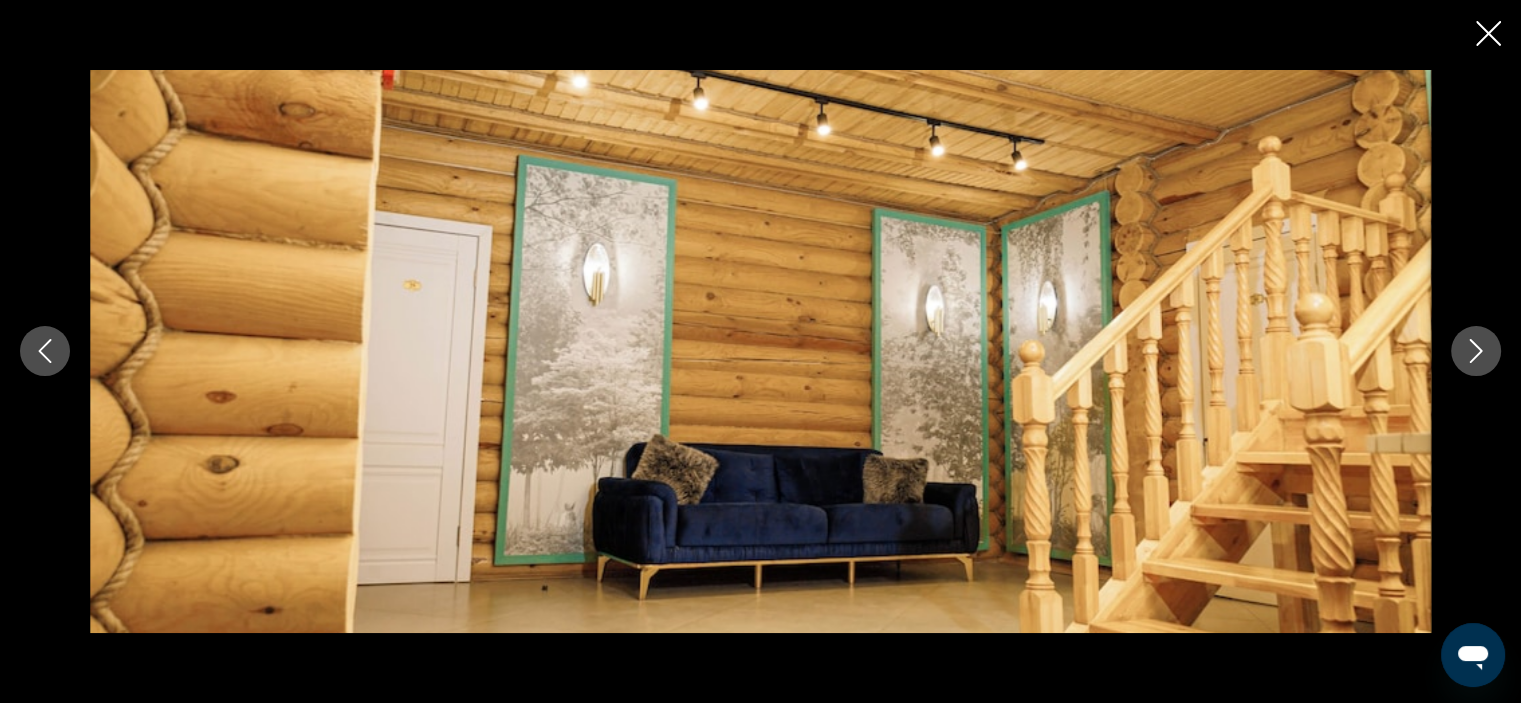 click 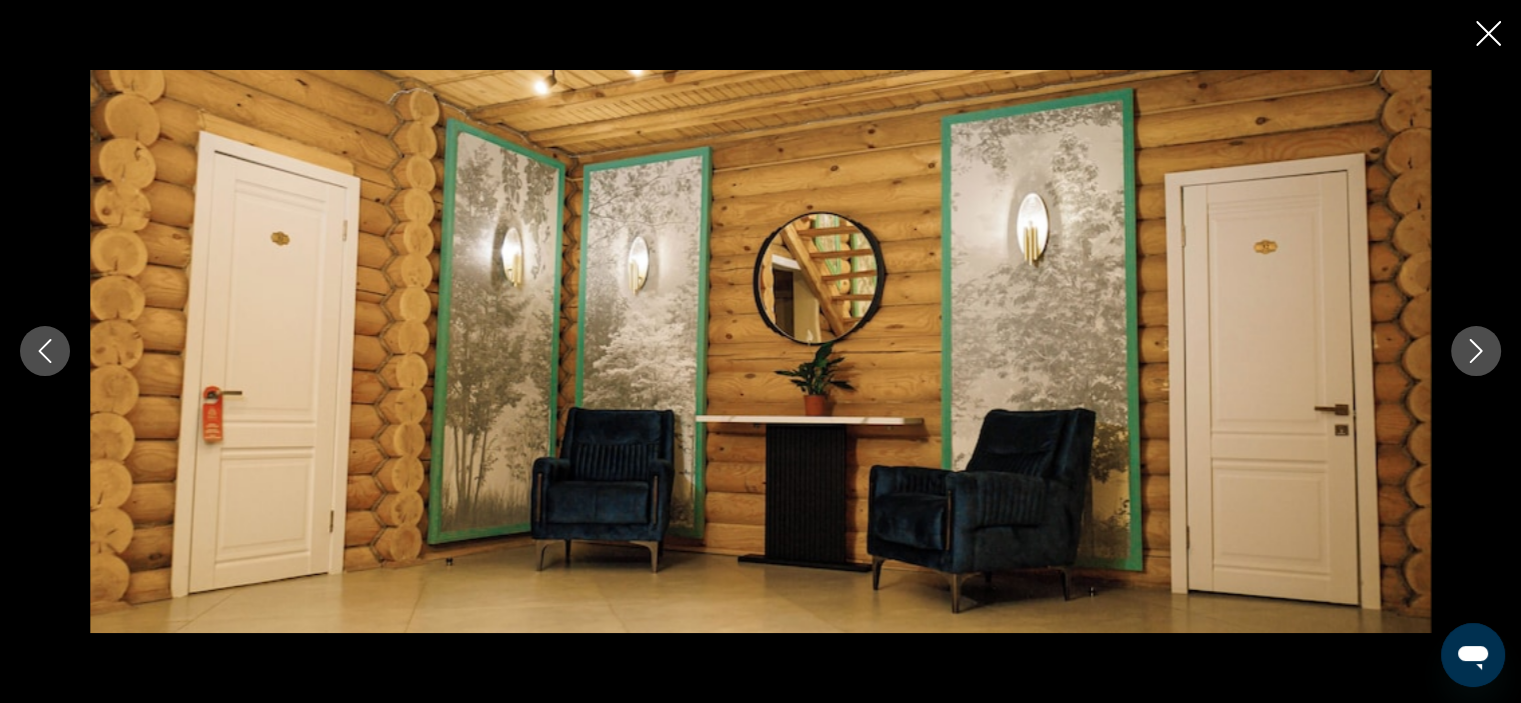 click 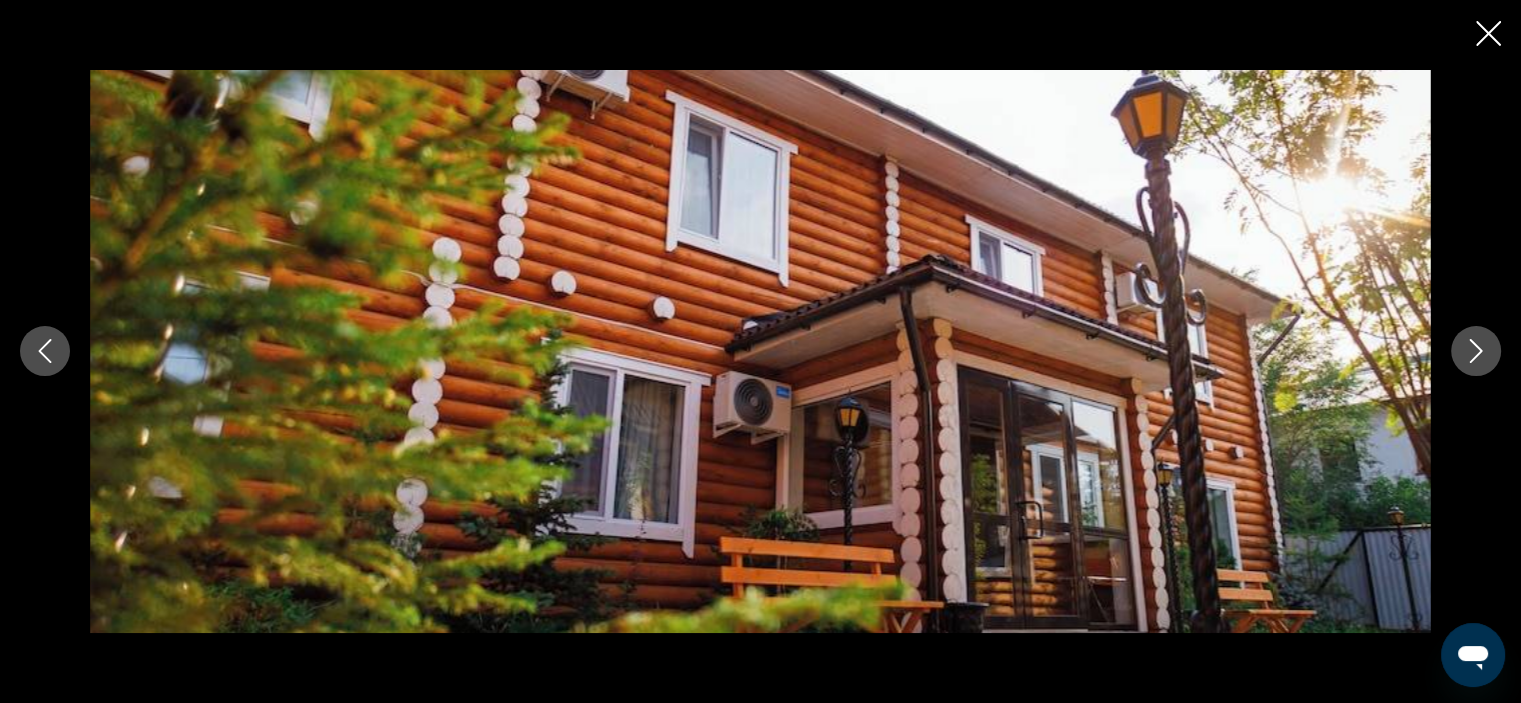 click 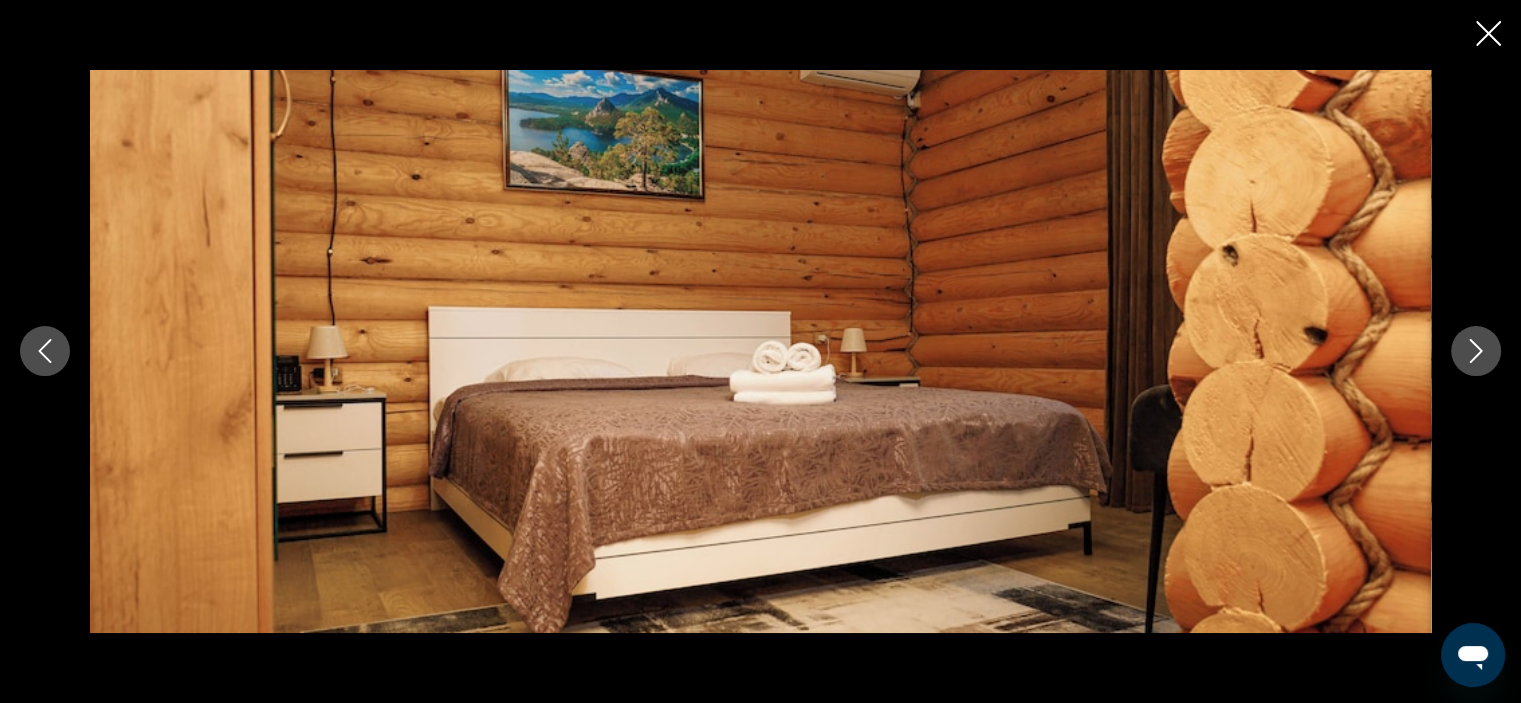 click 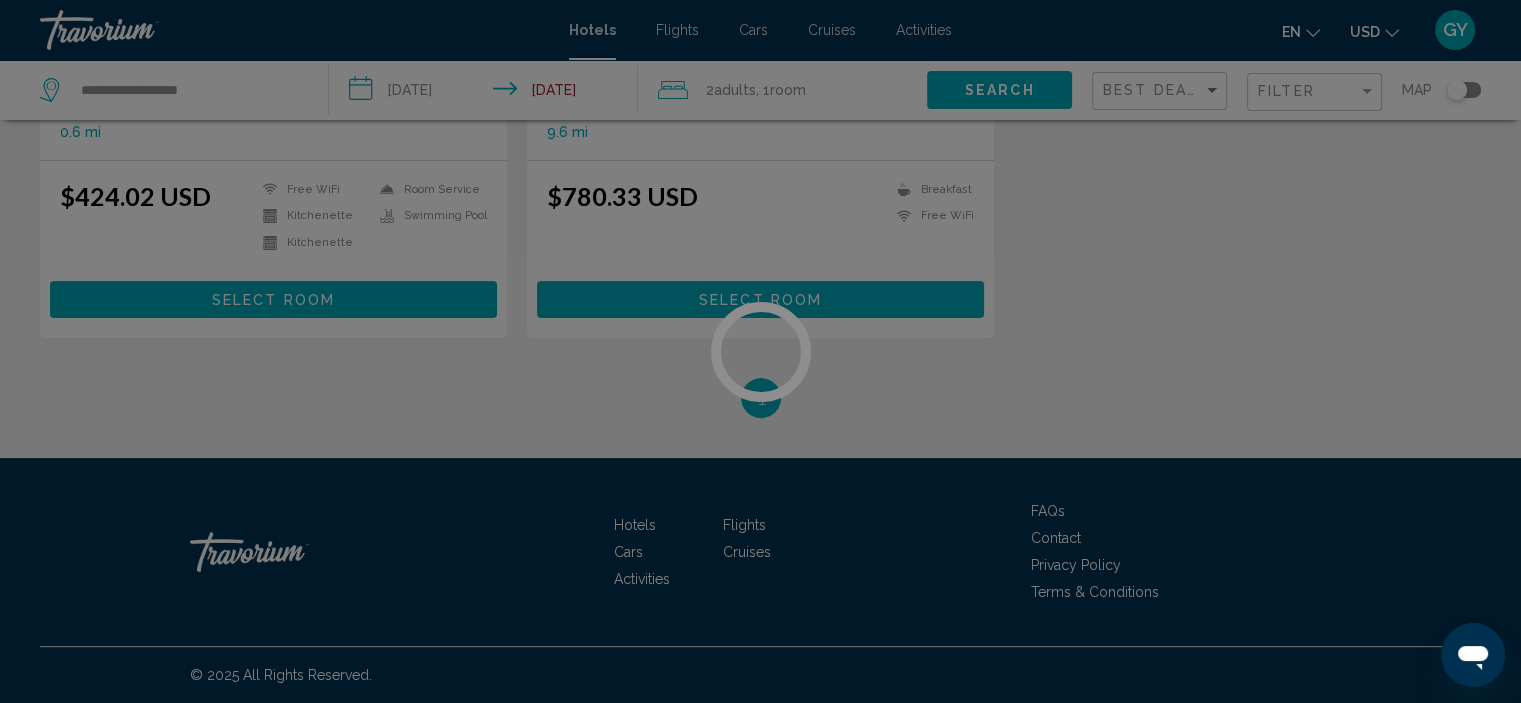 scroll, scrollTop: 0, scrollLeft: 0, axis: both 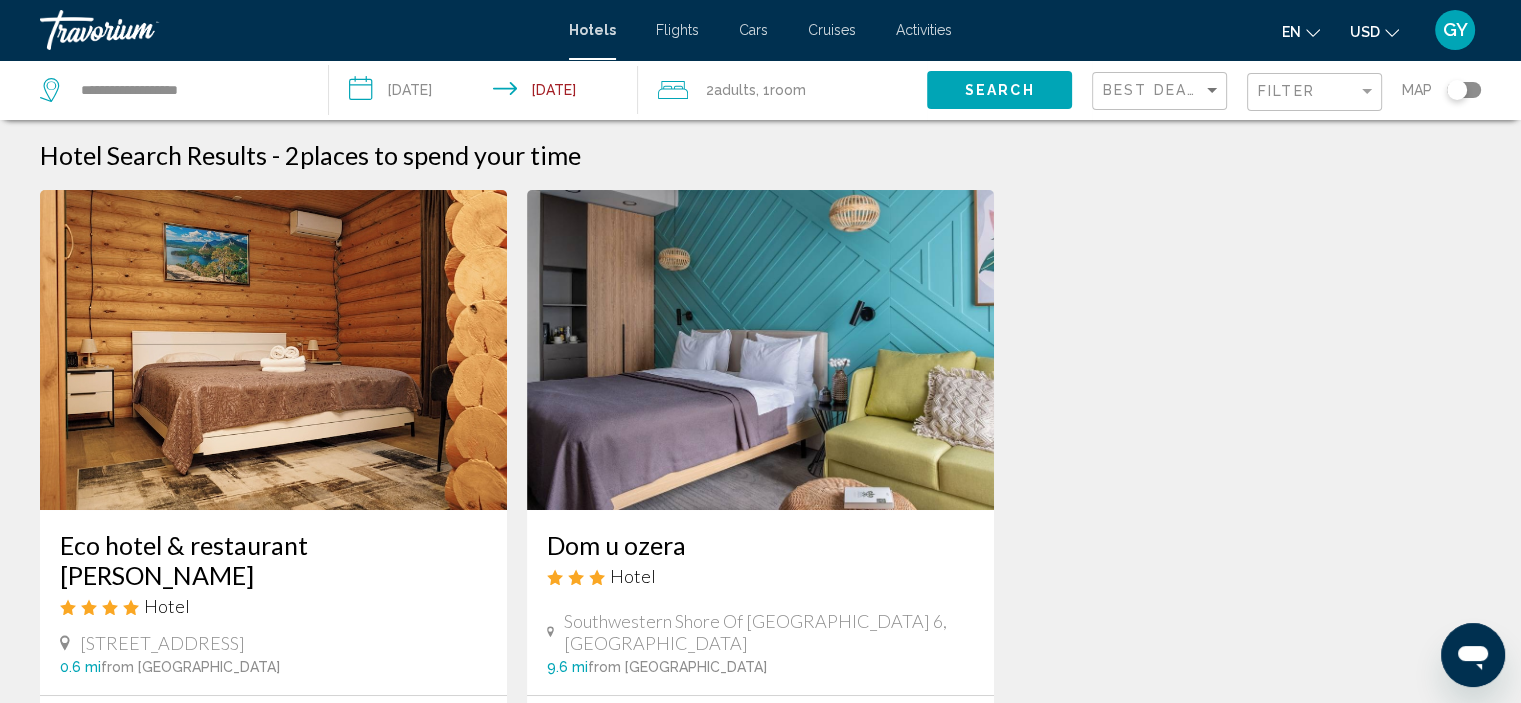 click at bounding box center [760, 350] 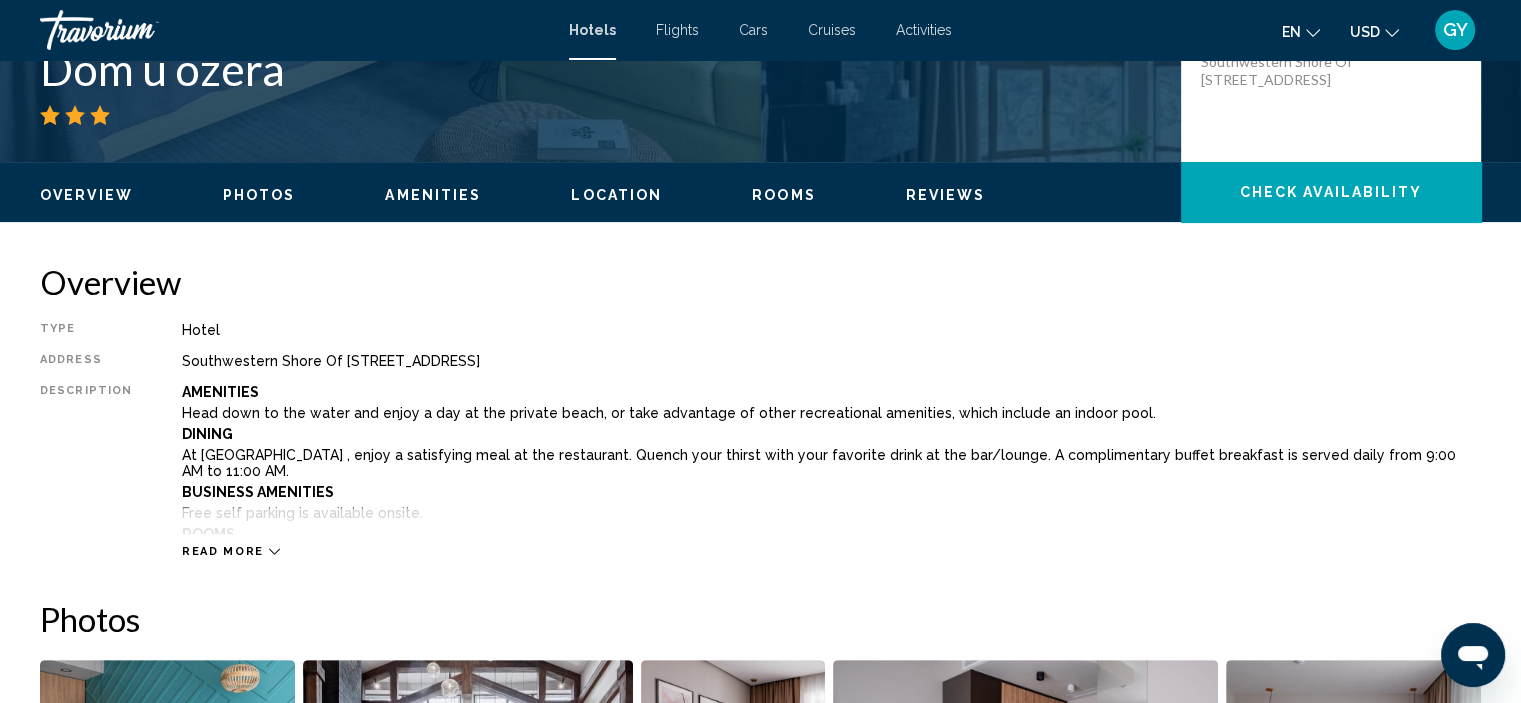 scroll, scrollTop: 0, scrollLeft: 0, axis: both 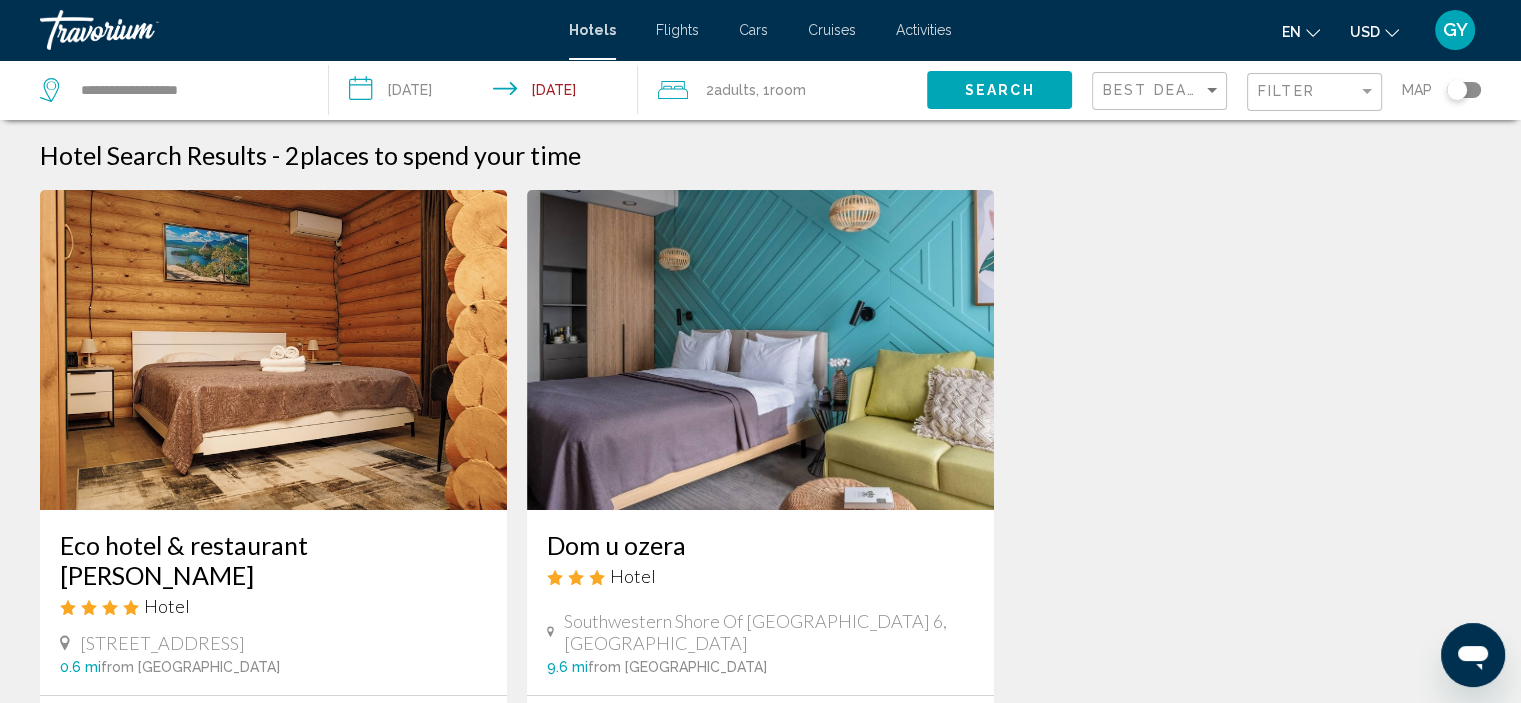 click 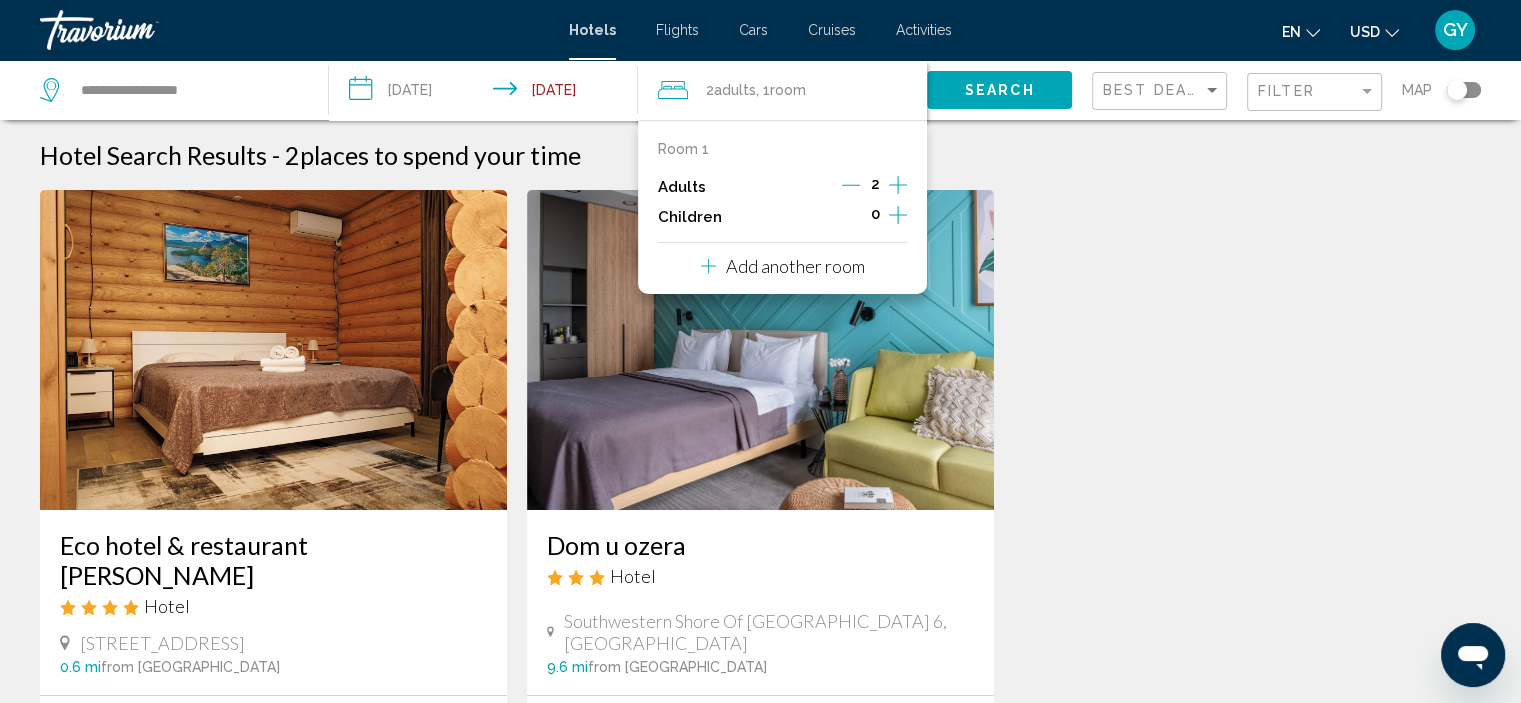 click 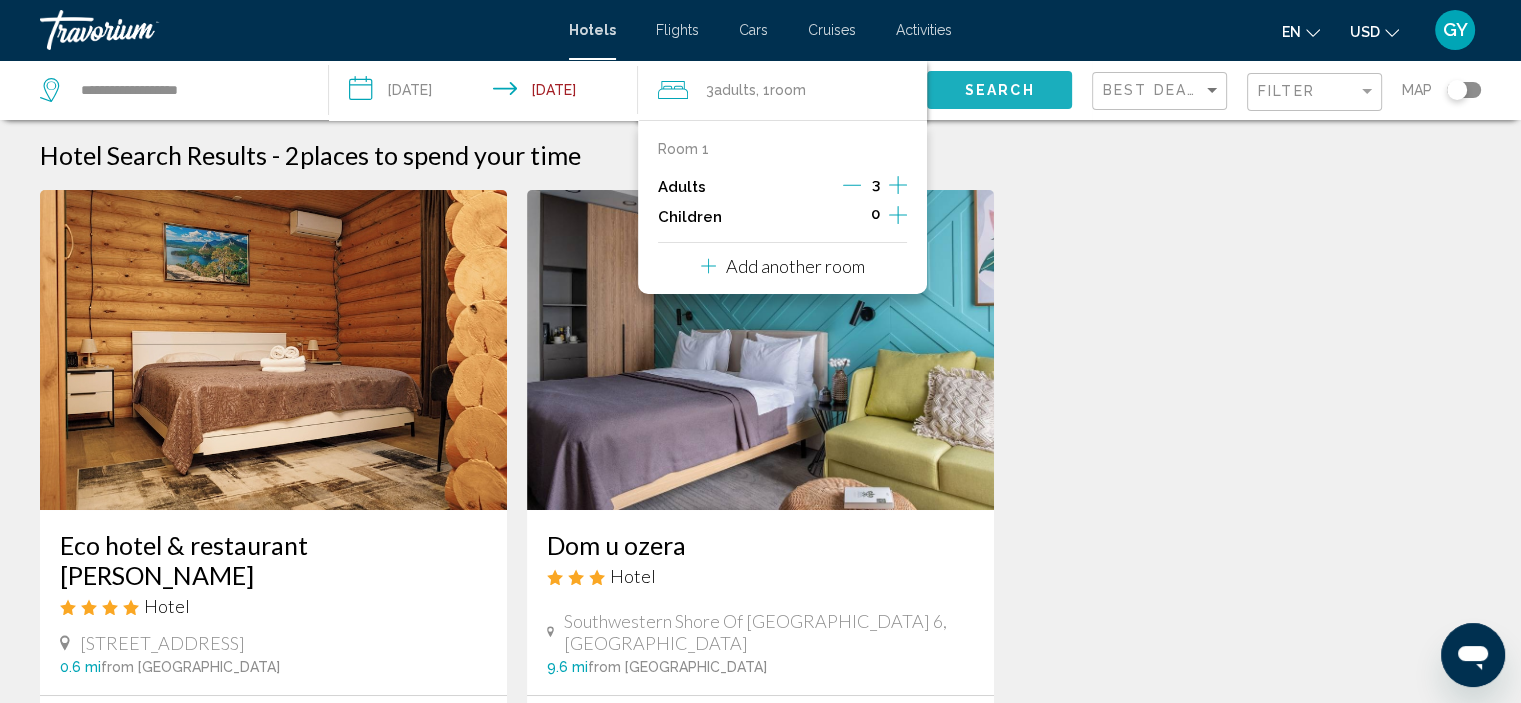 click on "Search" 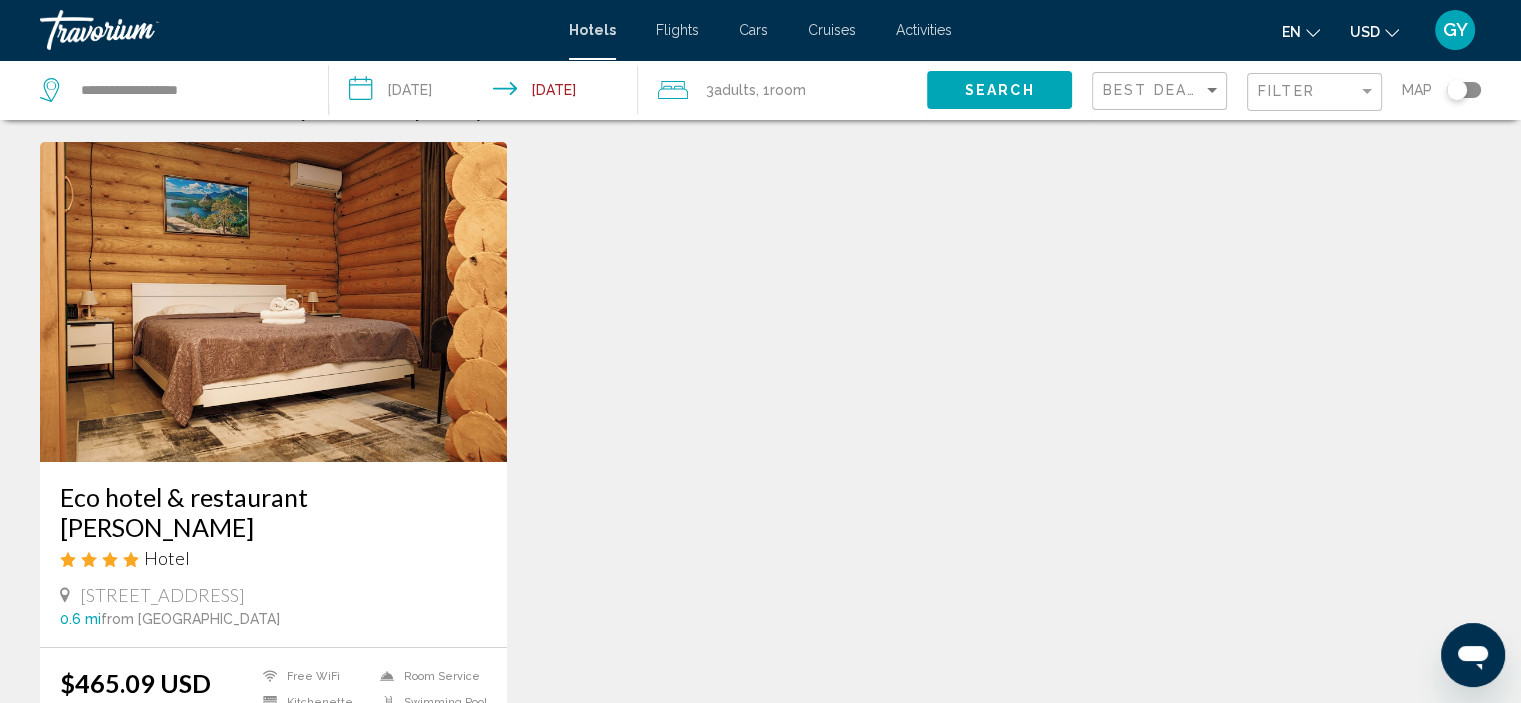 scroll, scrollTop: 62, scrollLeft: 0, axis: vertical 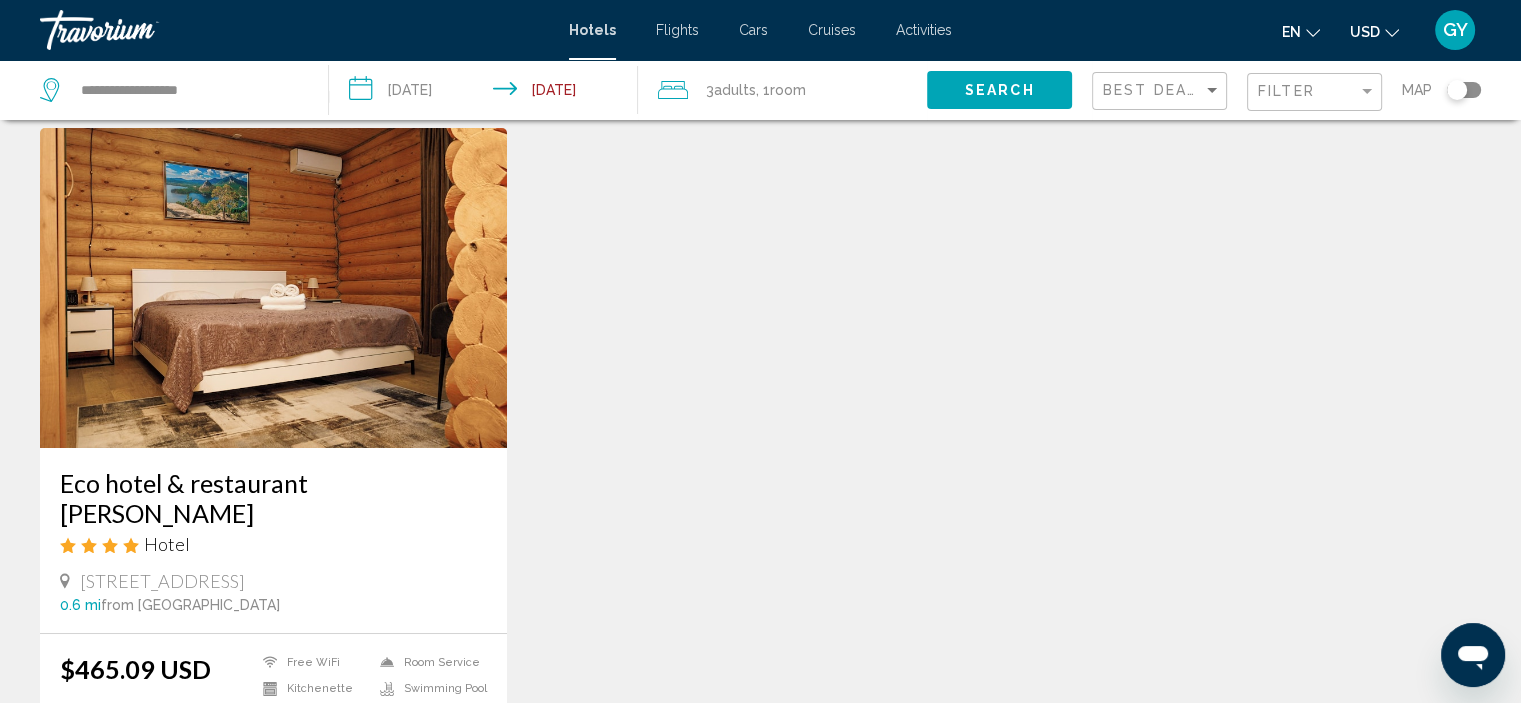 click at bounding box center [273, 288] 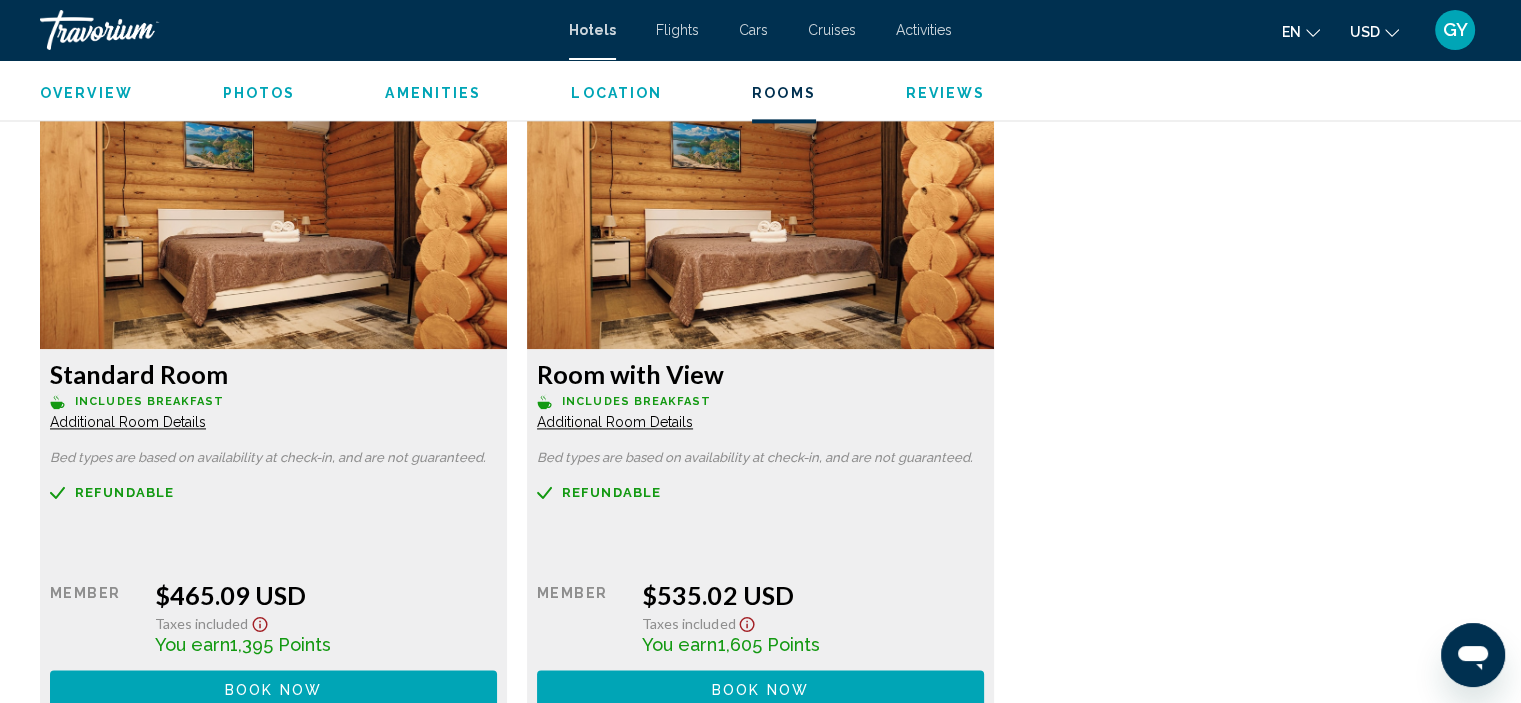 scroll, scrollTop: 2738, scrollLeft: 0, axis: vertical 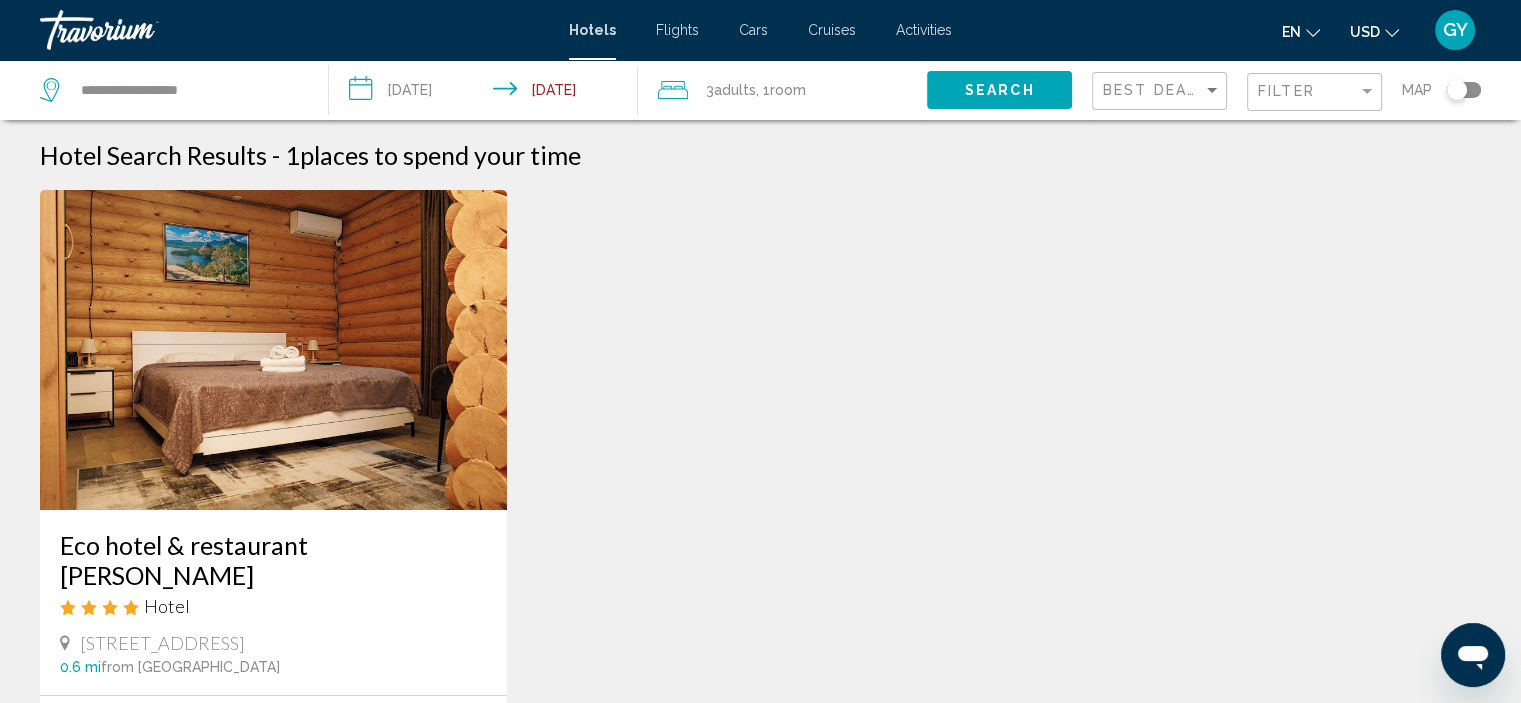 click 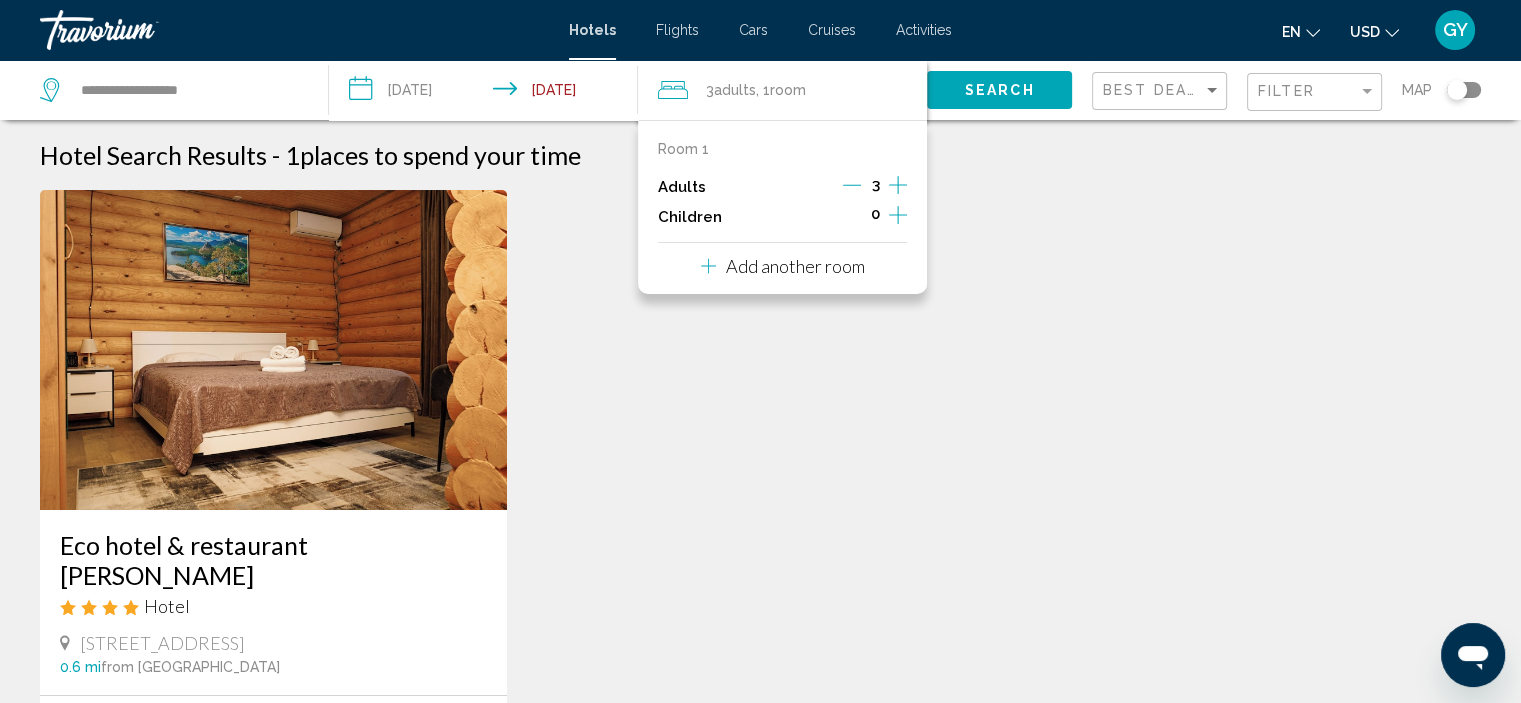 click 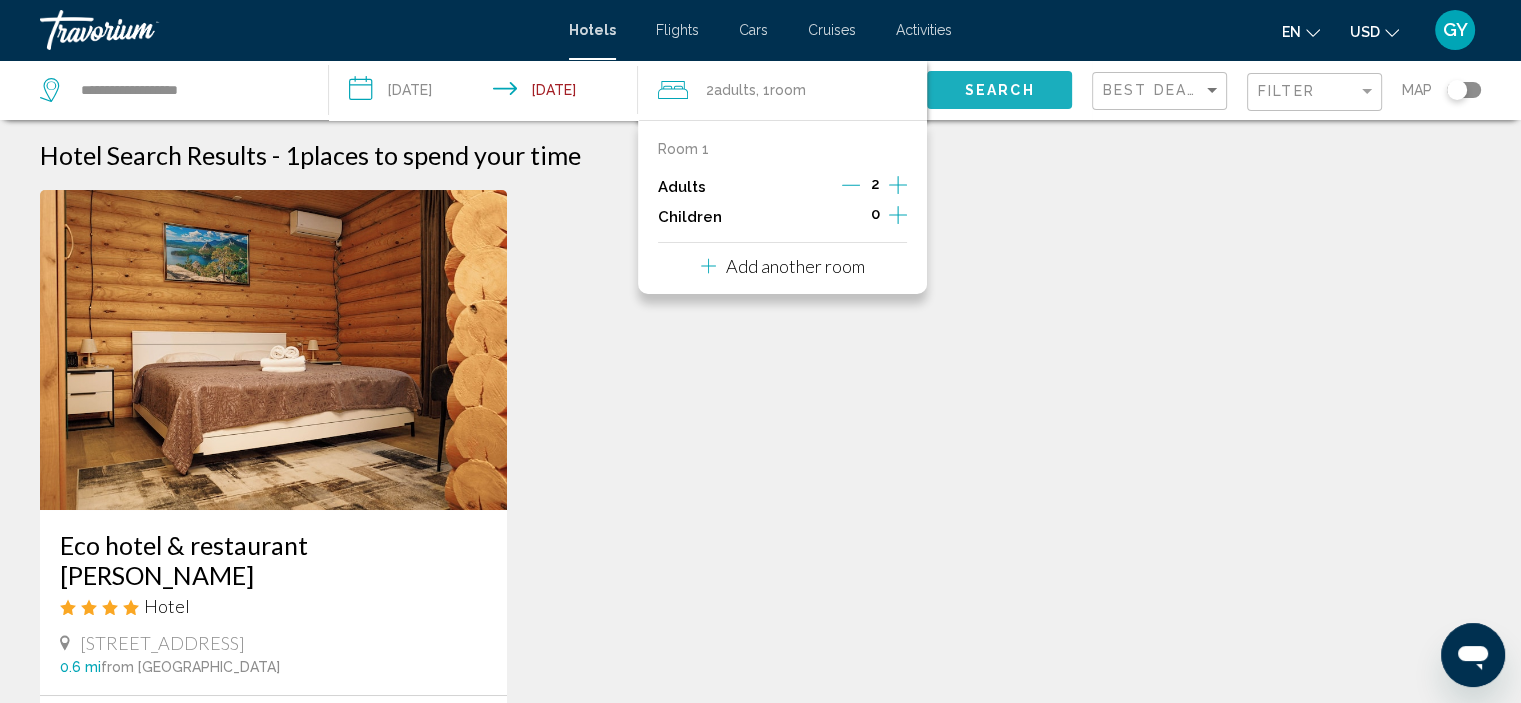 click on "Search" 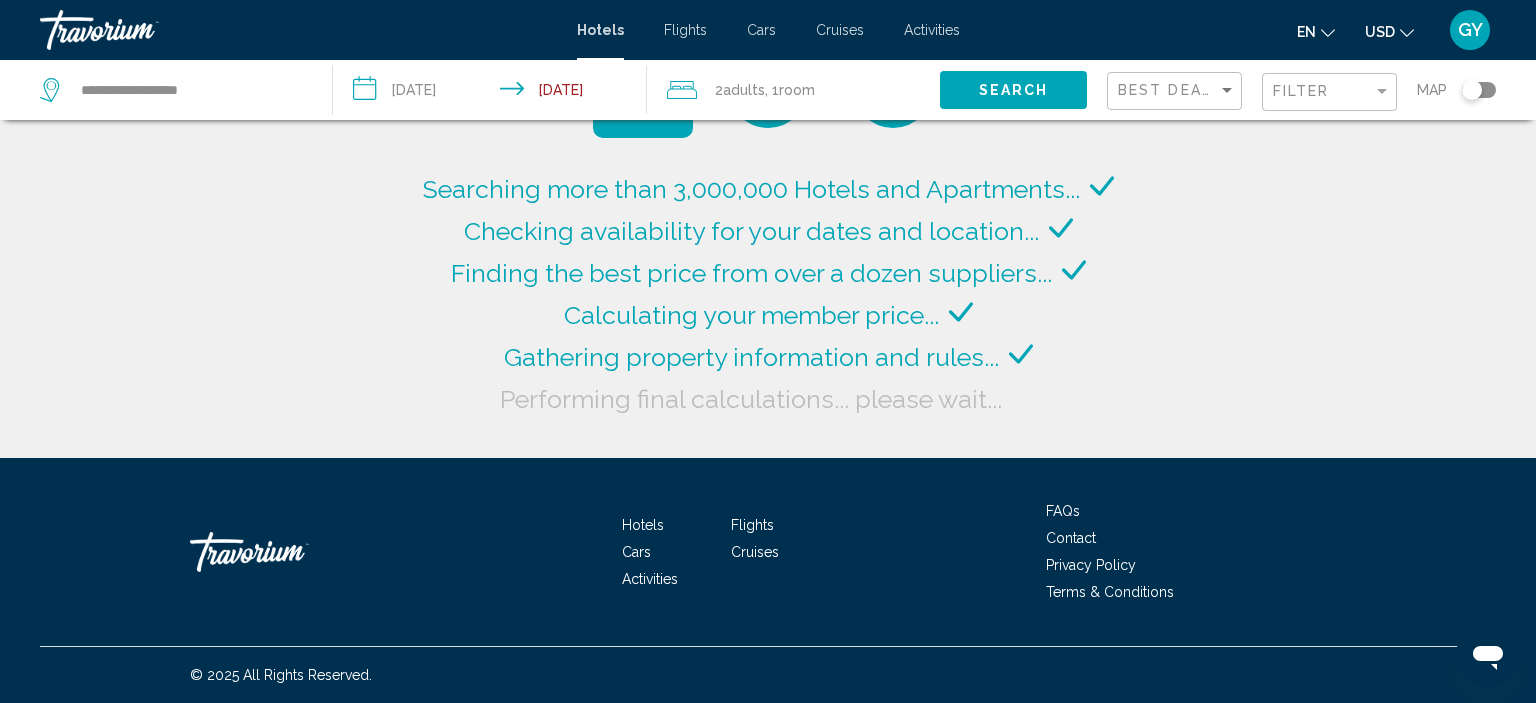 click on "**********" at bounding box center [493, 93] 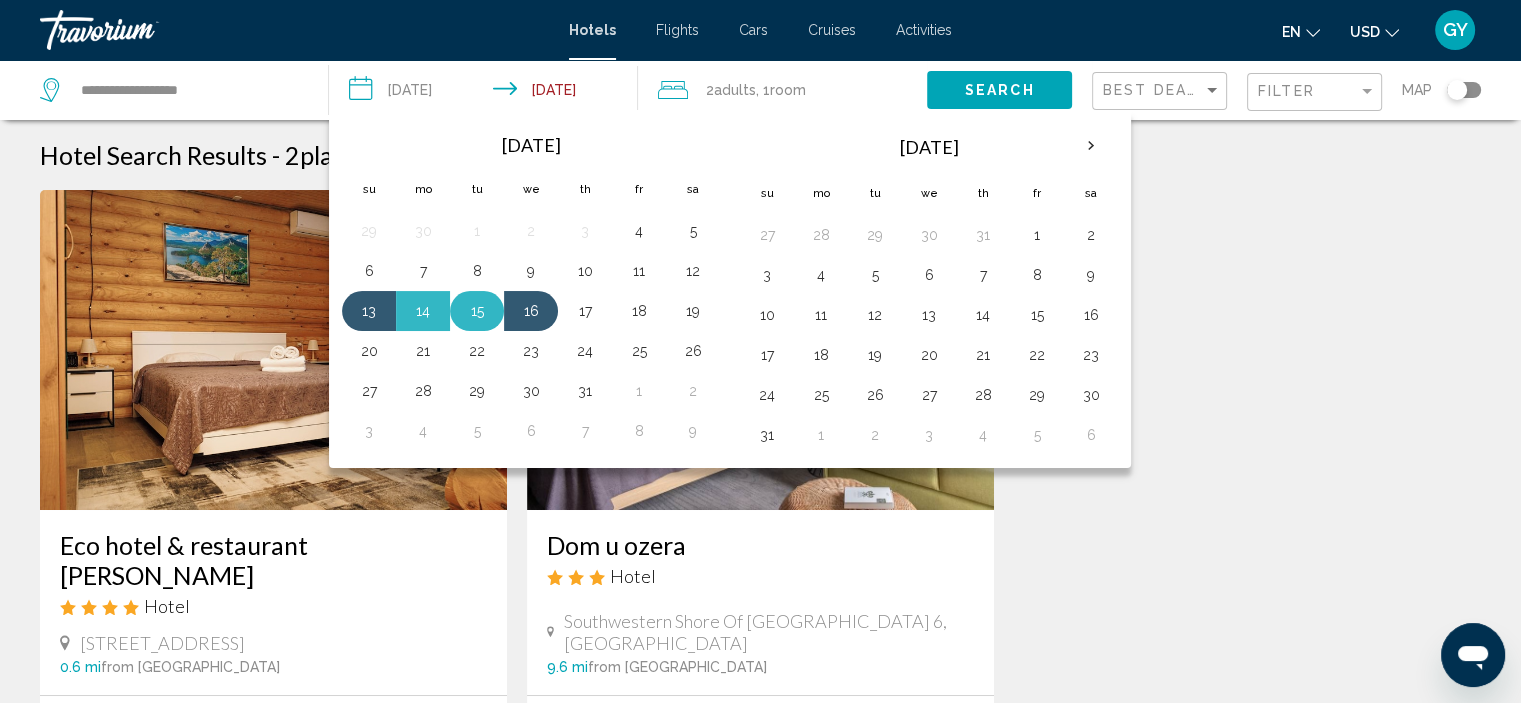 click on "15" at bounding box center (477, 311) 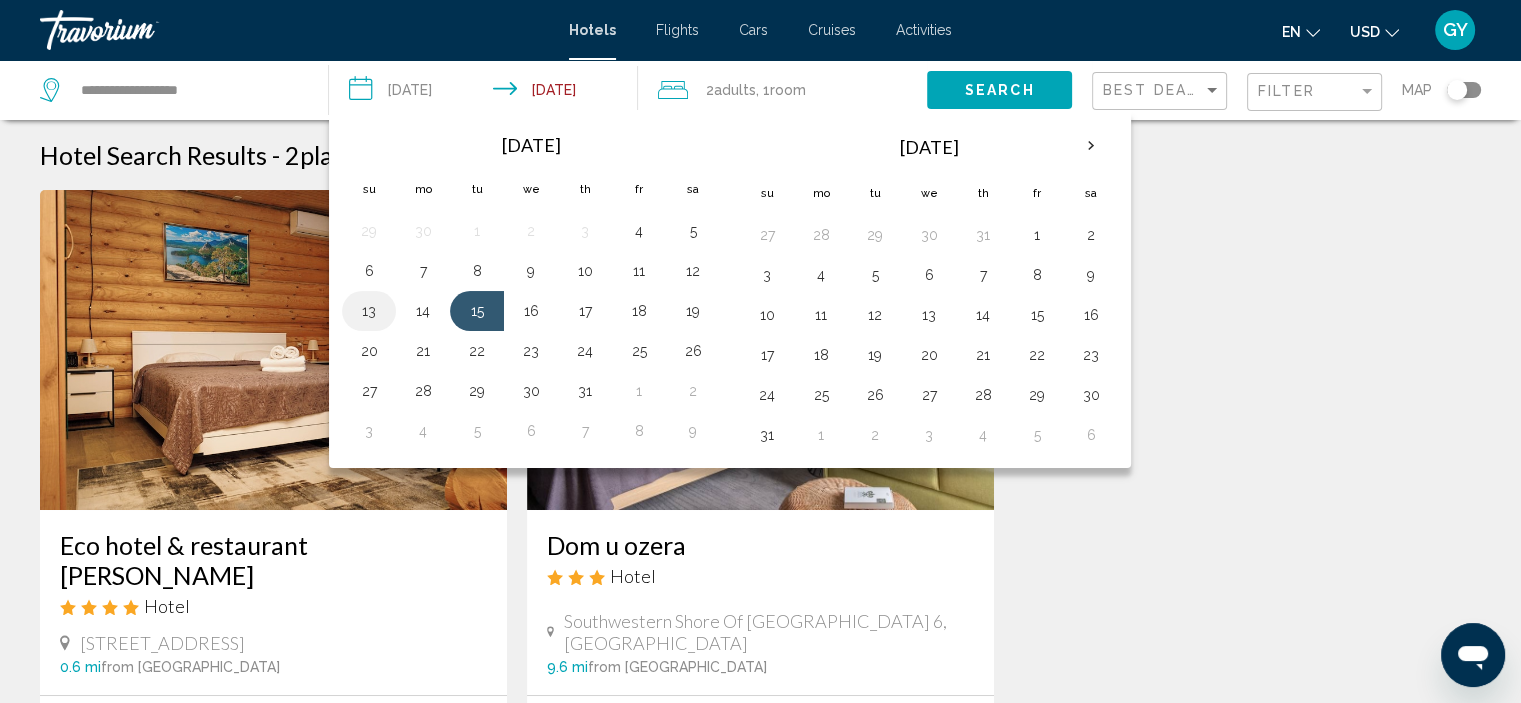 click on "13" at bounding box center [369, 311] 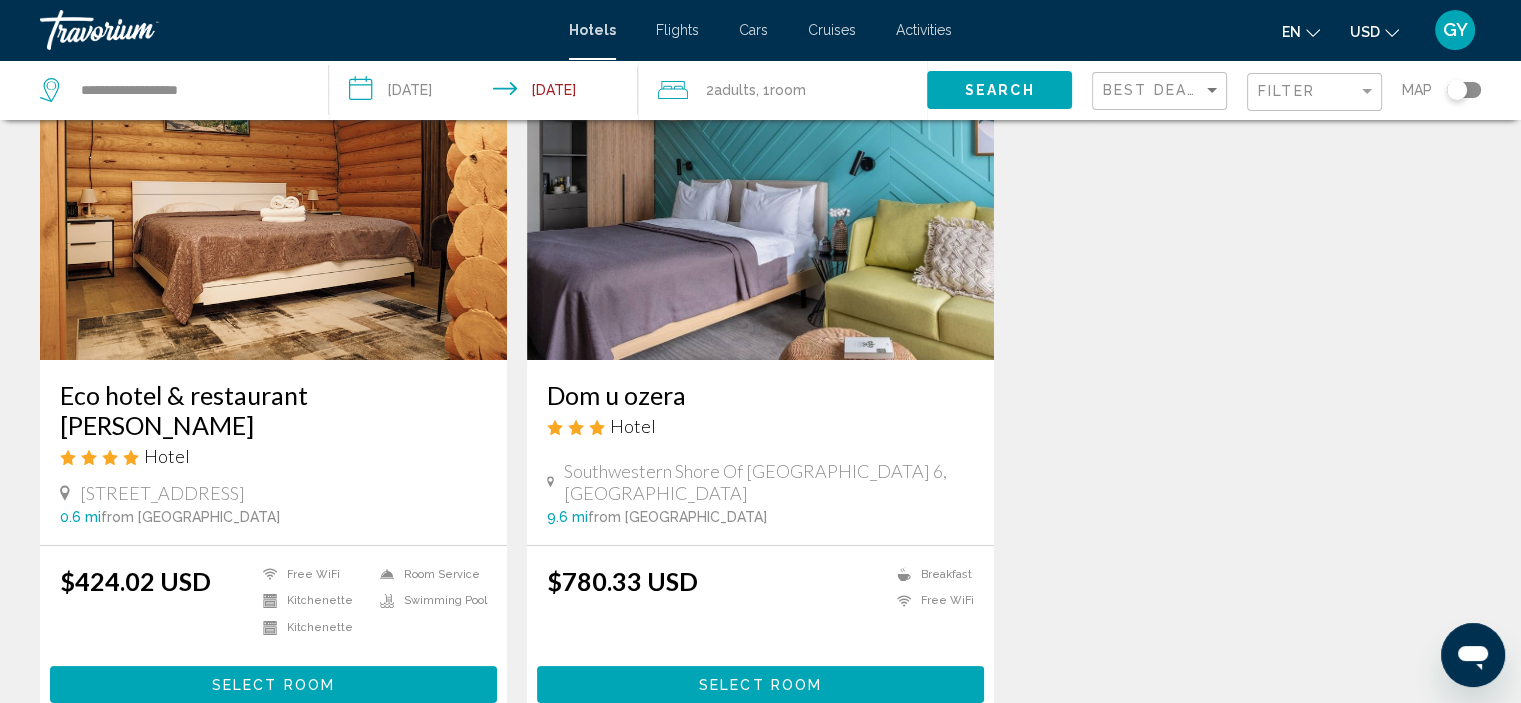 scroll, scrollTop: 180, scrollLeft: 0, axis: vertical 